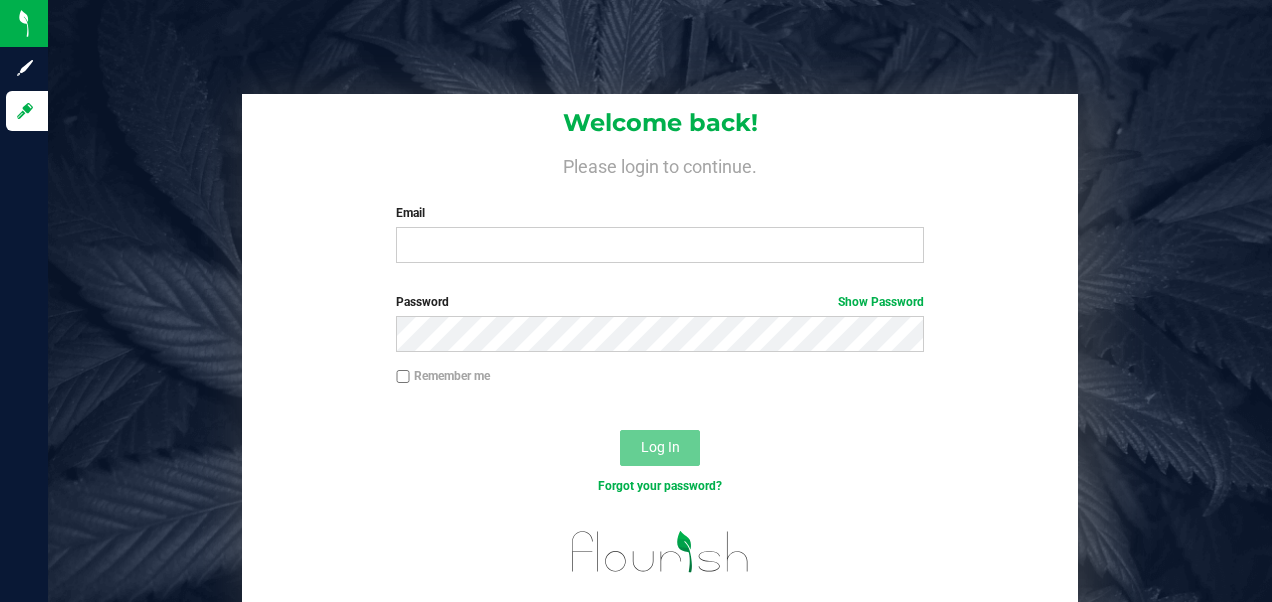 scroll, scrollTop: 0, scrollLeft: 0, axis: both 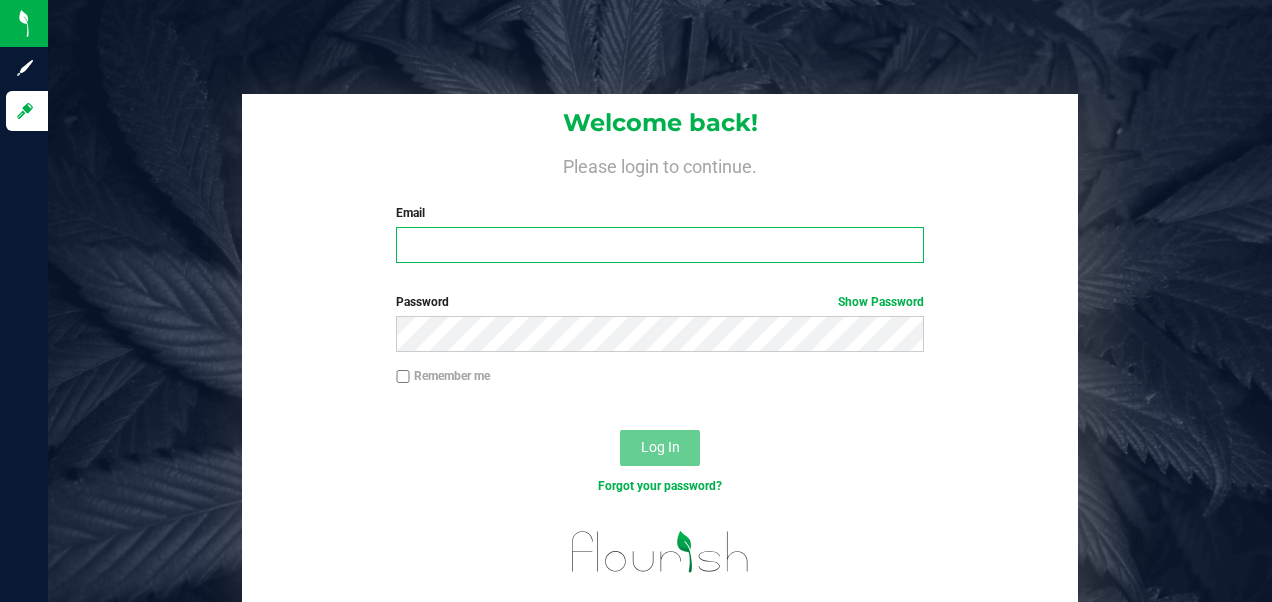 click on "Email" at bounding box center (659, 245) 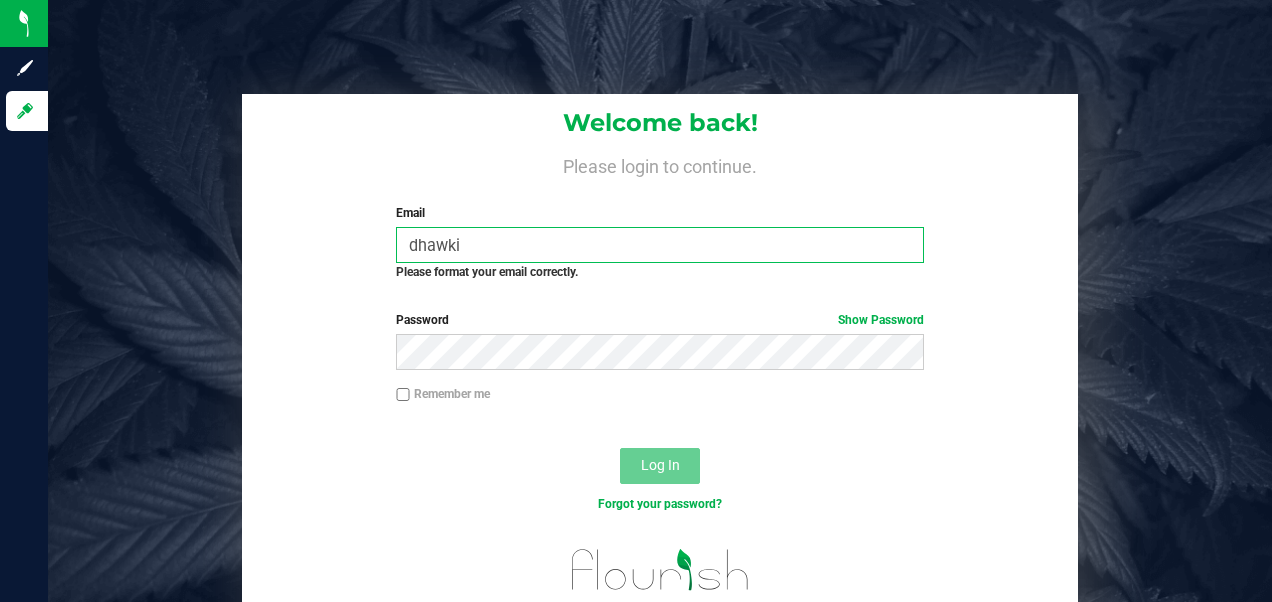 scroll, scrollTop: 0, scrollLeft: 0, axis: both 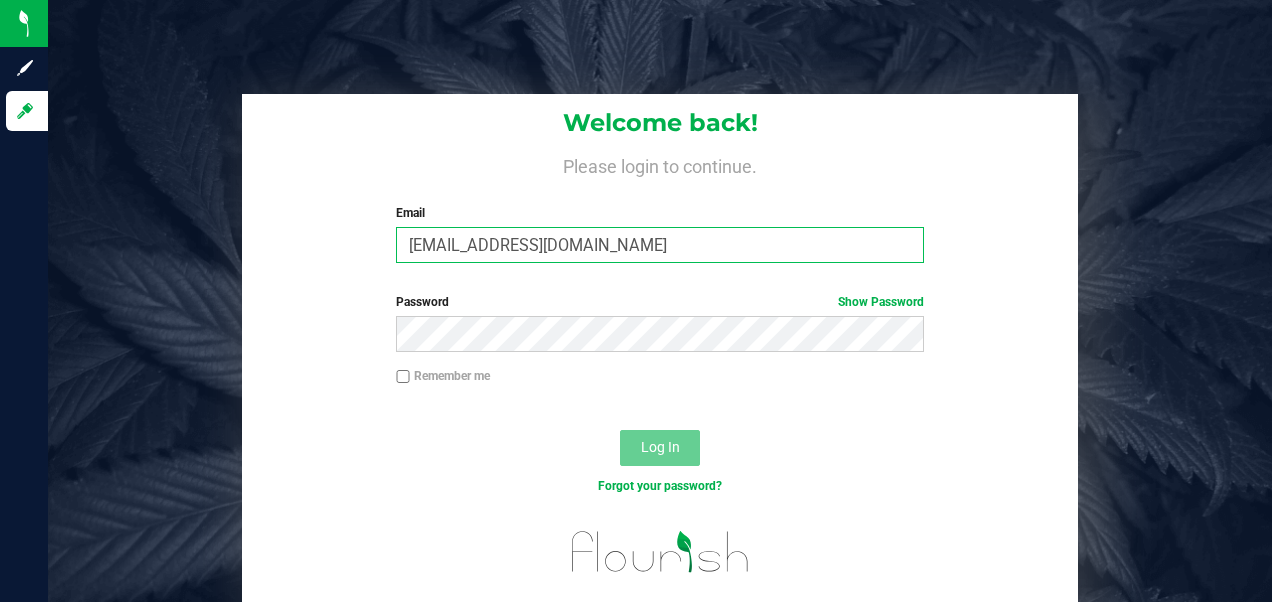 type on "[EMAIL_ADDRESS][DOMAIN_NAME]" 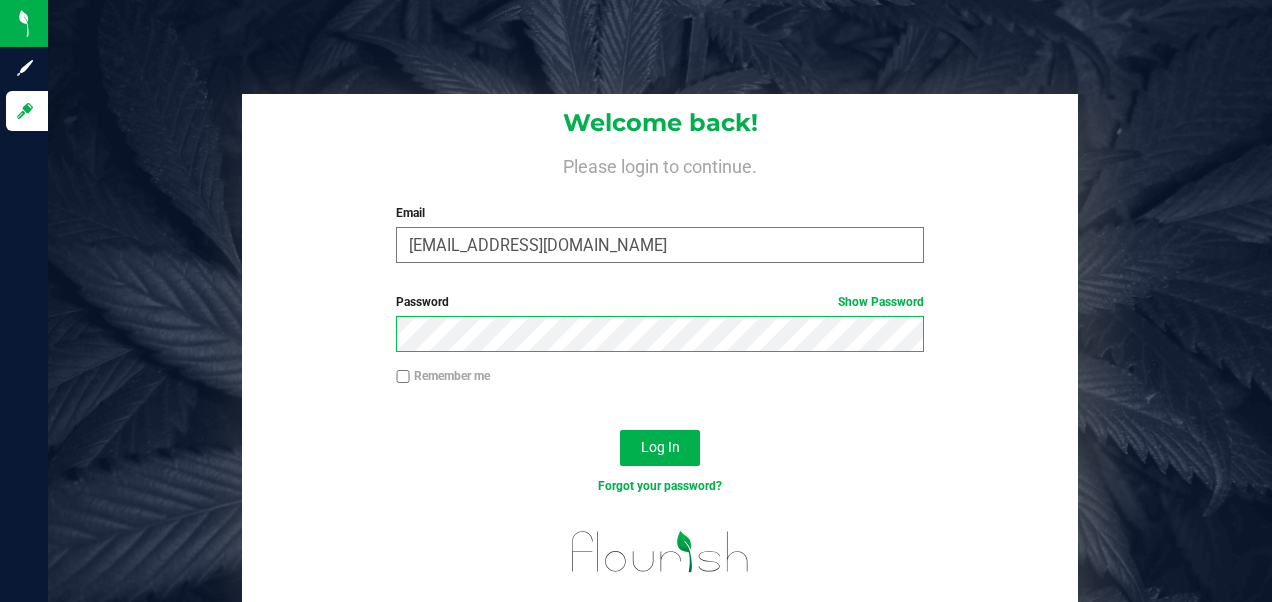 click on "Log In" at bounding box center (660, 448) 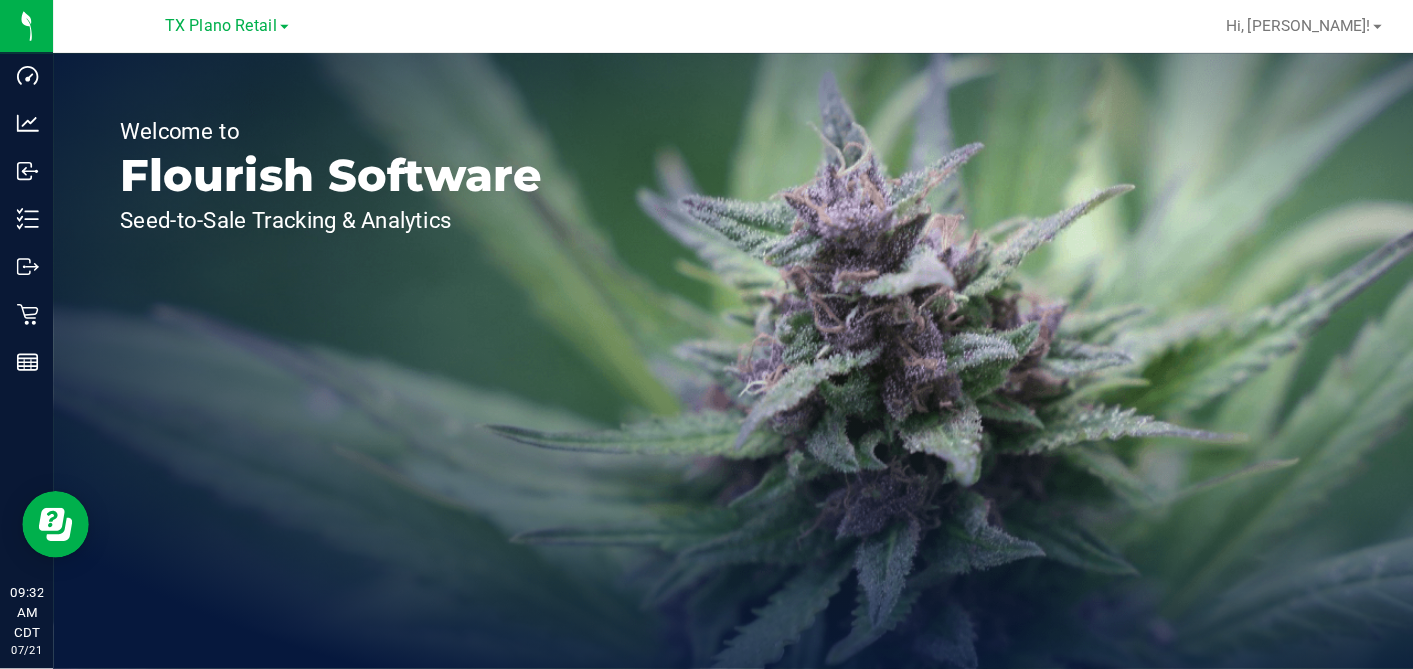 scroll, scrollTop: 0, scrollLeft: 0, axis: both 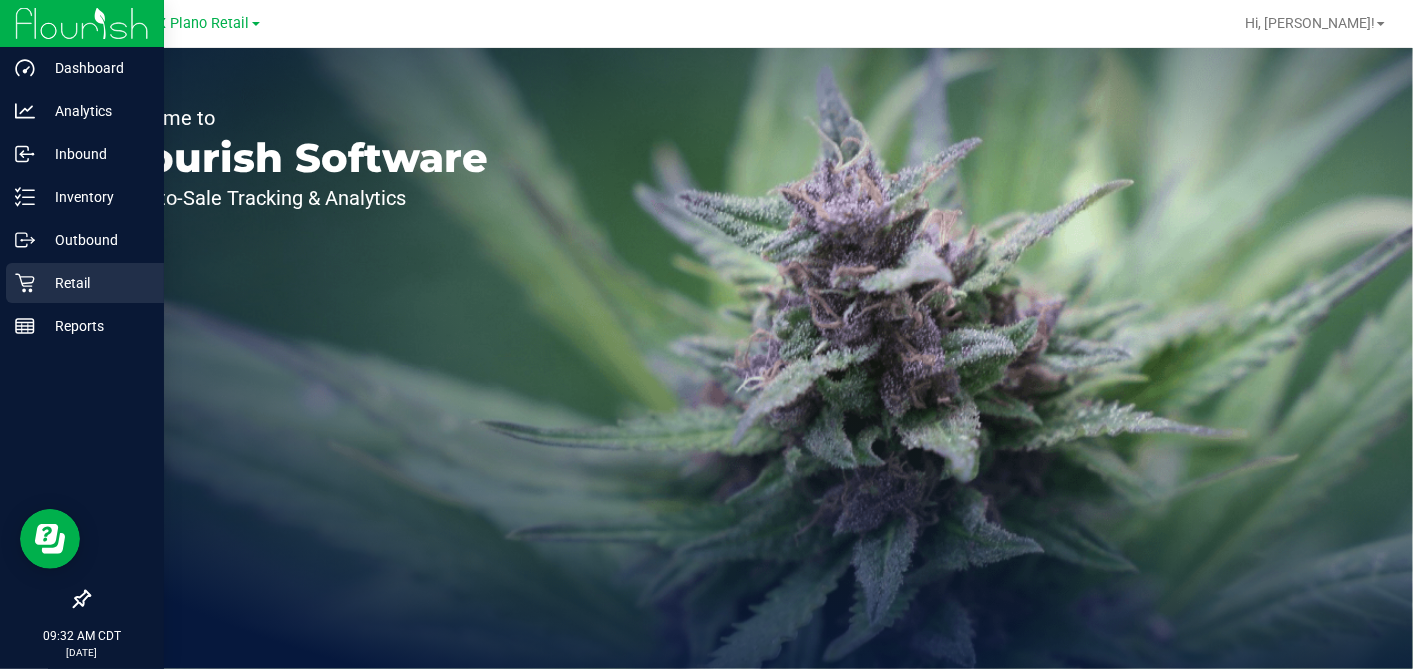 click 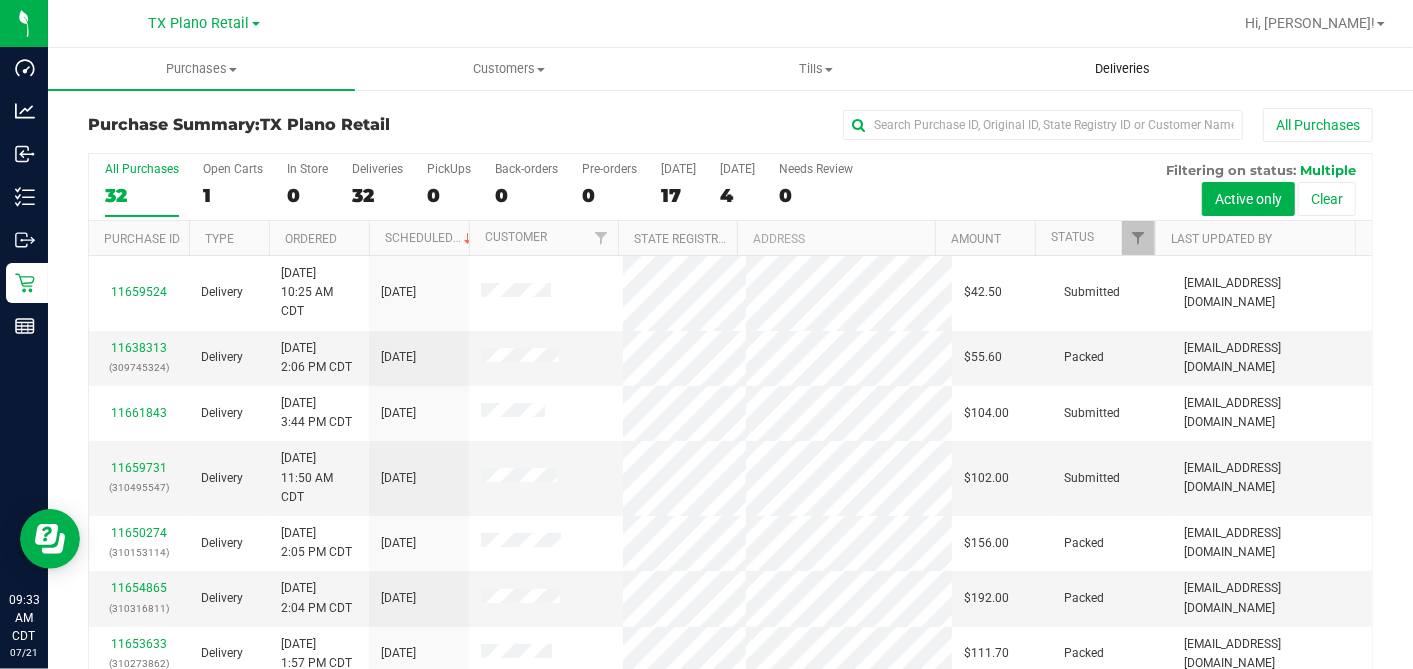 click on "Deliveries" at bounding box center (1122, 69) 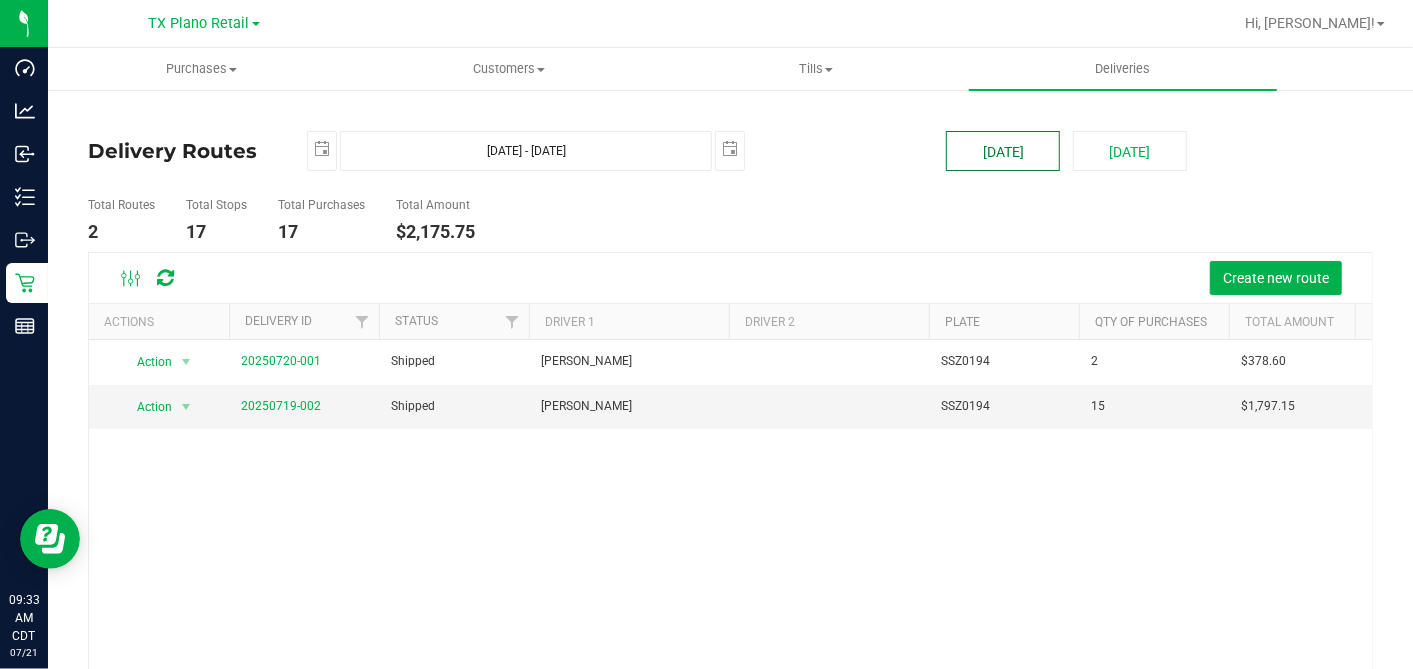 click on "[DATE]" at bounding box center [1003, 151] 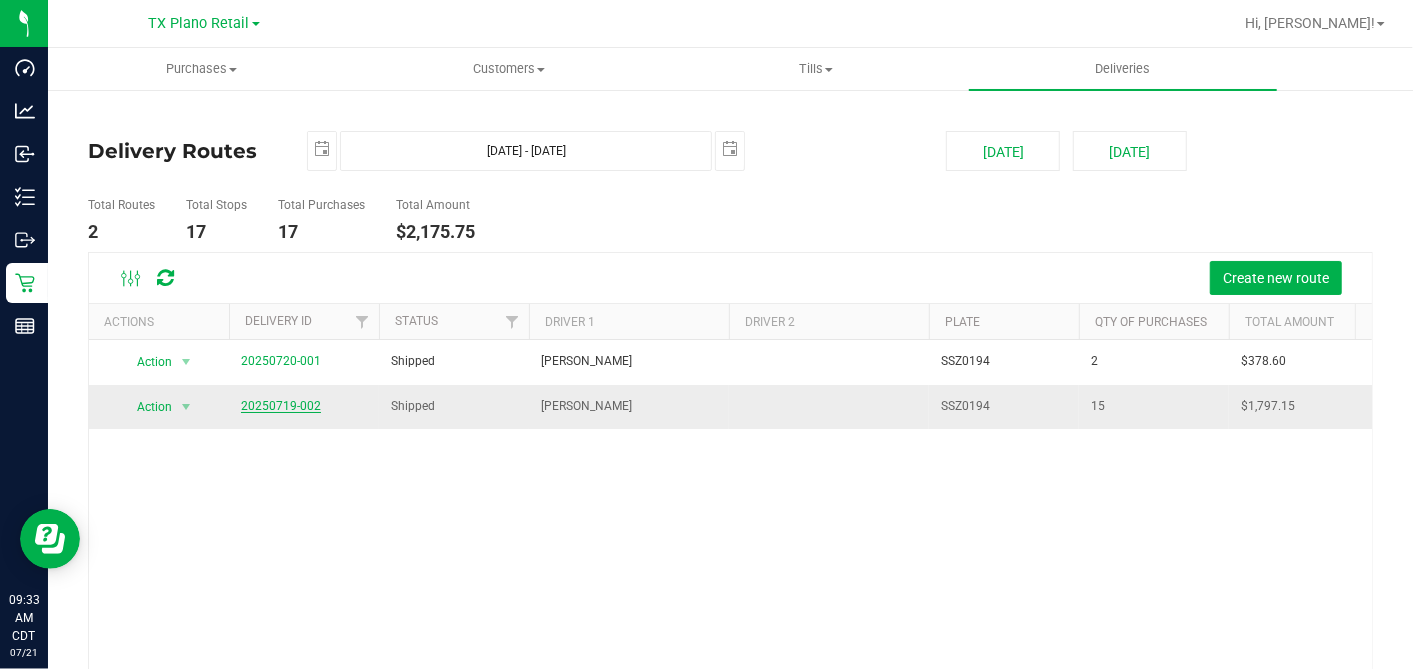 click on "20250719-002" at bounding box center [281, 406] 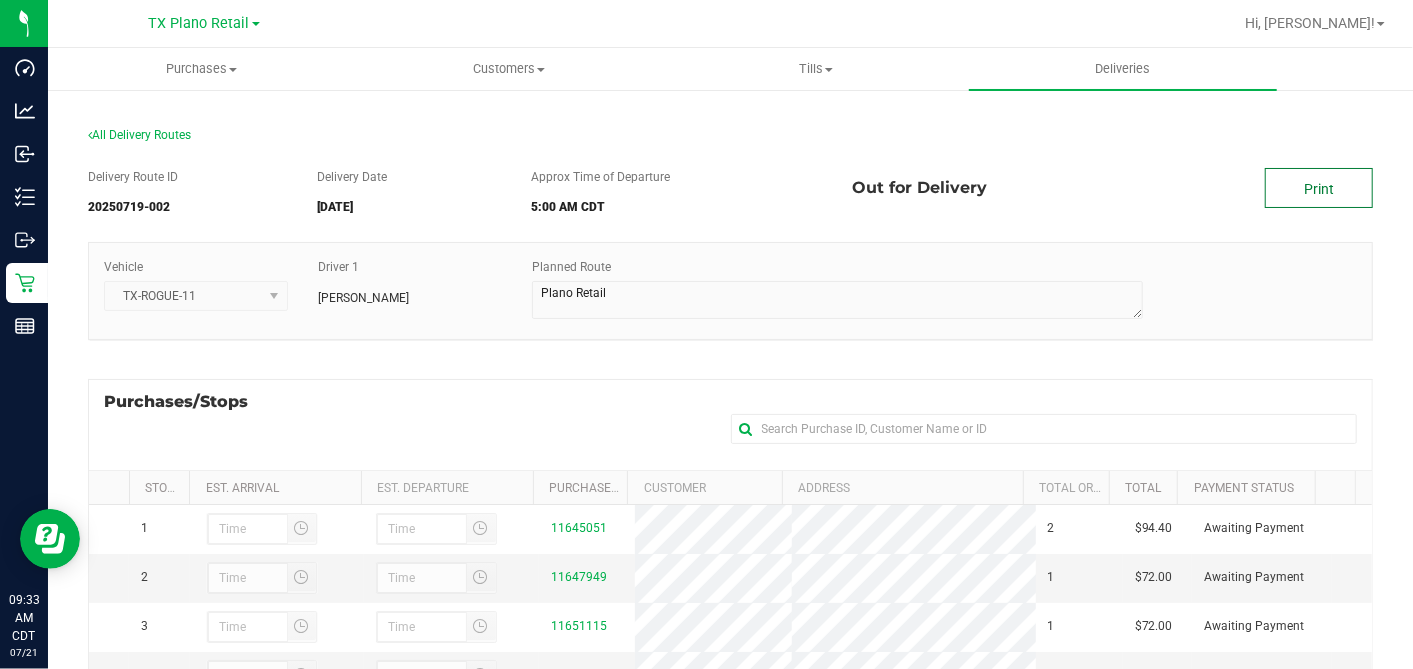 click on "Print" at bounding box center (1319, 188) 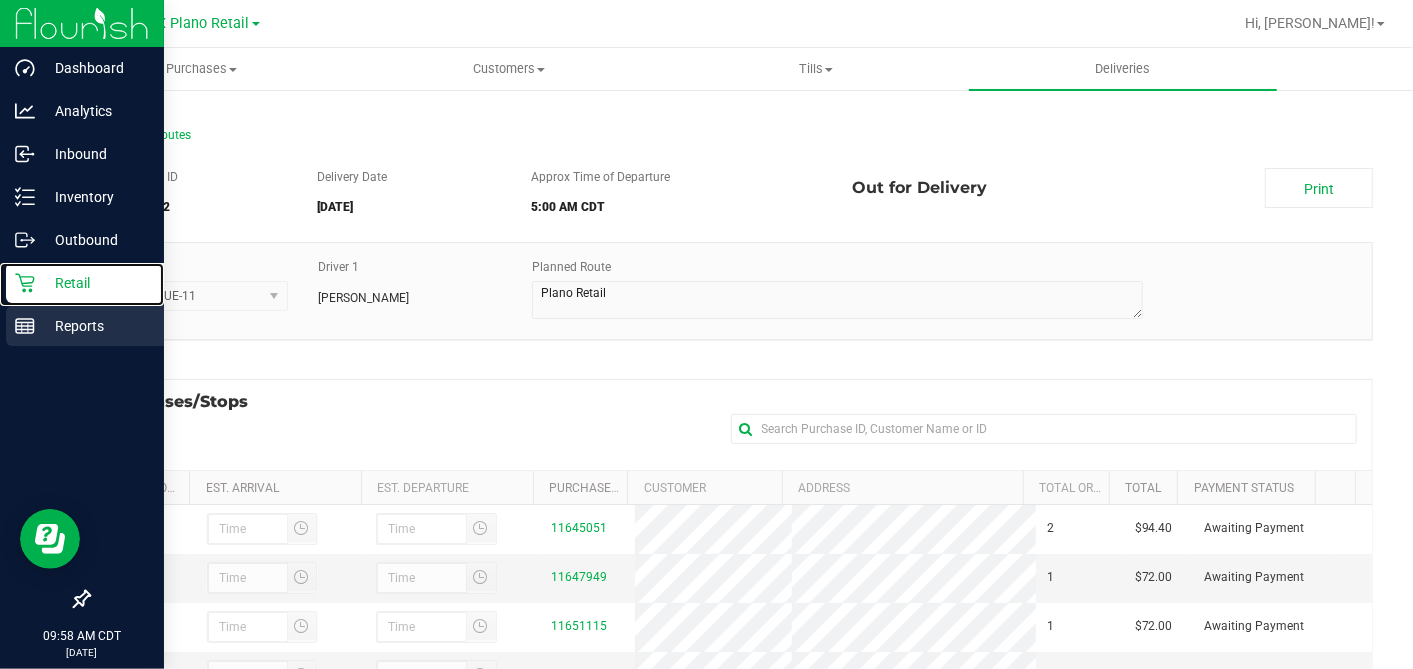 drag, startPoint x: 31, startPoint y: 273, endPoint x: 128, endPoint y: 317, distance: 106.51291 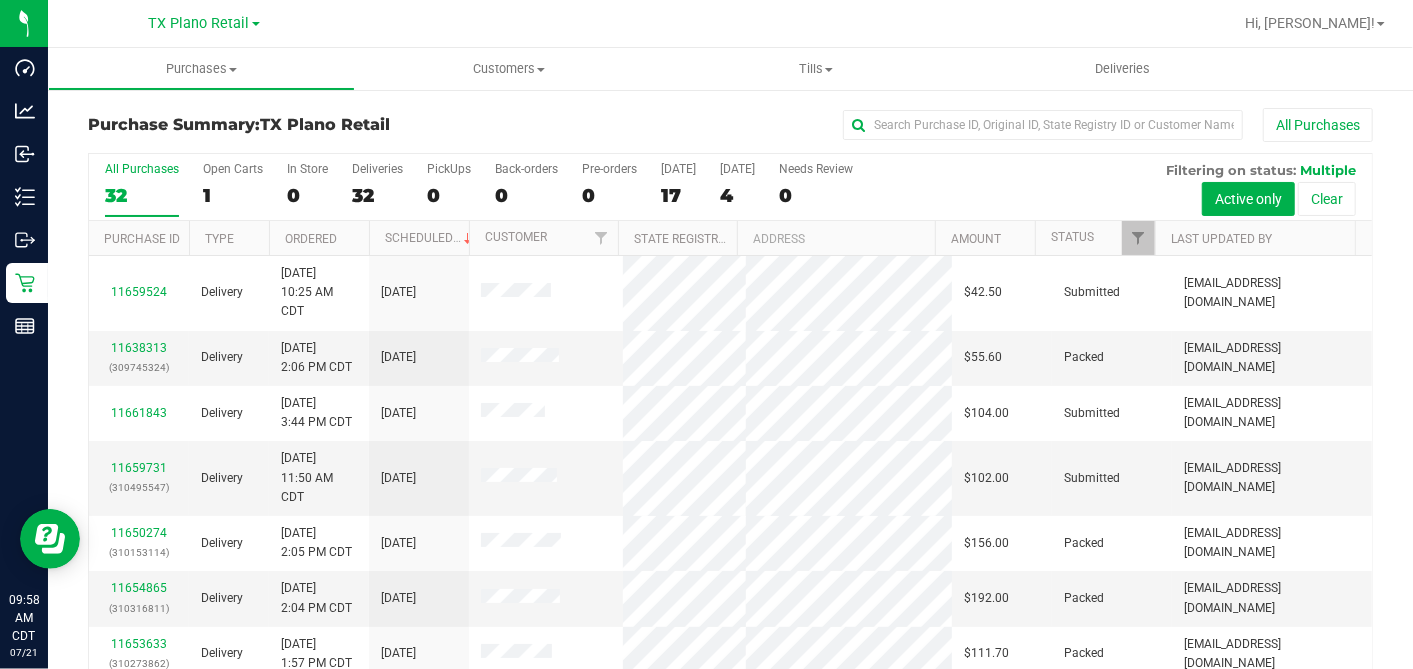 click on "All Purchases
32
Open Carts
1
In Store
0
Deliveries
32
PickUps
0
Back-orders
0
Pre-orders
0
[DATE]
17
[DATE]
4" at bounding box center (730, 162) 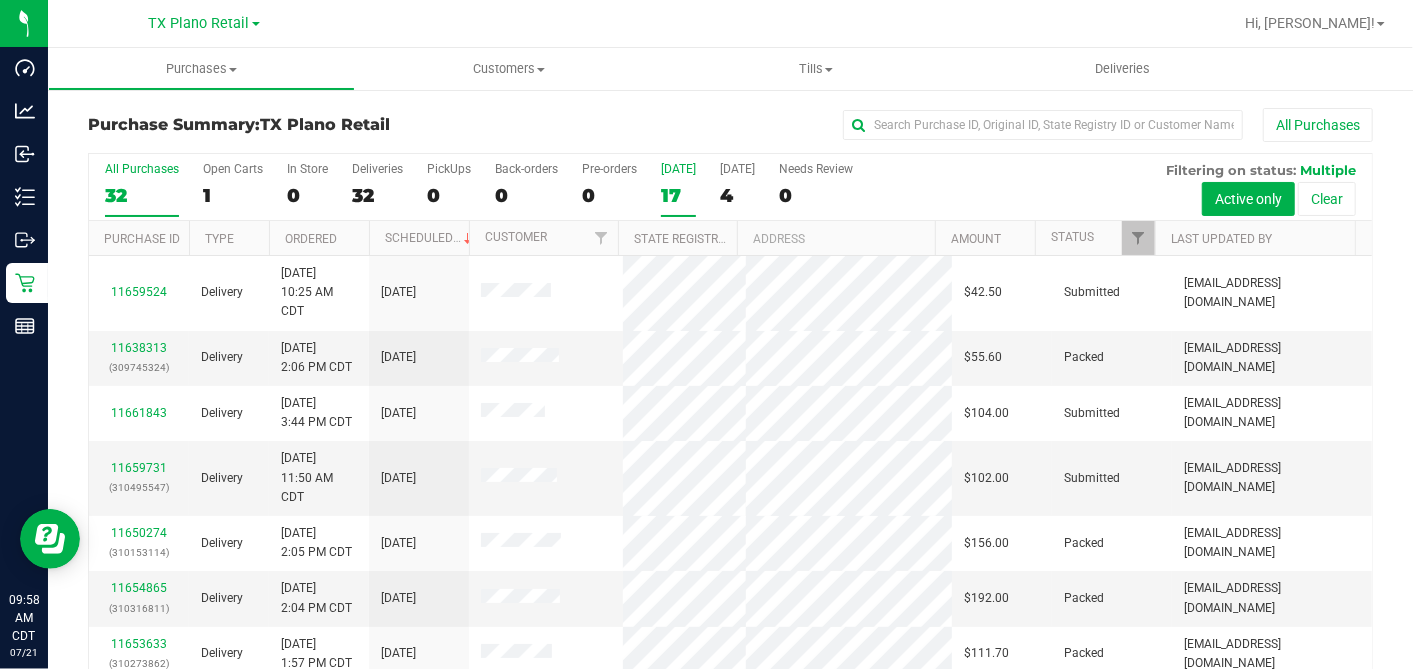 click on "[DATE]
17" at bounding box center (678, 189) 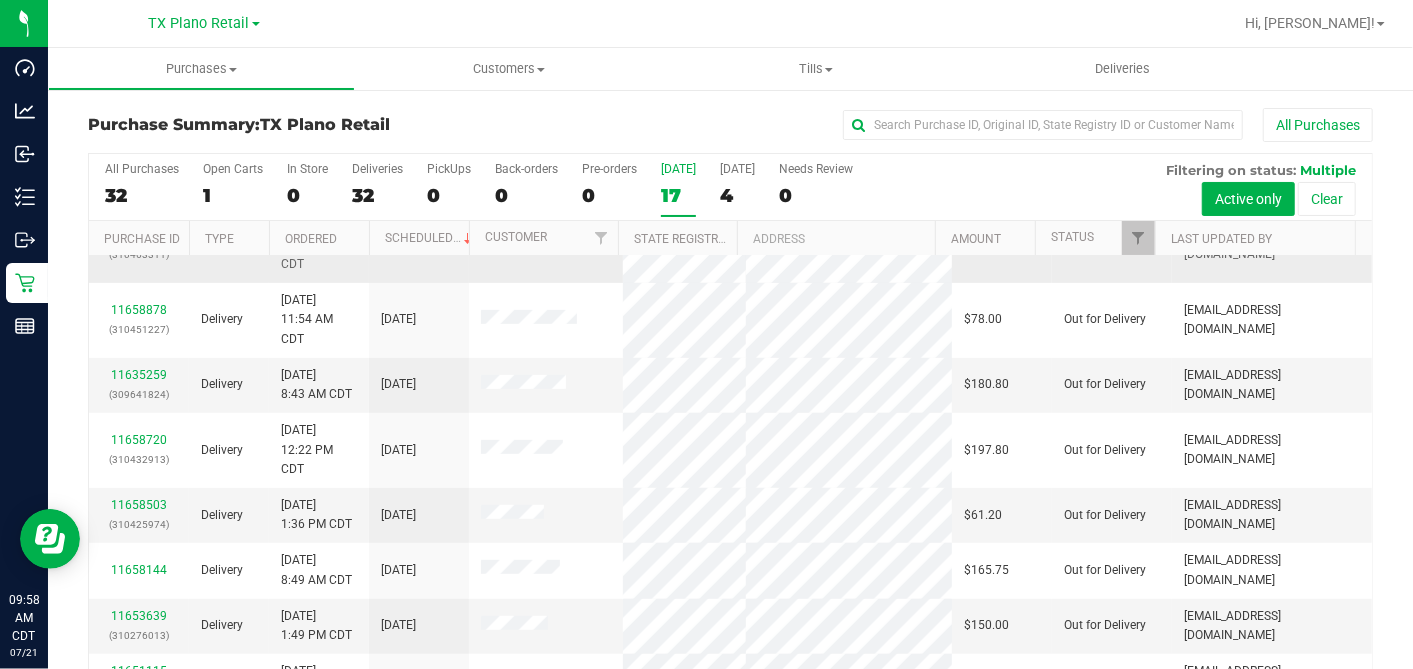 scroll, scrollTop: 555, scrollLeft: 0, axis: vertical 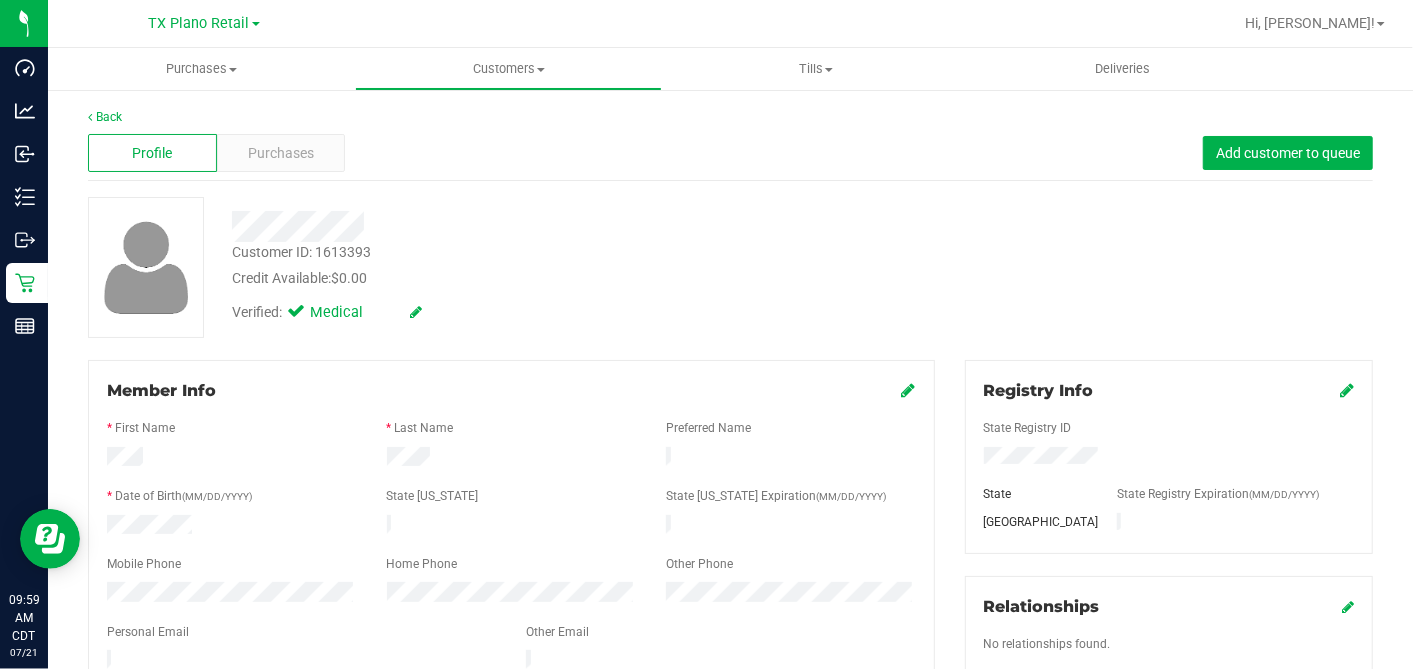 click at bounding box center (511, 648) 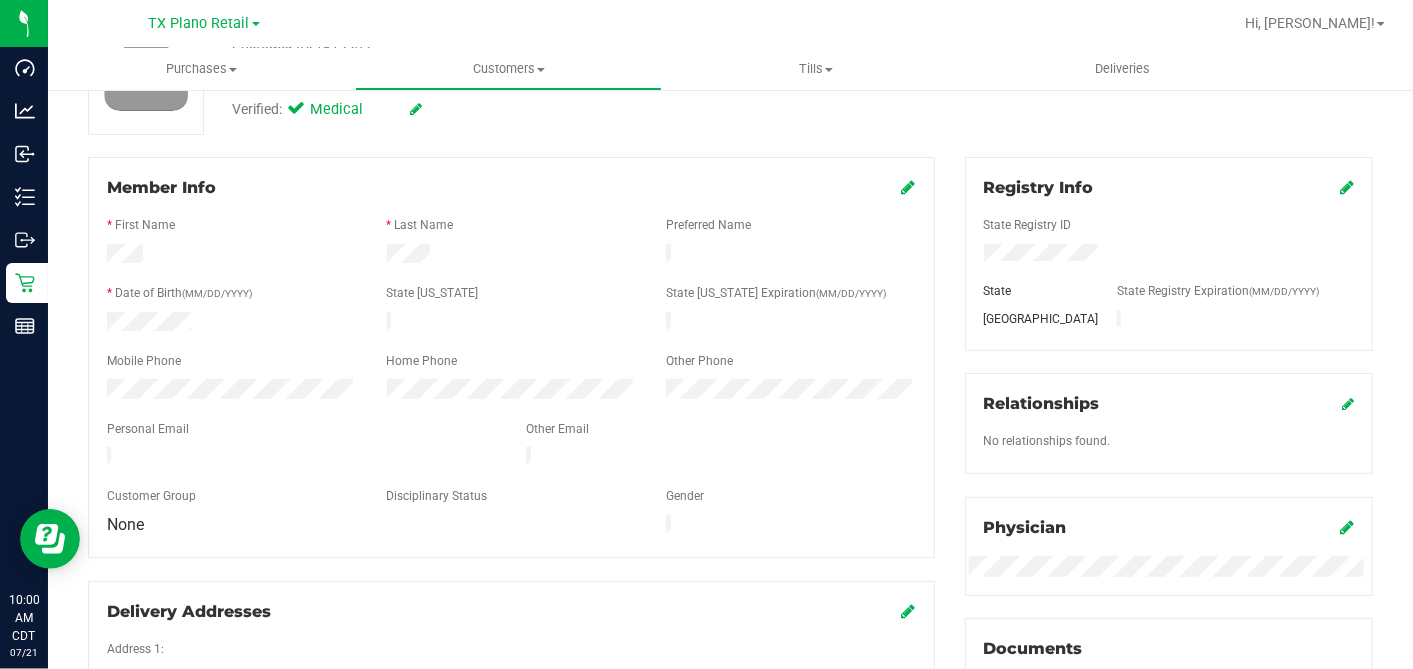 scroll, scrollTop: 222, scrollLeft: 0, axis: vertical 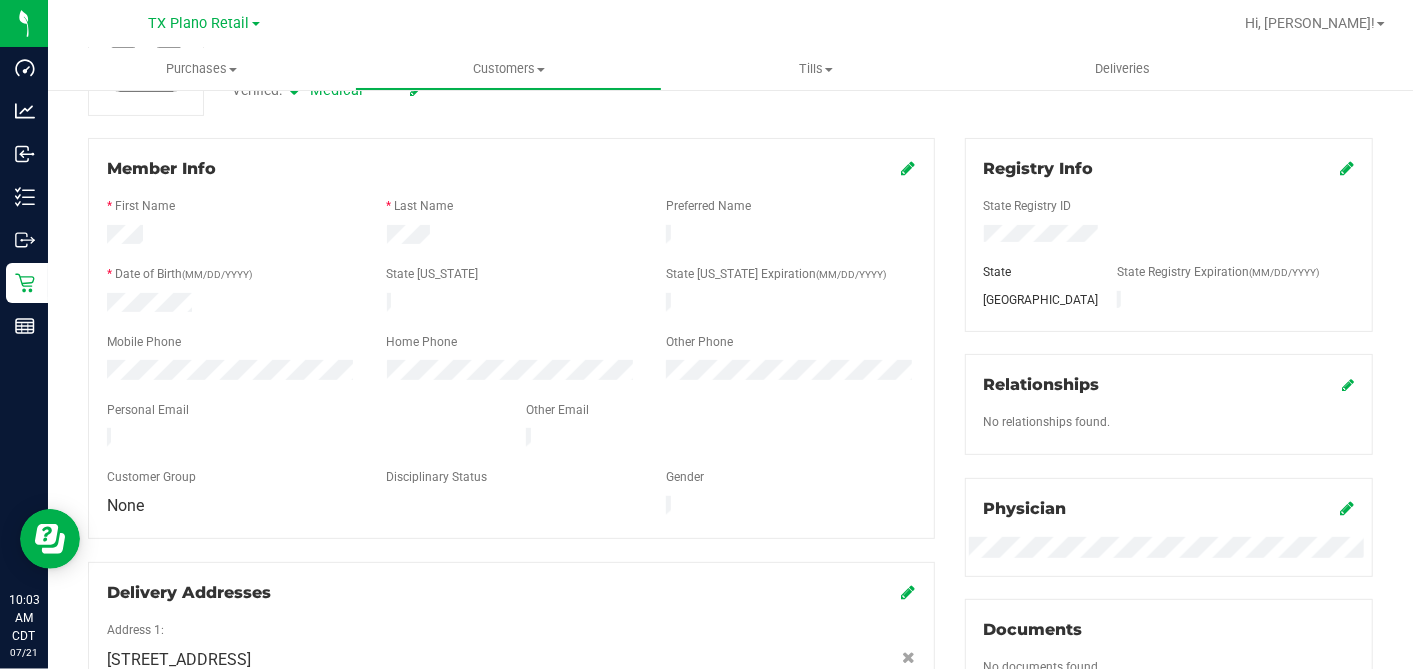 click at bounding box center [232, 237] 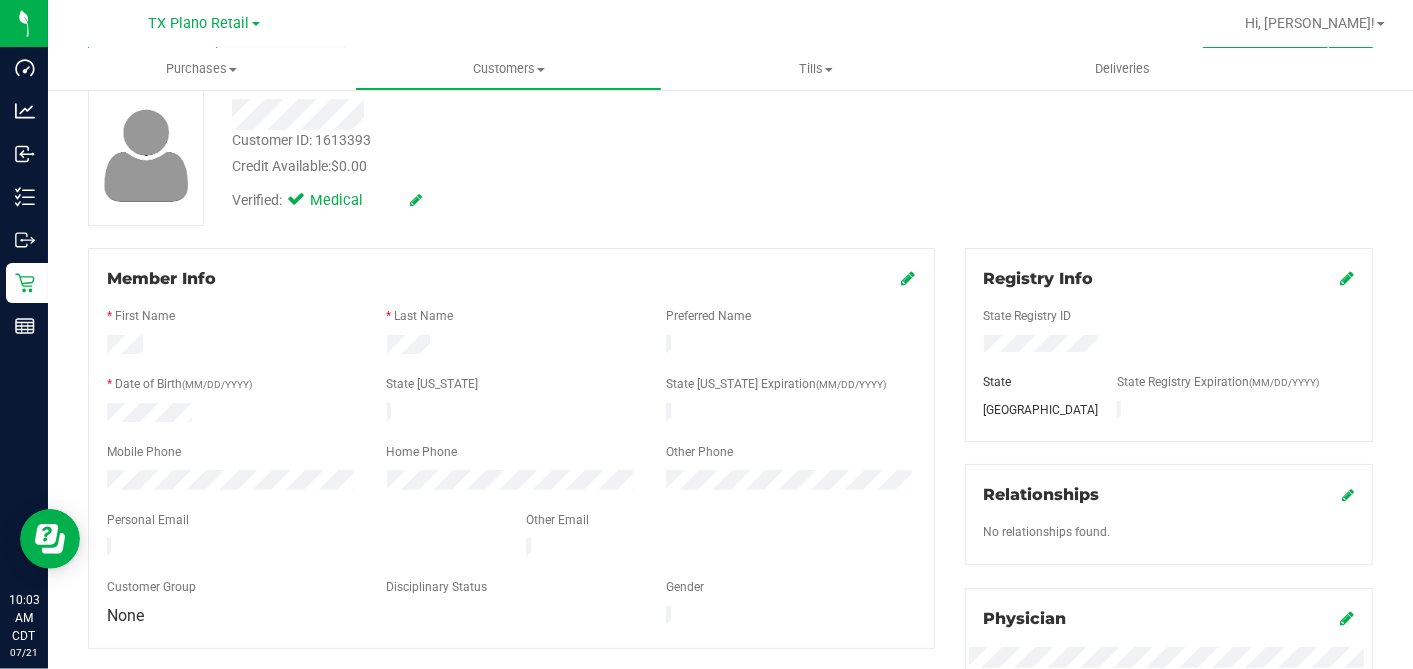 scroll, scrollTop: 0, scrollLeft: 0, axis: both 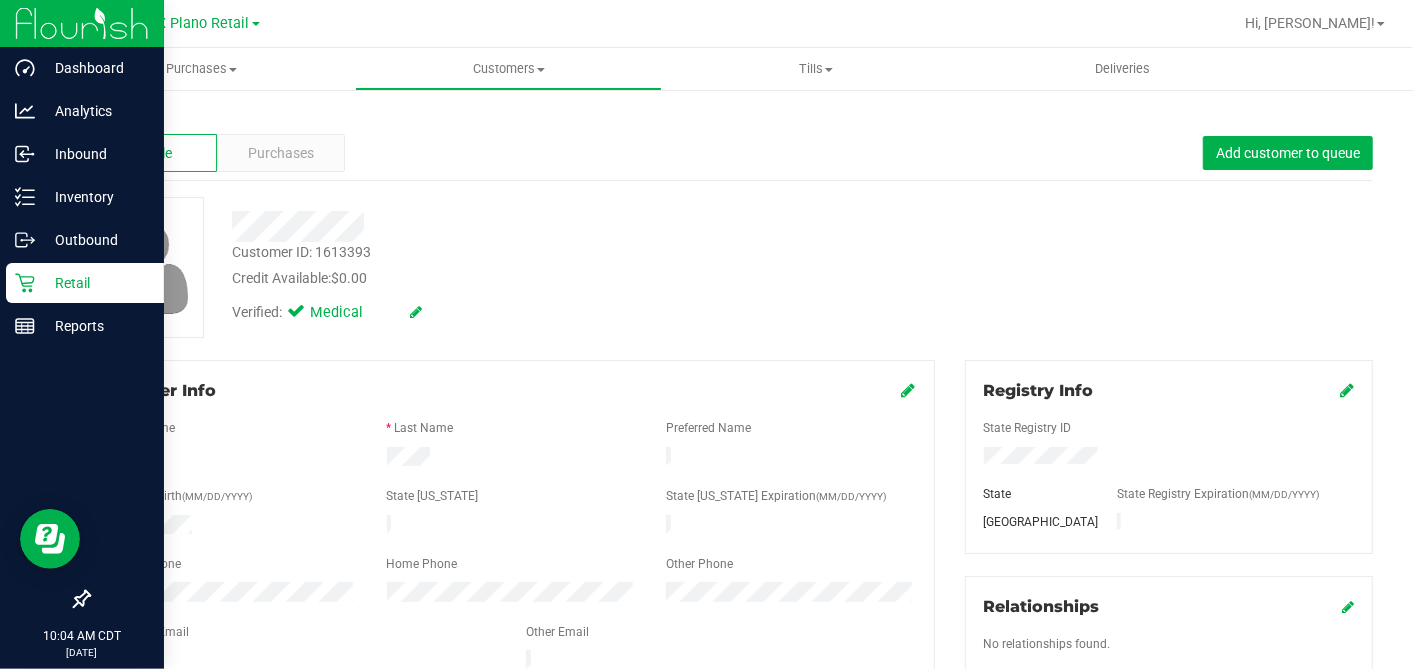 click on "Retail" at bounding box center (95, 283) 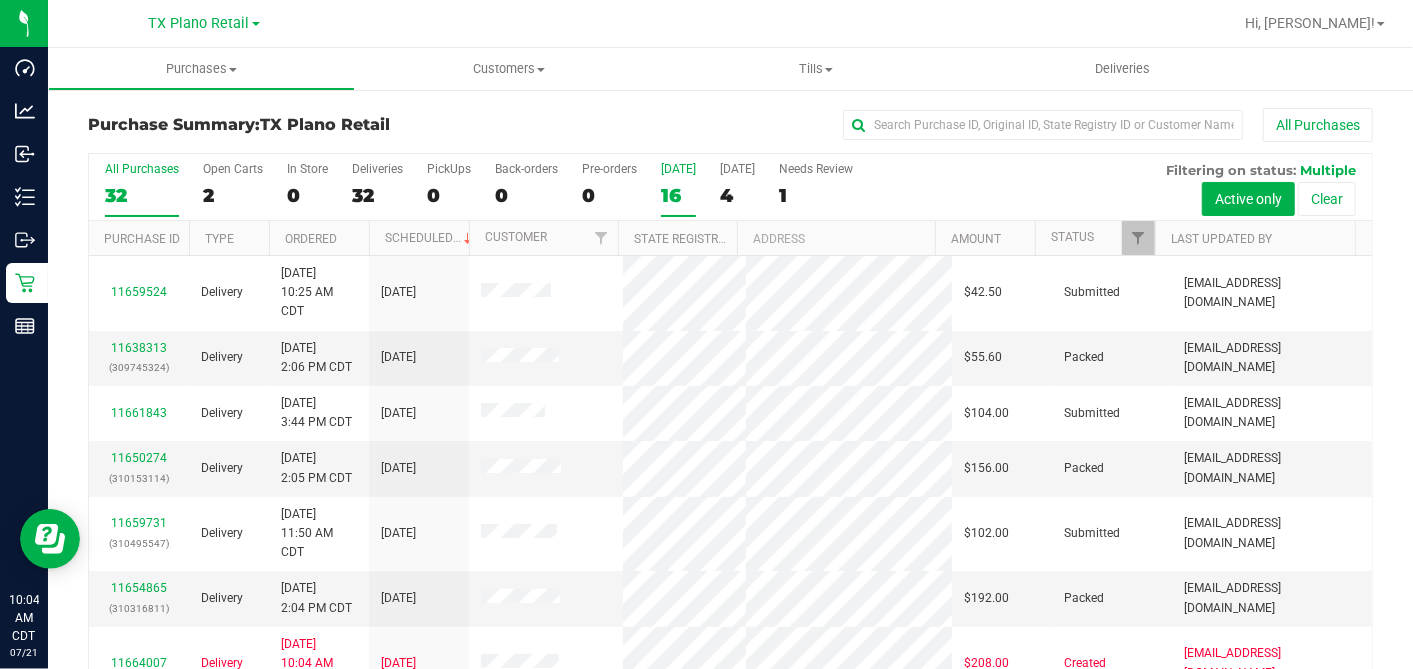 click on "16" at bounding box center (678, 195) 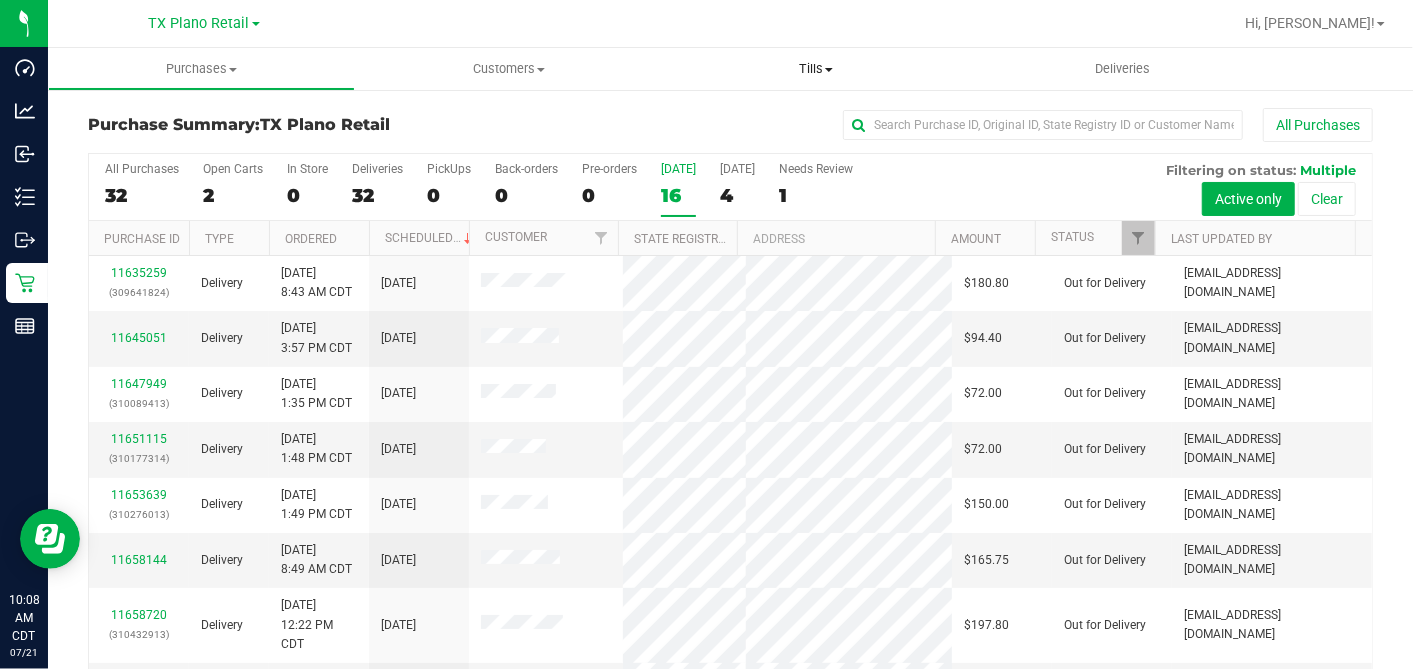 click on "Tills
Manage tills
Reconcile e-payments" at bounding box center [815, 69] 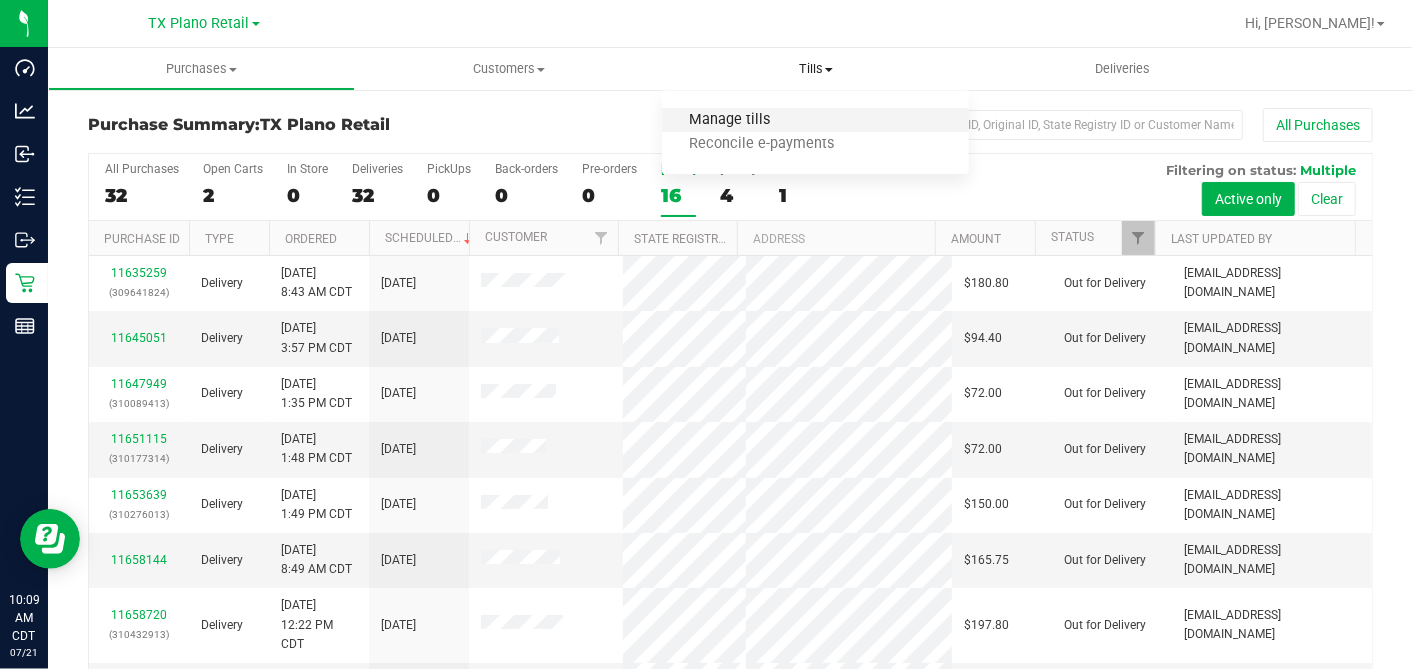 click on "Manage tills" at bounding box center [729, 120] 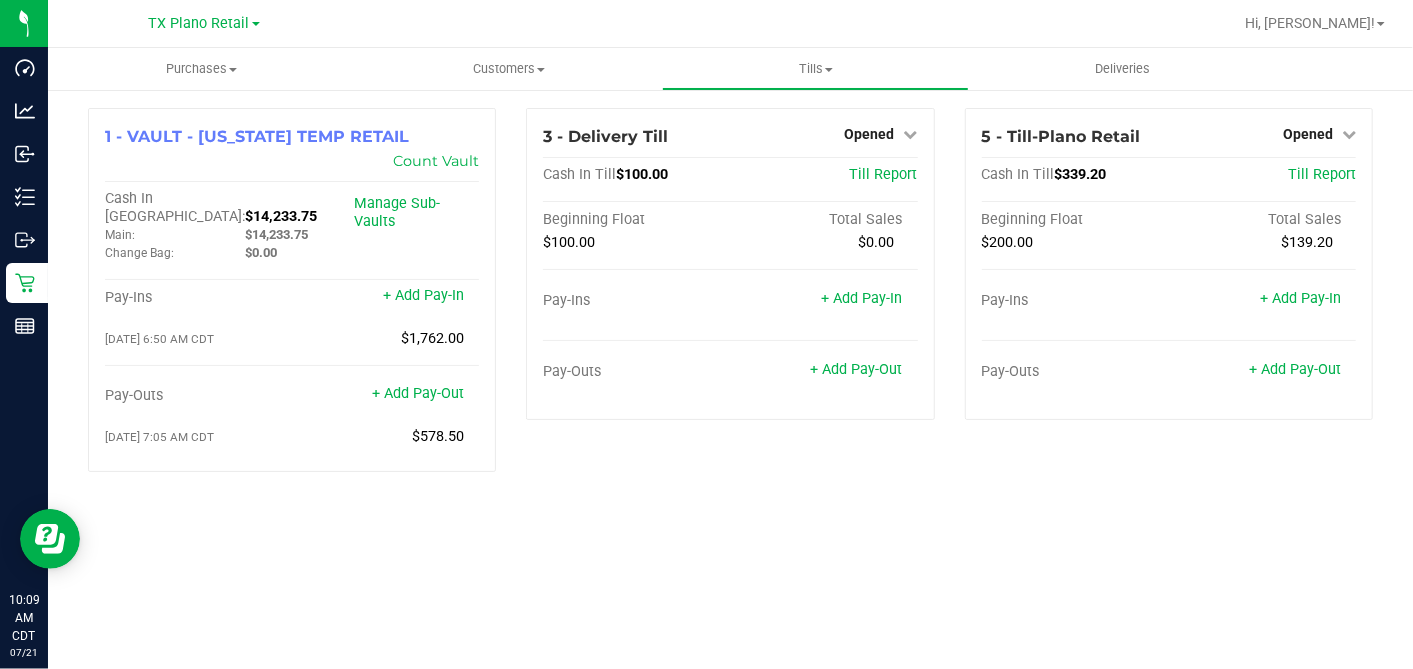 click on "Purchases
Summary of purchases
Fulfillment
All purchases
Customers
All customers
Add a new customer
All physicians" at bounding box center [730, 358] 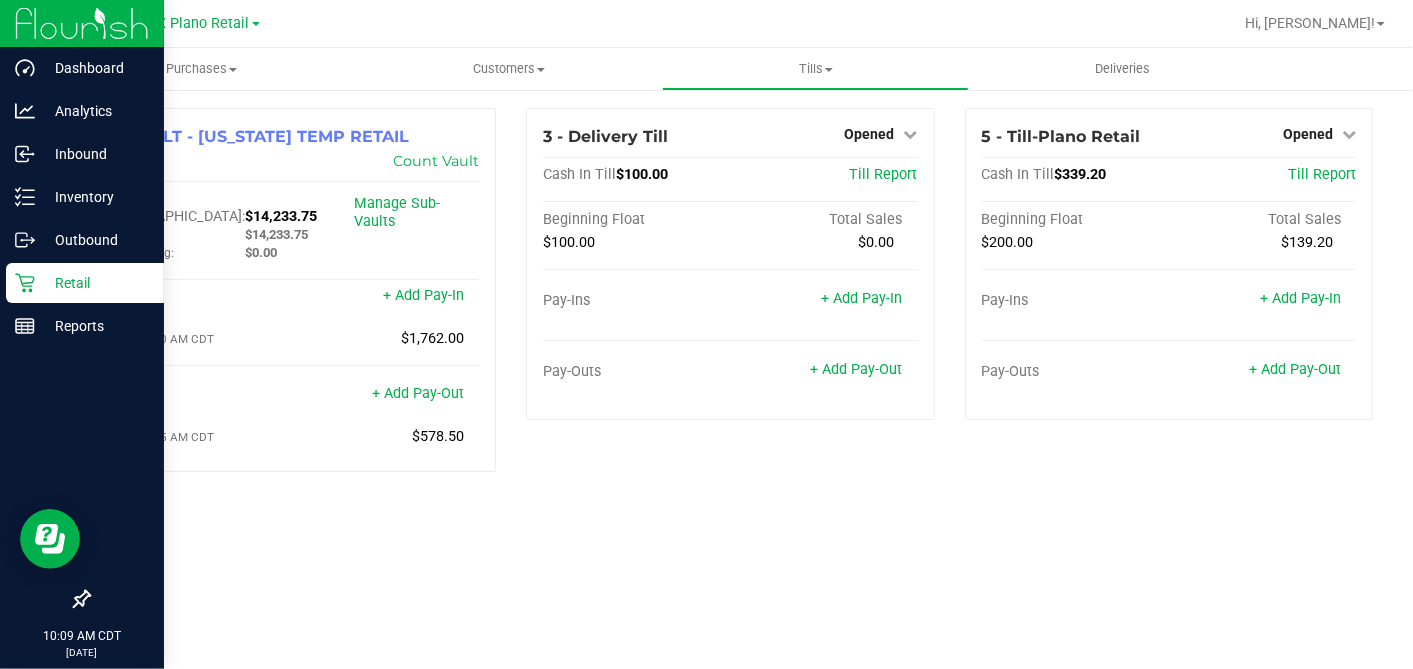 click on "Retail" at bounding box center (95, 283) 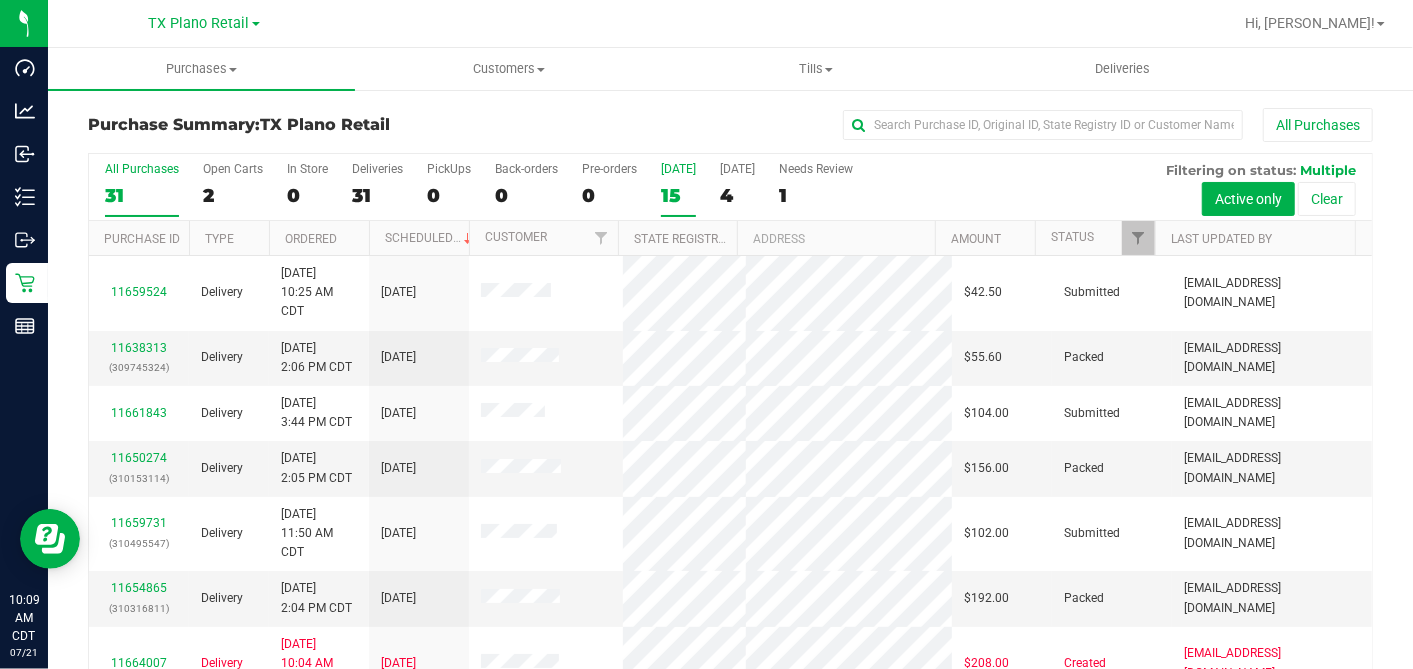 click on "15" at bounding box center (678, 195) 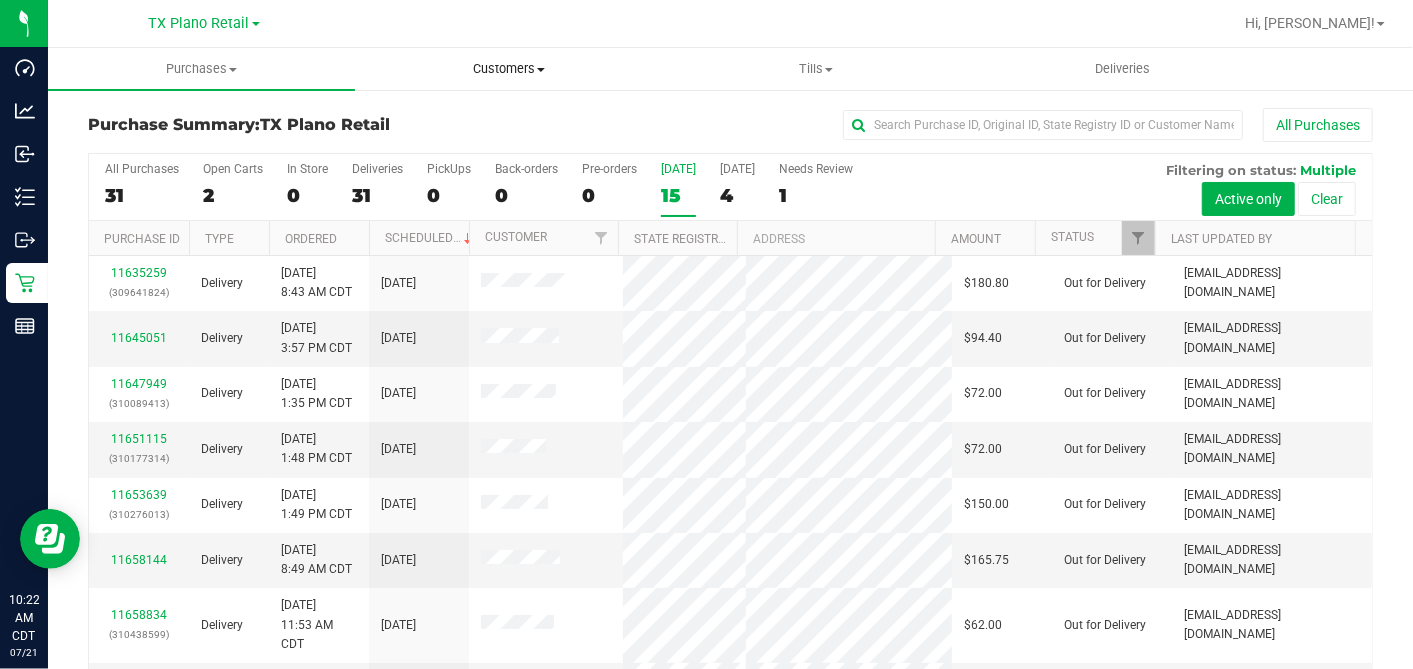 click on "Customers" at bounding box center (508, 69) 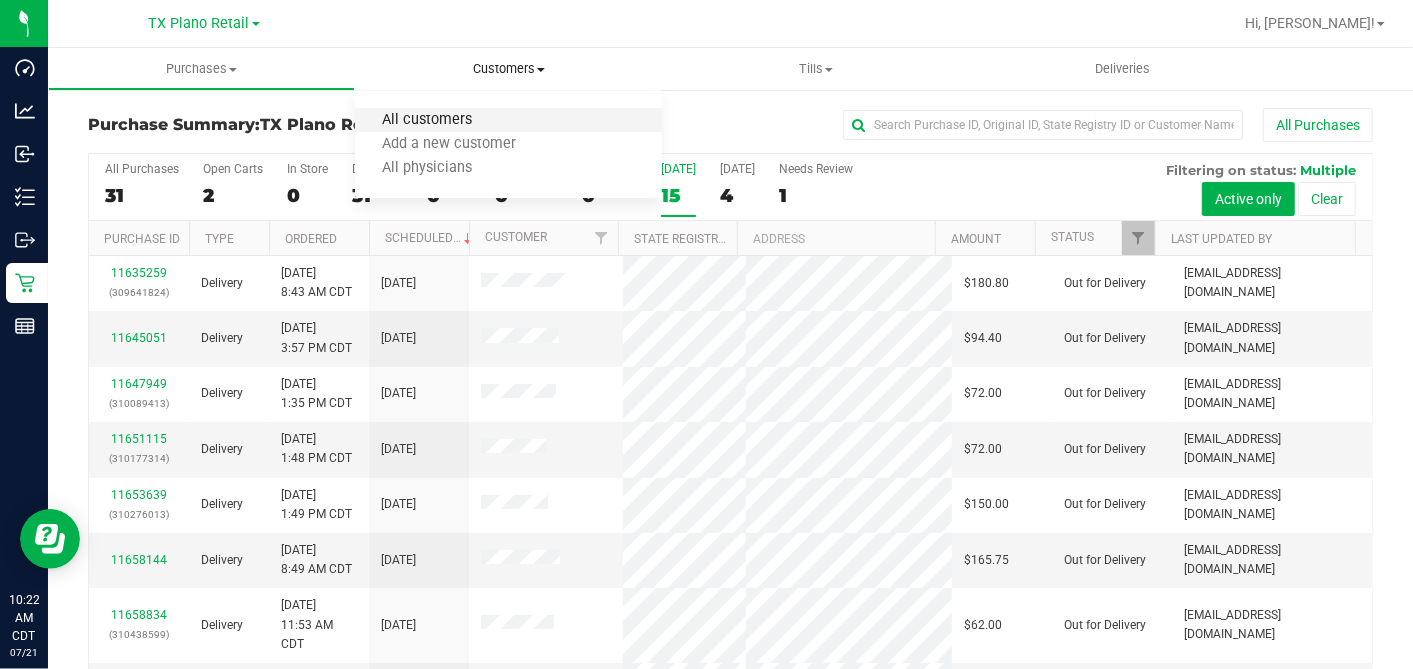 click on "All customers" at bounding box center (427, 120) 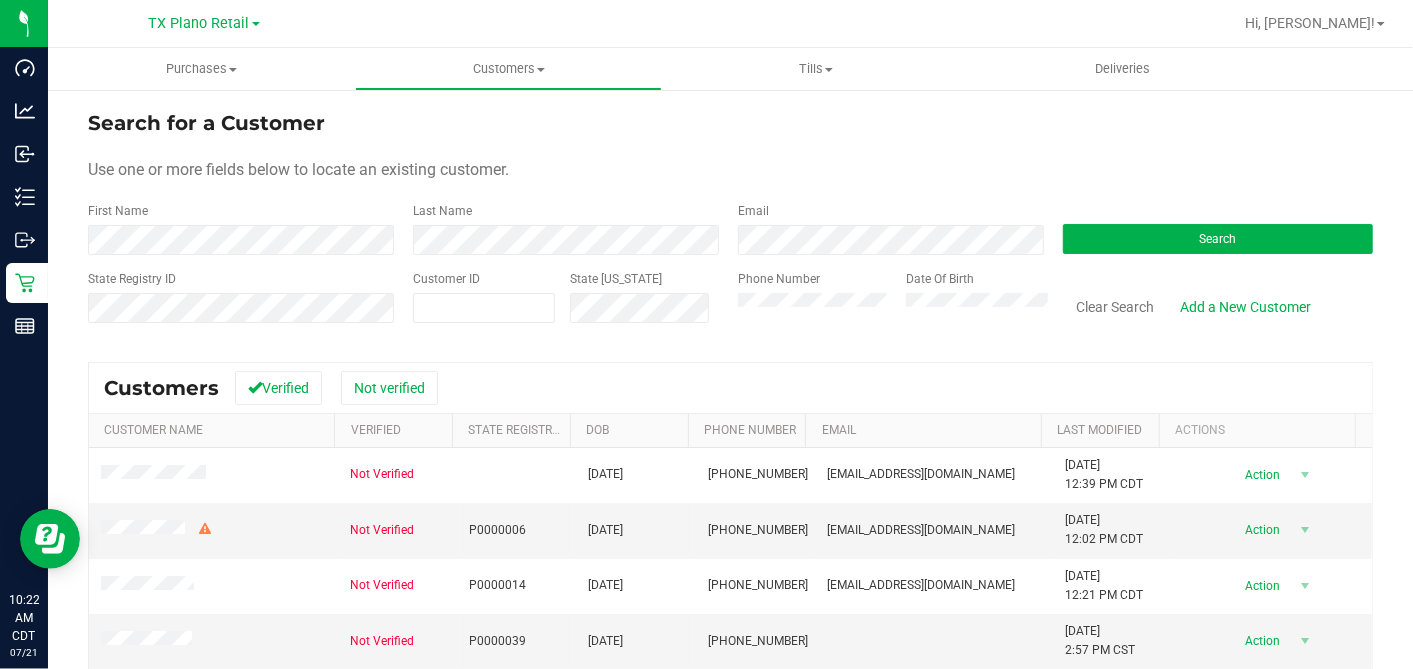 click on "Search for a Customer
Use one or more fields below to locate an existing customer.
First Name
Last Name
Email
Search
State Registry ID
Customer ID
State [US_STATE]
Phone Number
Date Of Birth" at bounding box center (730, 224) 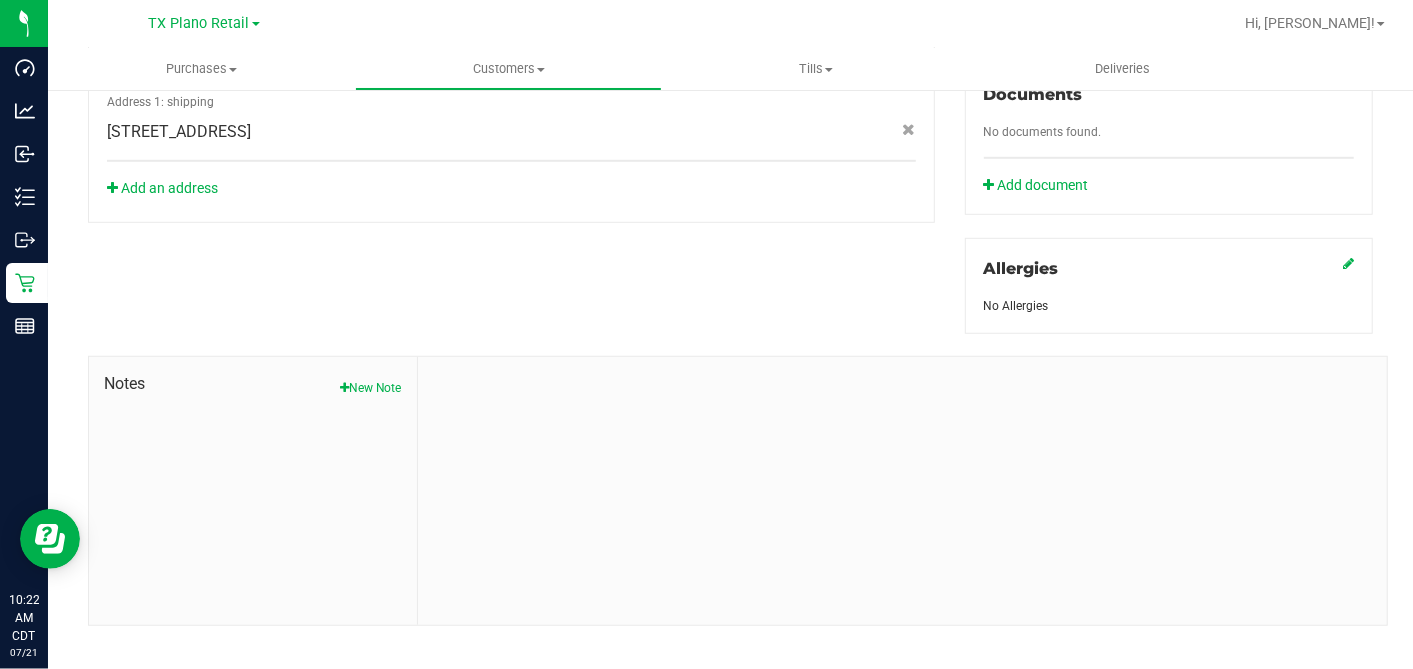 scroll, scrollTop: 0, scrollLeft: 0, axis: both 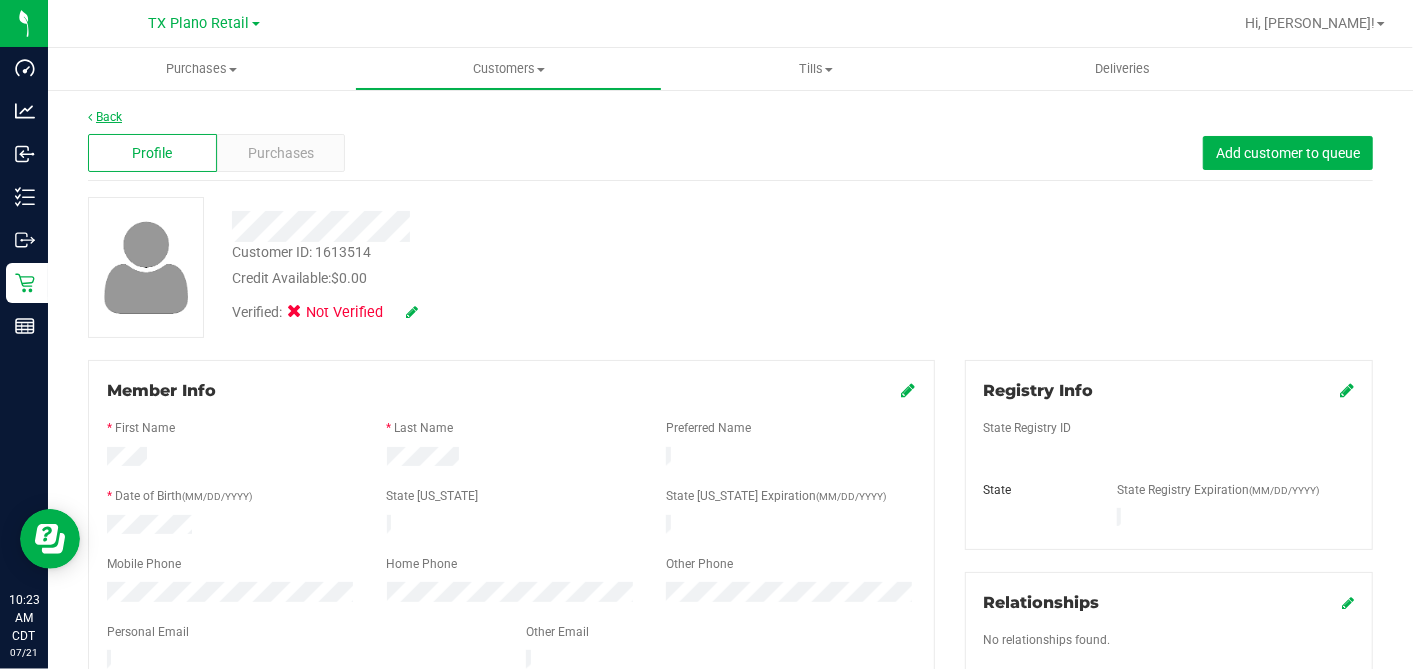 click on "Back" at bounding box center (105, 117) 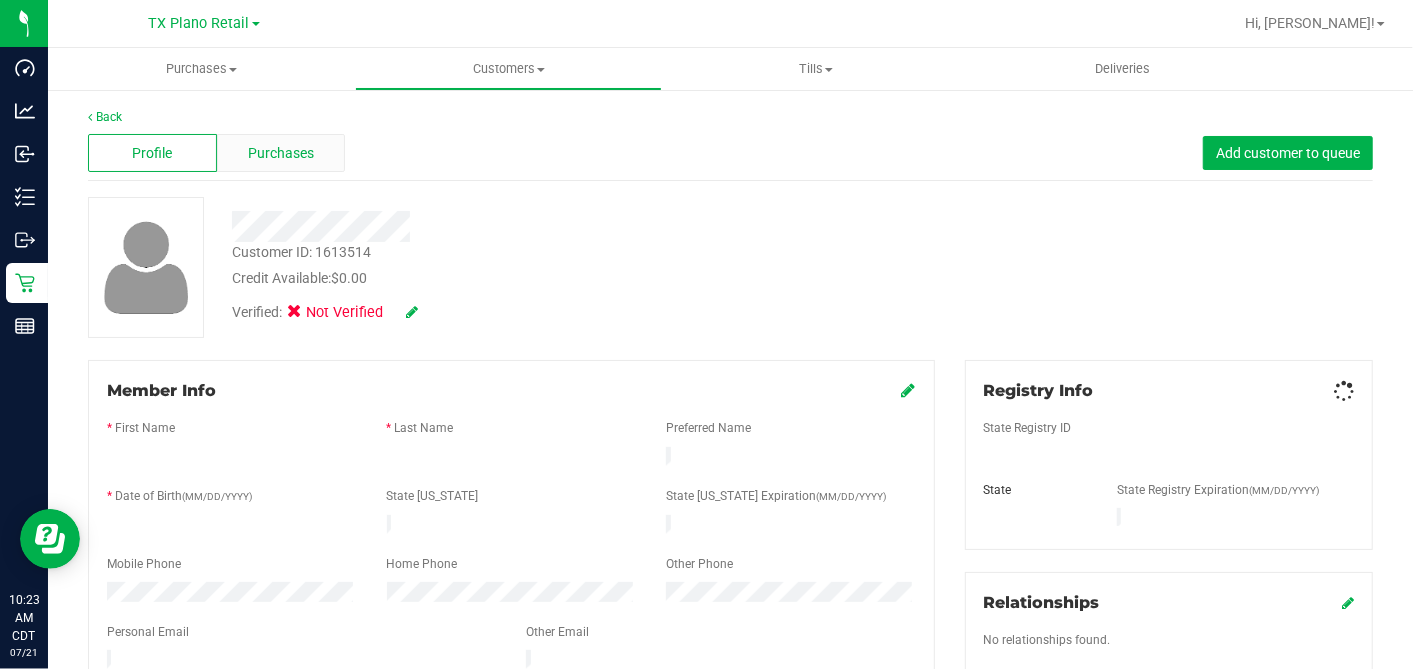 click on "Purchases" at bounding box center [281, 153] 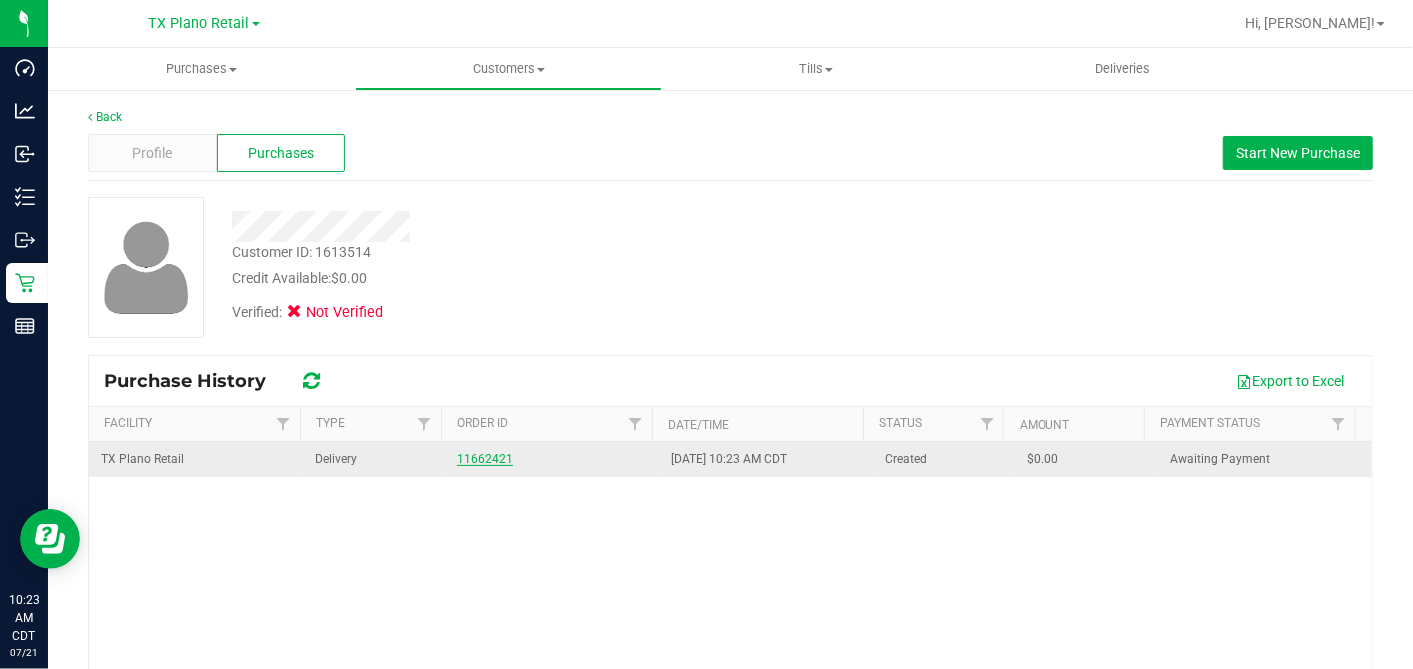 click on "11662421" at bounding box center [485, 459] 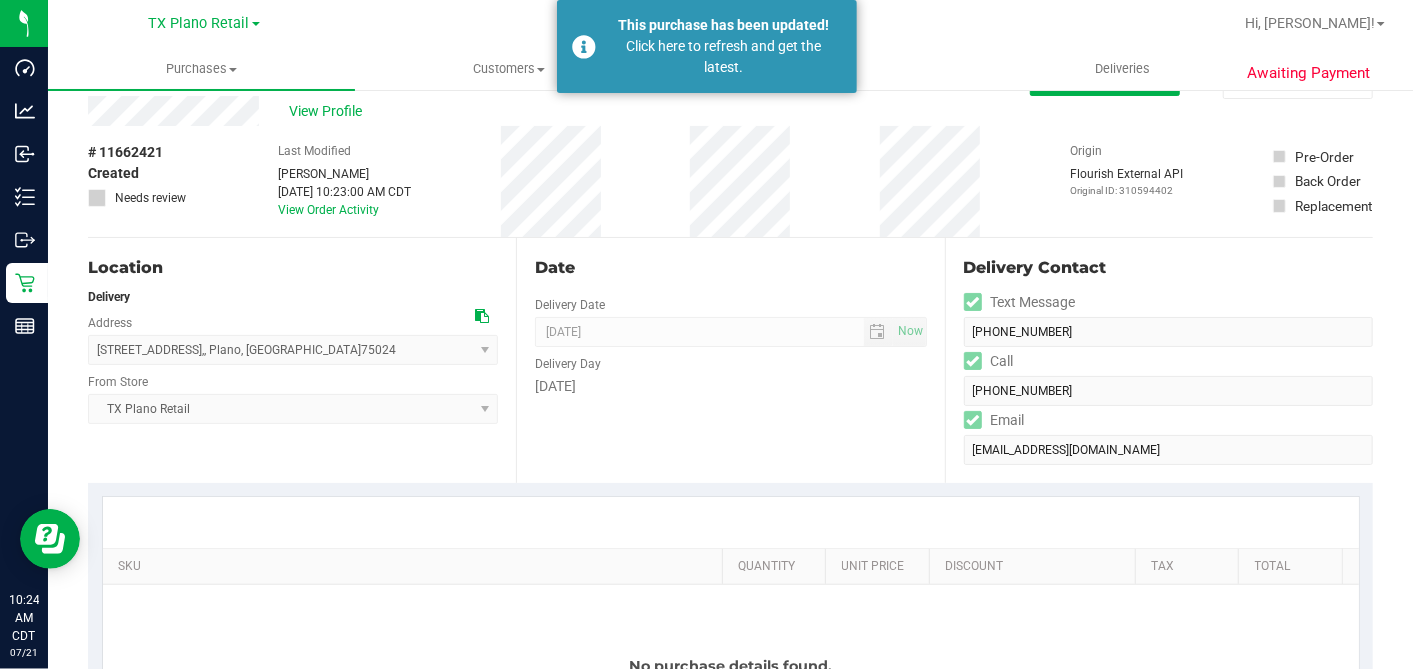 scroll, scrollTop: 0, scrollLeft: 0, axis: both 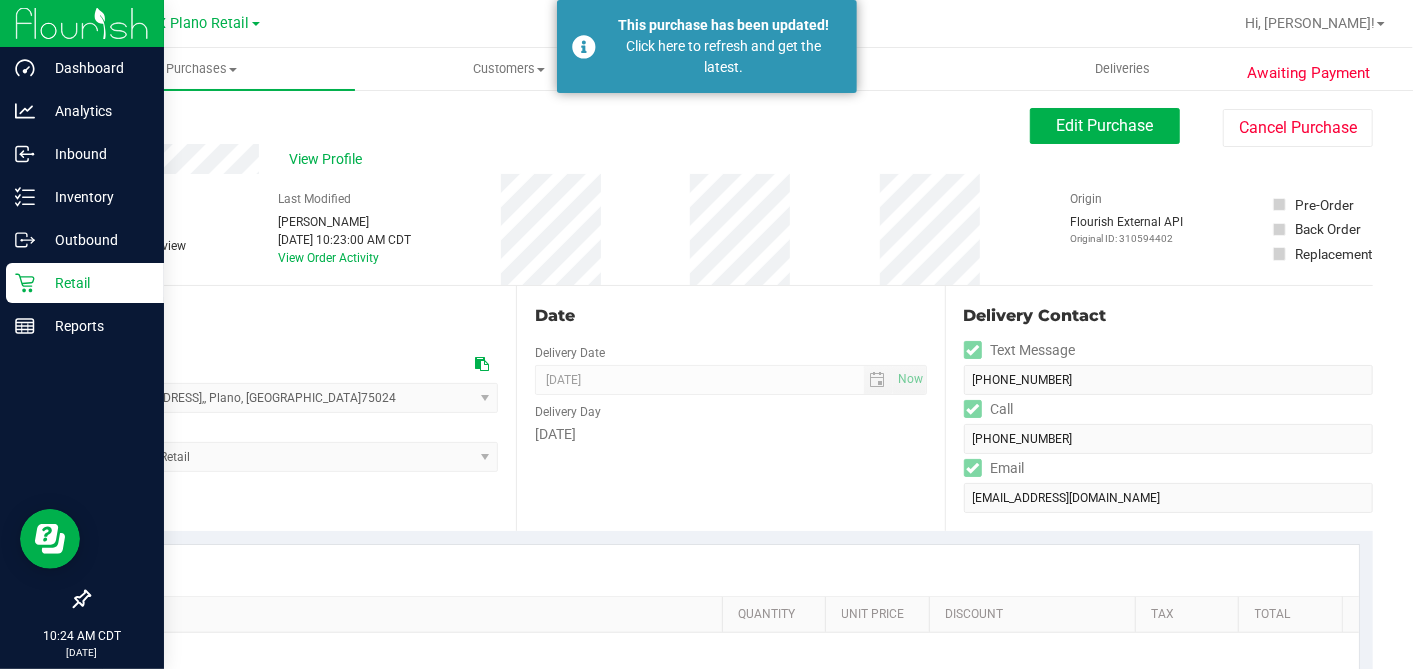 click on "Retail" at bounding box center [95, 283] 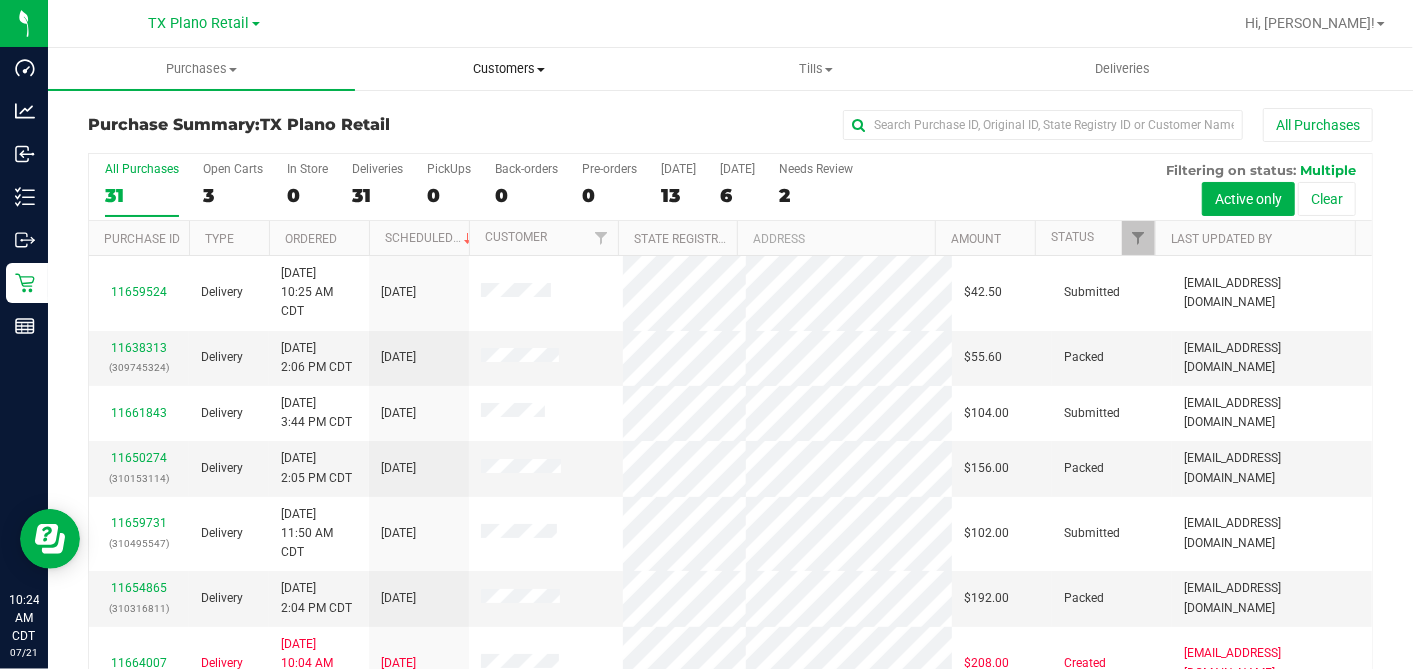 drag, startPoint x: 493, startPoint y: 63, endPoint x: 468, endPoint y: 102, distance: 46.32494 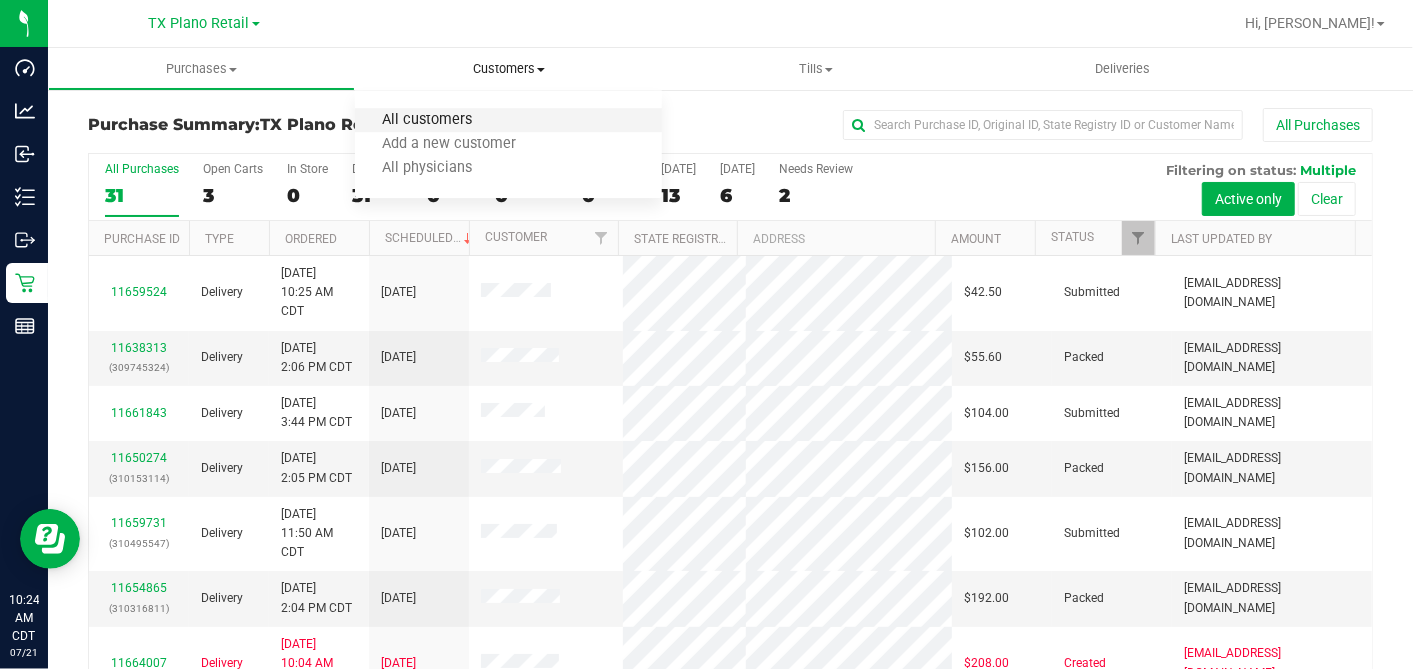 click on "All customers" at bounding box center [427, 120] 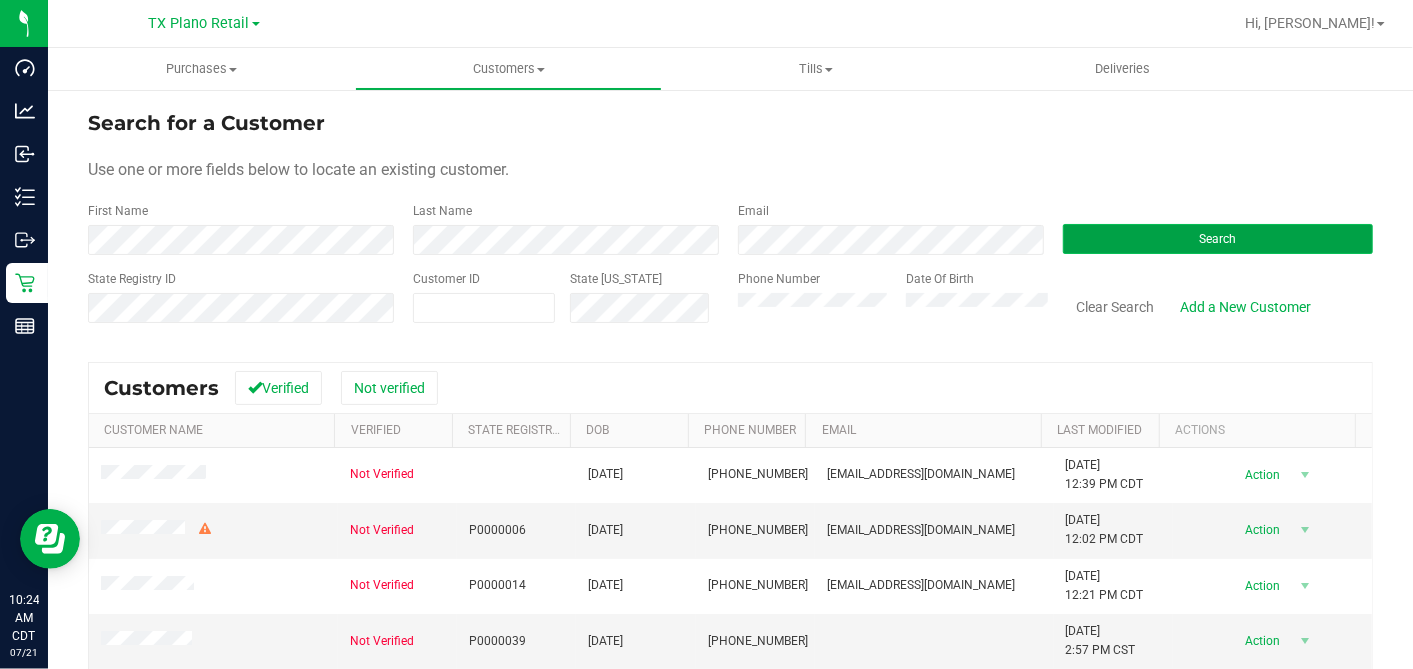 click on "Search" at bounding box center (1218, 239) 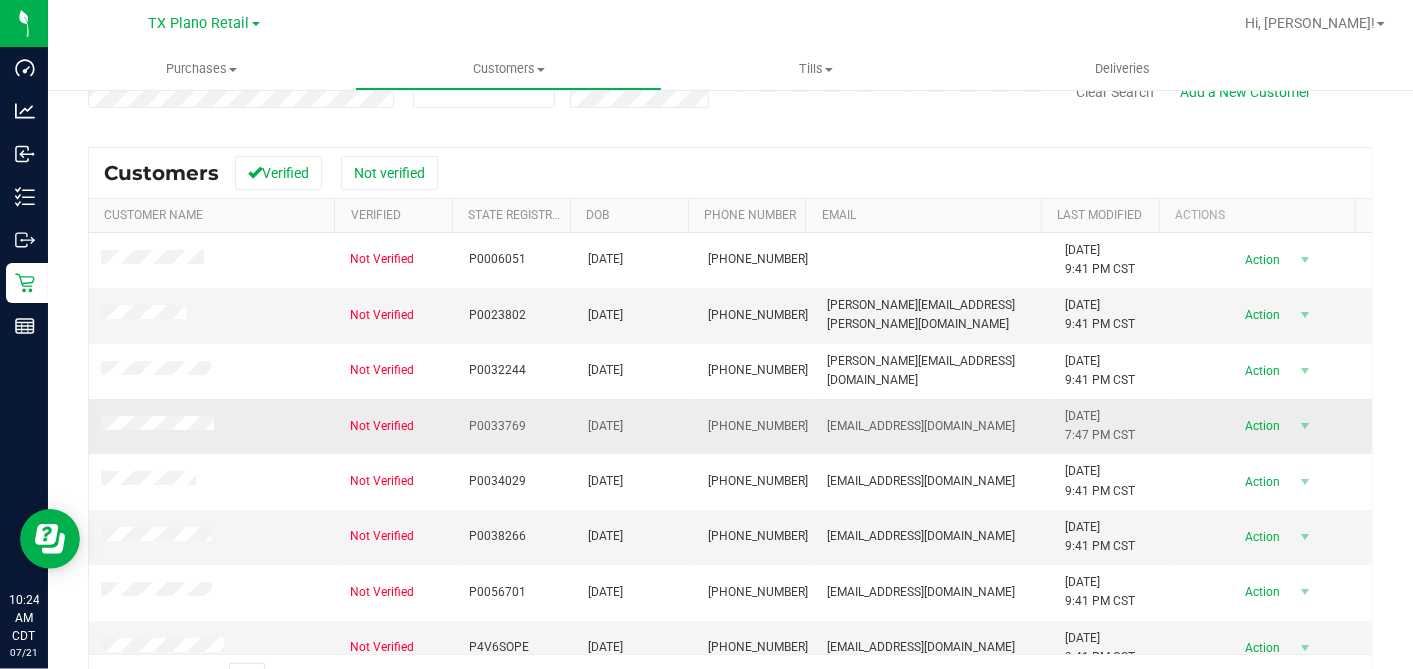 scroll, scrollTop: 222, scrollLeft: 0, axis: vertical 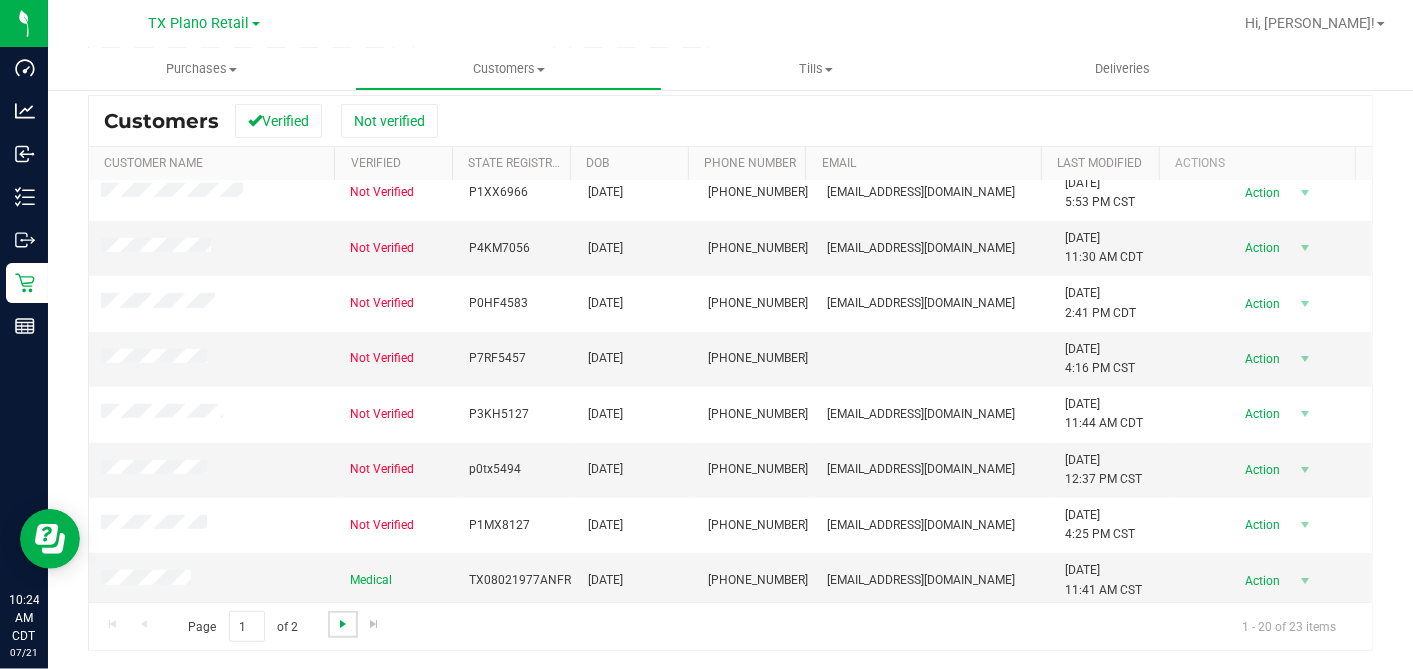 click at bounding box center [343, 624] 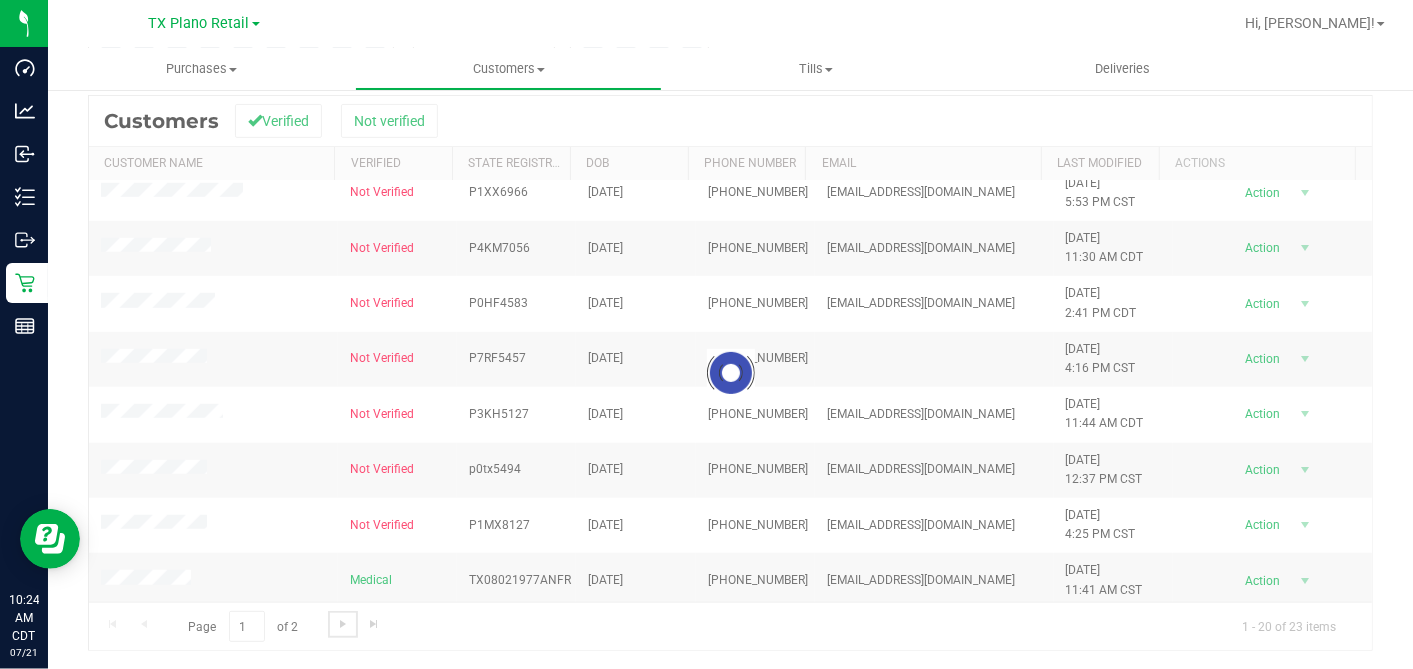 scroll, scrollTop: 0, scrollLeft: 0, axis: both 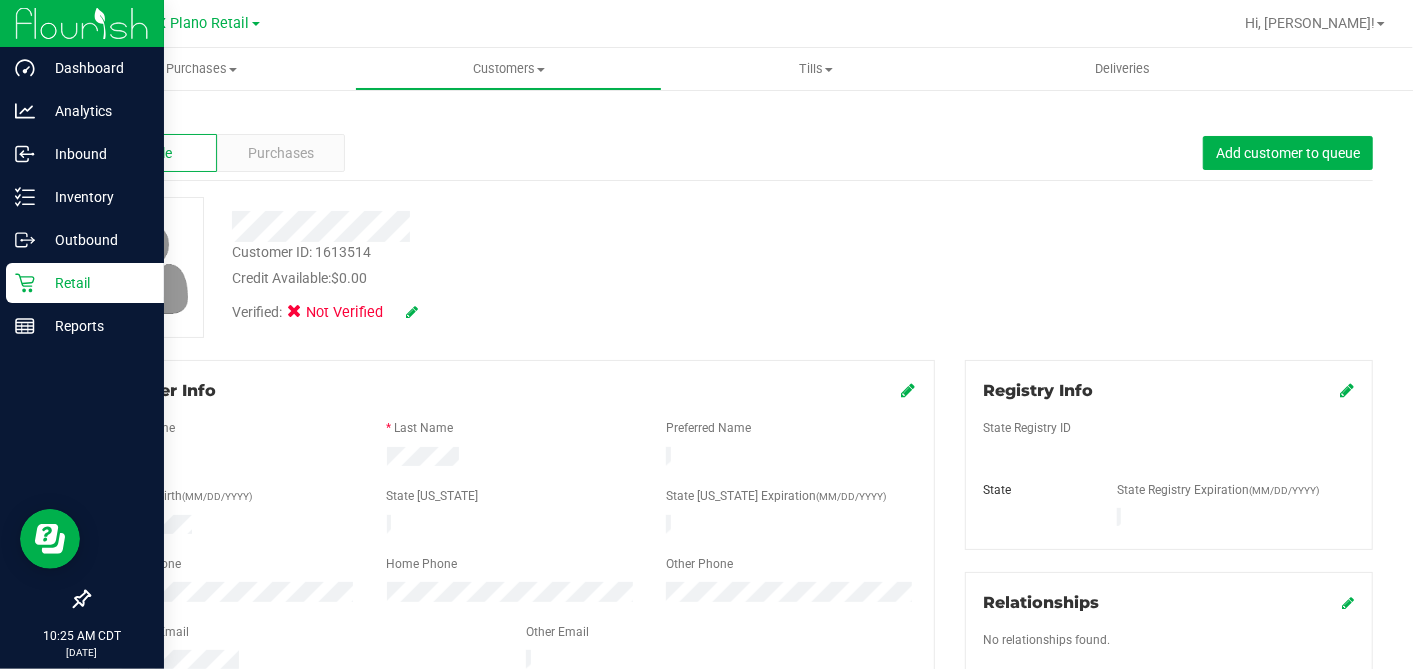 click 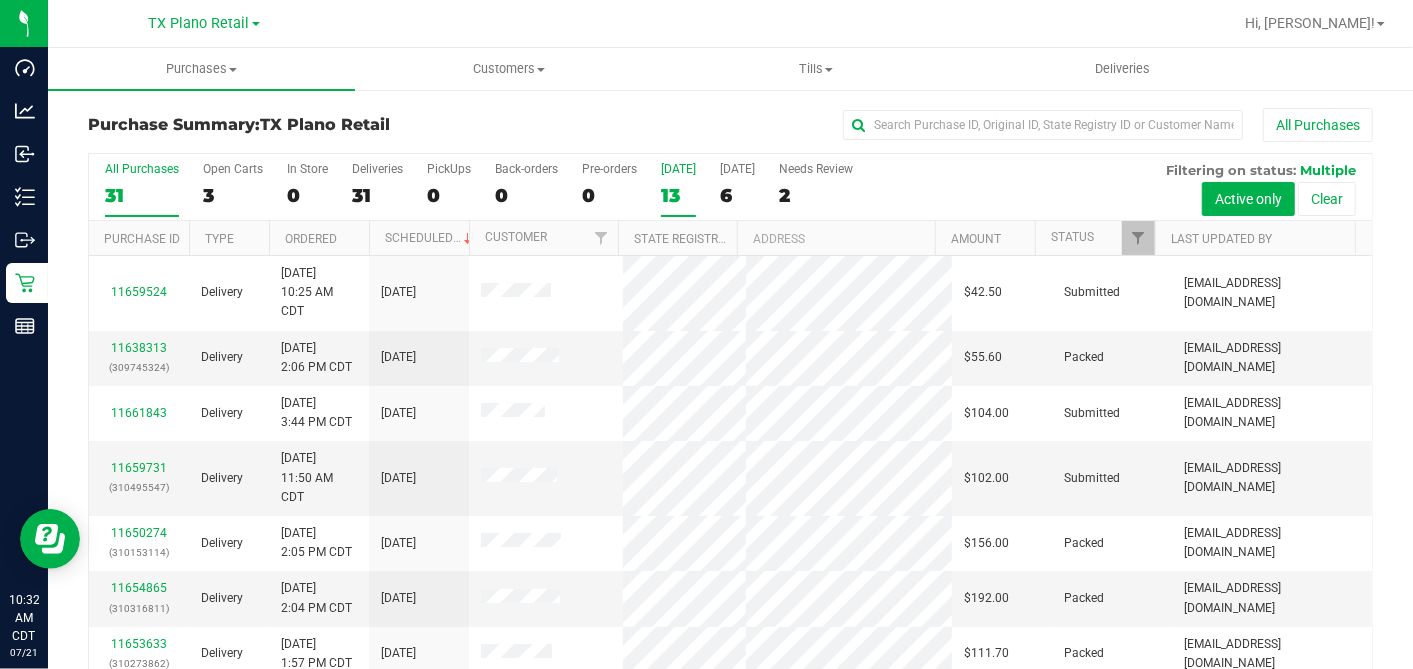 click on "13" at bounding box center (678, 195) 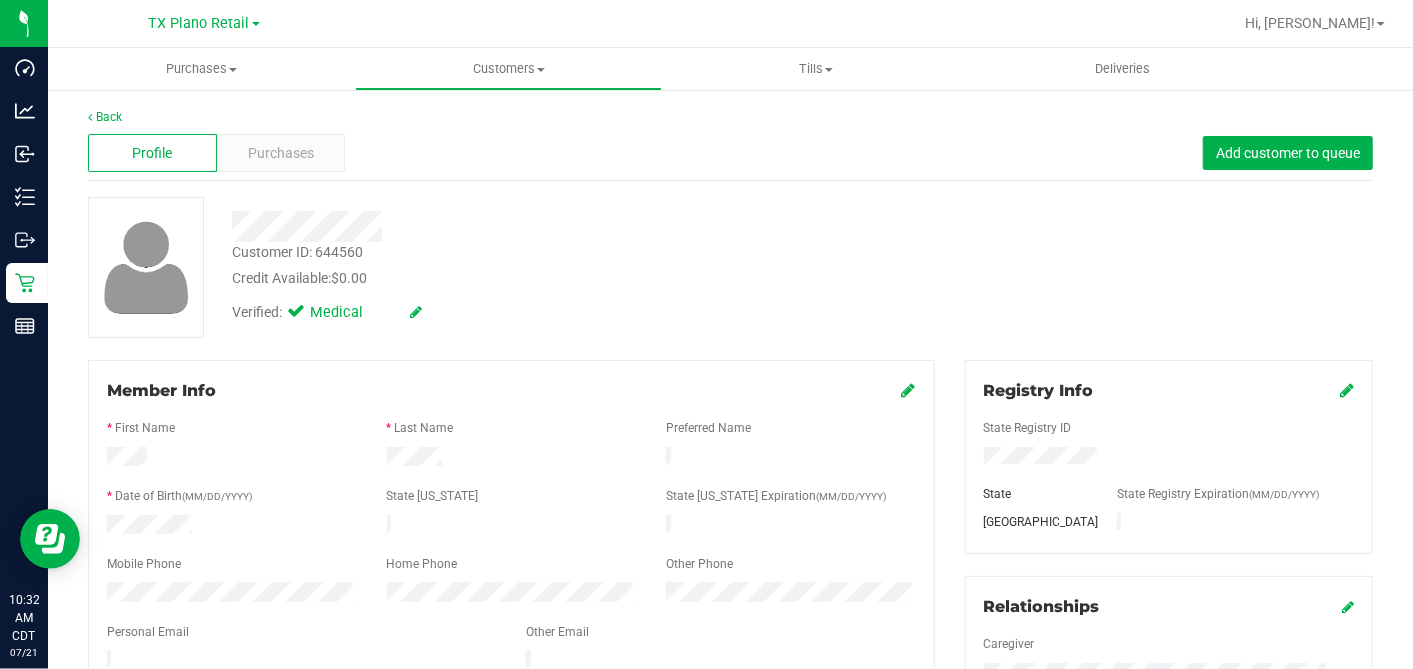 drag, startPoint x: 717, startPoint y: 361, endPoint x: 717, endPoint y: 375, distance: 14 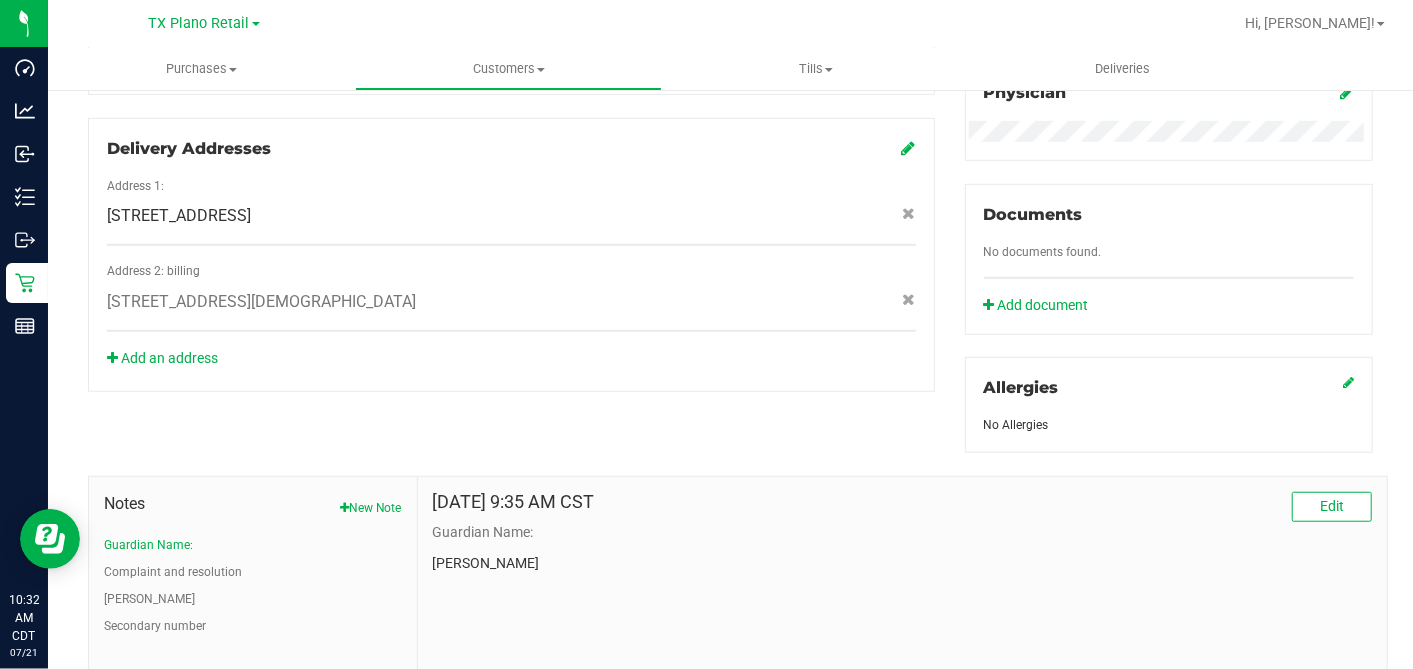 drag, startPoint x: 717, startPoint y: 375, endPoint x: 610, endPoint y: 392, distance: 108.34205 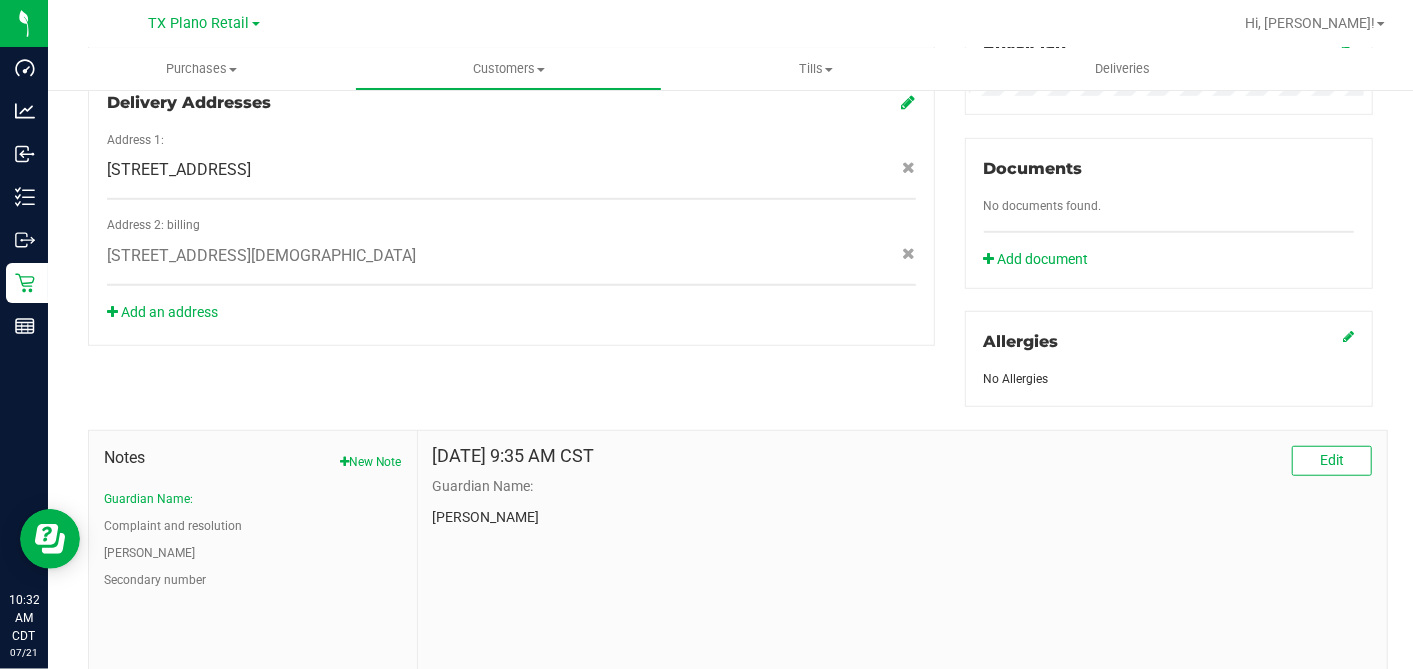 scroll, scrollTop: 816, scrollLeft: 0, axis: vertical 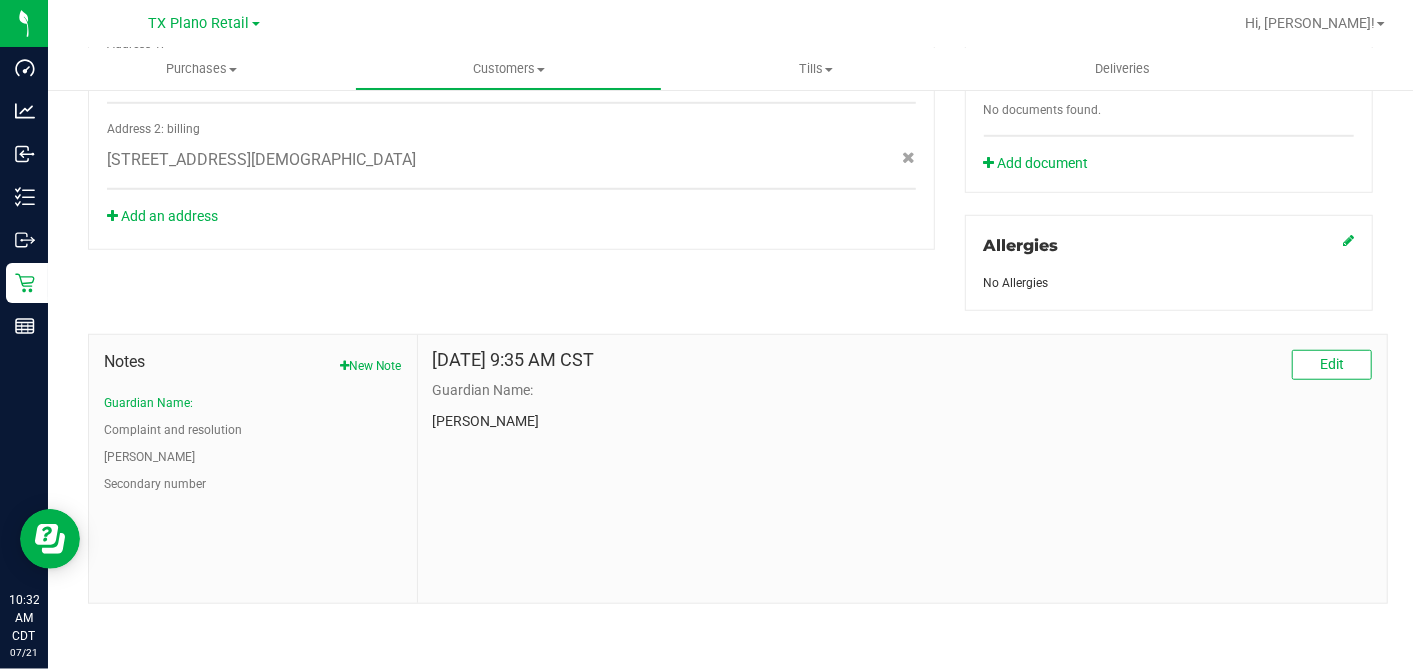 click on "[DATE] 9:35 AM CST
Edit
Guardian Name:
[PERSON_NAME]" at bounding box center [902, 391] 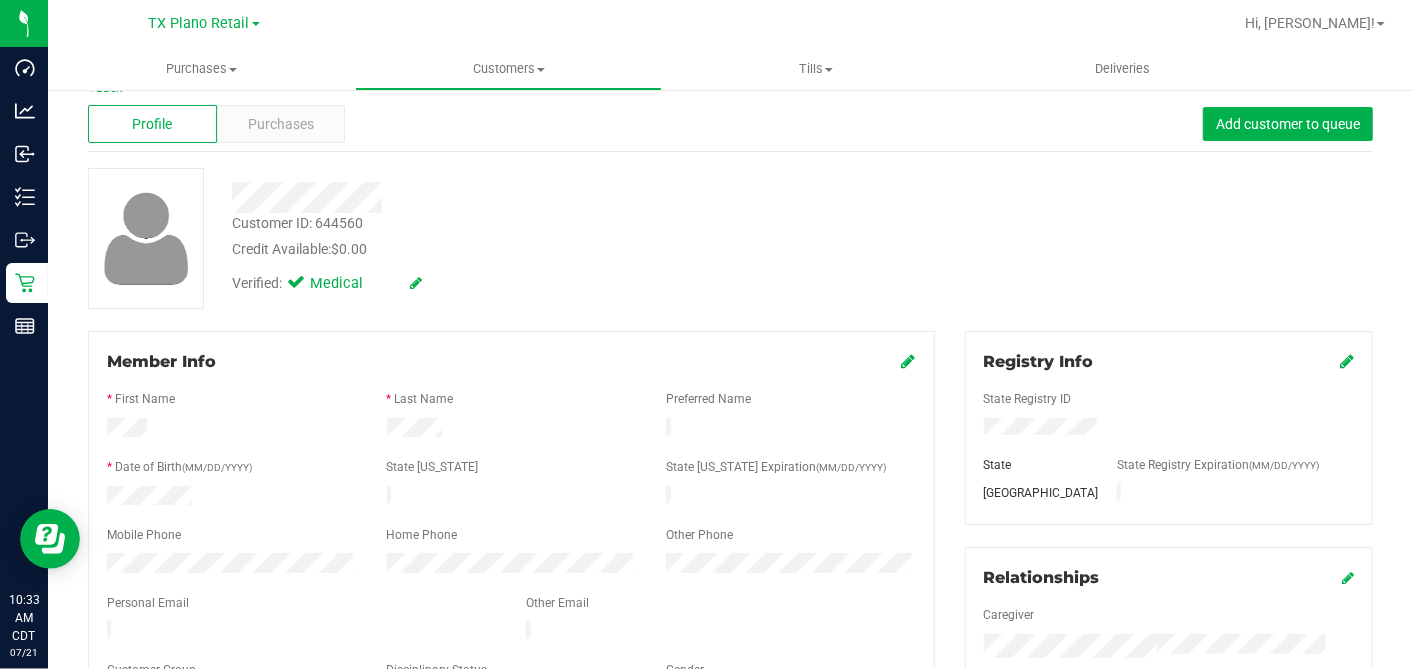 scroll, scrollTop: 0, scrollLeft: 0, axis: both 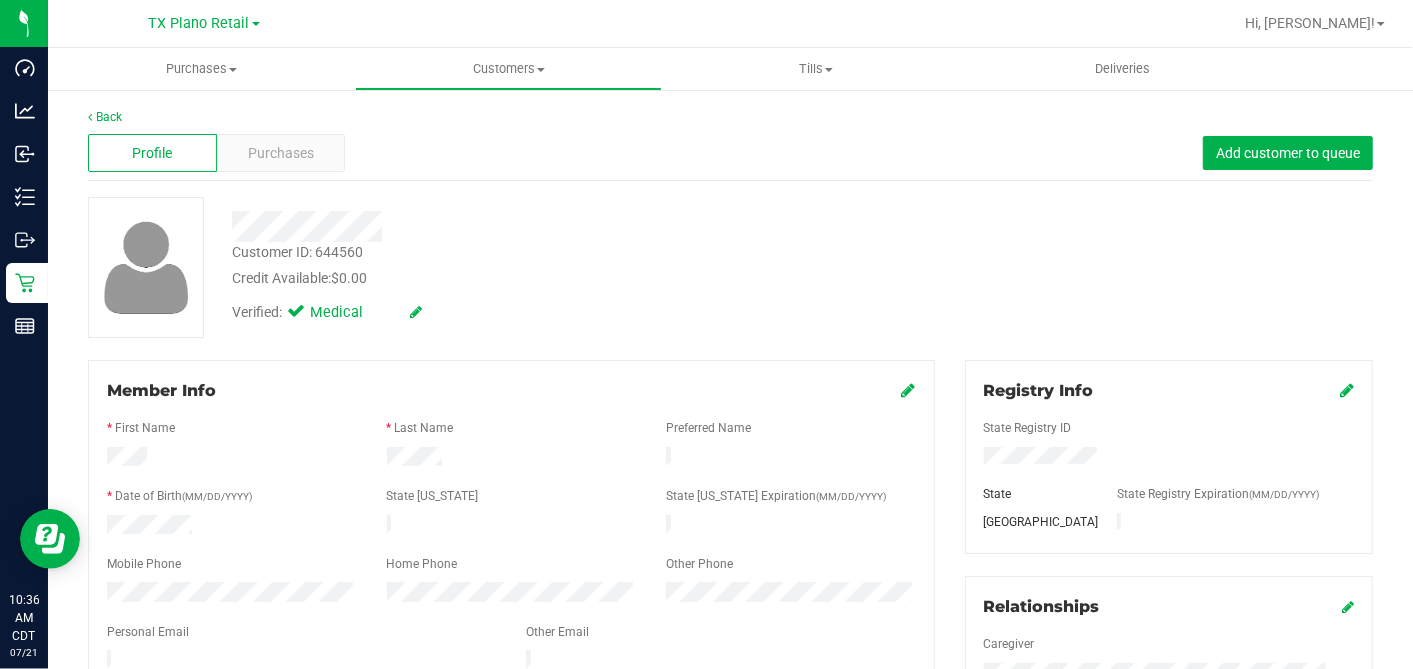 click at bounding box center [546, 226] 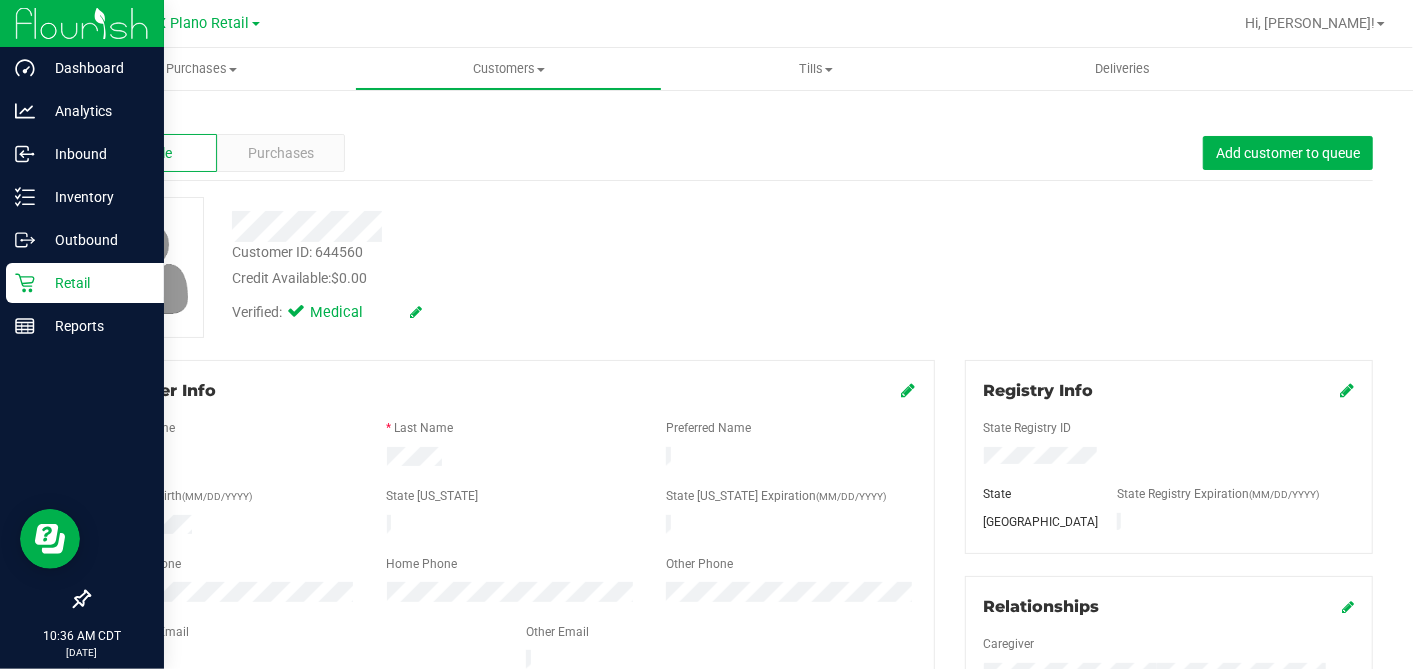 drag, startPoint x: 28, startPoint y: 287, endPoint x: 113, endPoint y: 289, distance: 85.02353 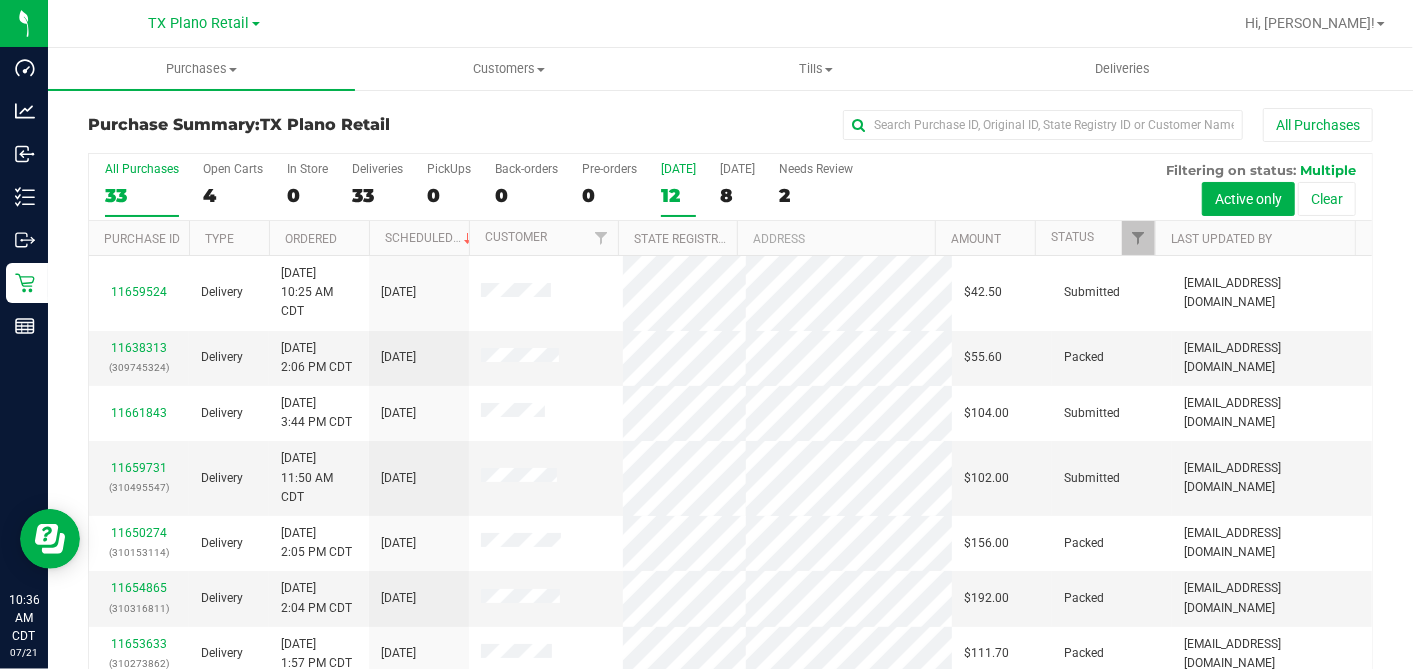 click on "12" at bounding box center (678, 195) 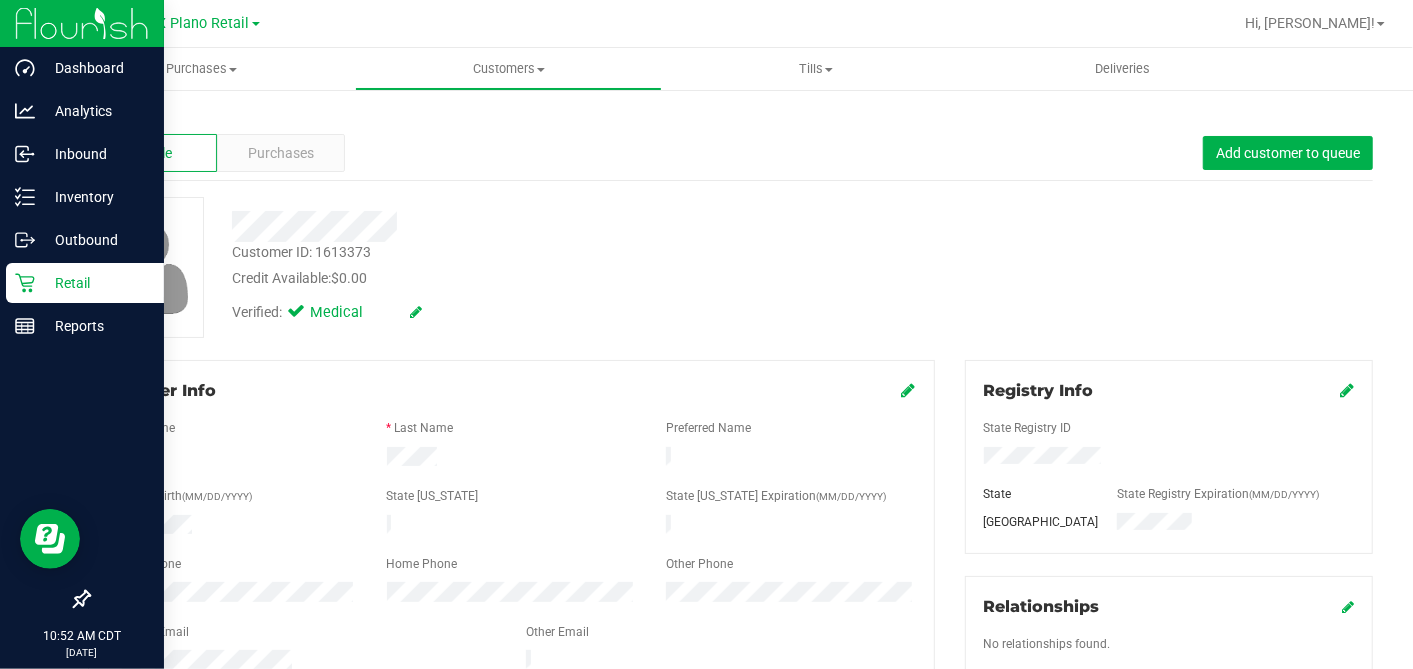 click on "Retail" at bounding box center (95, 283) 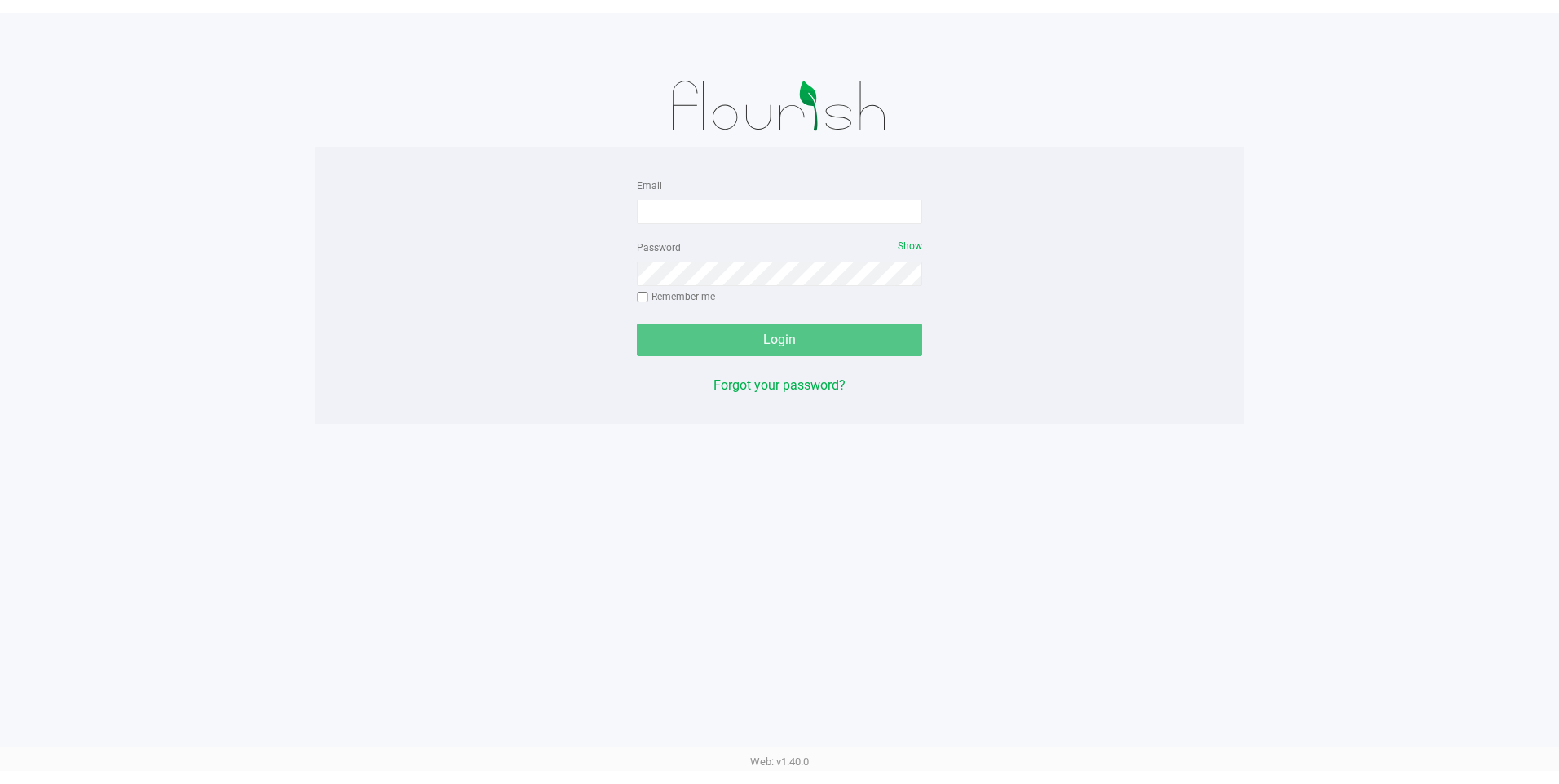 scroll, scrollTop: 0, scrollLeft: 0, axis: both 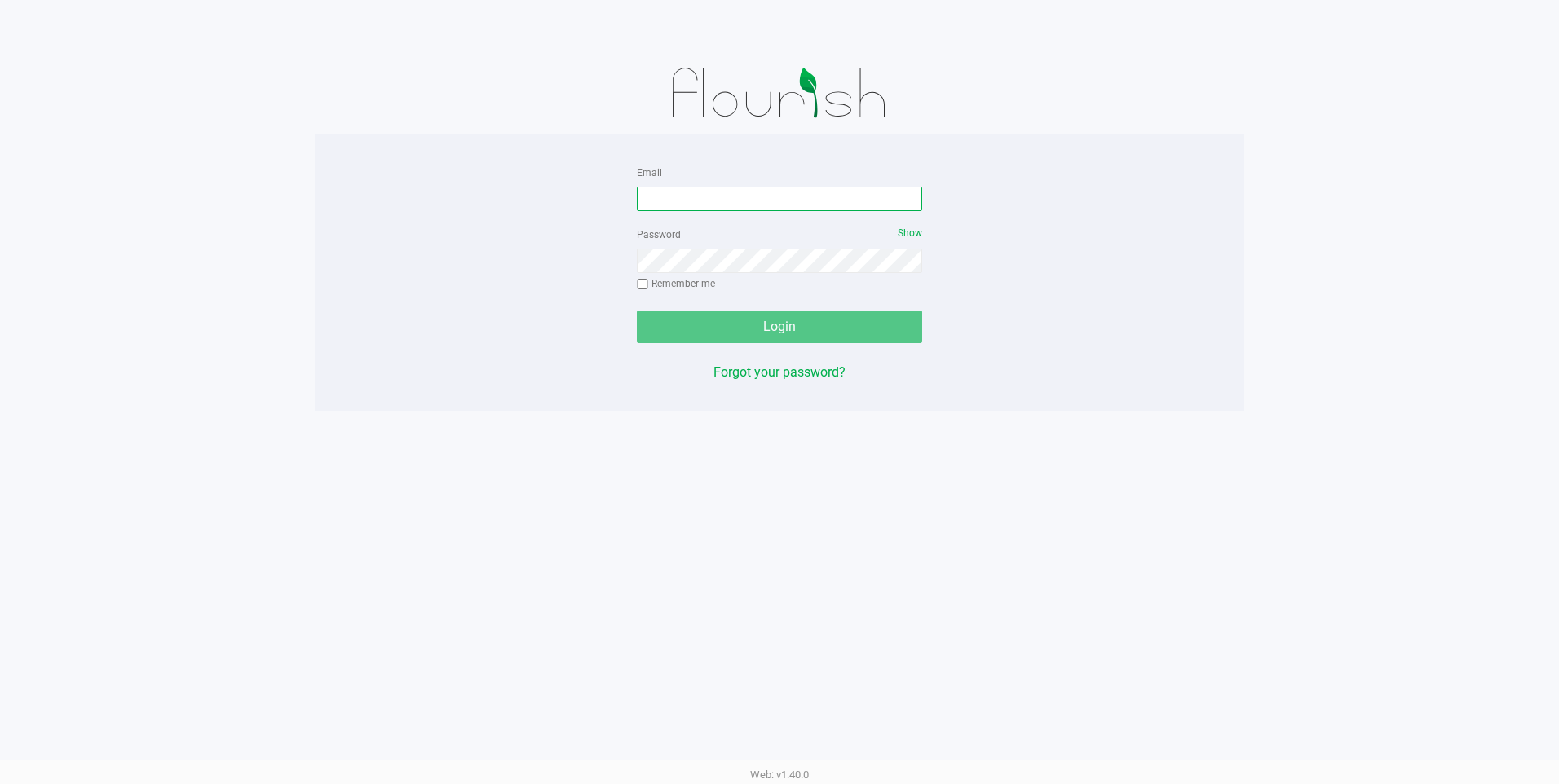 click on "Email" at bounding box center [780, 199] 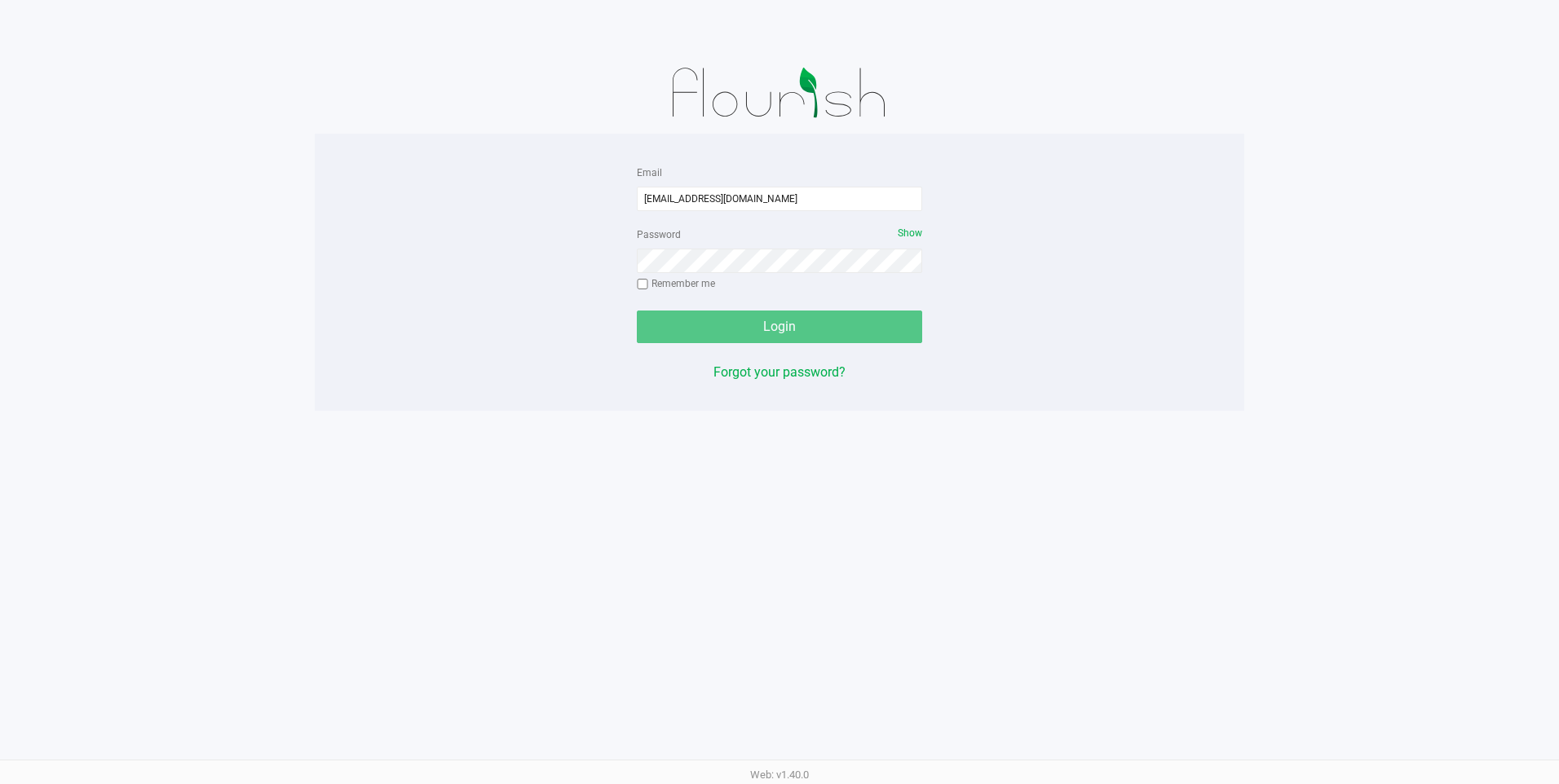 click on "Login" 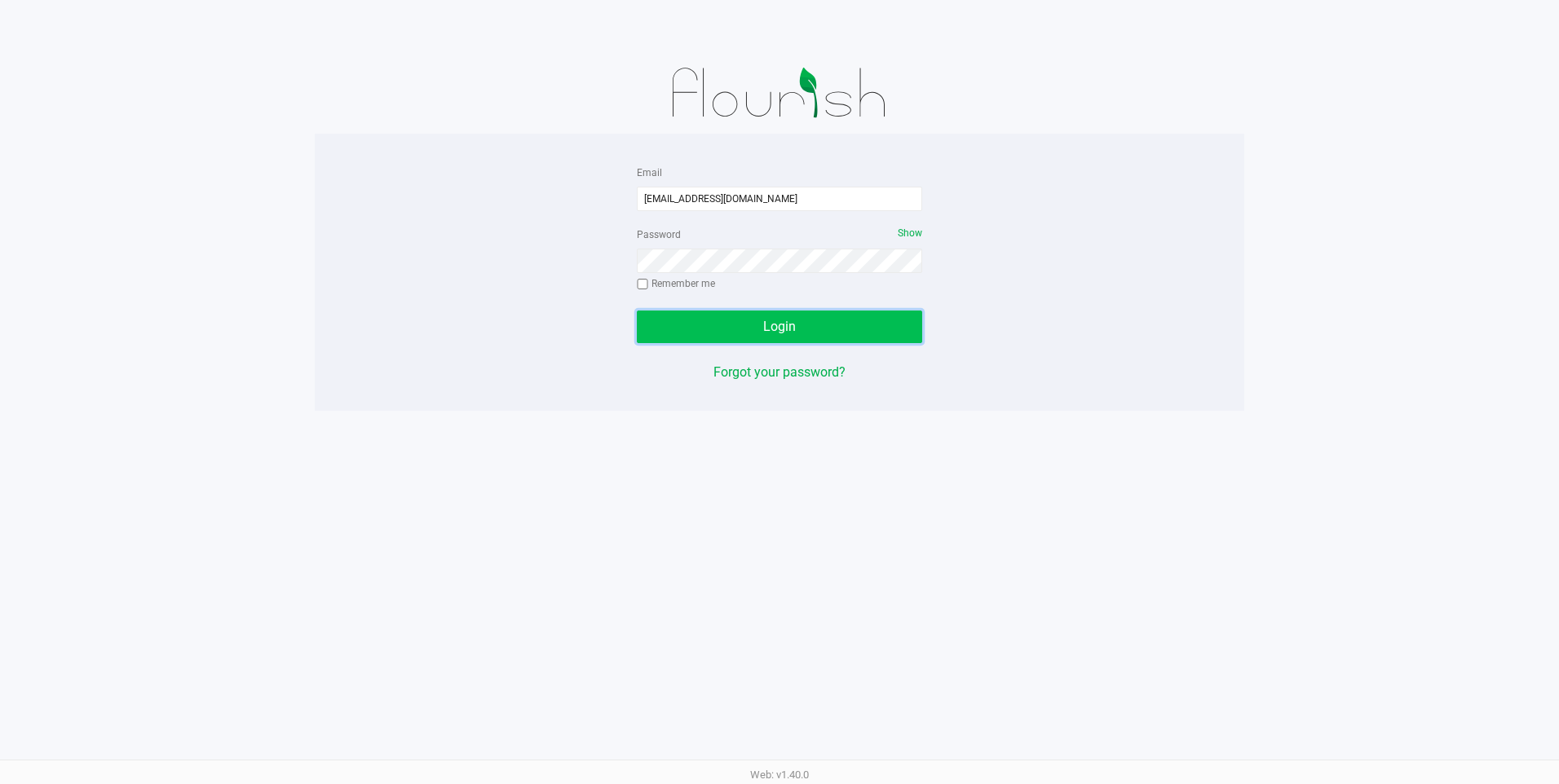 click on "Login" 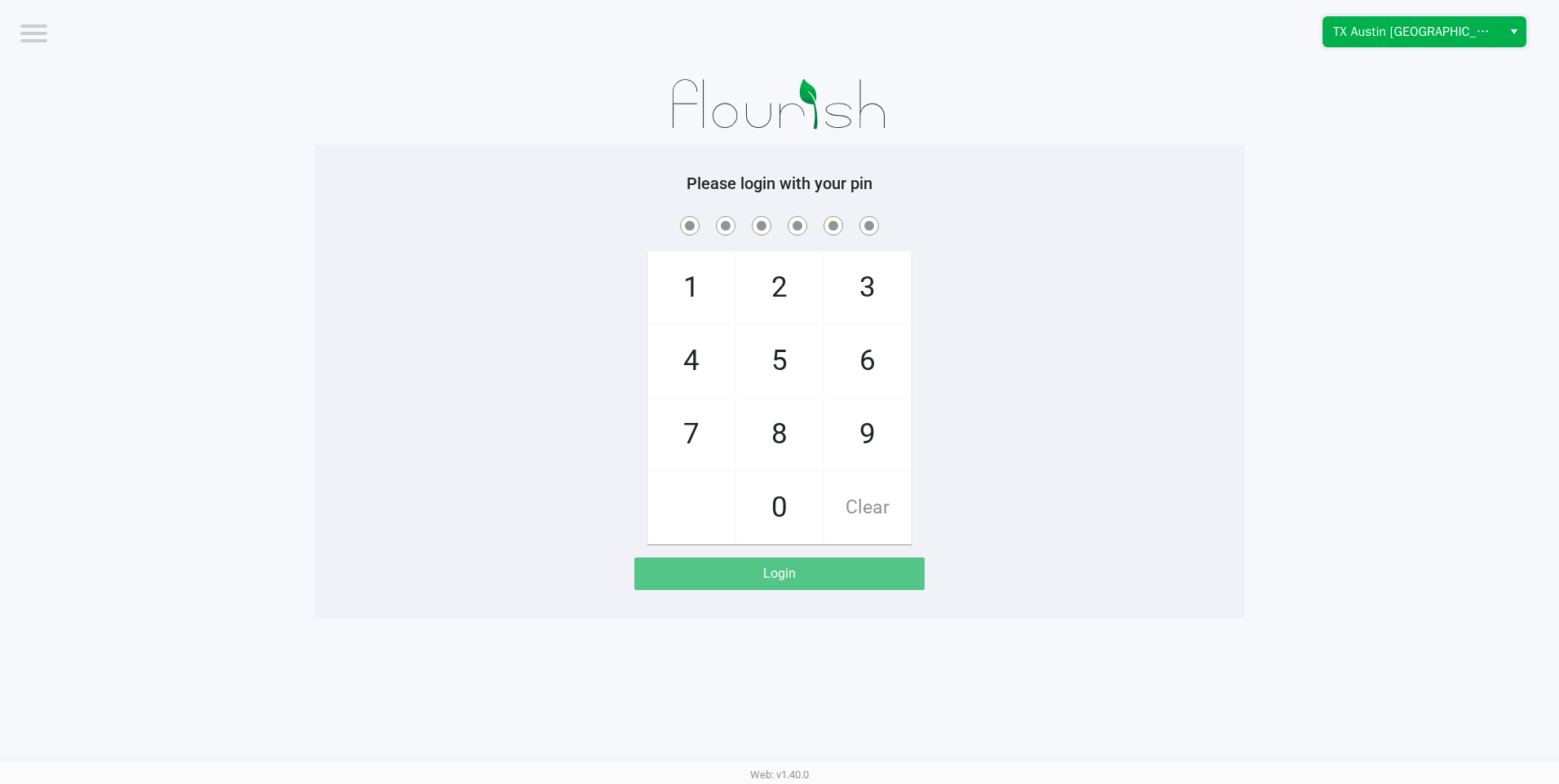 click on "TX Austin [GEOGRAPHIC_DATA]" at bounding box center (1412, 32) 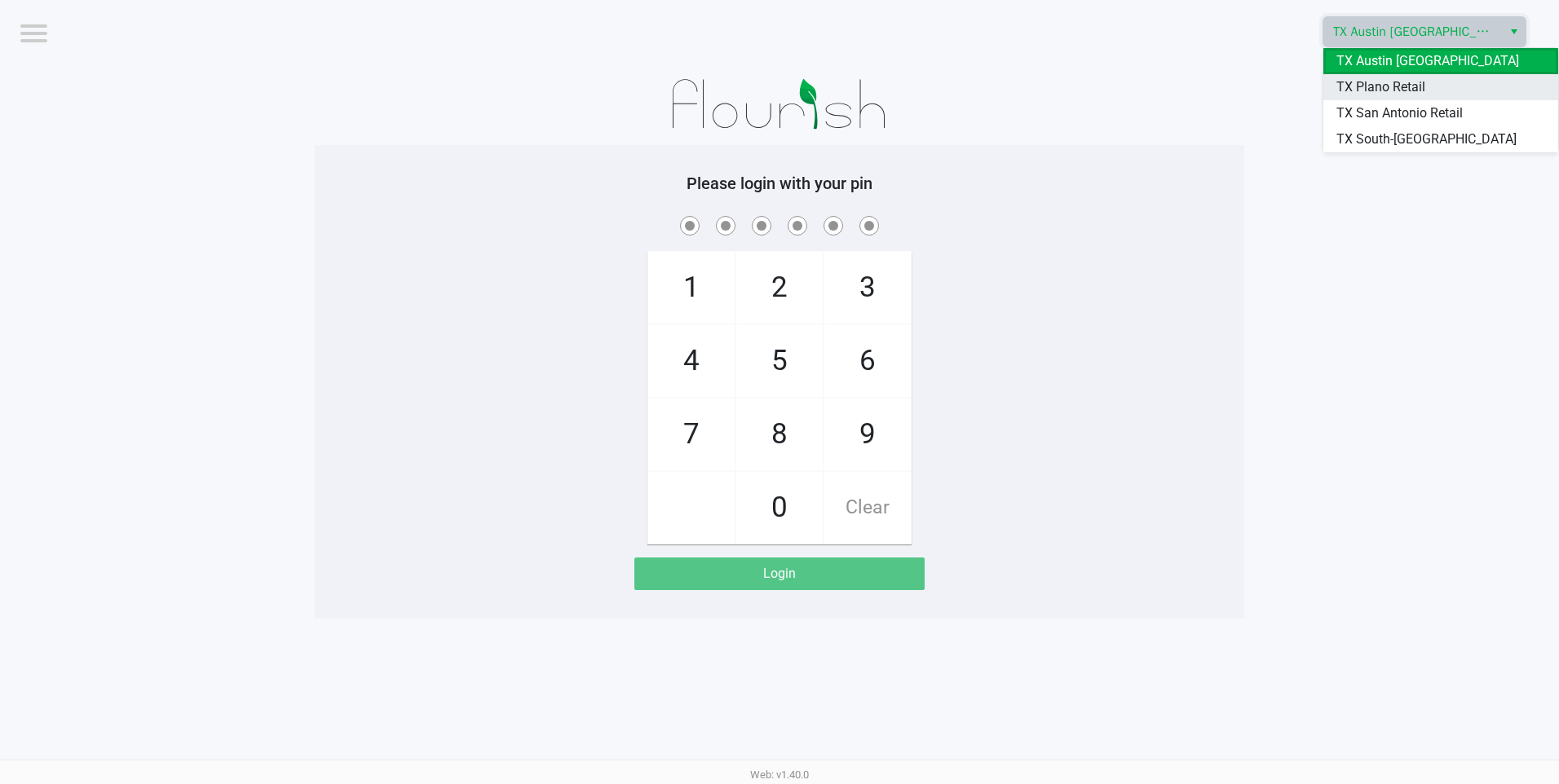 click on "TX Plano Retail" at bounding box center [1380, 87] 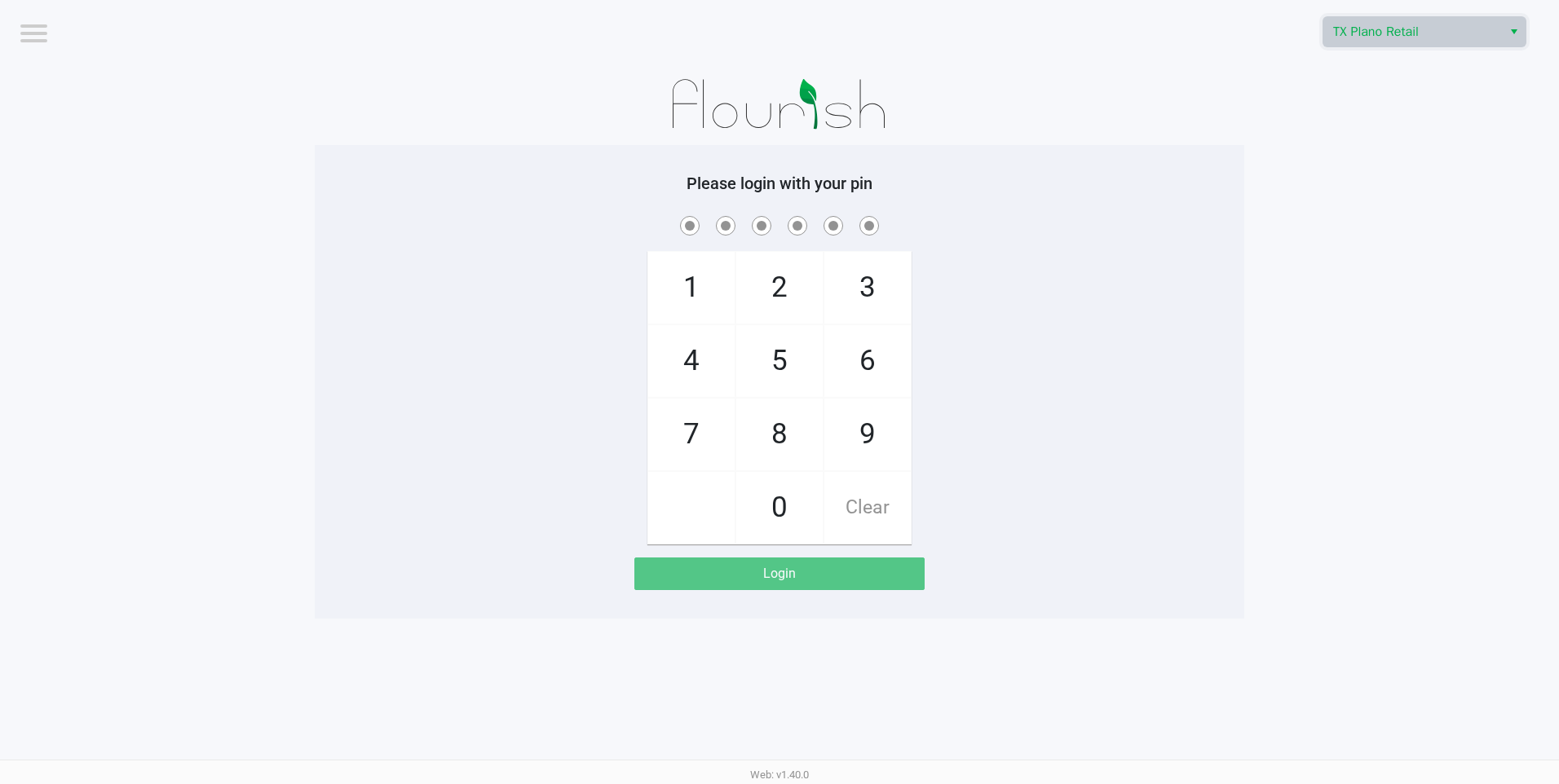 click on "Please login with your pin  1   4   7       2   5   8   0   3   6   9   Clear   Login" 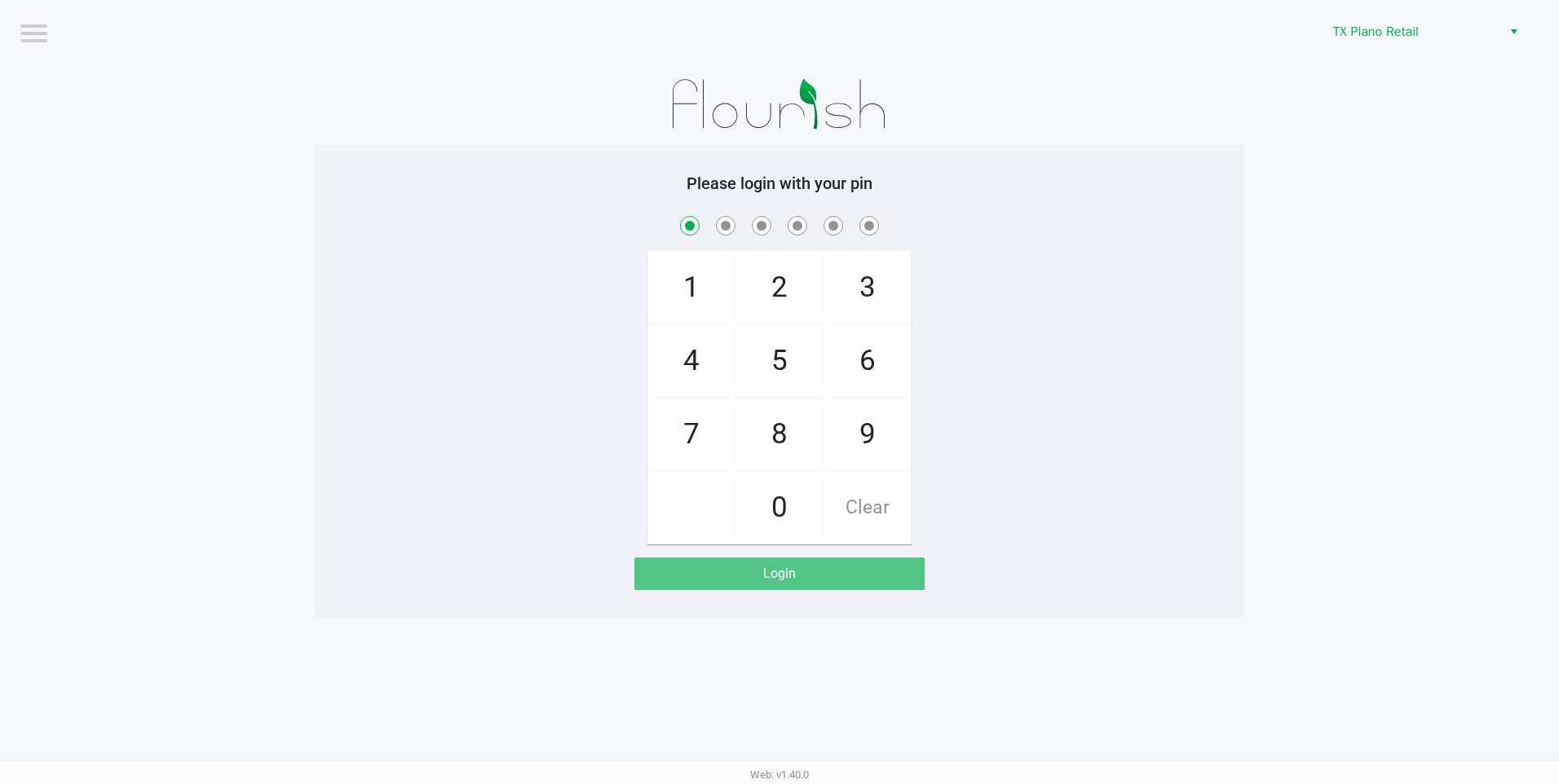 checkbox on "true" 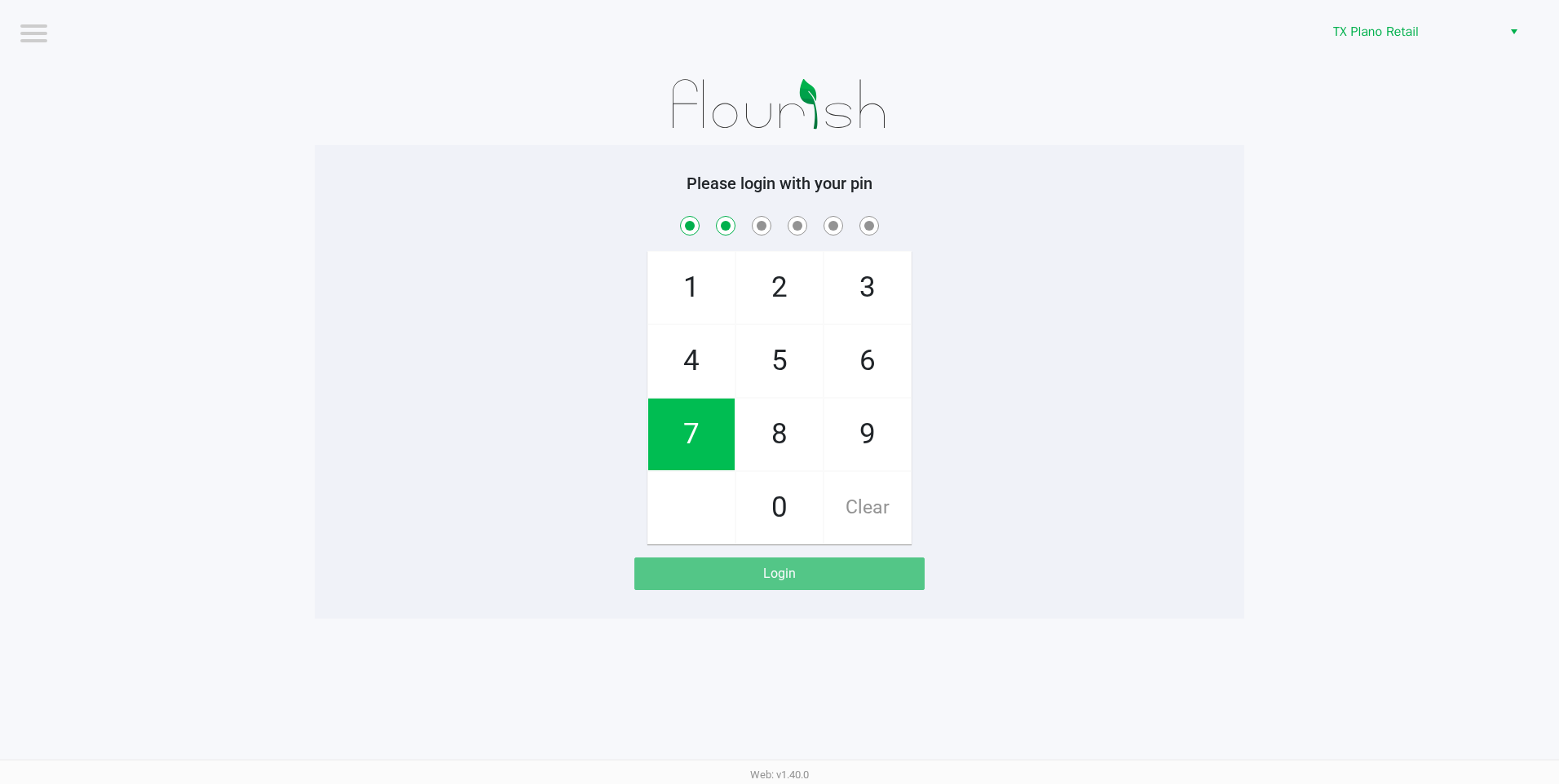checkbox on "true" 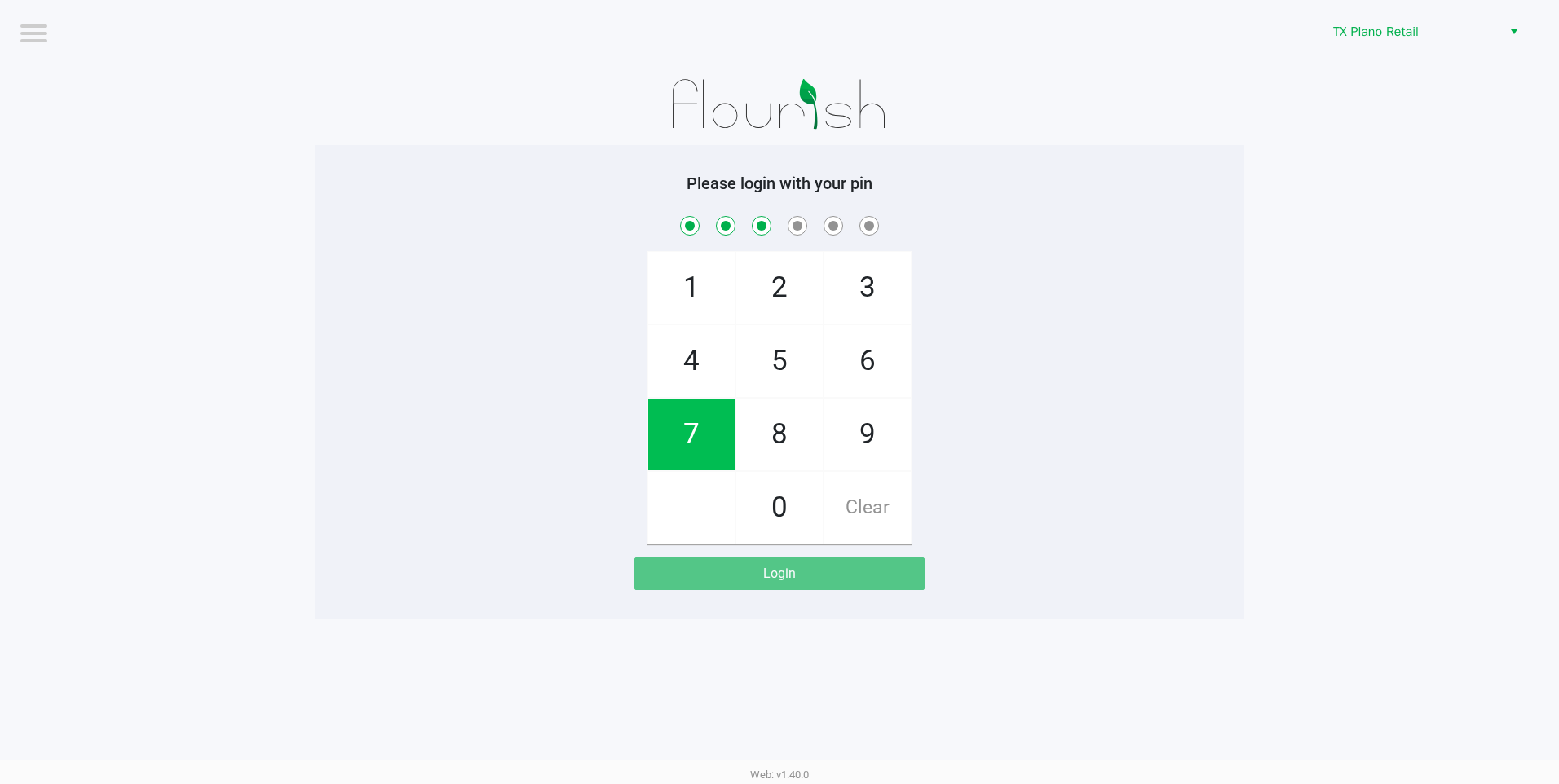 checkbox on "true" 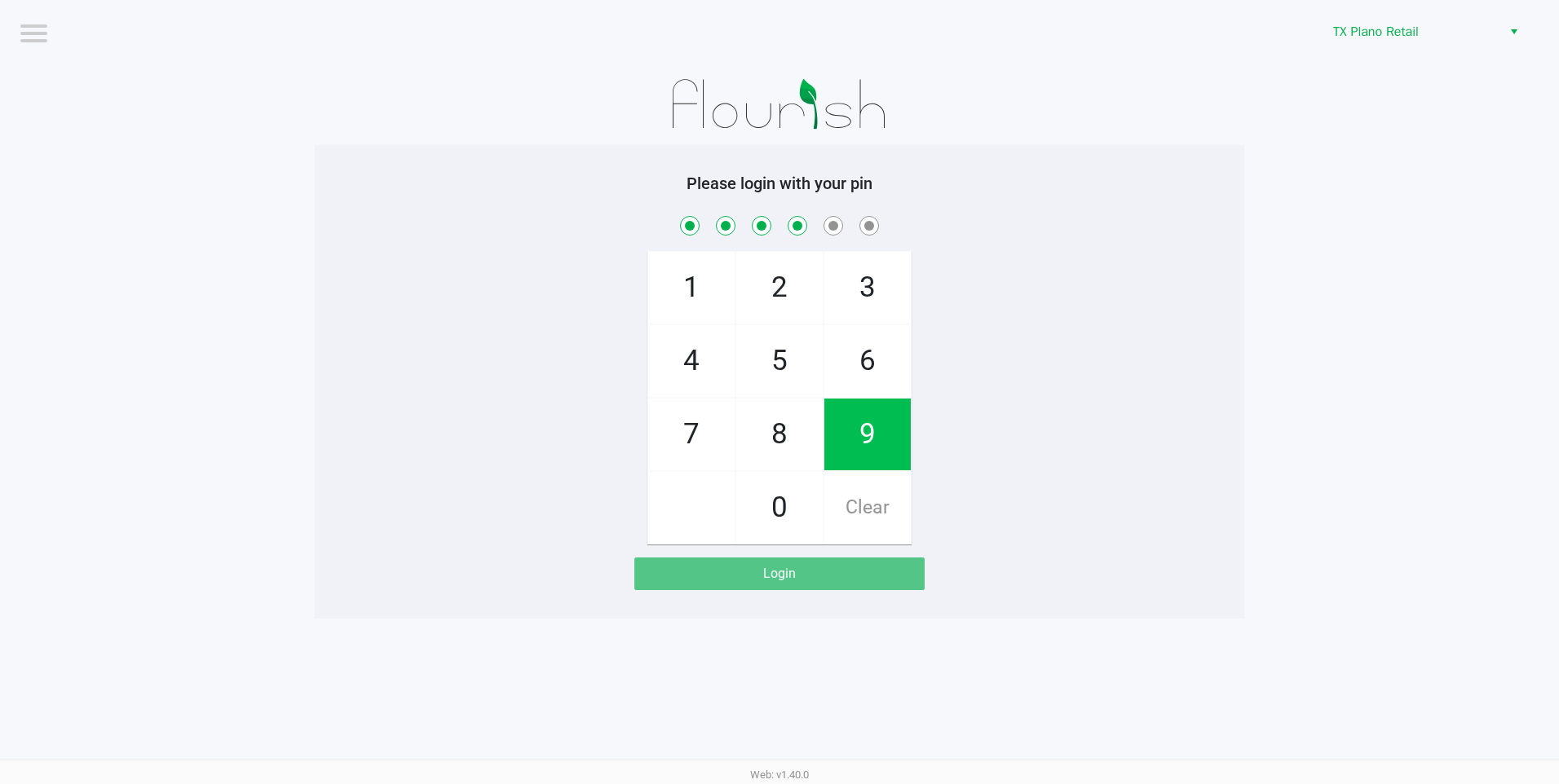 checkbox on "true" 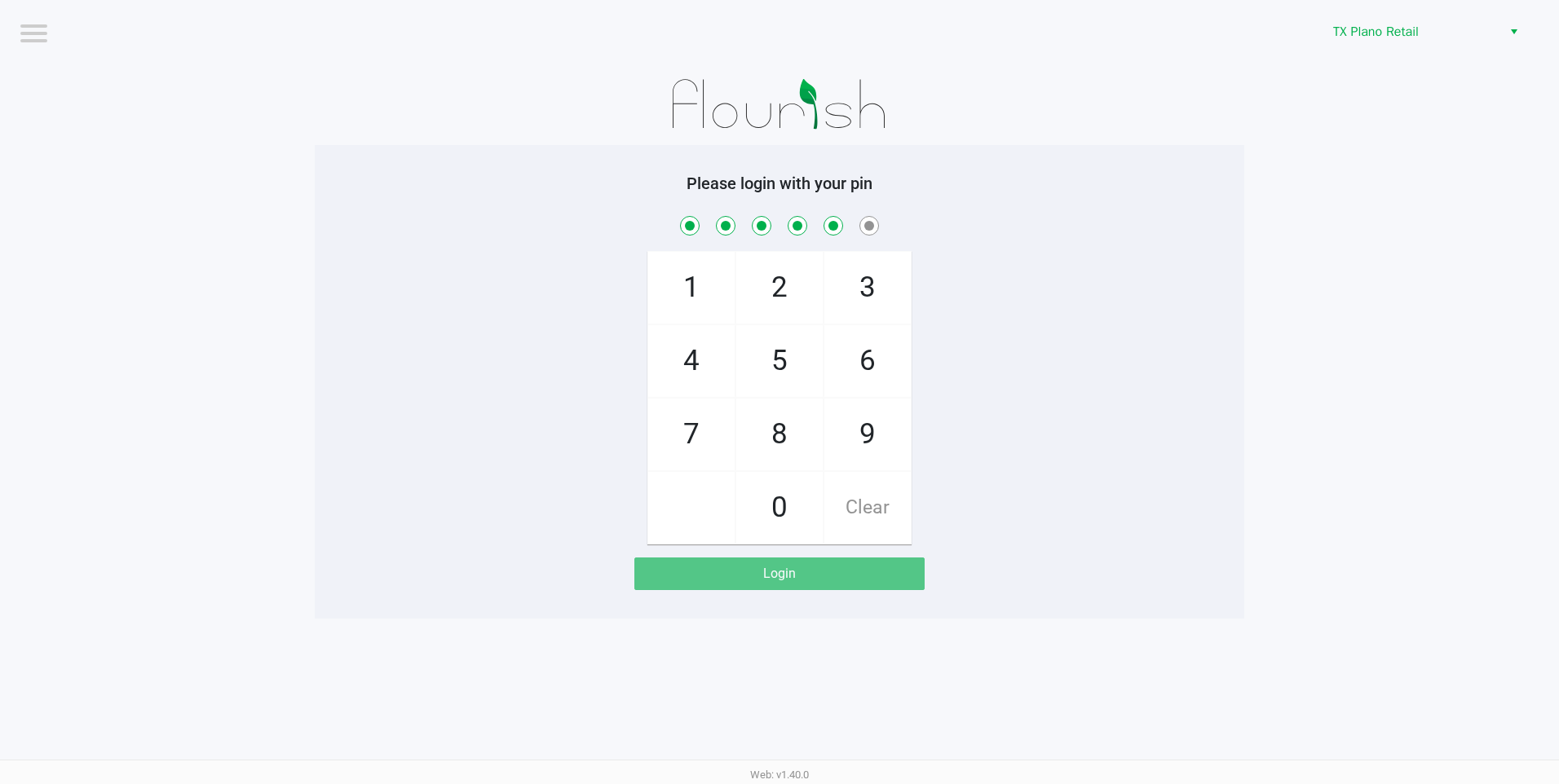 checkbox on "true" 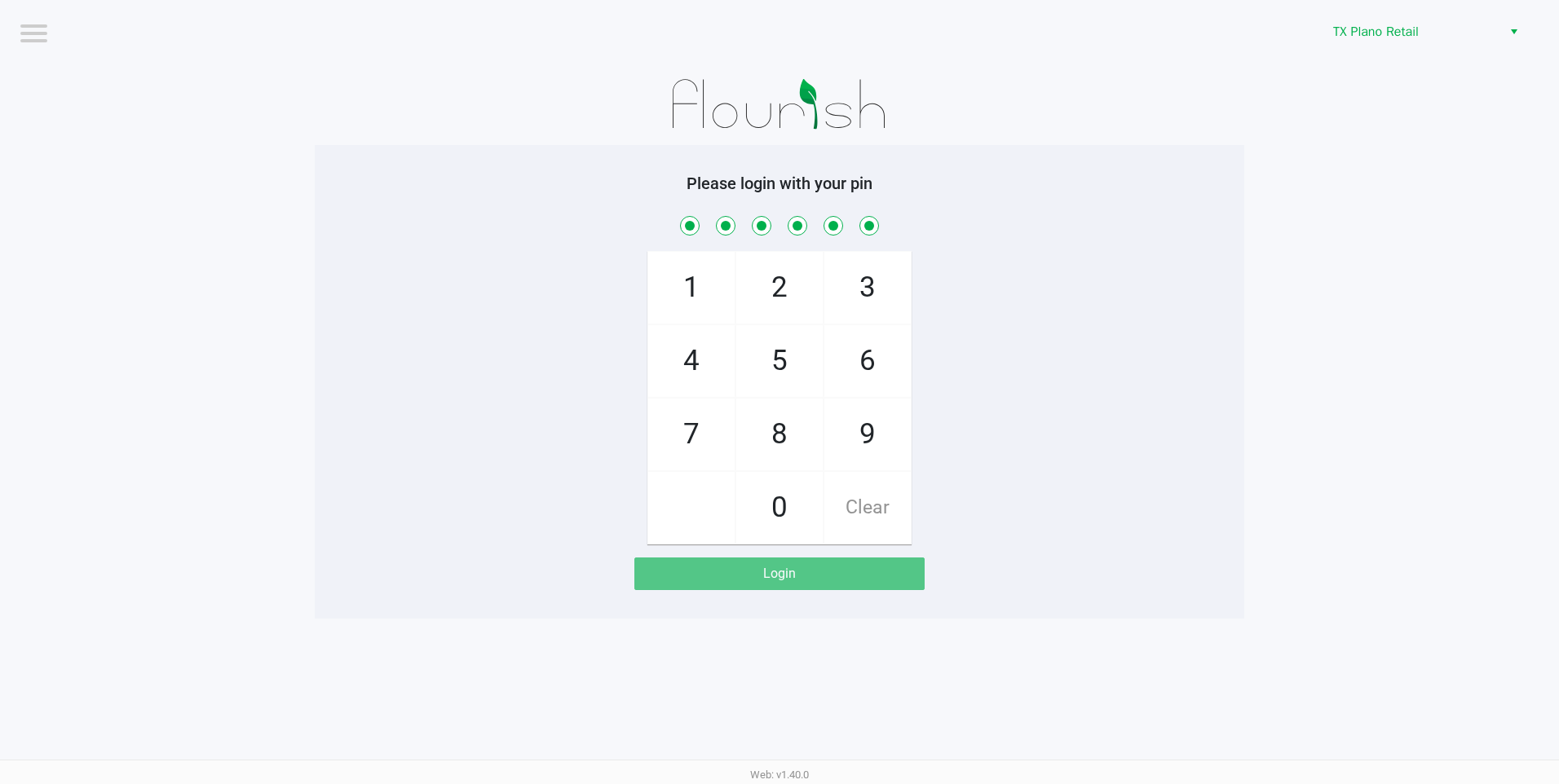 checkbox on "true" 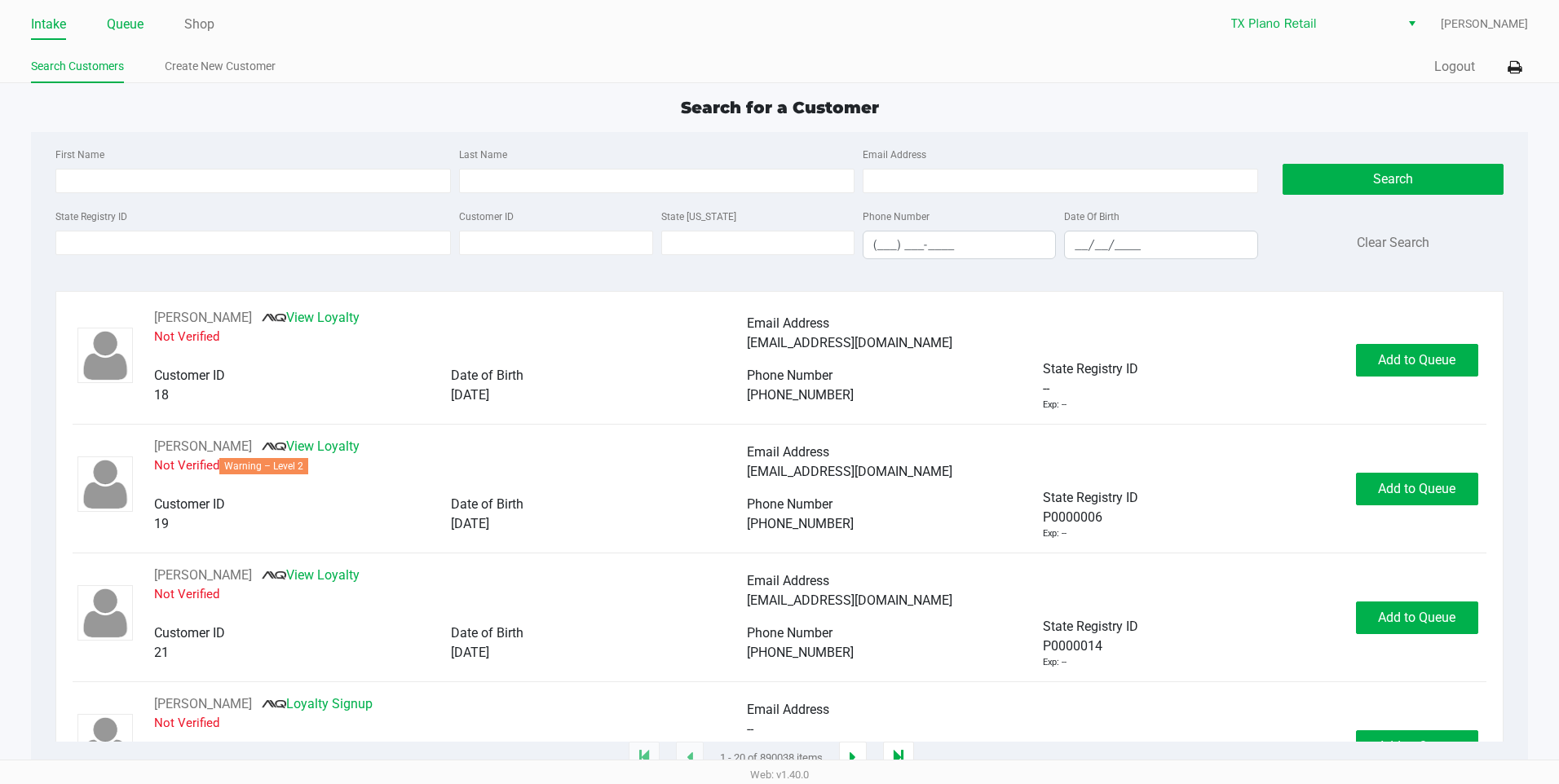 click on "Queue" 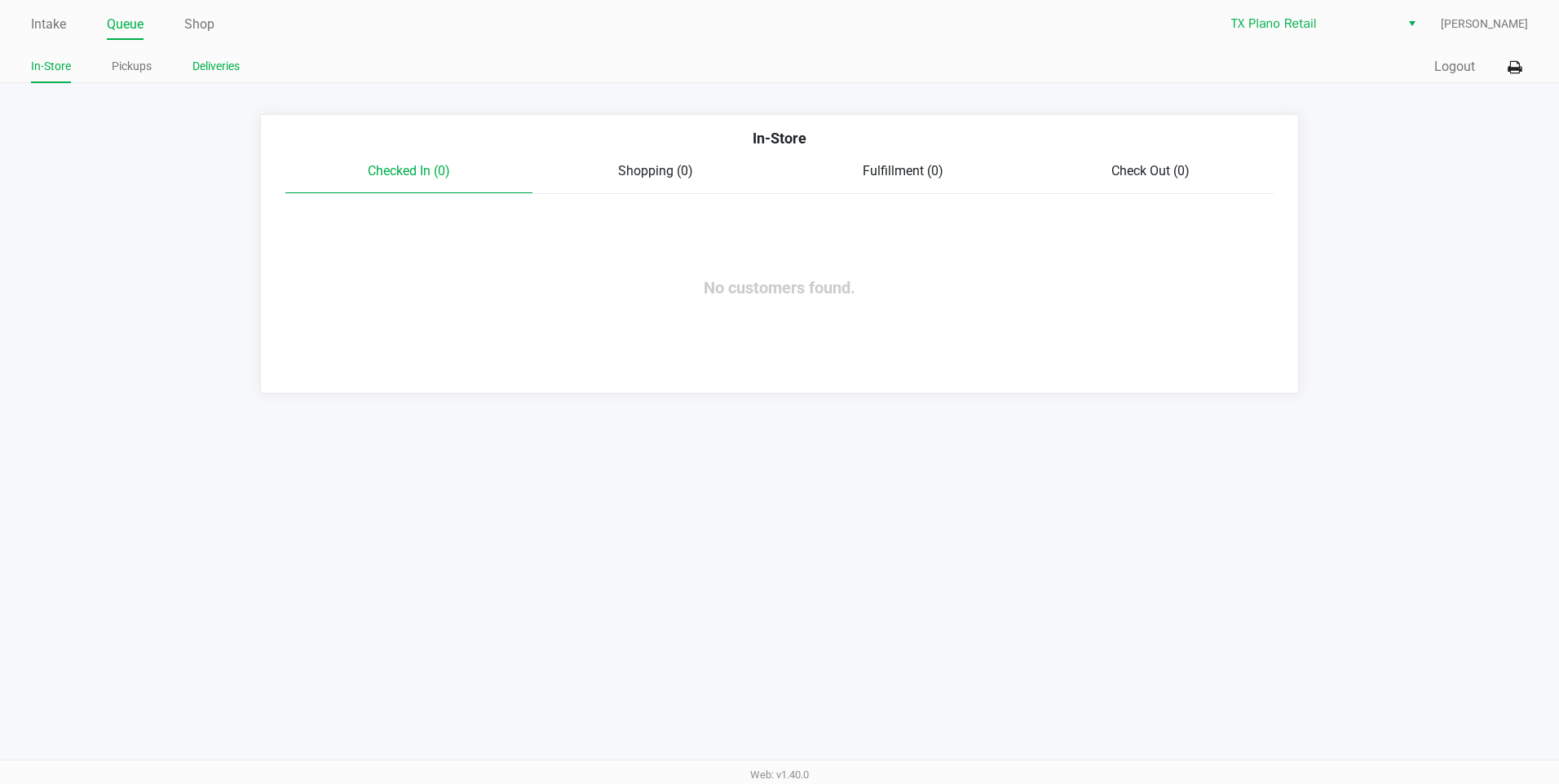 click on "Deliveries" 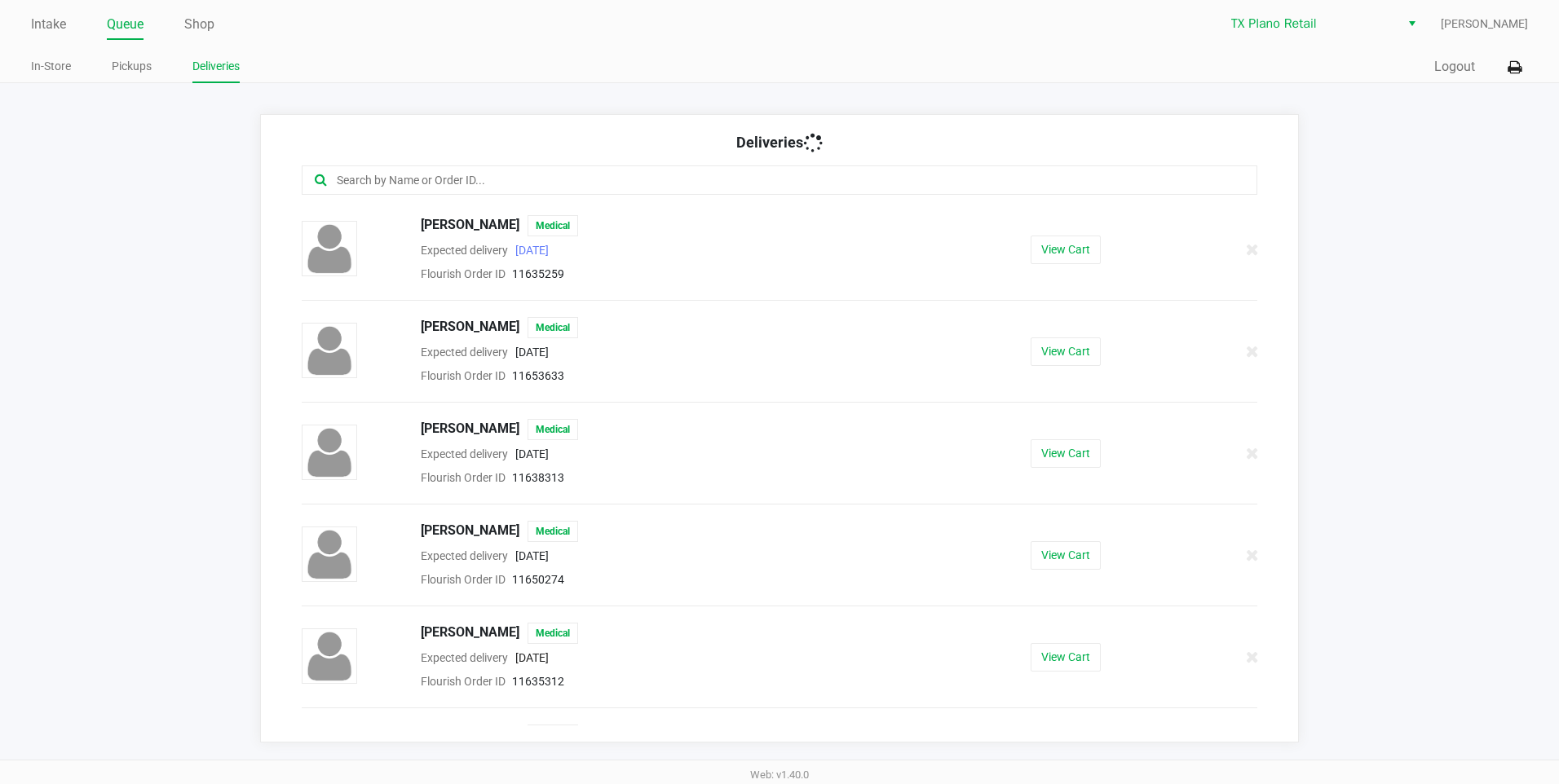 click on "Quick Sale   Logout" 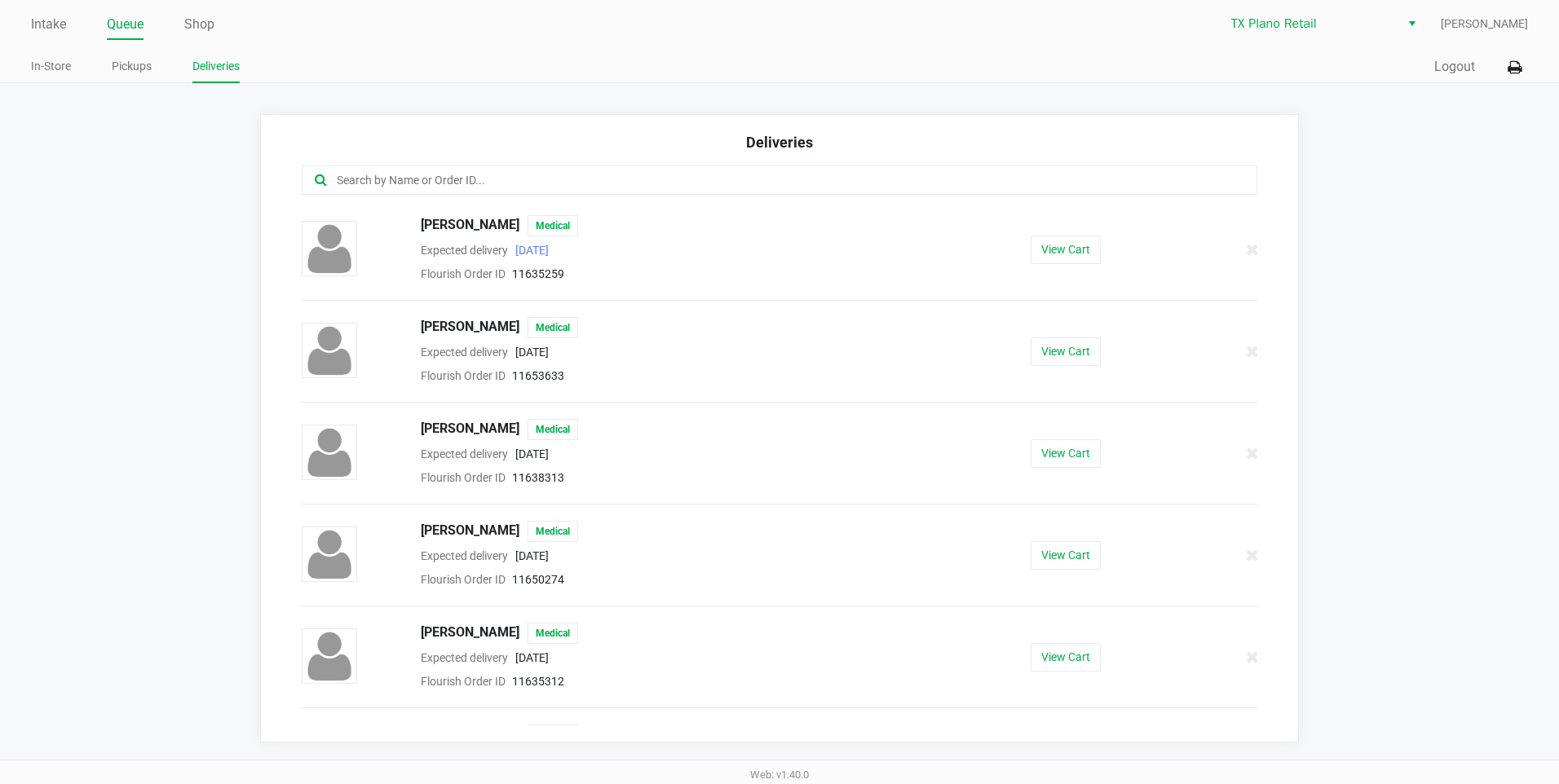 scroll, scrollTop: 1792, scrollLeft: 0, axis: vertical 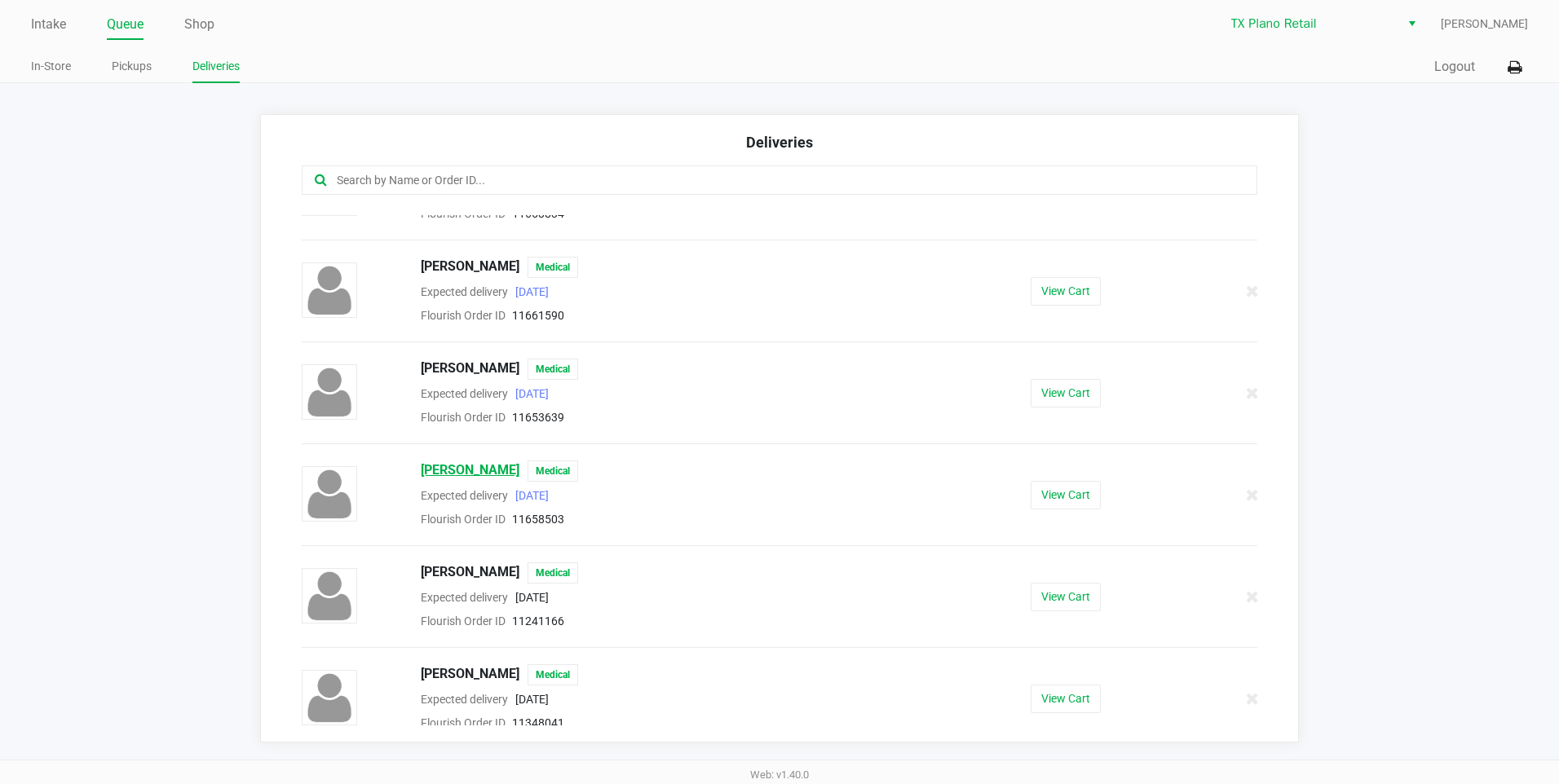 click on "Keith Jones" 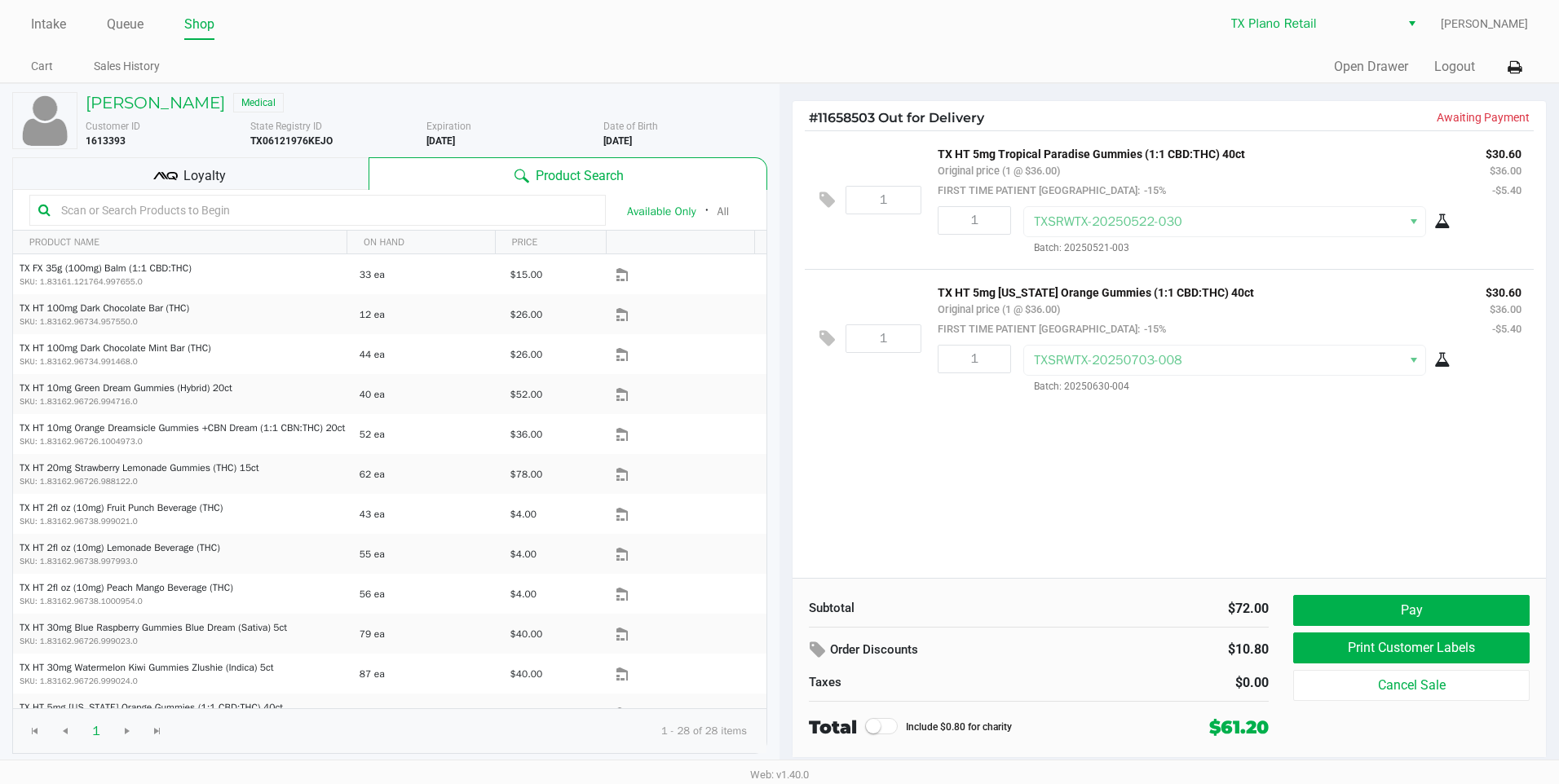 click on "#  11658503 Out for Delivery   Awaiting Payment  1  TX HT 5mg Tropical Paradise Gummies (1:1 CBD:THC) 40ct   Original price (1 @ $36.00)  FIRST TIME PATIENT TX:  -15% $30.60 $36.00 -$5.40 1 TXSRWTX-20250522-030  Batch: 20250521-003  1  TX HT 5mg Texas Orange Gummies (1:1 CBD:THC) 40ct   Original price (1 @ $36.00)  FIRST TIME PATIENT TX:  -15% $30.60 $36.00 -$5.40 1 TXSRWTX-20250703-008  Batch: 20250630-004   Subtotal   $72.00   Order Discounts   $10.80   Taxes   $0.00   Total   Include $0.80 for charity   $61.20   Pay   Print Customer Labels   Cancel Sale" 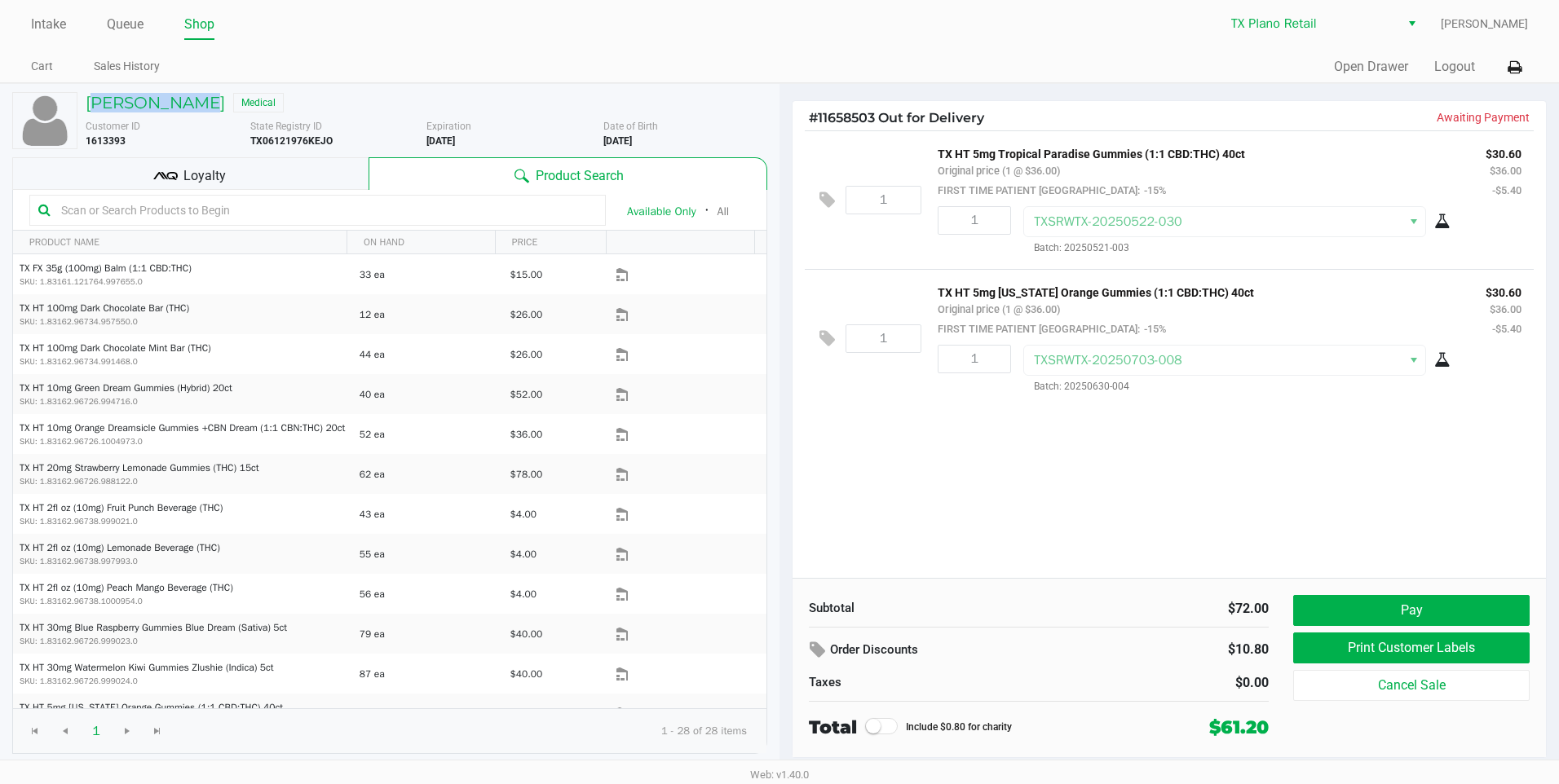 drag, startPoint x: 183, startPoint y: 106, endPoint x: 78, endPoint y: 106, distance: 105 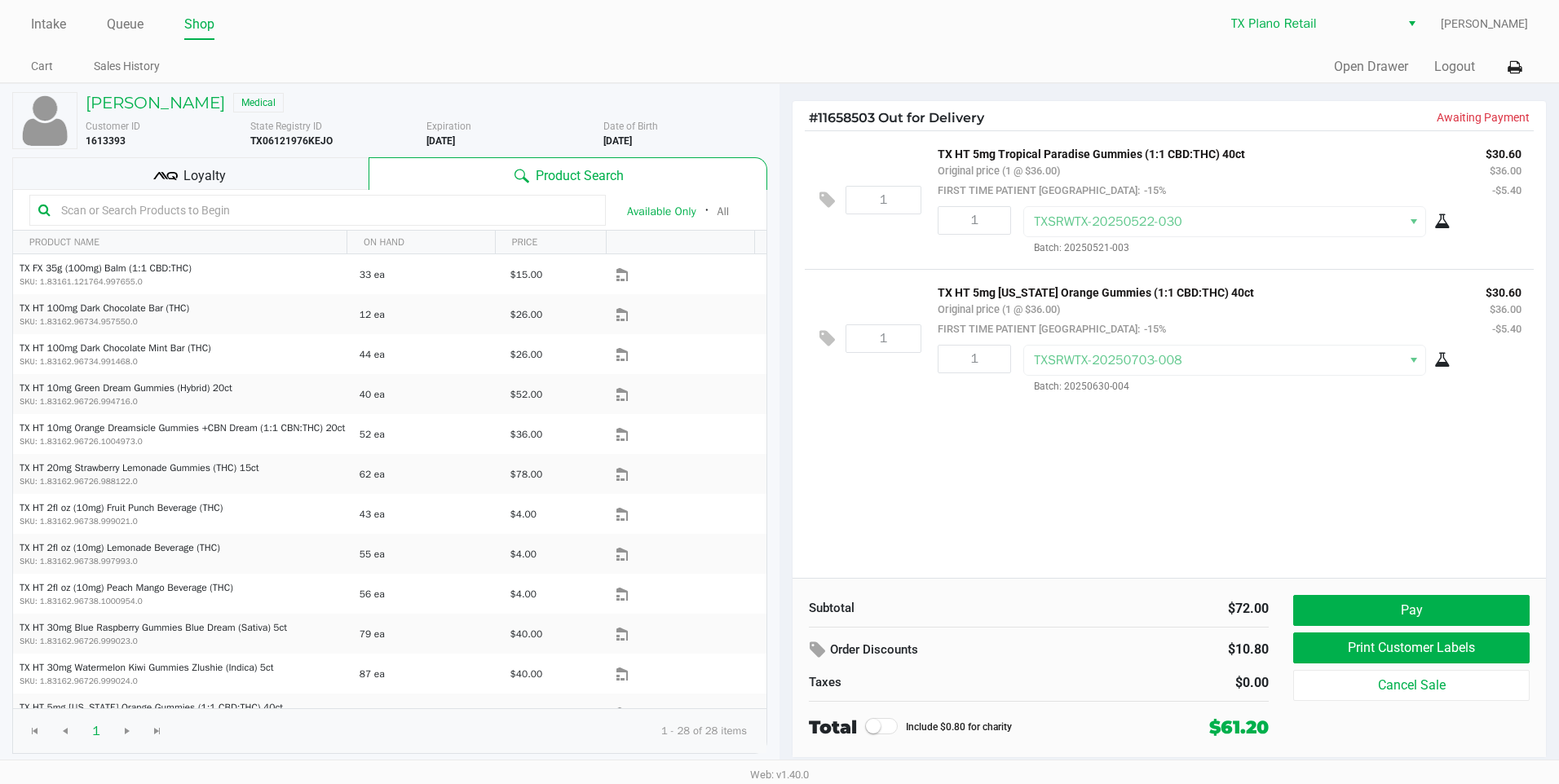 click on "1  TX HT 5mg Tropical Paradise Gummies (1:1 CBD:THC) 40ct   Original price (1 @ $36.00)  FIRST TIME PATIENT TX:  -15% $30.60 $36.00 -$5.40 1 TXSRWTX-20250522-030  Batch: 20250521-003" 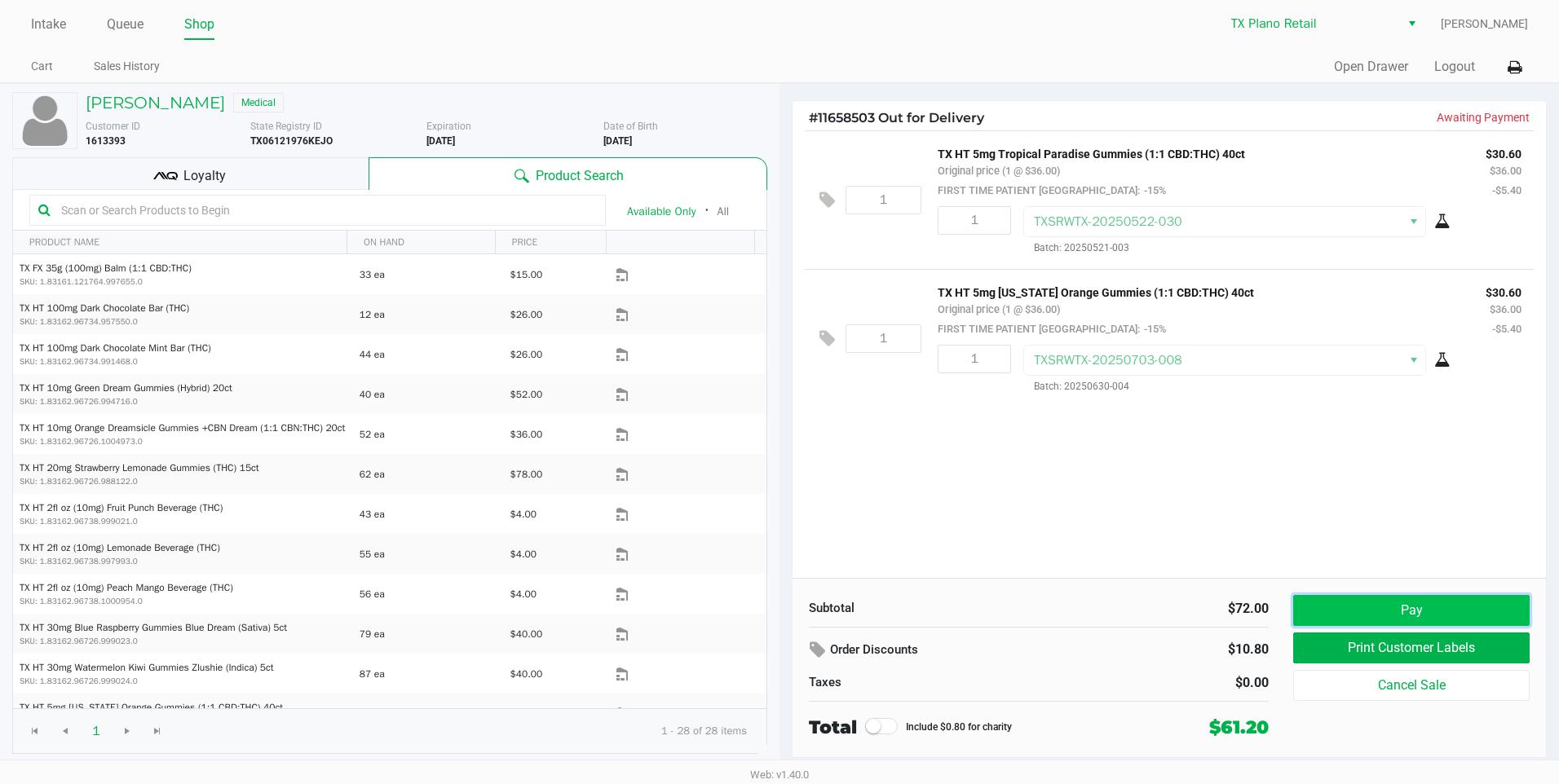 click on "Pay" 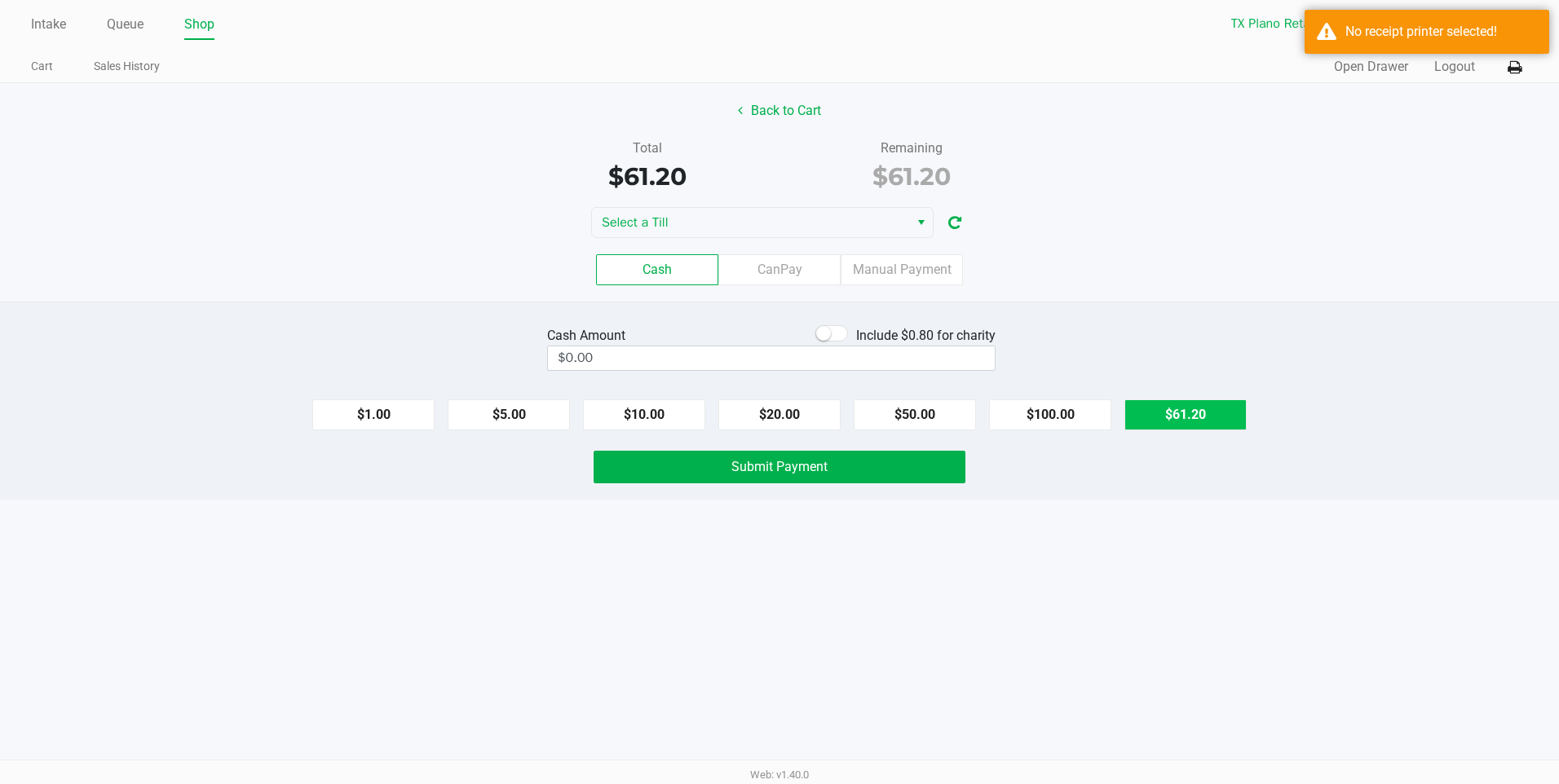 click on "$61.20" 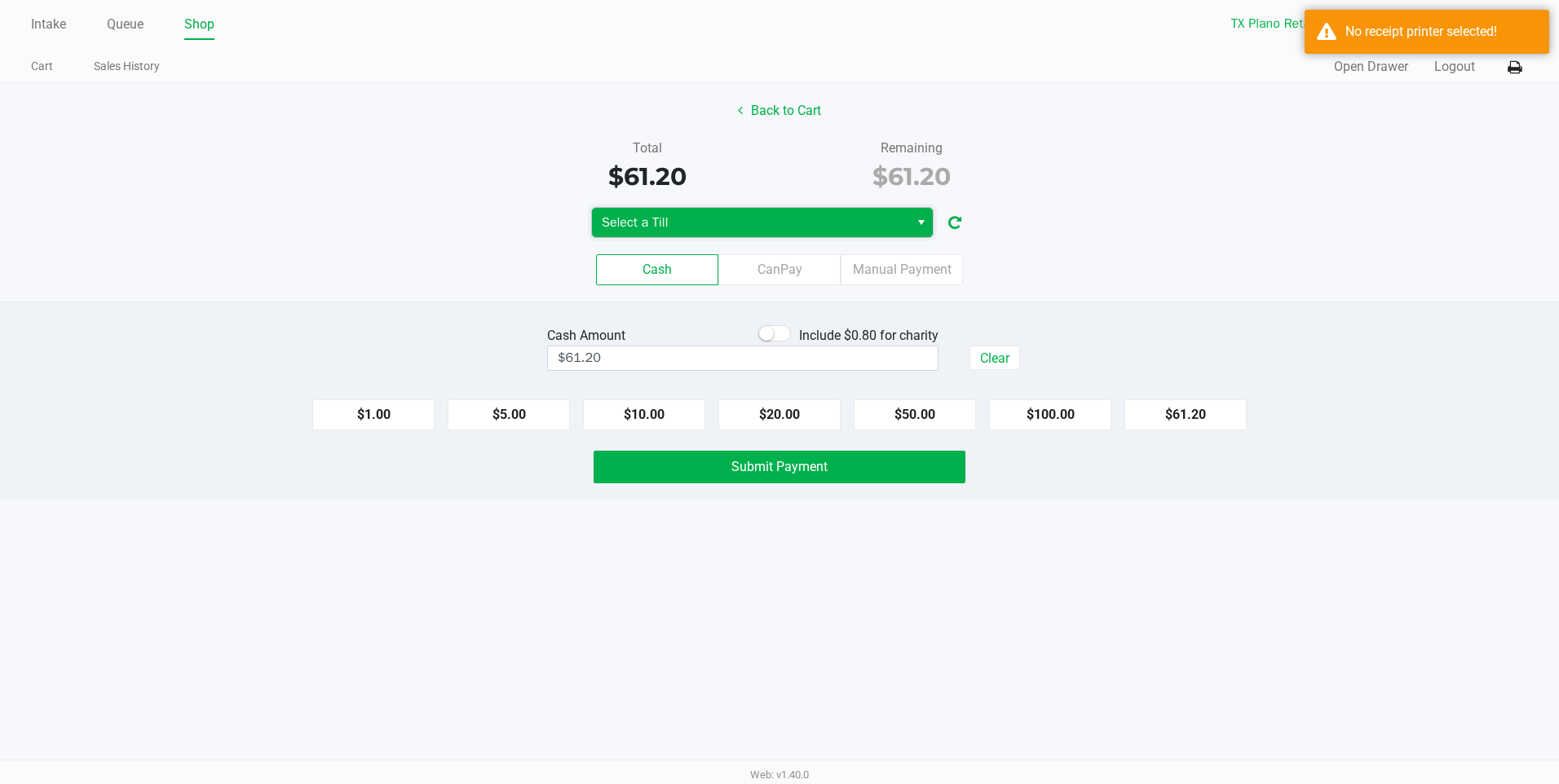 click on "Select a Till" at bounding box center [750, 222] 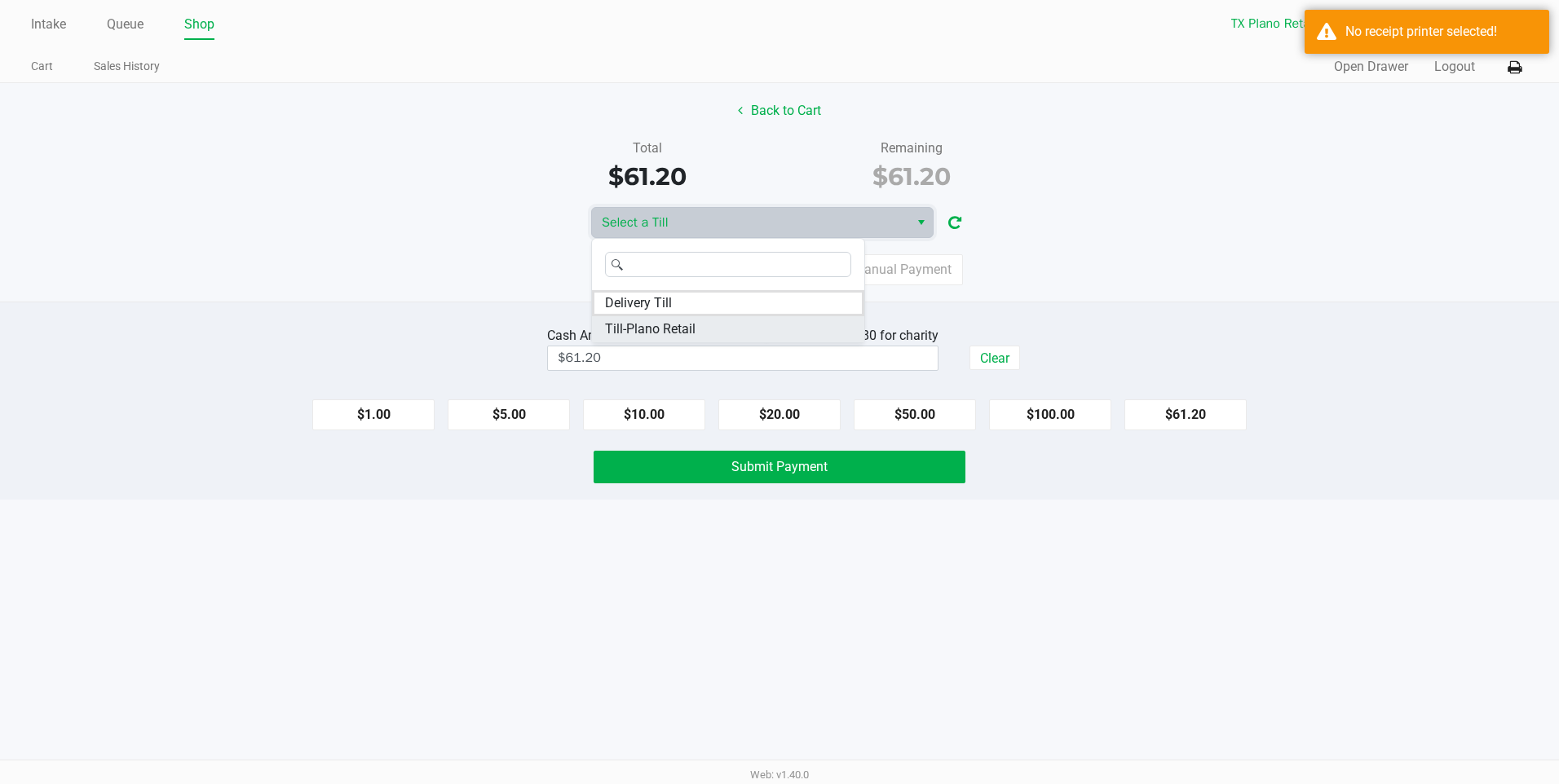 click on "Till-Plano Retail" at bounding box center [650, 329] 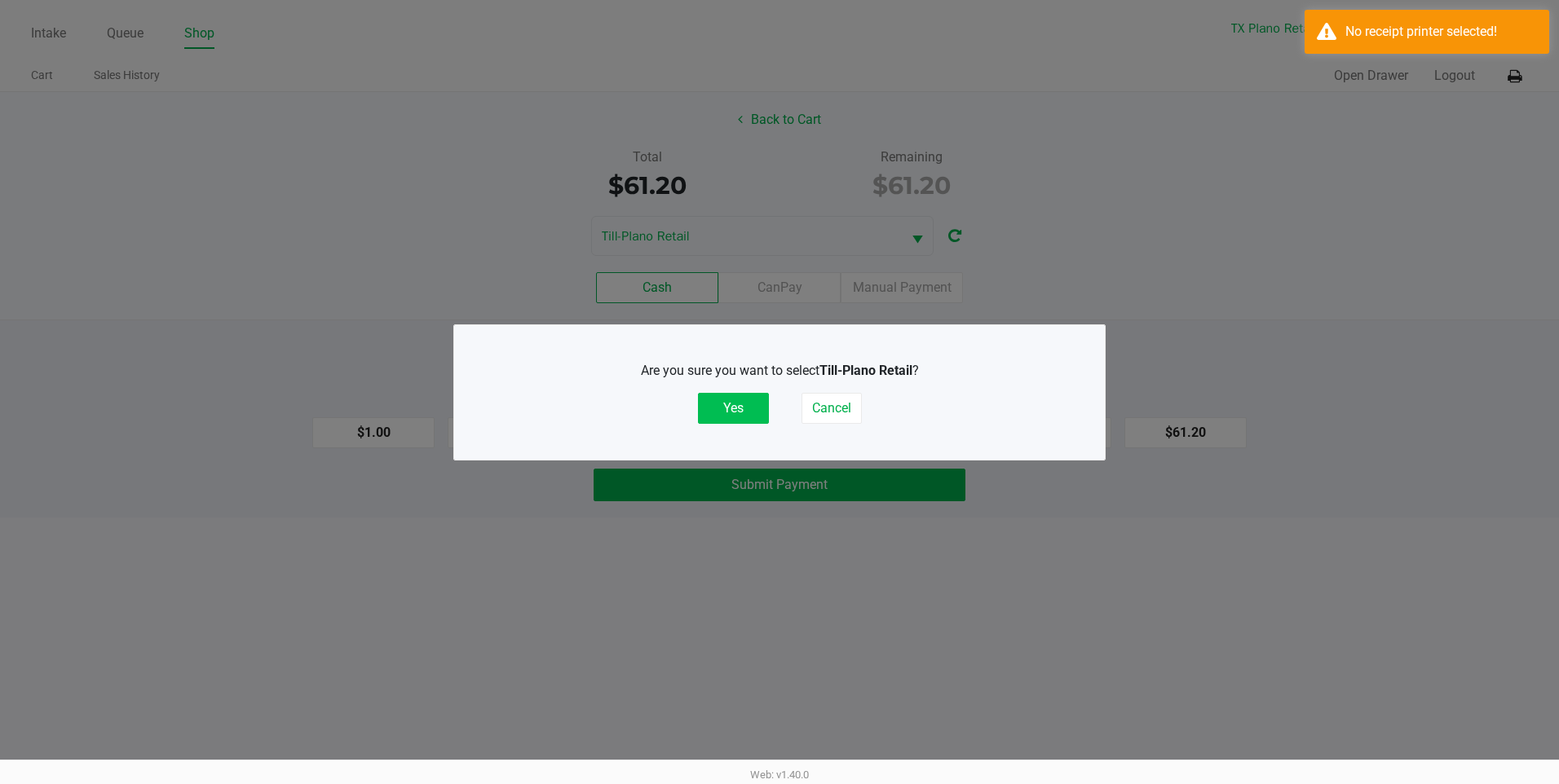 click on "Yes" 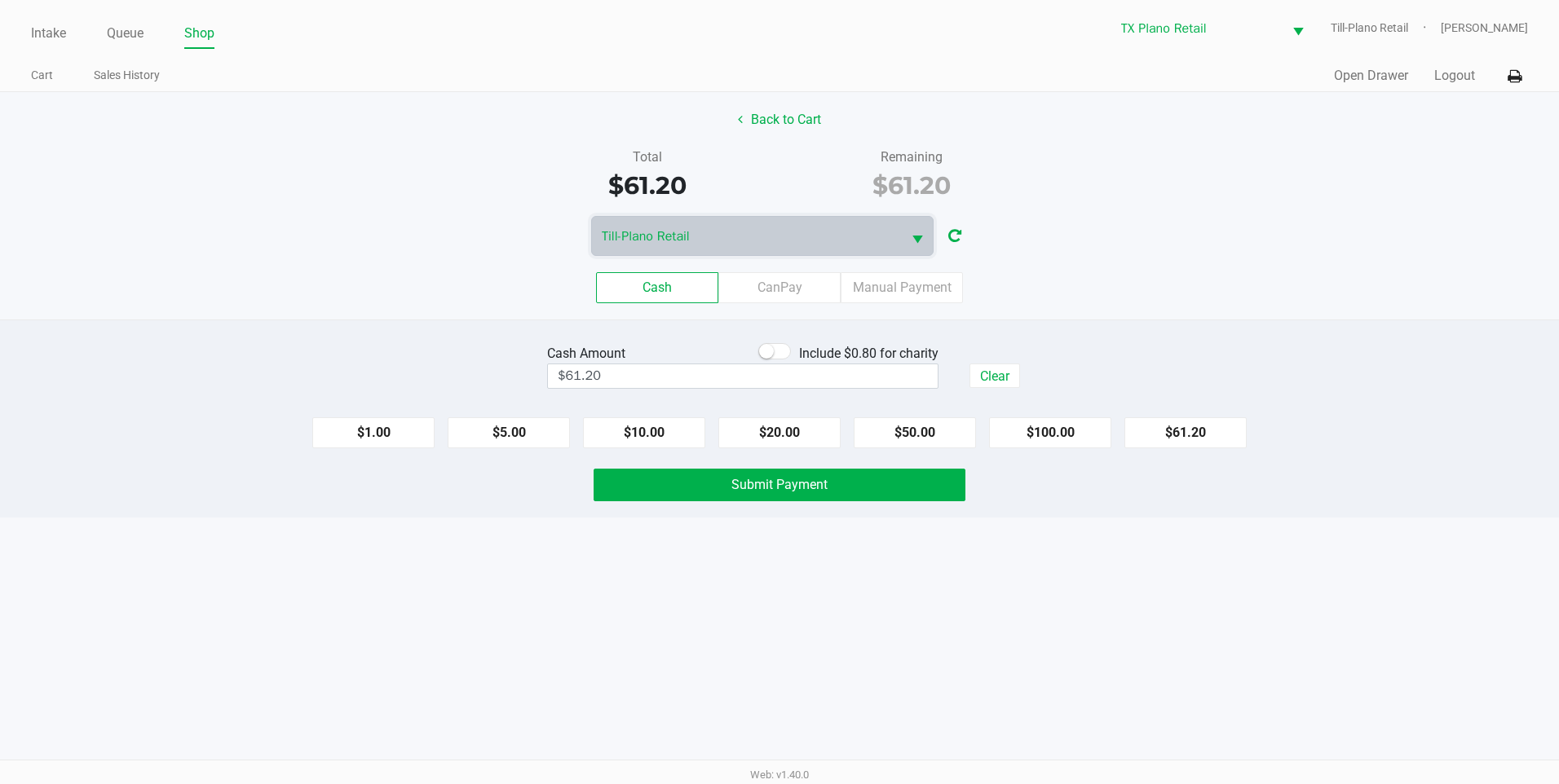 click on "Cash   CanPay   Manual Payment" 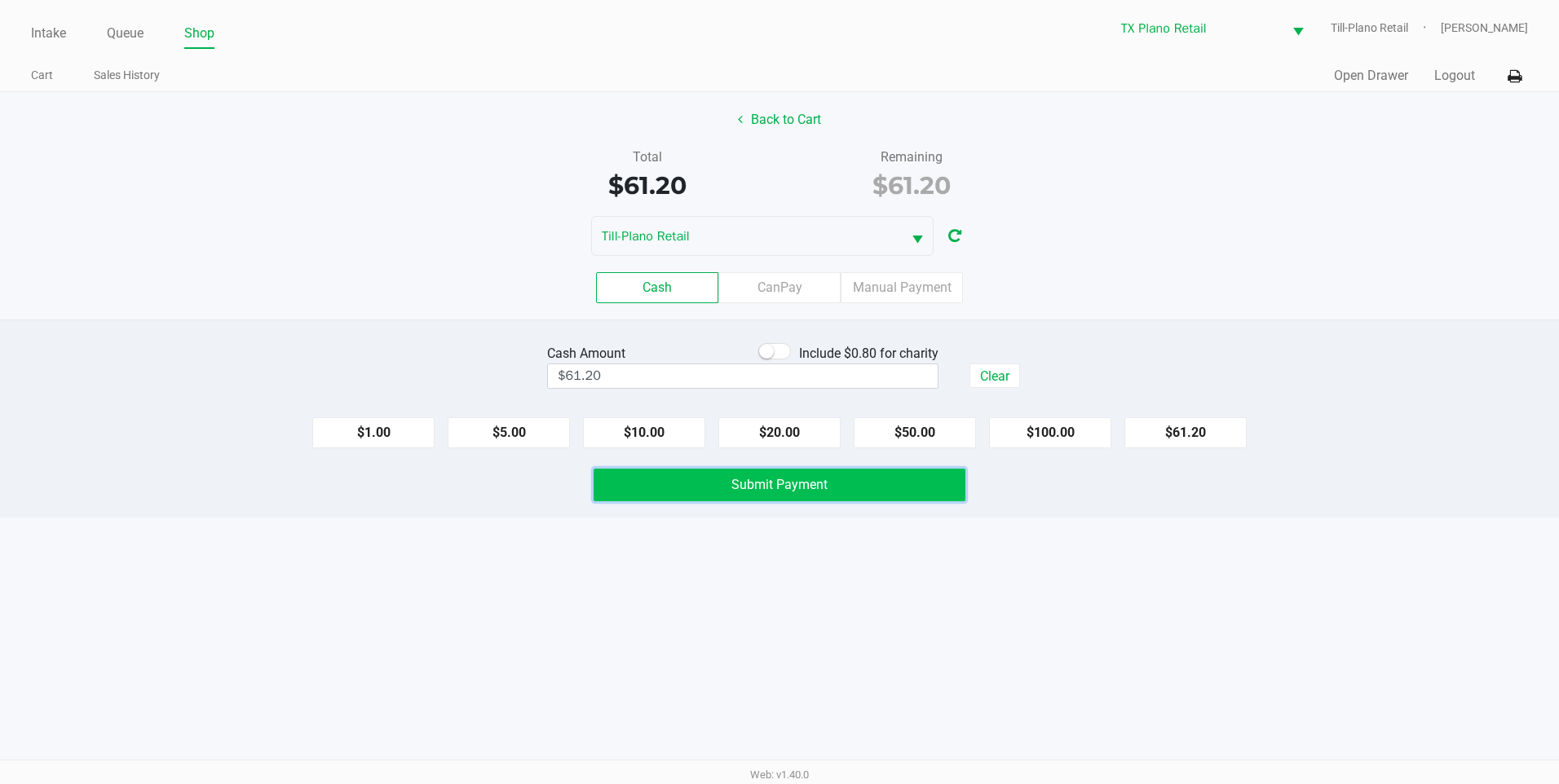 click on "Submit Payment" 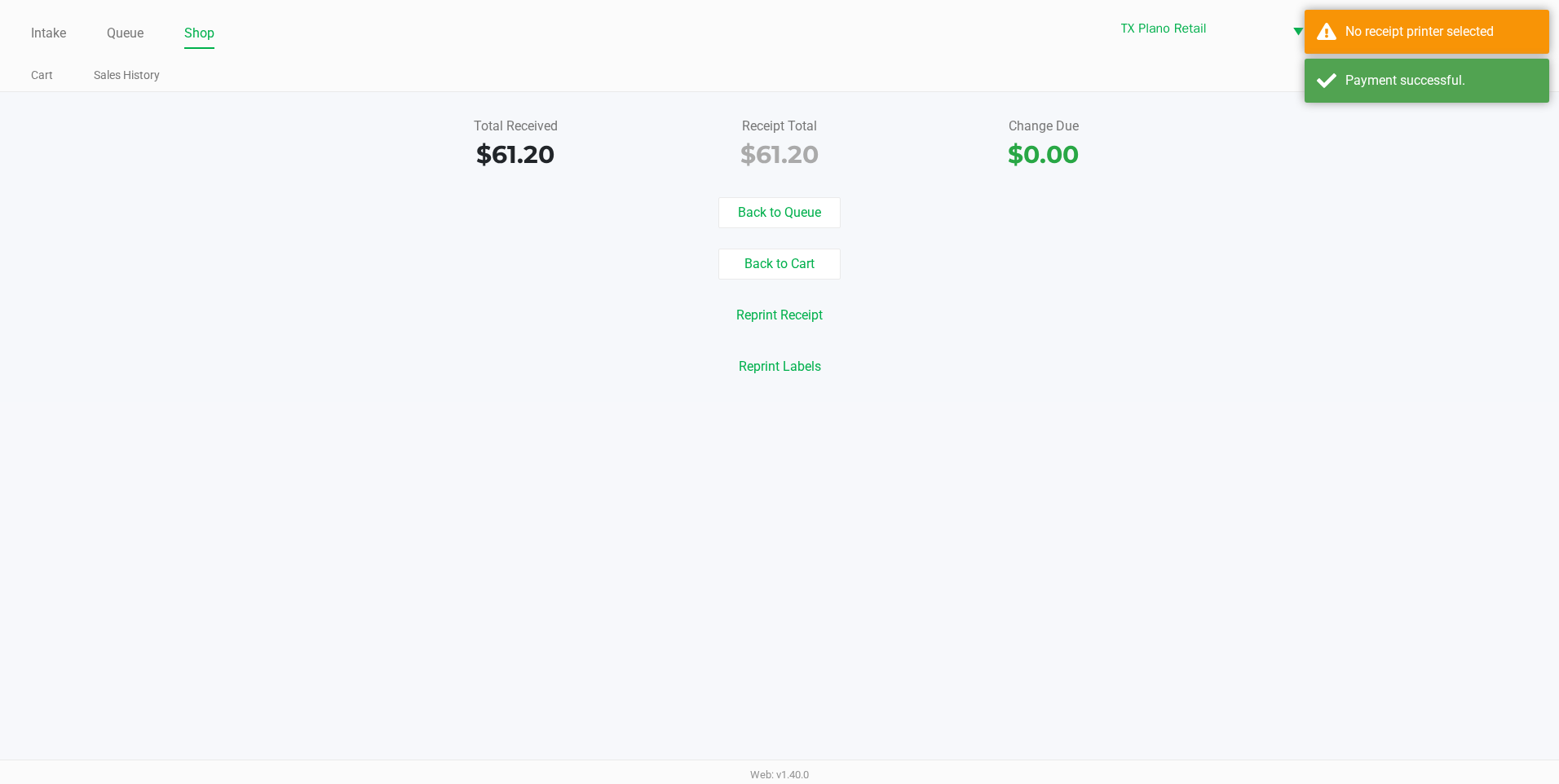 click on "Back to Cart" 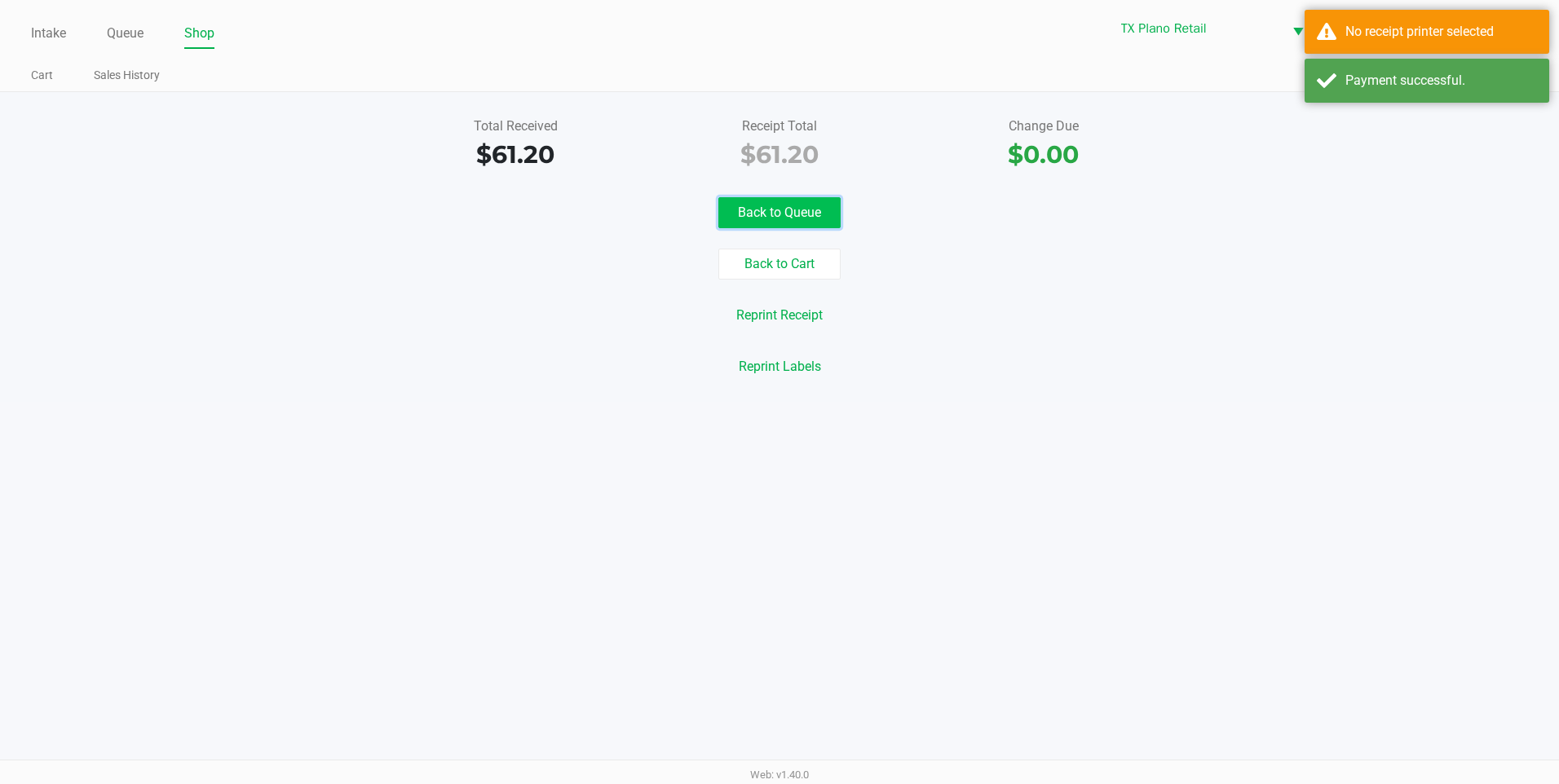 click on "Back to Queue" 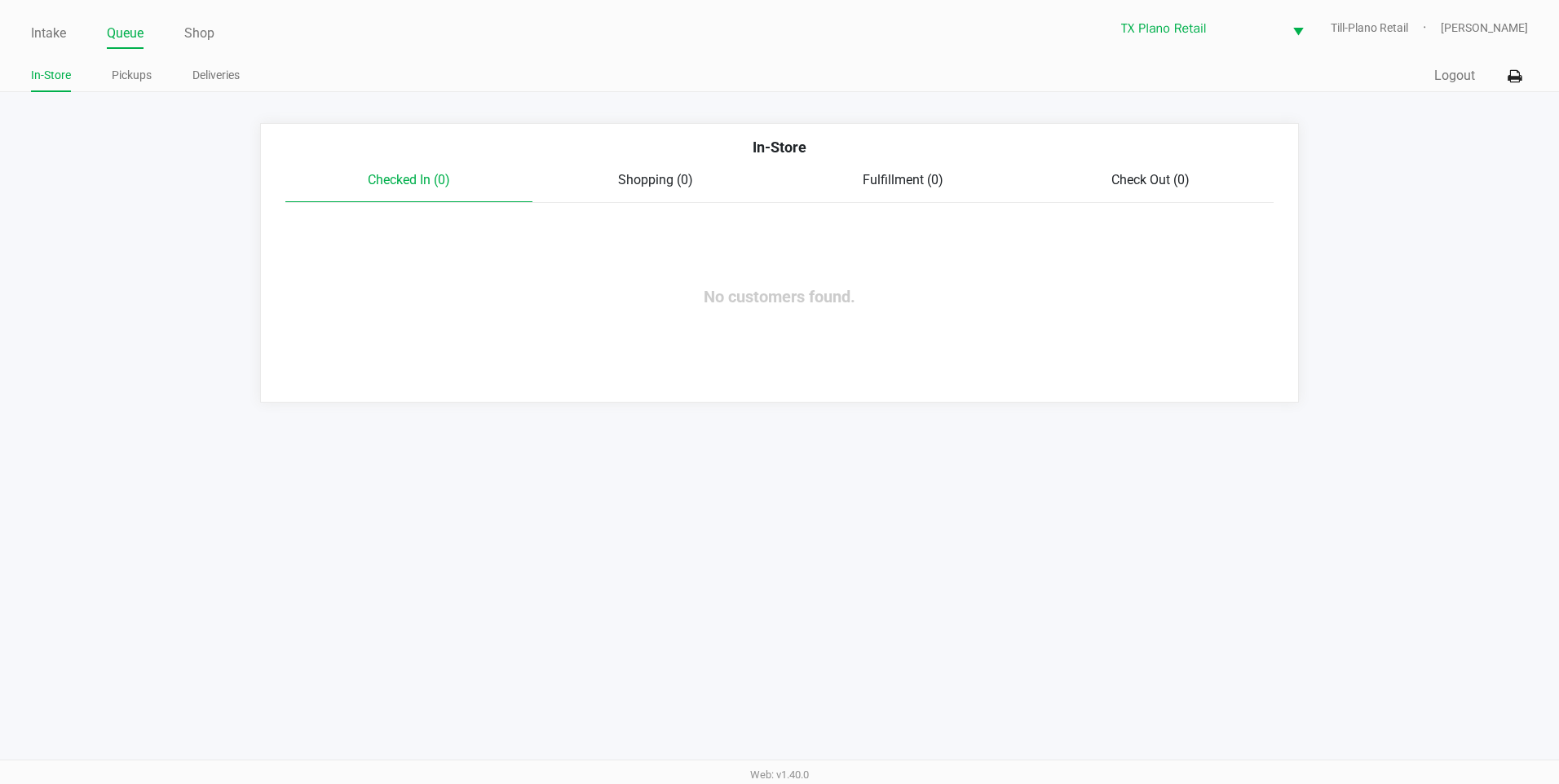click on "In-Store Pickups Deliveries" 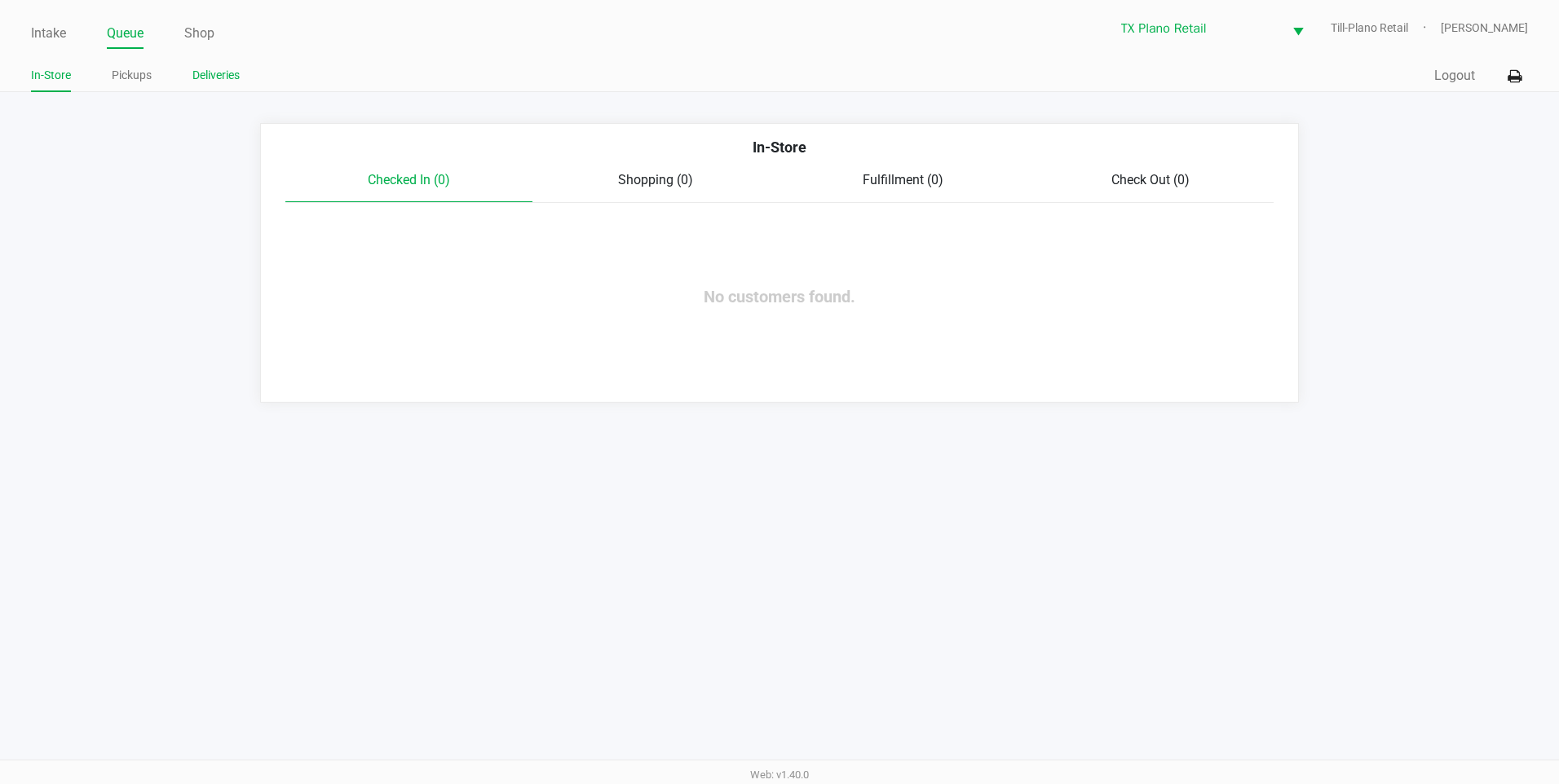 click on "Deliveries" 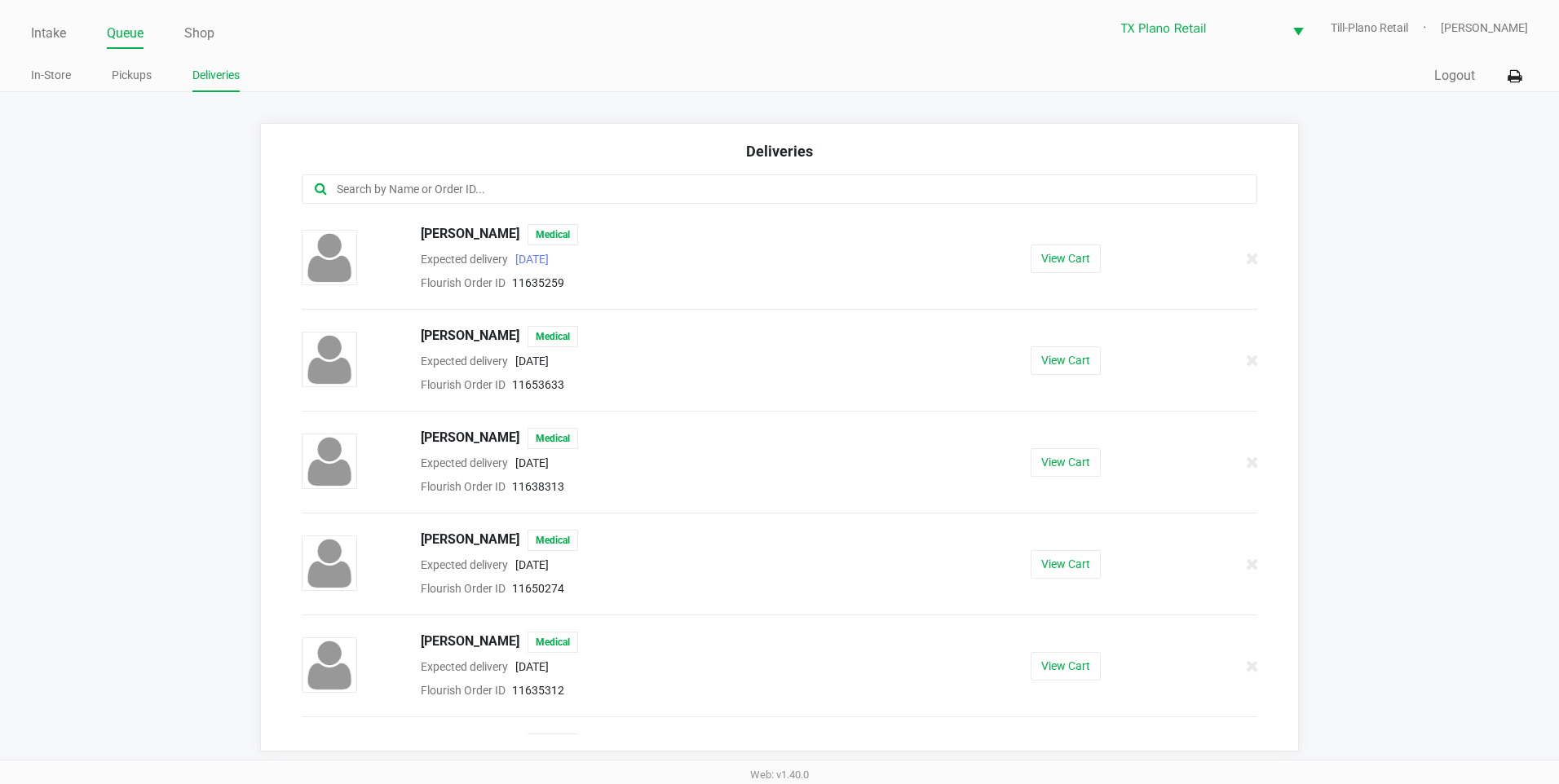 scroll, scrollTop: 2098, scrollLeft: 0, axis: vertical 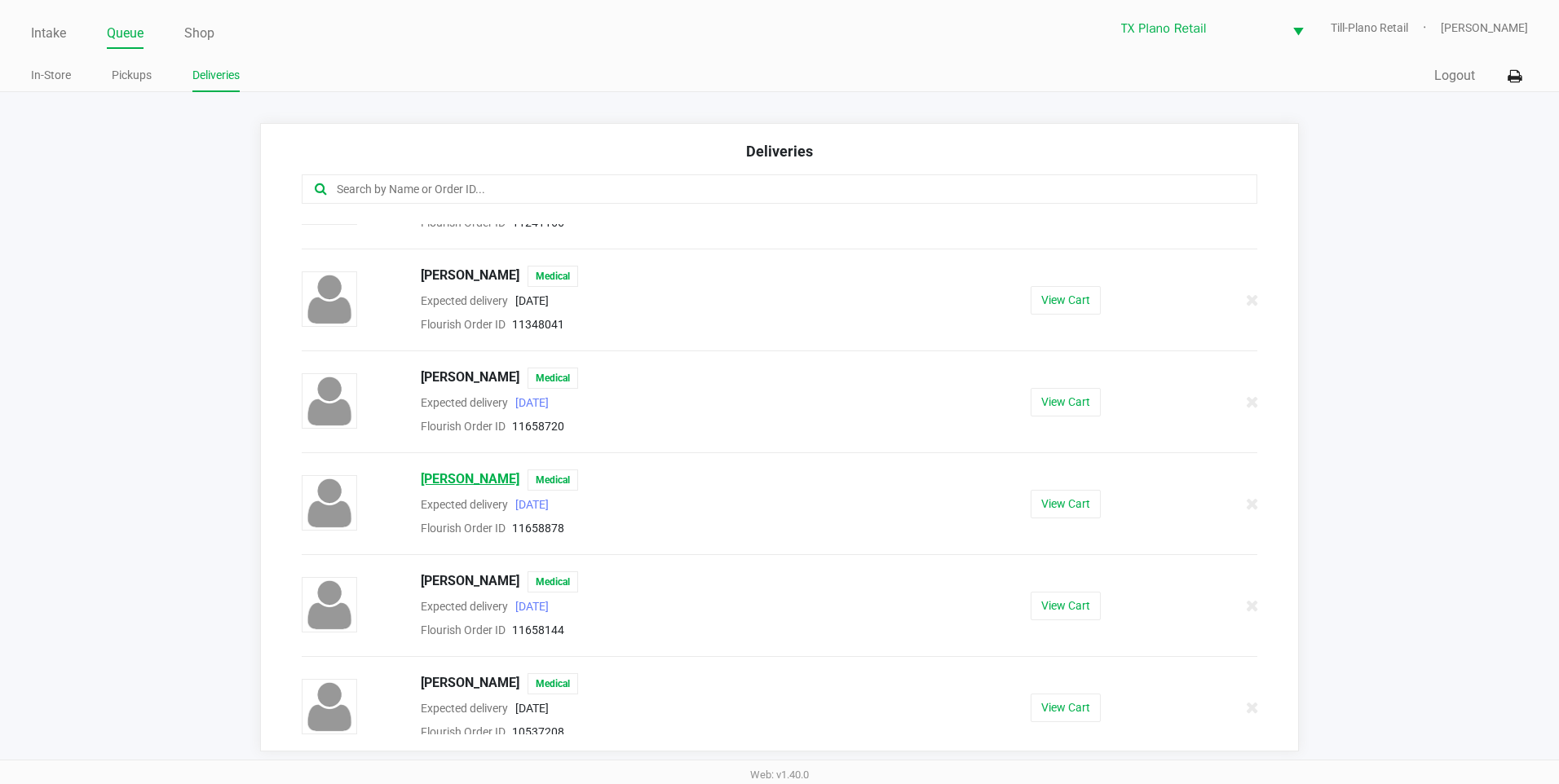 click on "Michael McCreary" 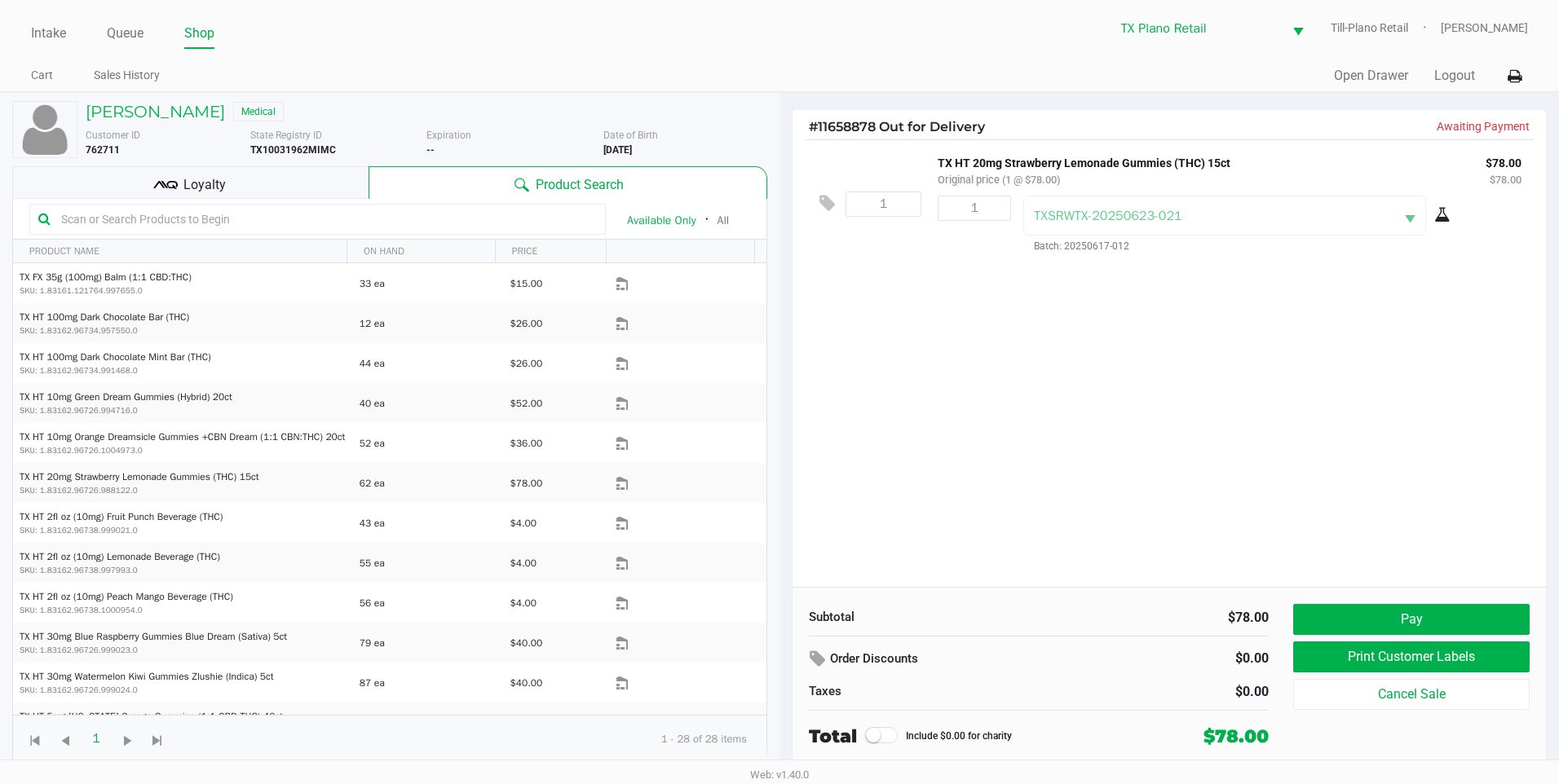 click on "1  TX HT 20mg Strawberry Lemonade Gummies (THC) 15ct   Original price (1 @ $78.00) $78.00 $78.00 1 TXSRWTX-20250623-021  Batch: 20250617-012" 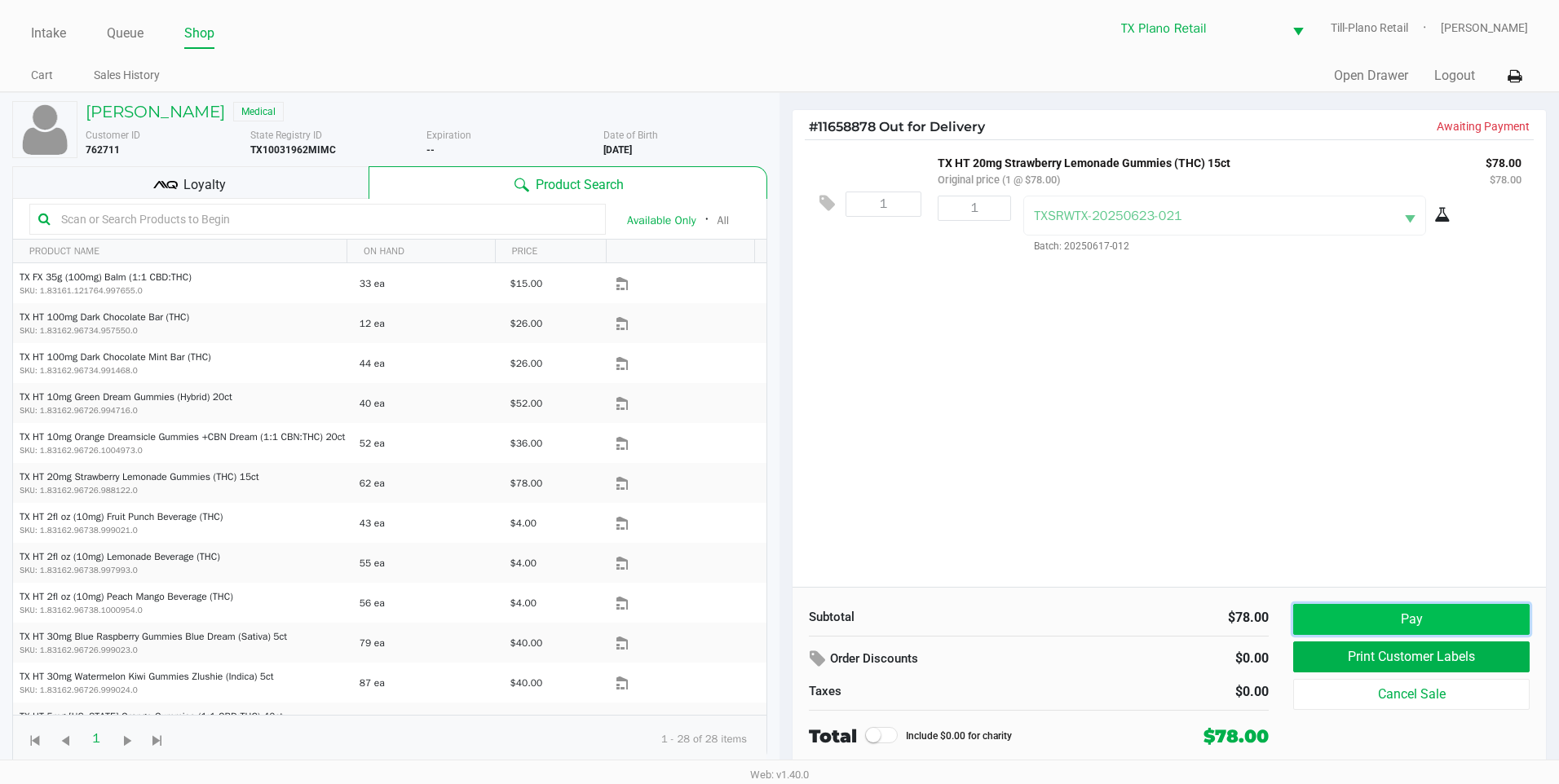 click on "Pay" 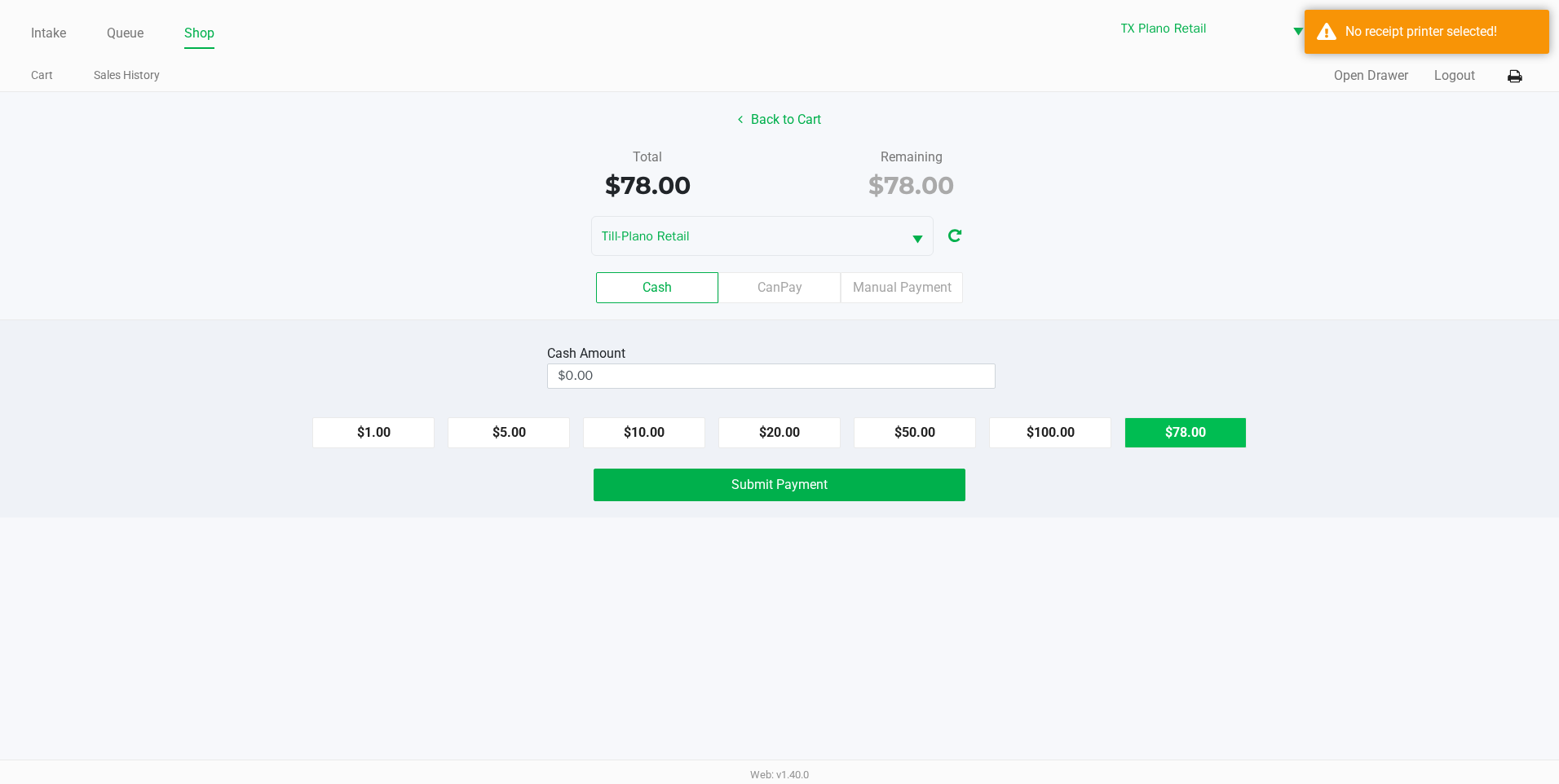 click on "$78.00" 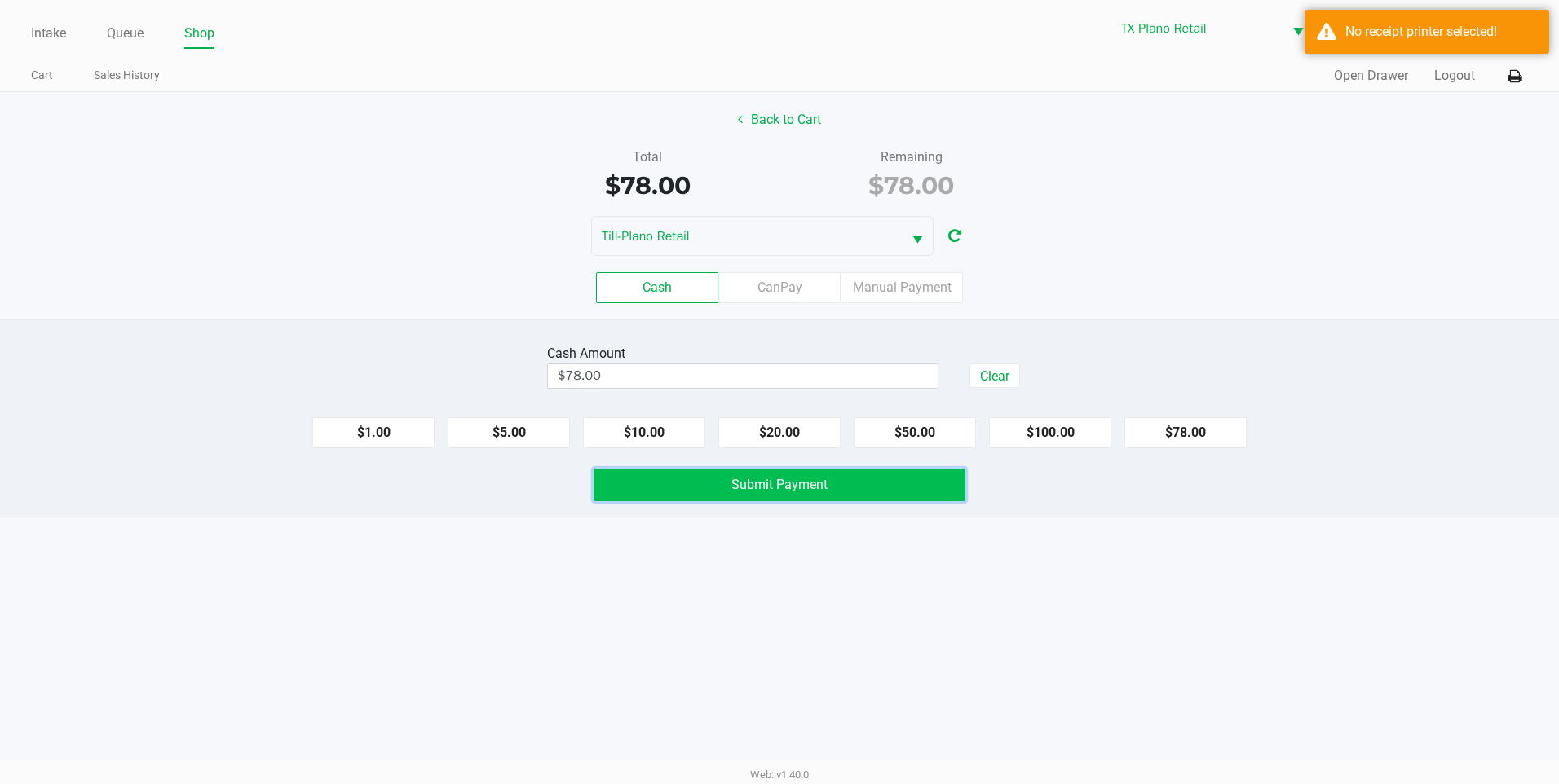 click on "Submit Payment" 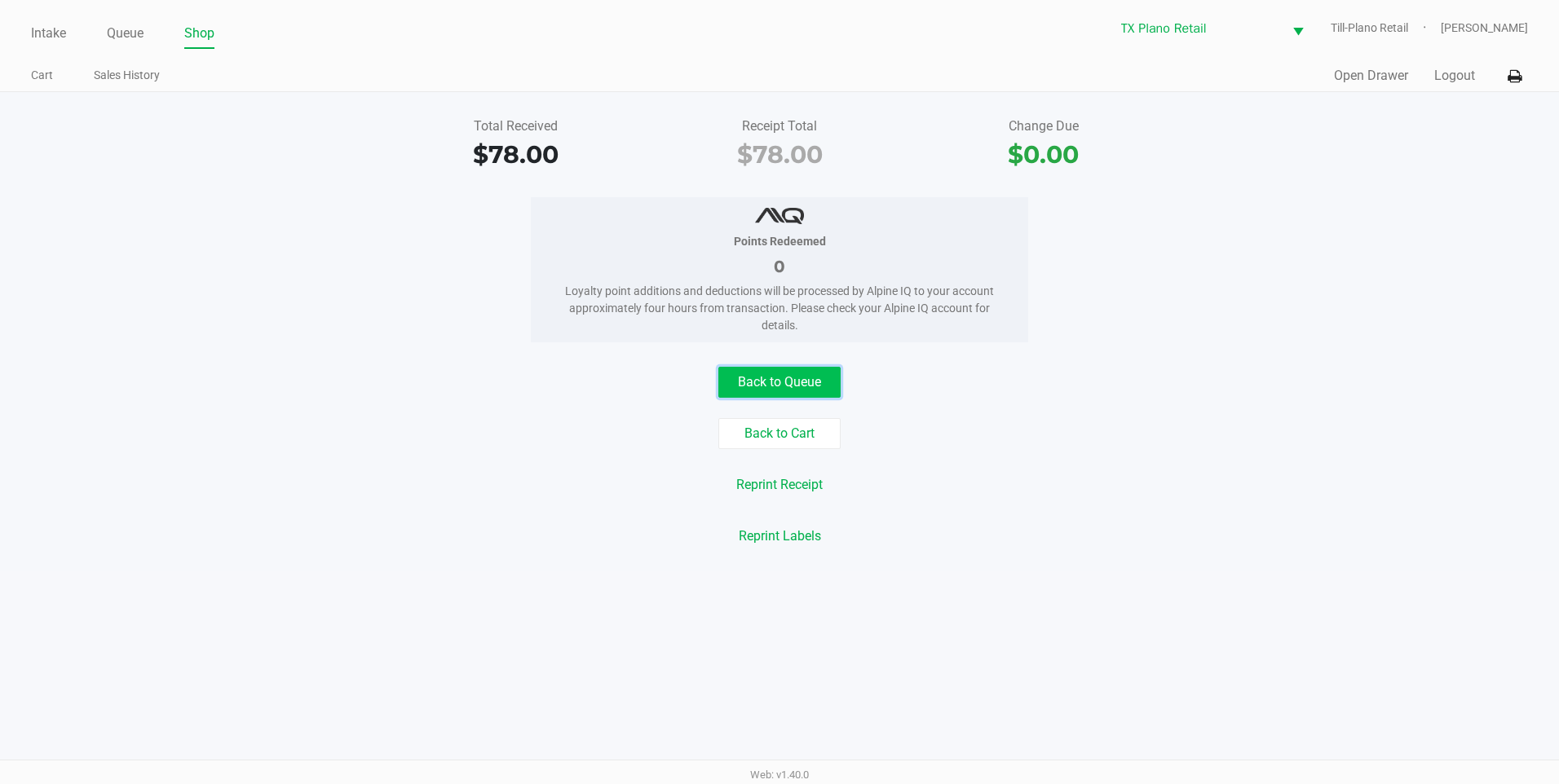 click on "Back to Queue" 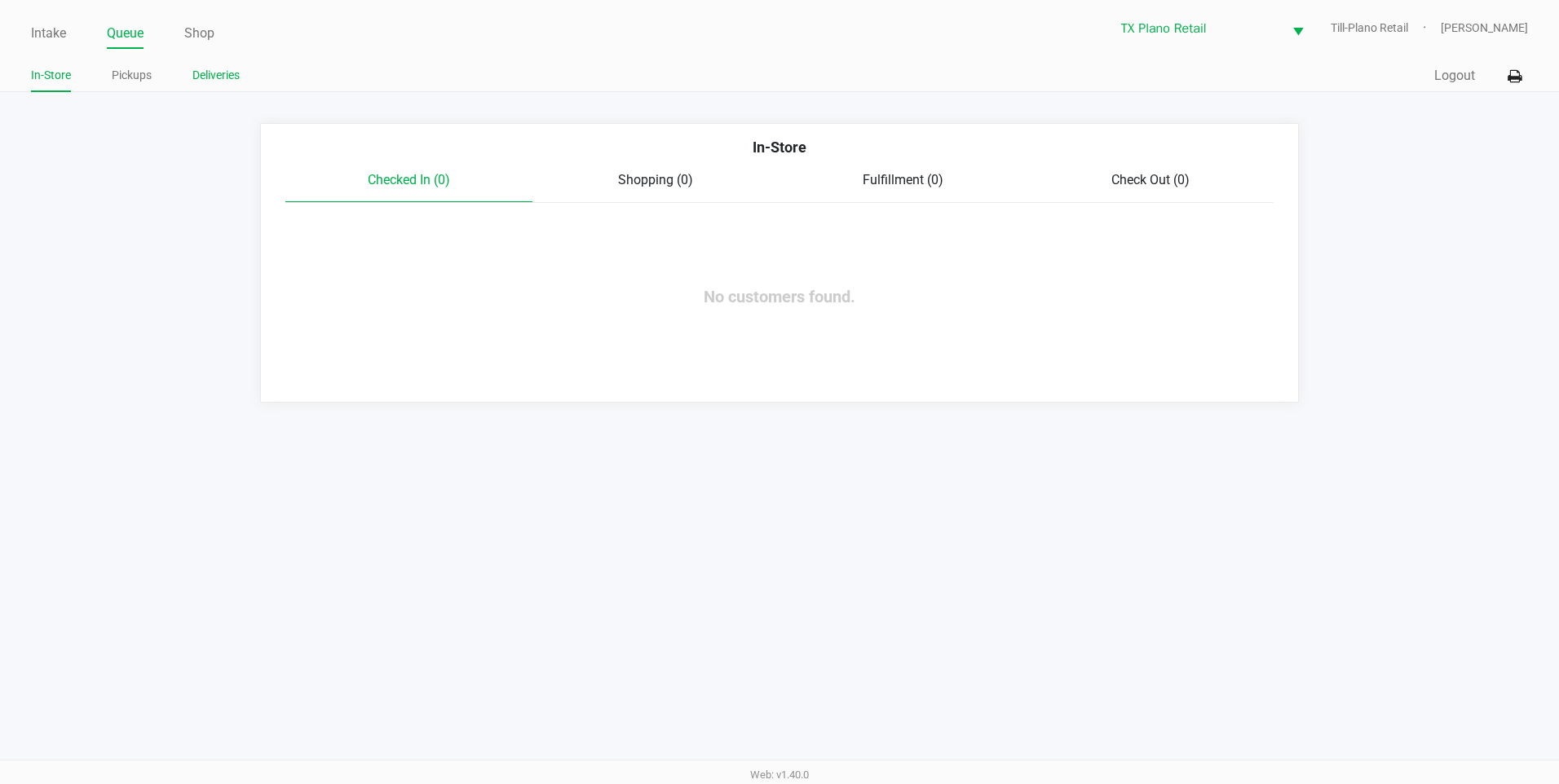 drag, startPoint x: 232, startPoint y: 70, endPoint x: 576, endPoint y: 90, distance: 344.5809 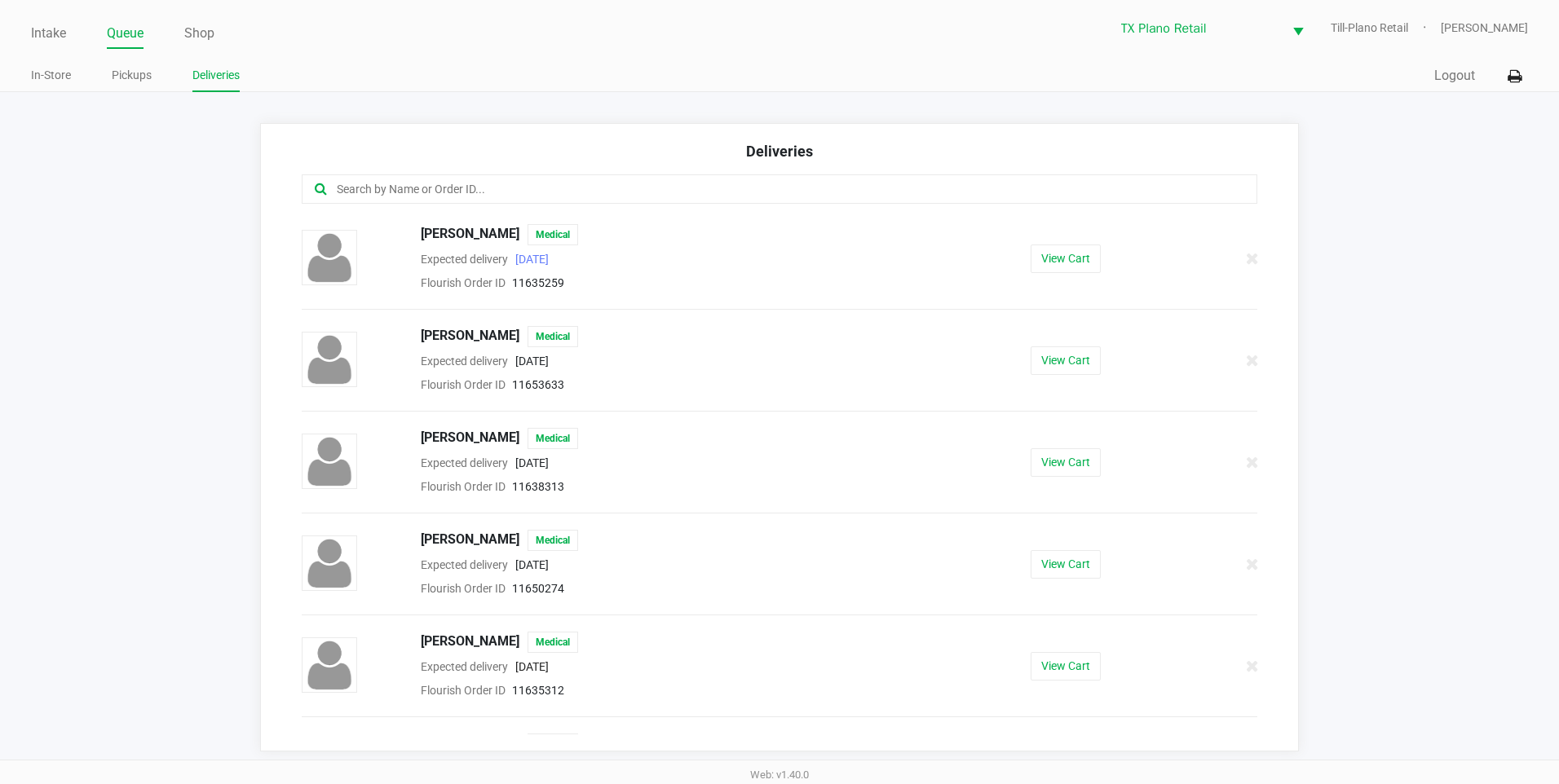 click on "Intake Queue Shop TX Plano Retail  Till-Plano Retail   Dane Hawkins  In-Store Pickups Deliveries  Quick Sale   Logout" 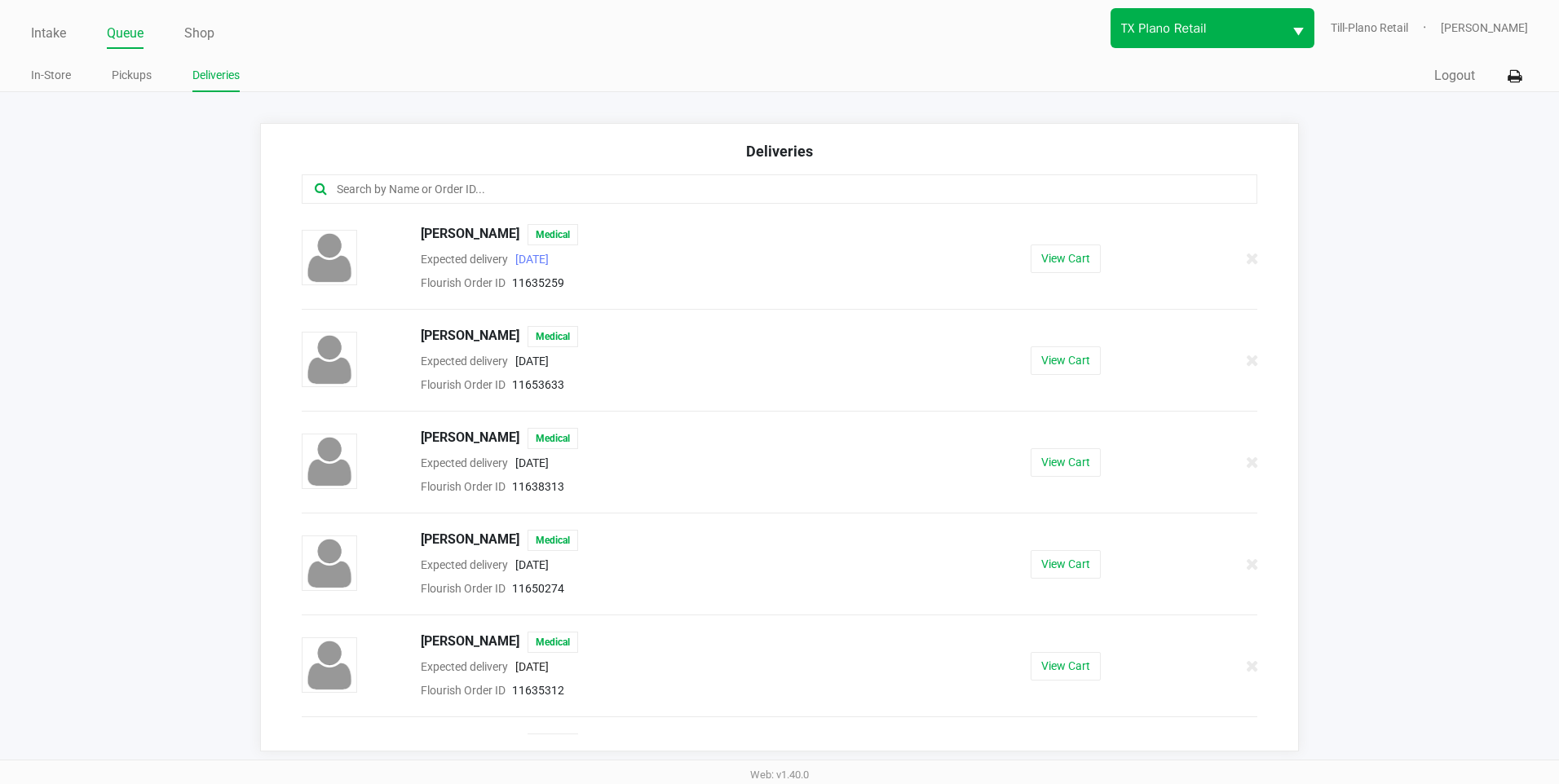scroll, scrollTop: 2301, scrollLeft: 0, axis: vertical 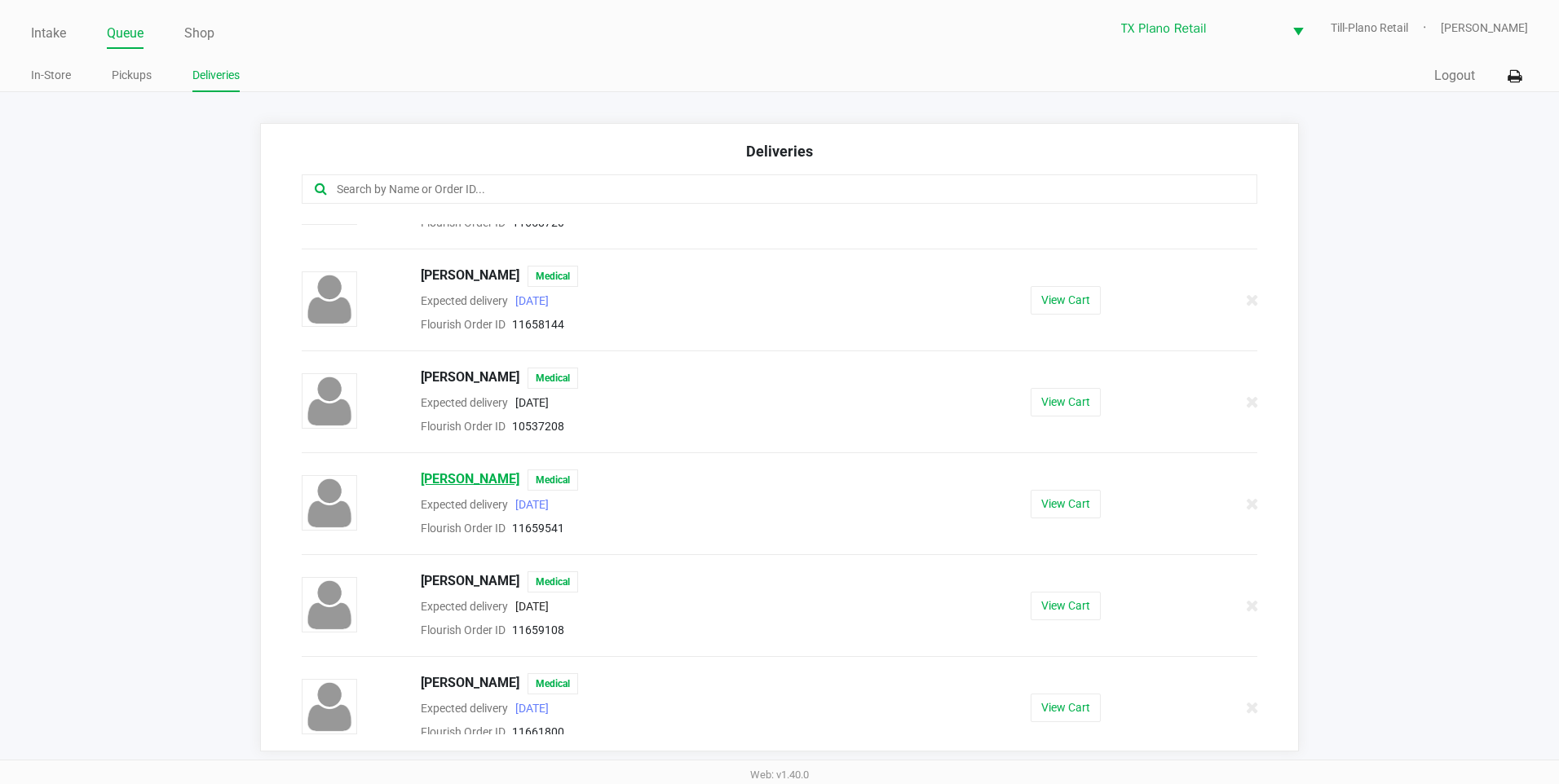 click on "Sara Dunham   Medical  Expected delivery      2025-07-21  Flourish Order ID     11659541" 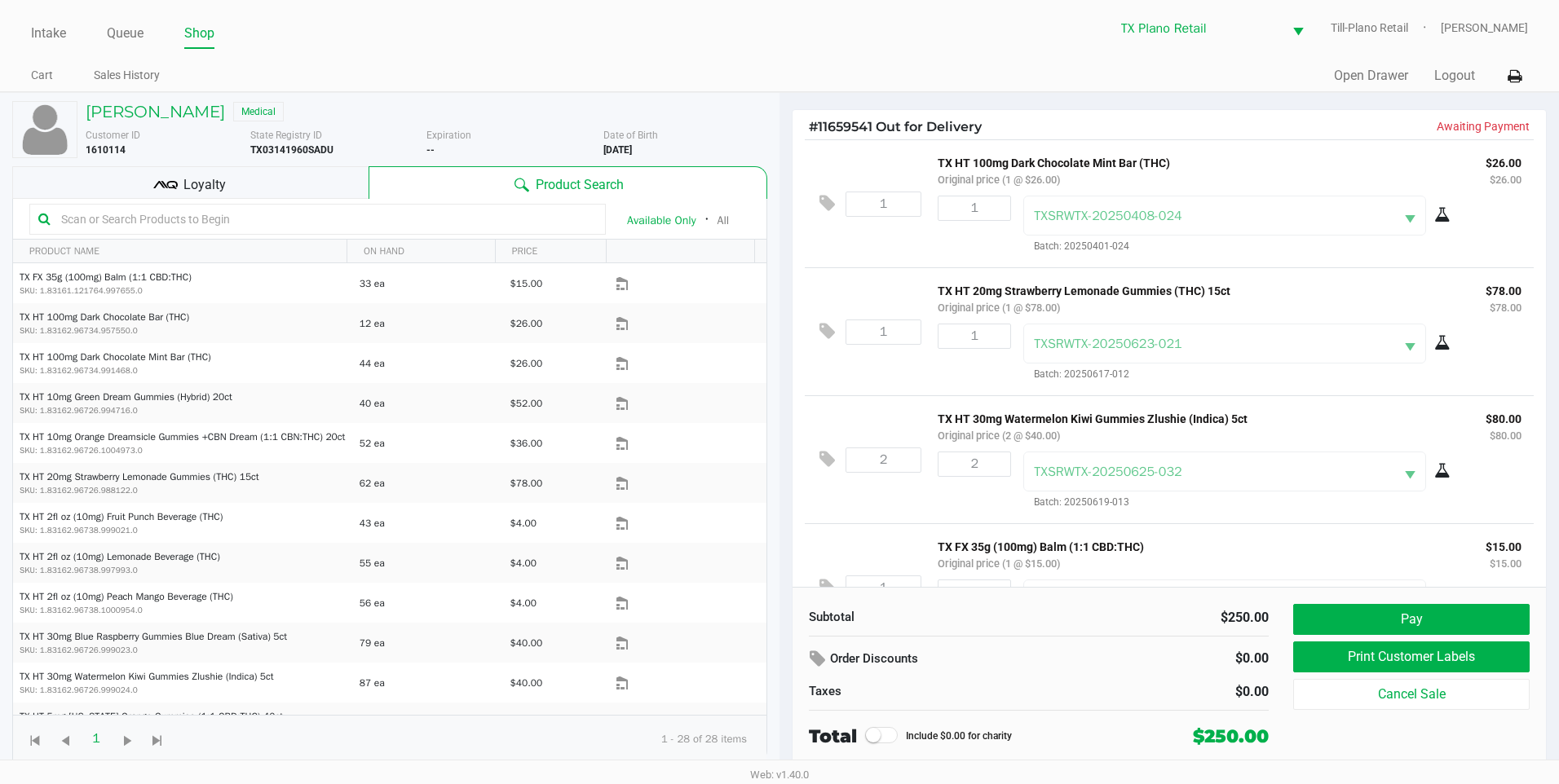 click on "1  TX HT 100mg Dark Chocolate Mint Bar (THC)   Original price (1 @ $26.00) $26.00 $26.00 1 TXSRWTX-20250408-024  Batch: 20250401-024" 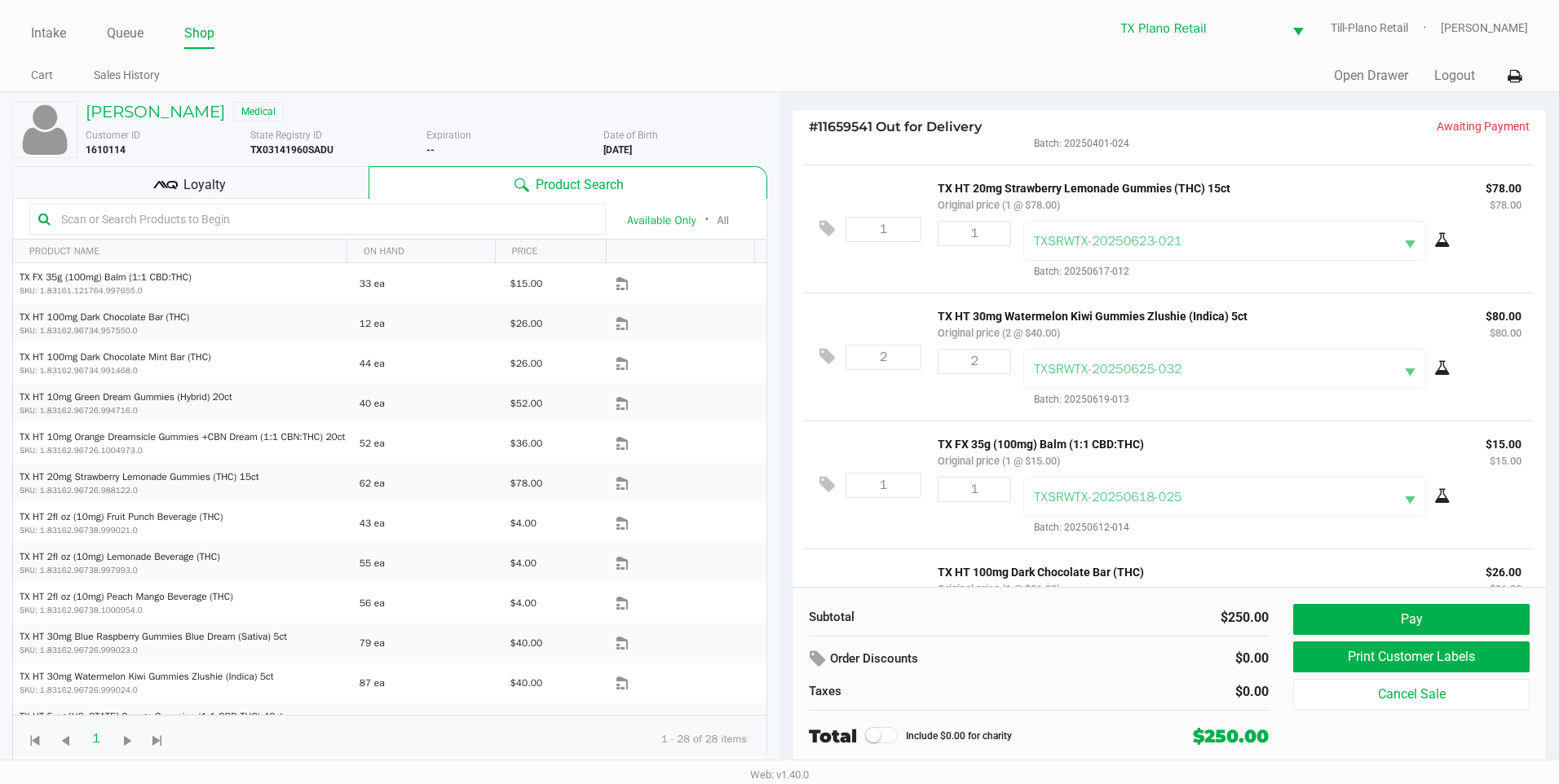 scroll, scrollTop: 0, scrollLeft: 0, axis: both 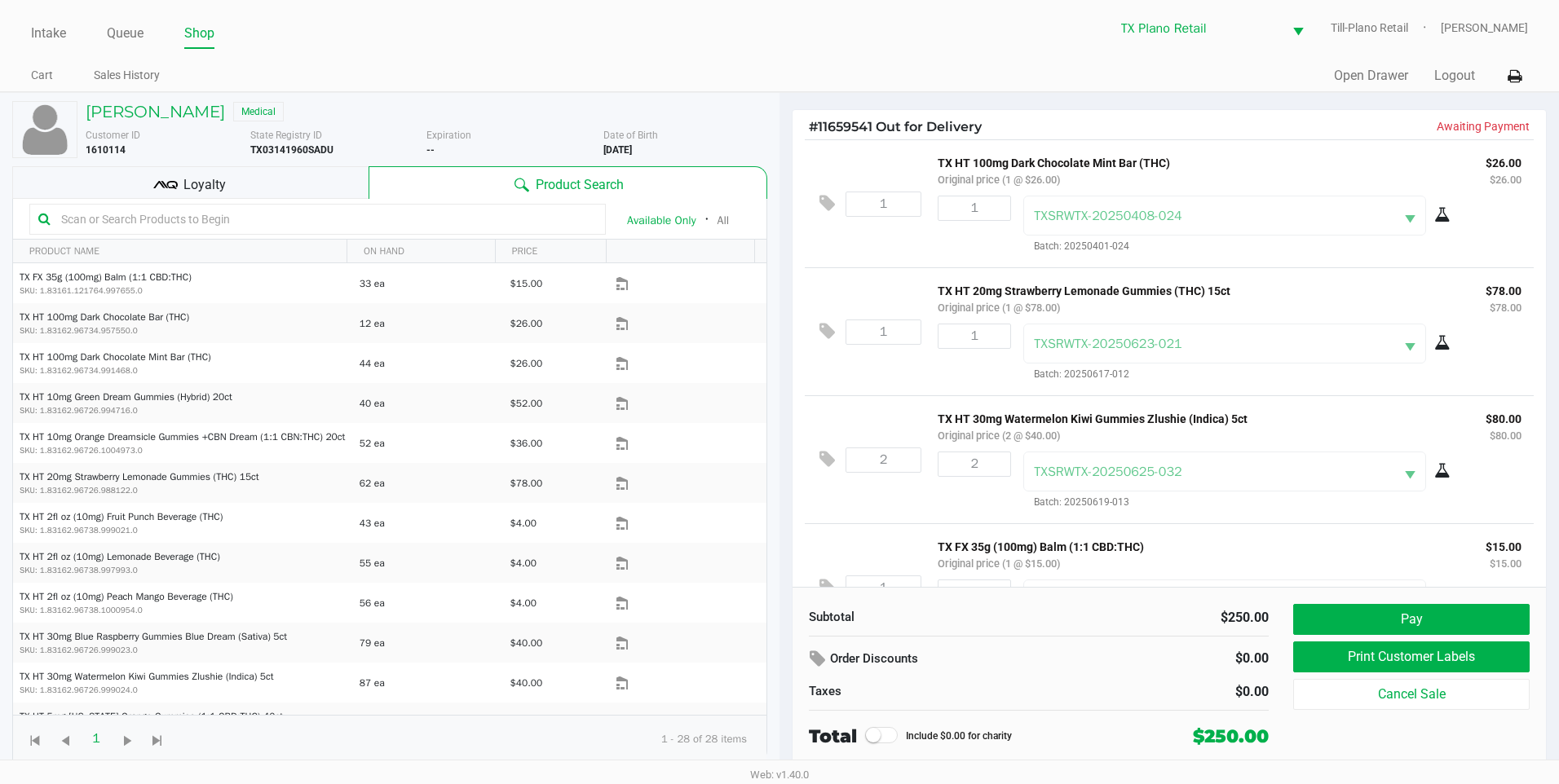 click on "1  TX HT 100mg Dark Chocolate Mint Bar (THC)   Original price (1 @ $26.00) $26.00 $26.00 1 TXSRWTX-20250408-024  Batch: 20250401-024" 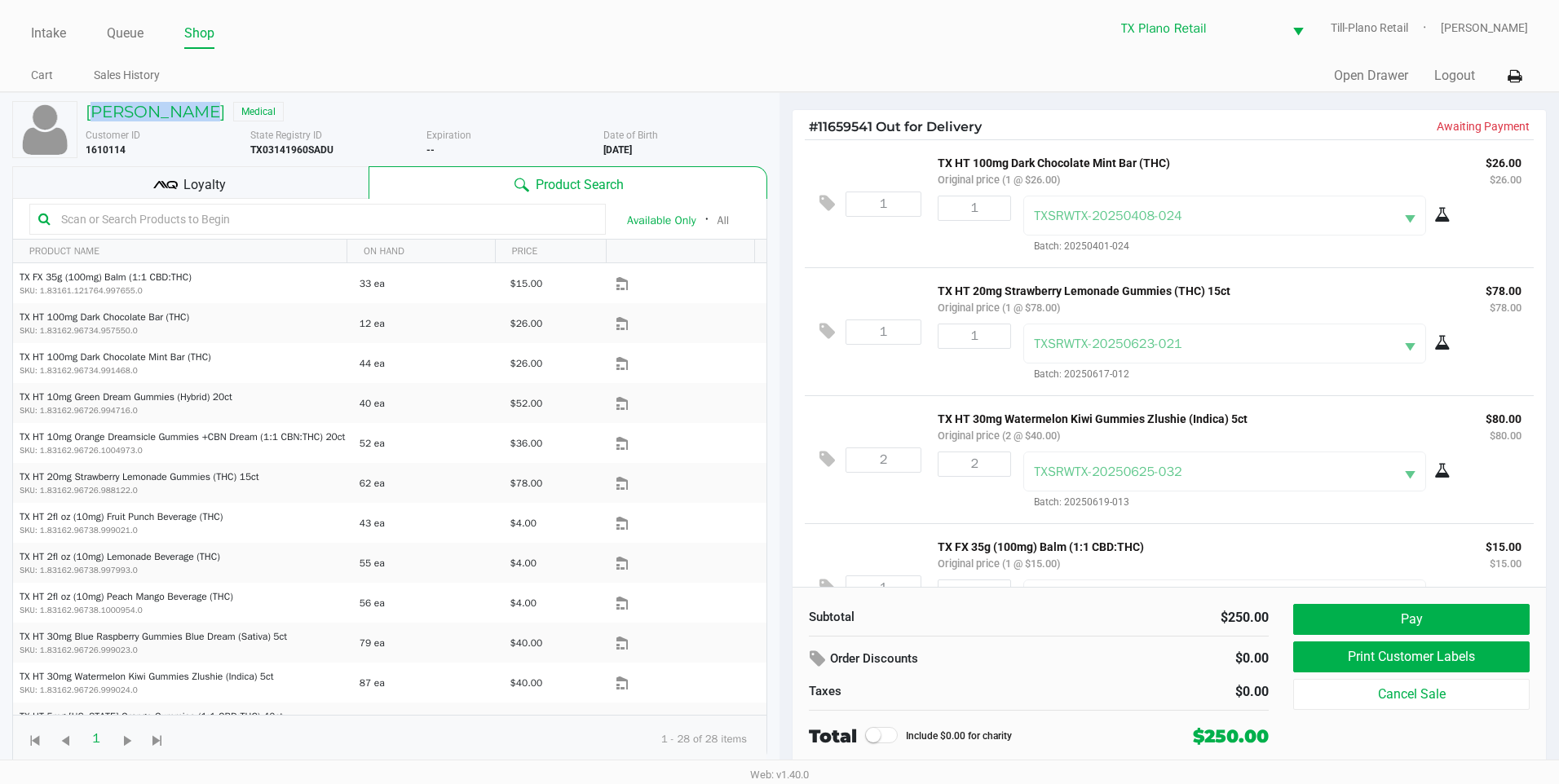 drag, startPoint x: 199, startPoint y: 109, endPoint x: 84, endPoint y: 112, distance: 115.0391 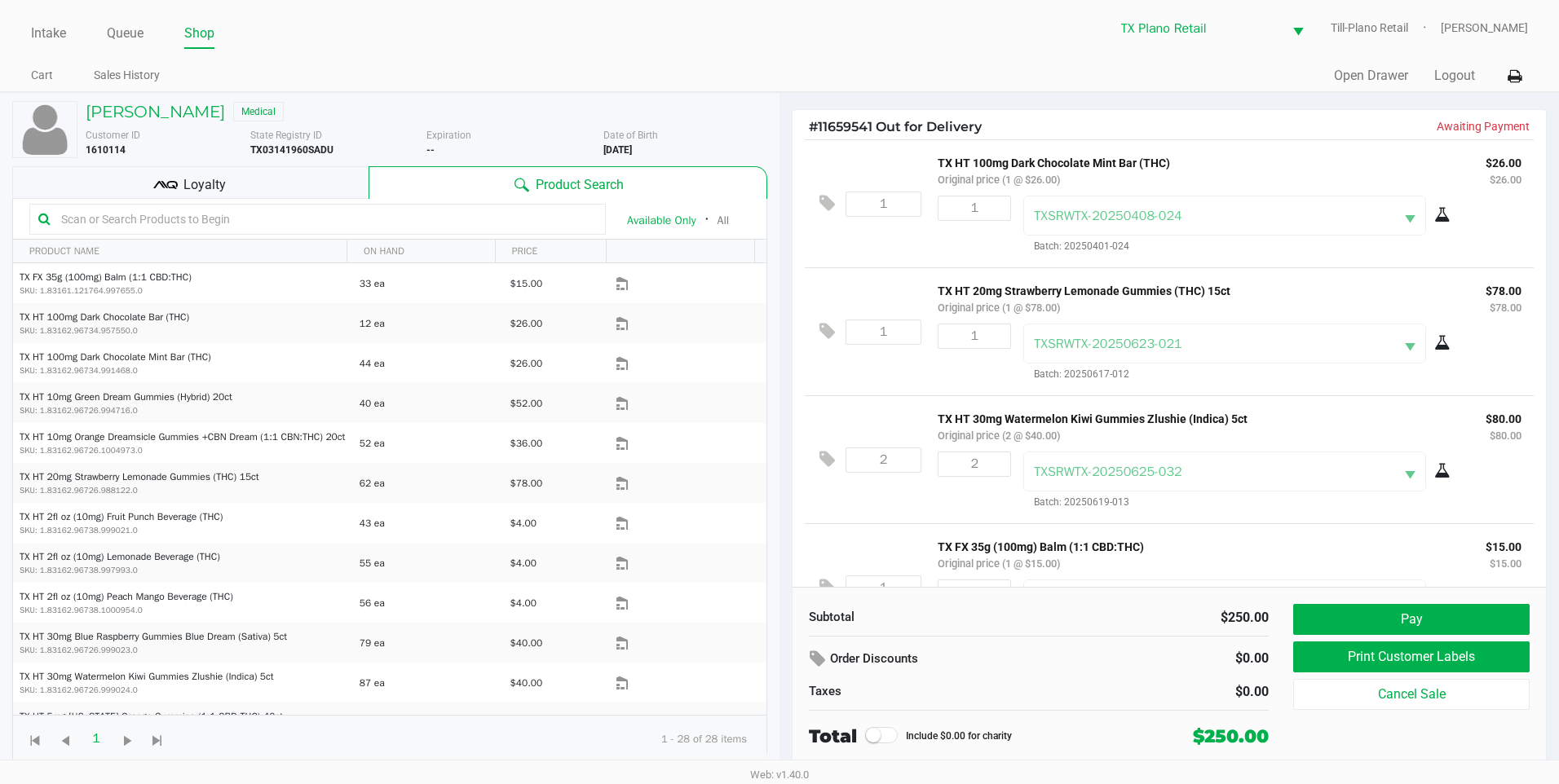 click on "1  TX HT 100mg Dark Chocolate Mint Bar (THC)   Original price (1 @ $26.00) $26.00 $26.00 1 TXSRWTX-20250408-024  Batch: 20250401-024" 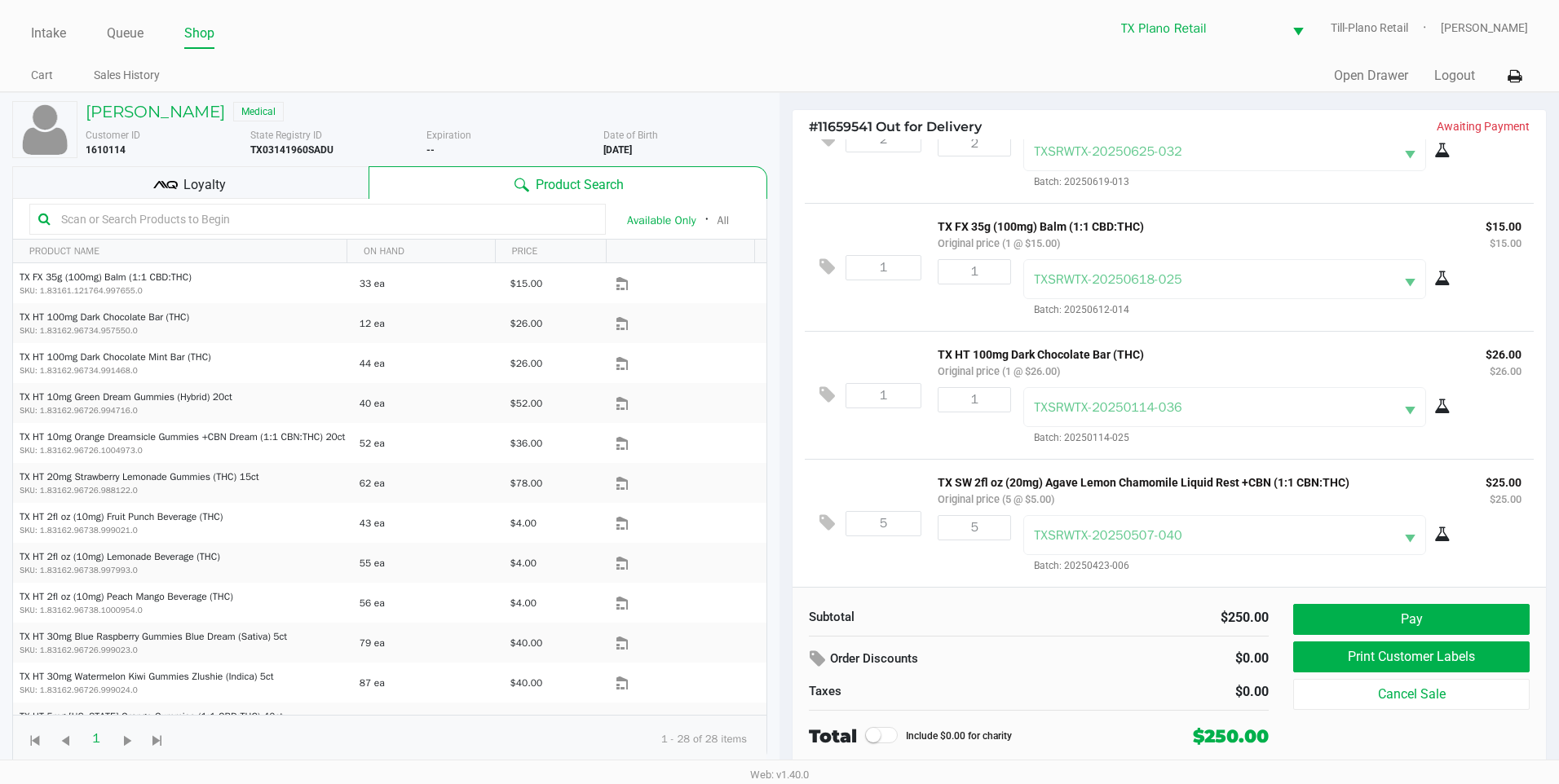 scroll, scrollTop: 325, scrollLeft: 0, axis: vertical 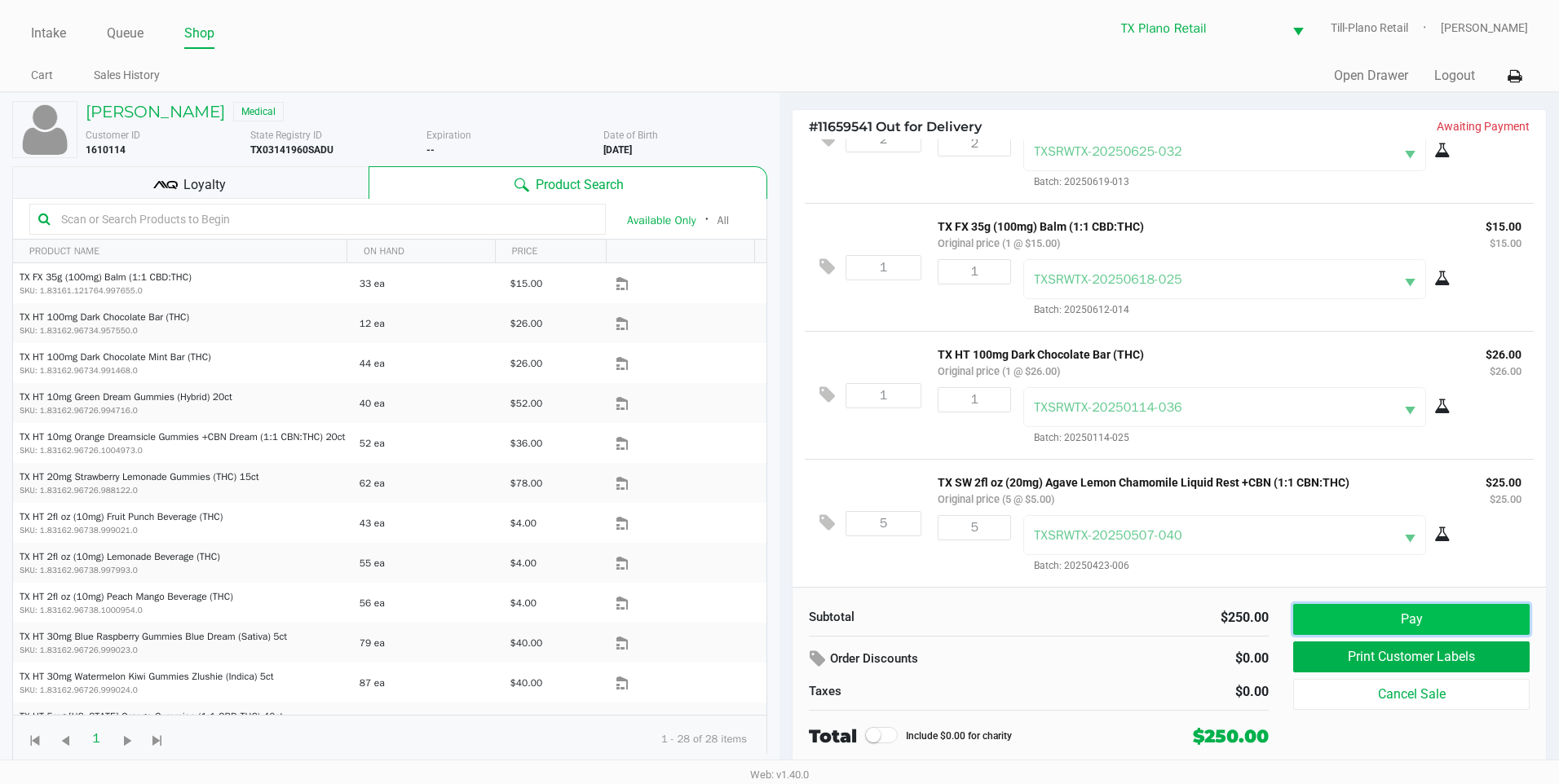 click on "Pay" 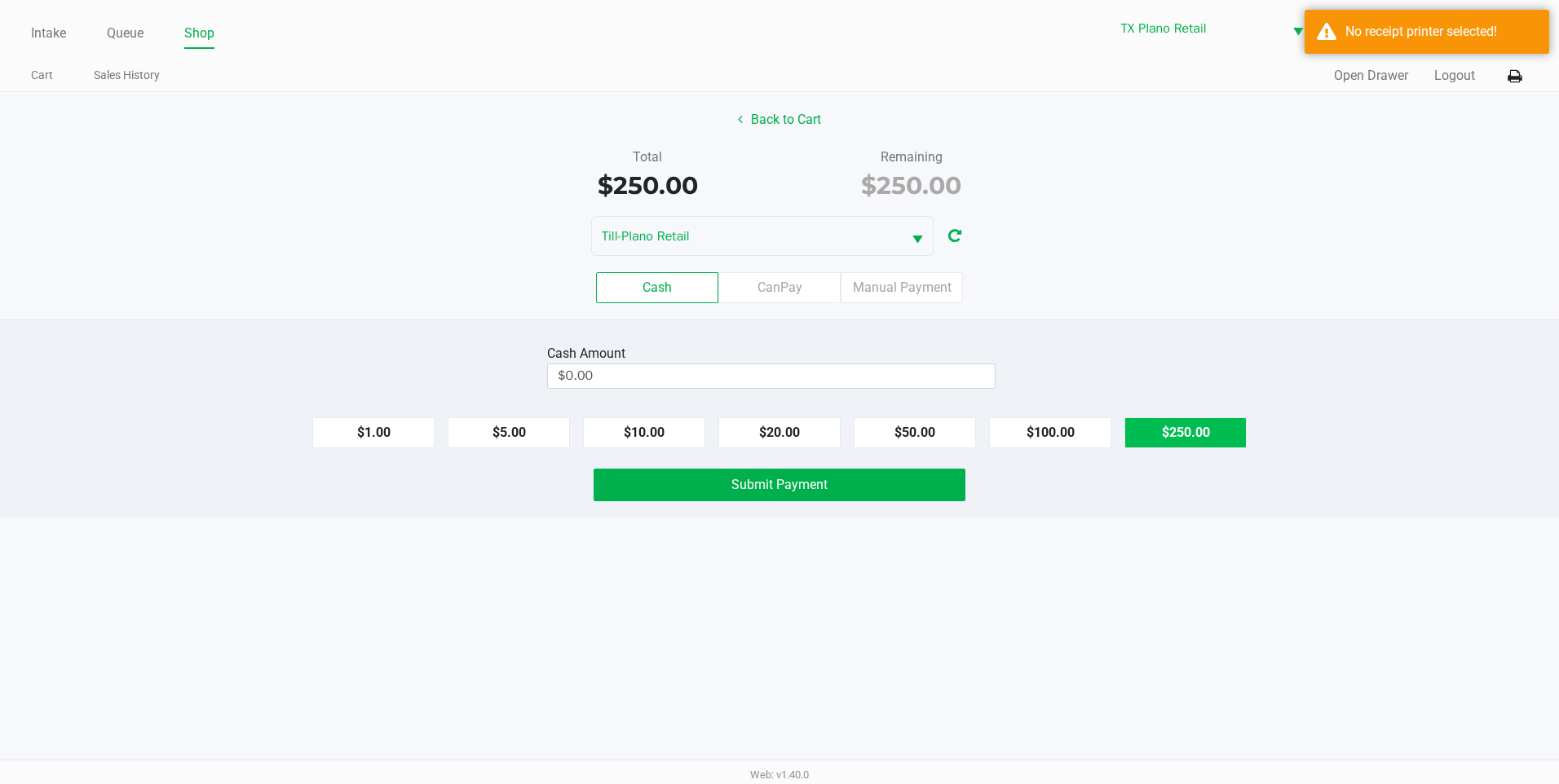 click on "$250.00" 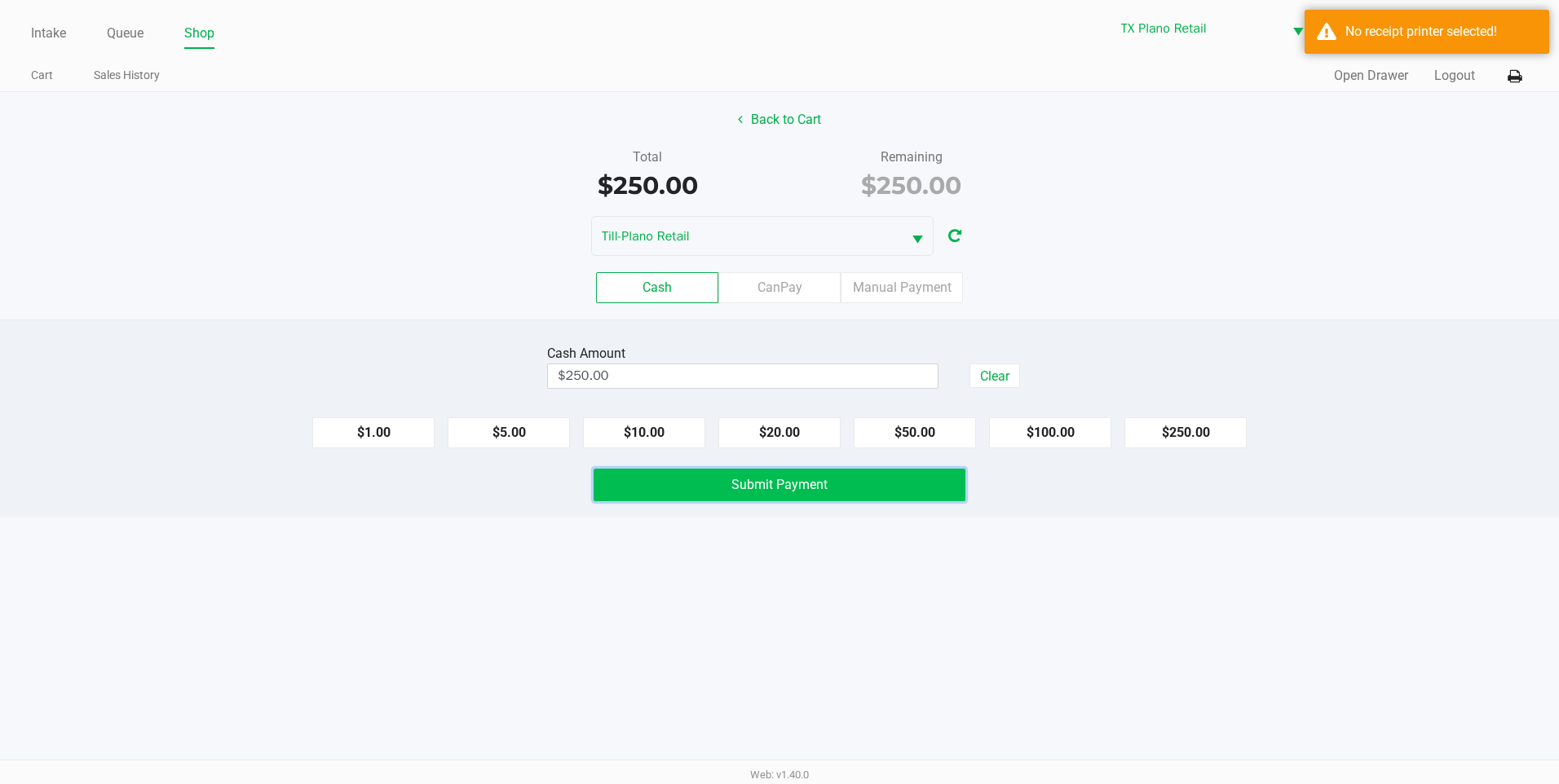 click on "Submit Payment" 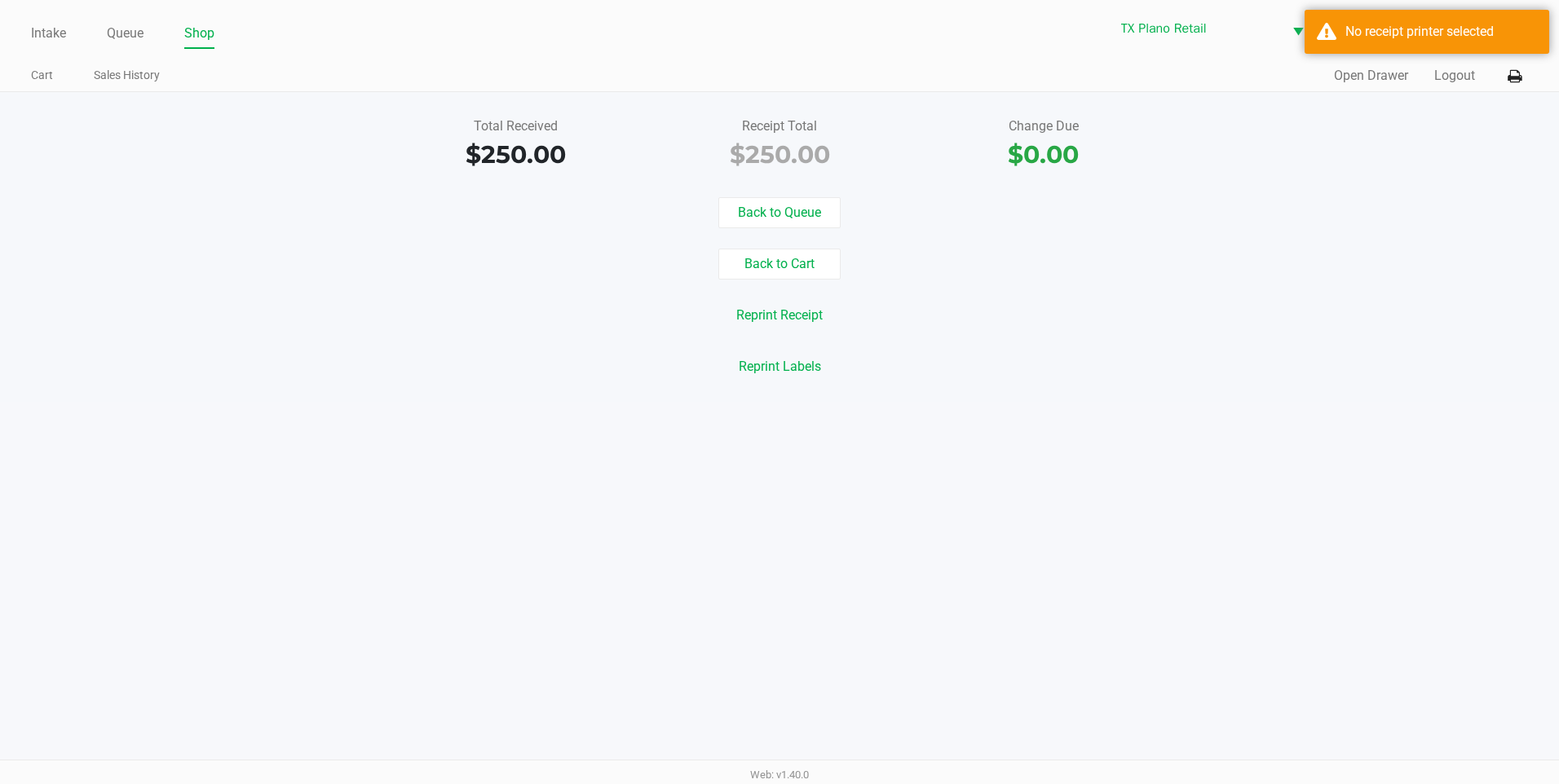 click on "Change Due   $0.00" 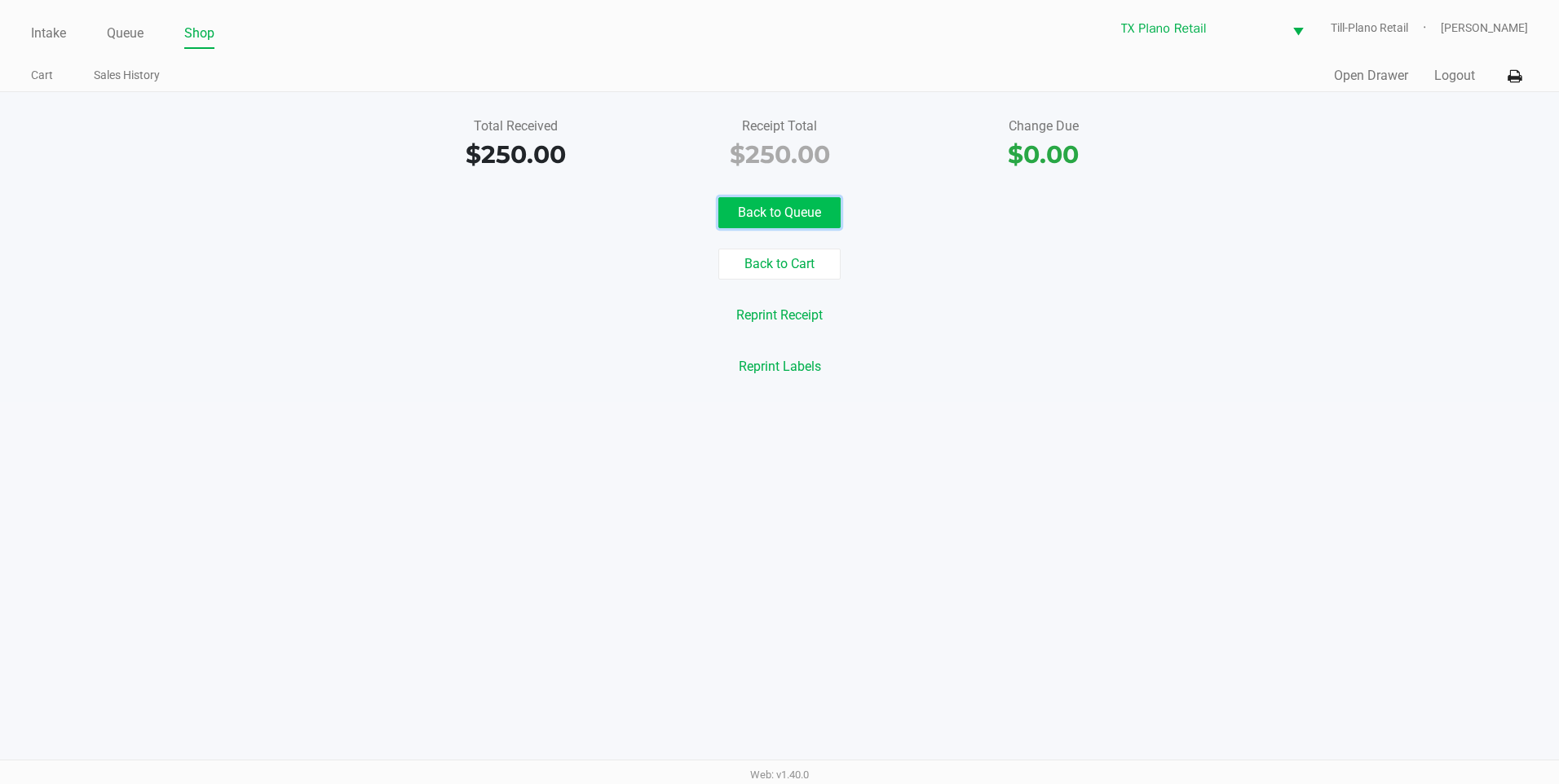 click on "Back to Queue" 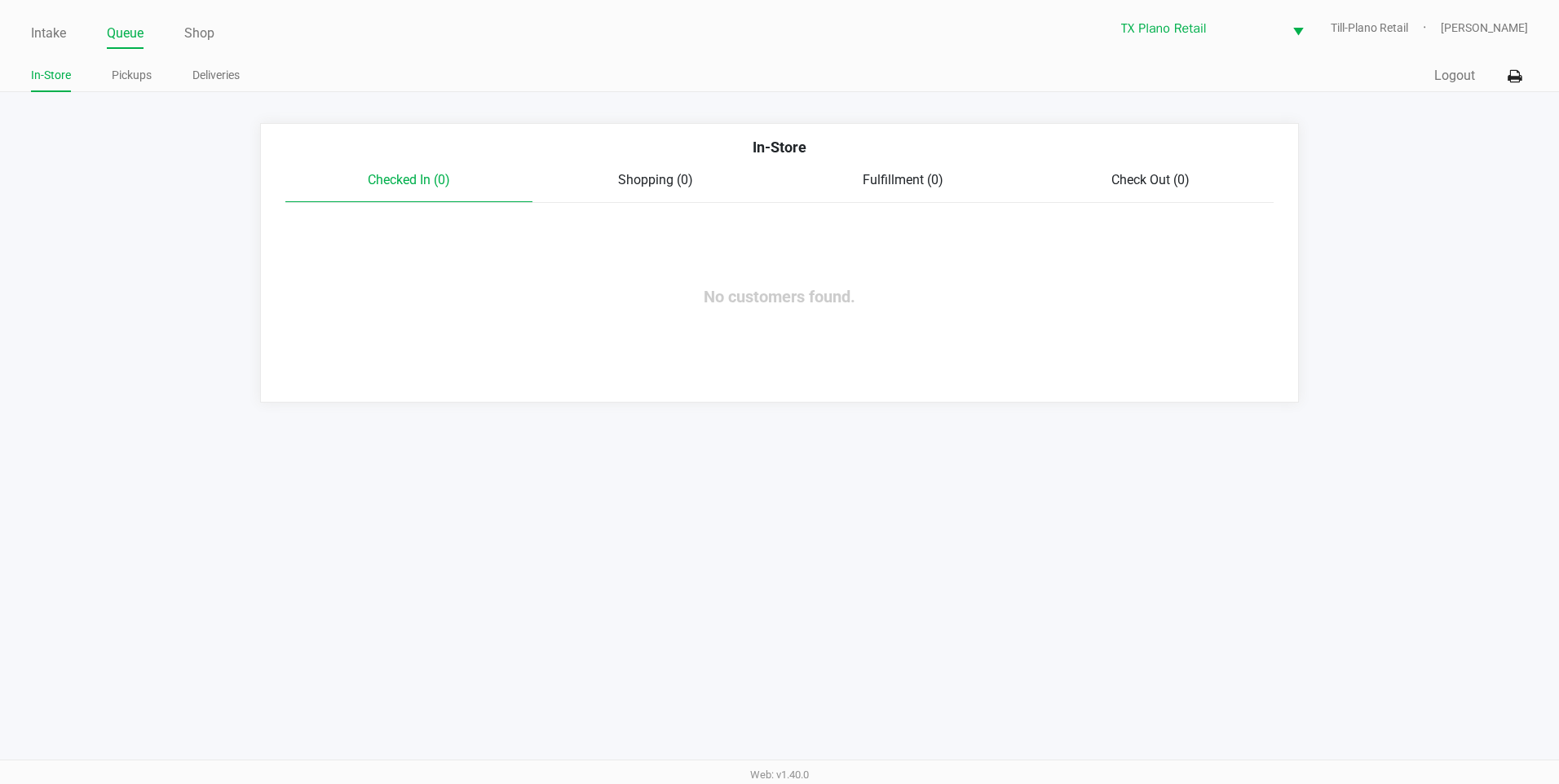 click on "Intake Queue Shop TX Plano Retail  Till-Plano Retail   Dane Hawkins  In-Store Pickups Deliveries  Quick Sale   Logout   In-Store   Checked In (0)   Shopping (0)   Fulfillment (0)   Check Out (0)  No customers found." 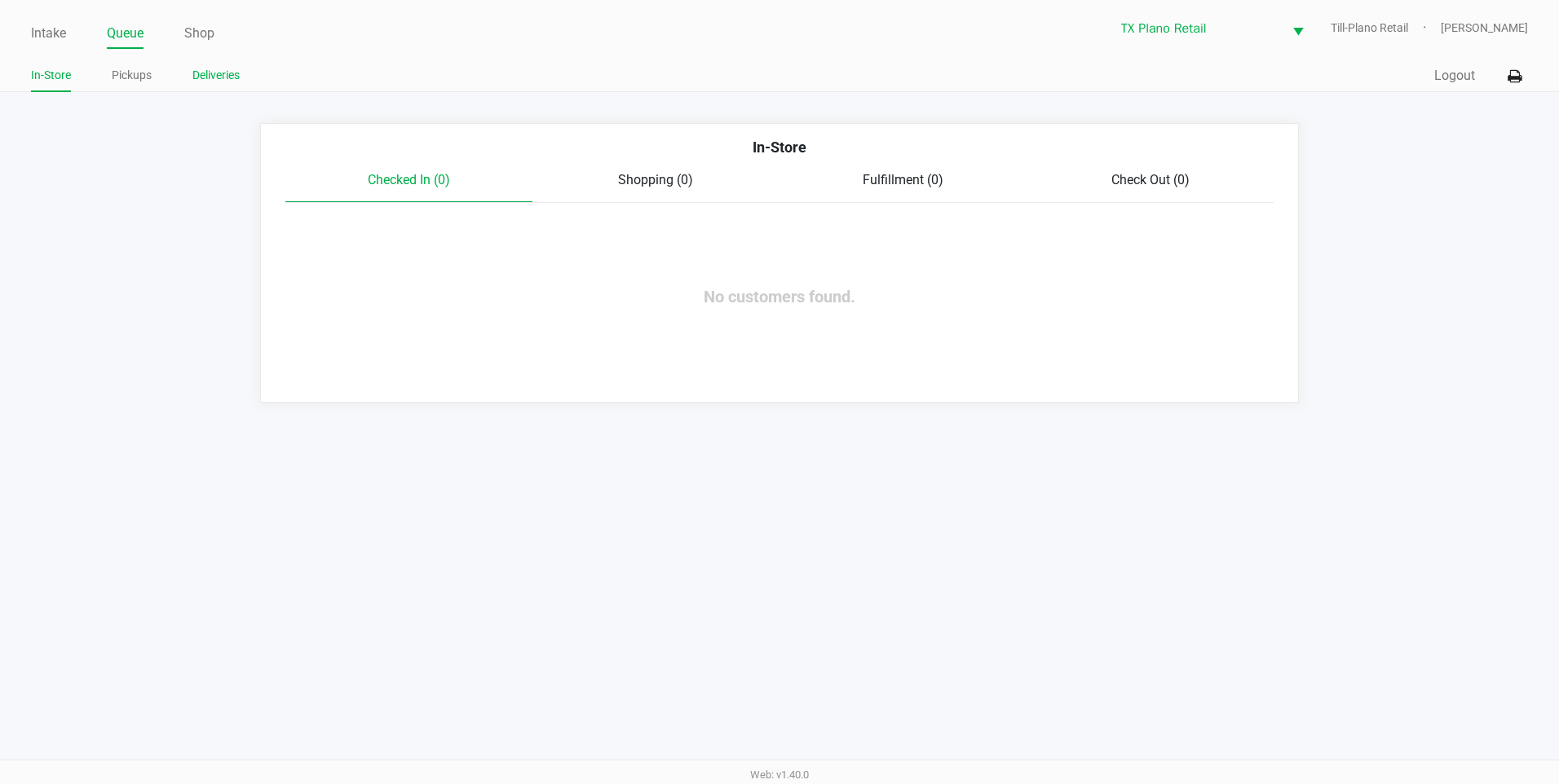 click on "Deliveries" 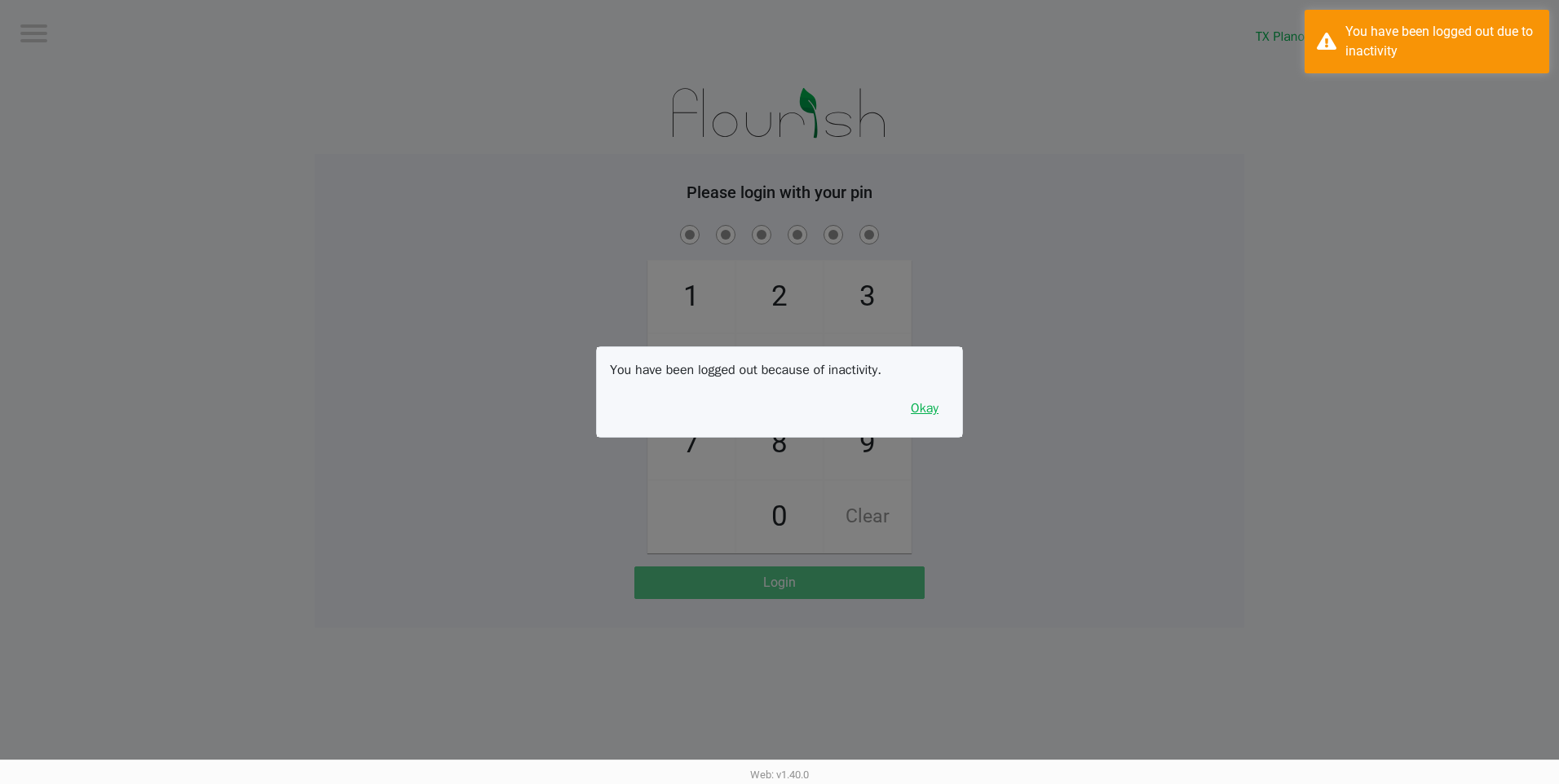click on "Okay" at bounding box center (925, 408) 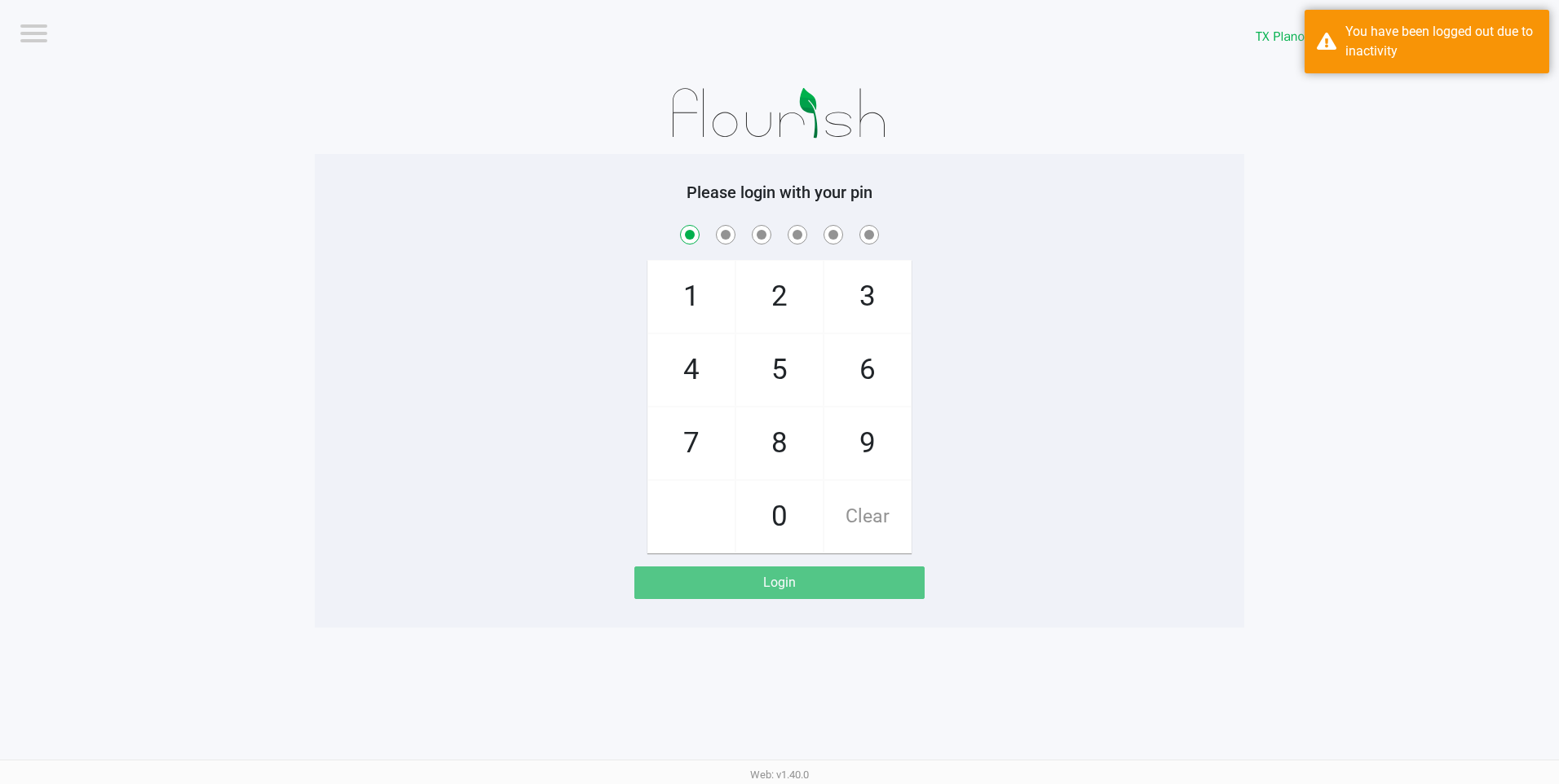 checkbox on "true" 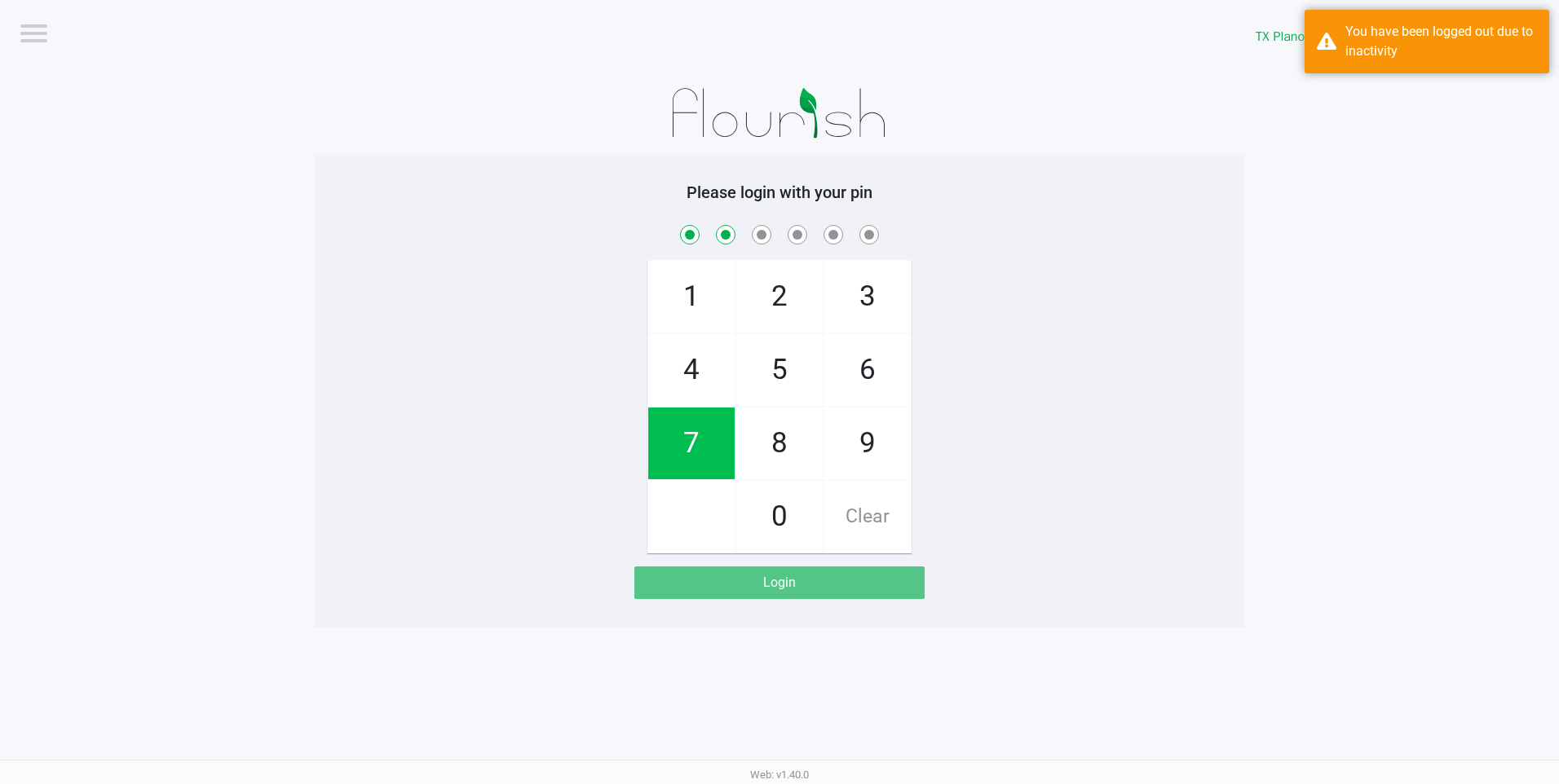 checkbox on "true" 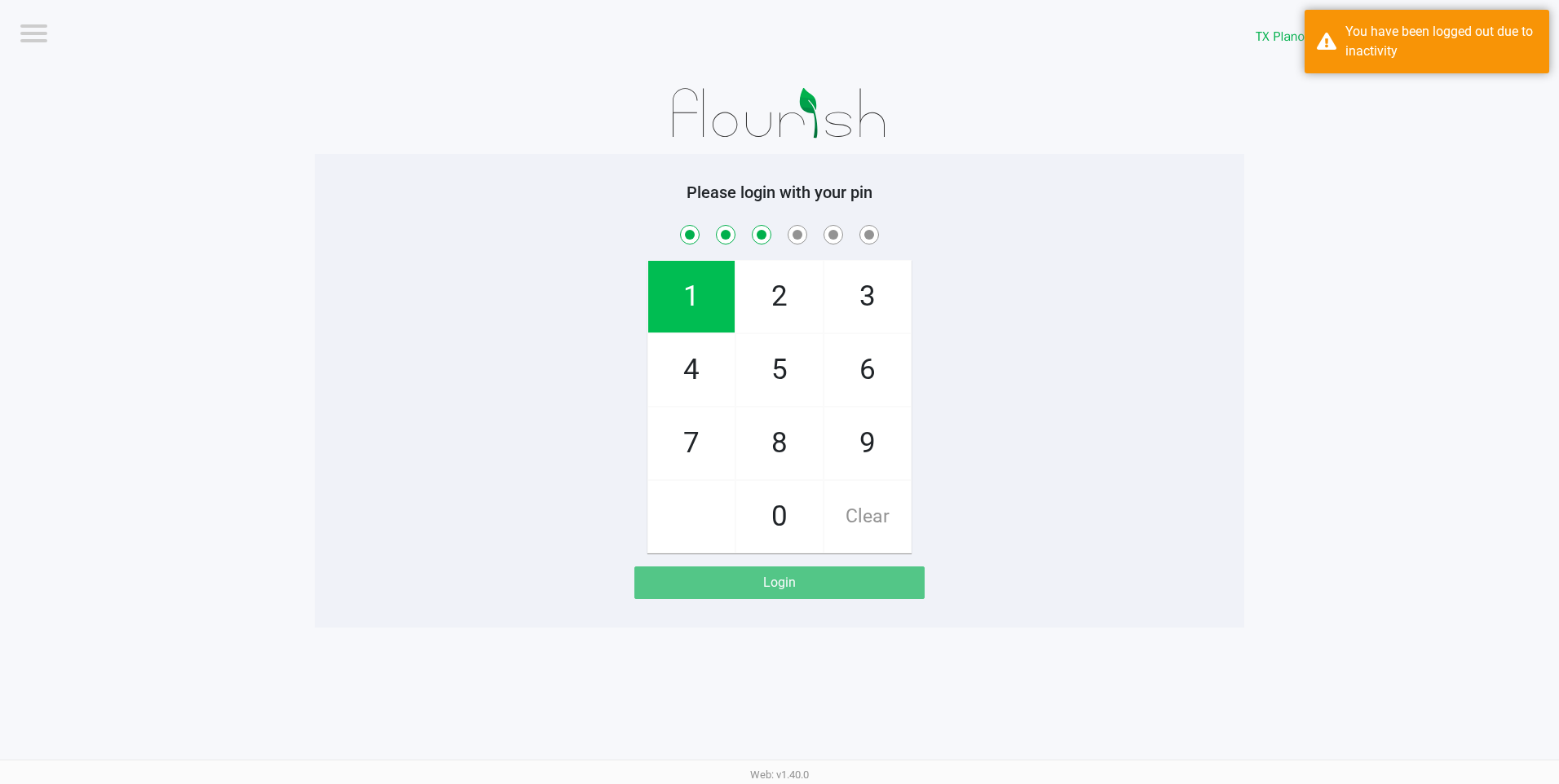 checkbox on "true" 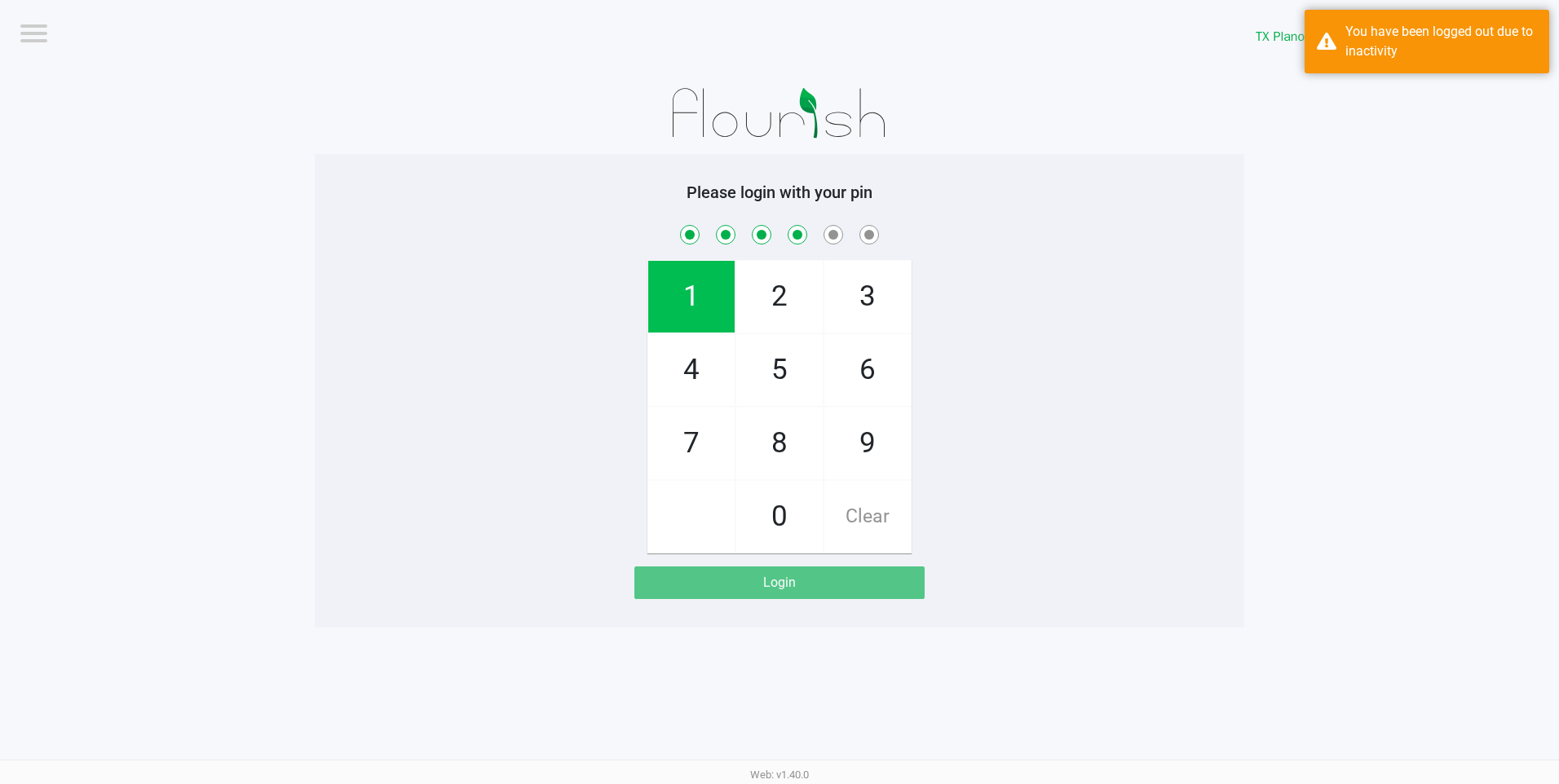 checkbox on "true" 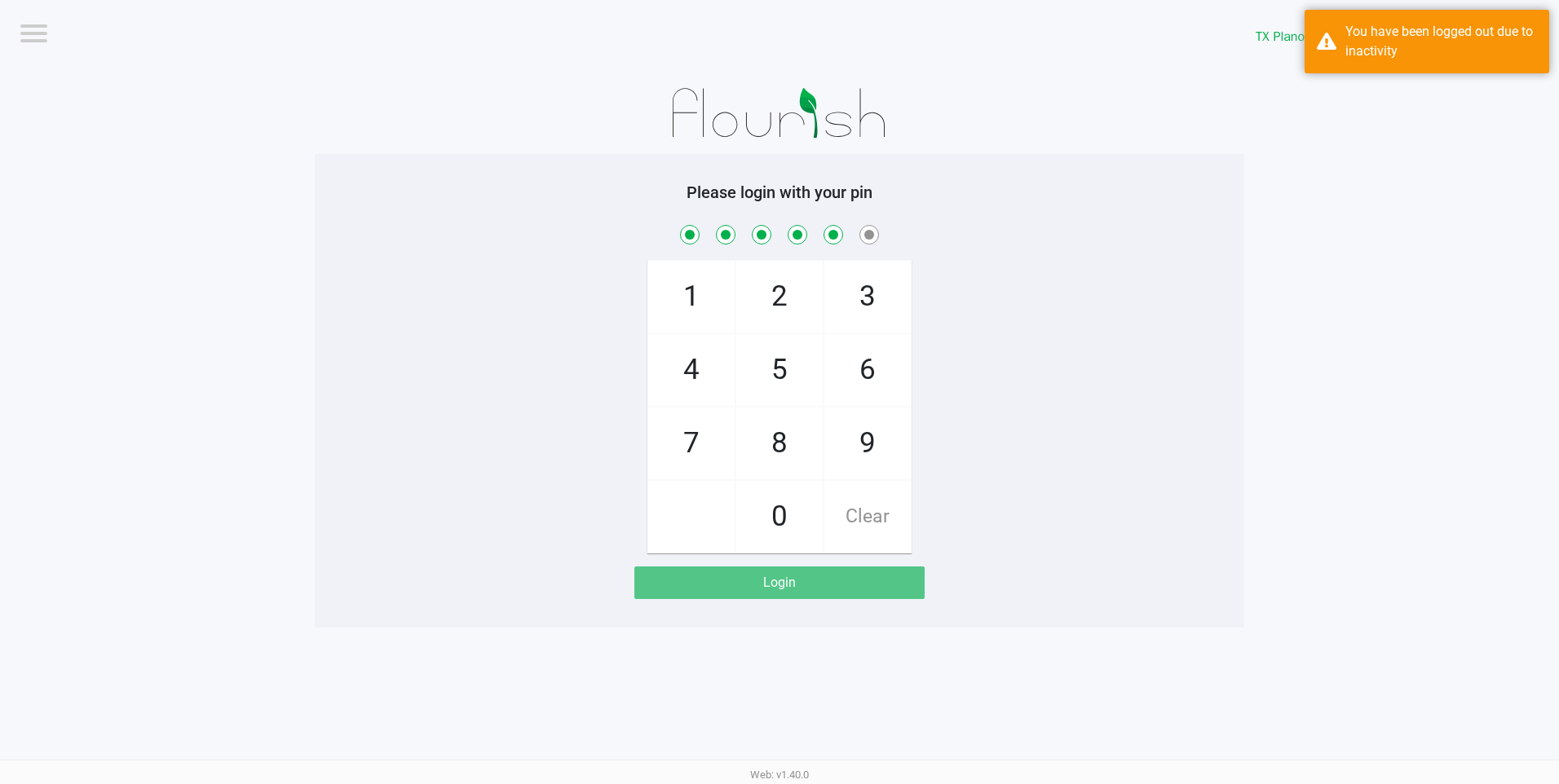 checkbox on "true" 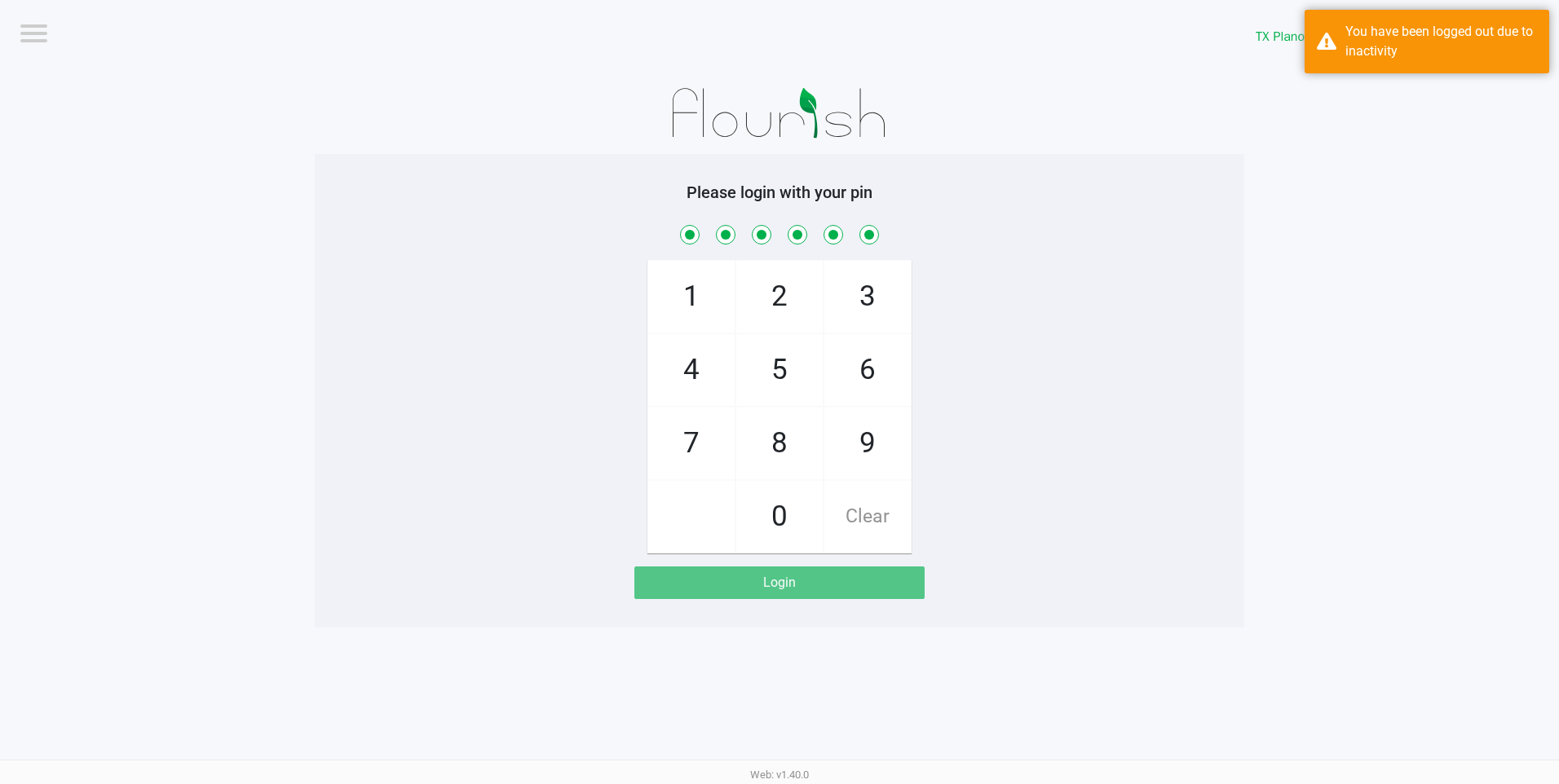 checkbox on "true" 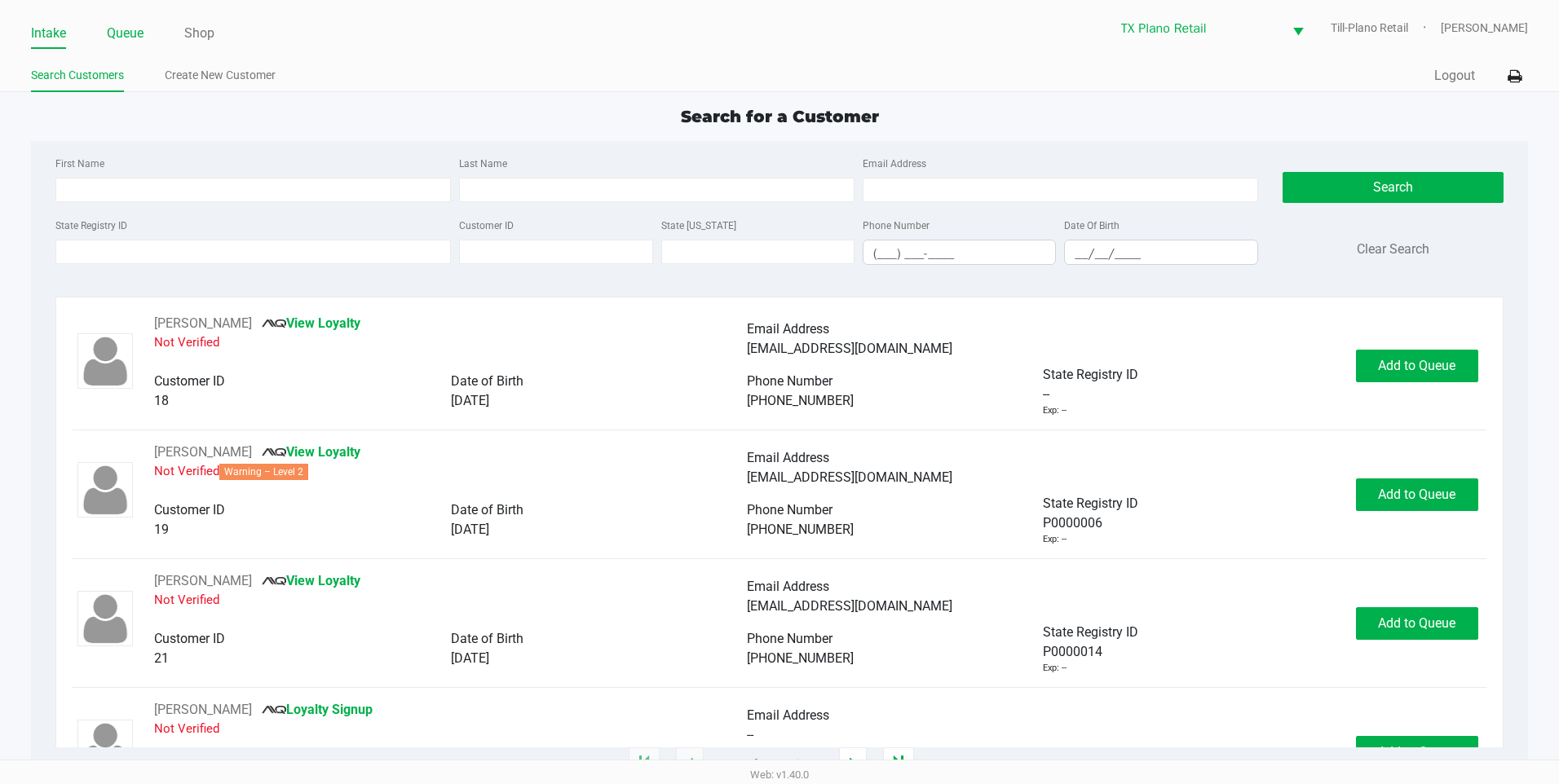 click on "Queue" 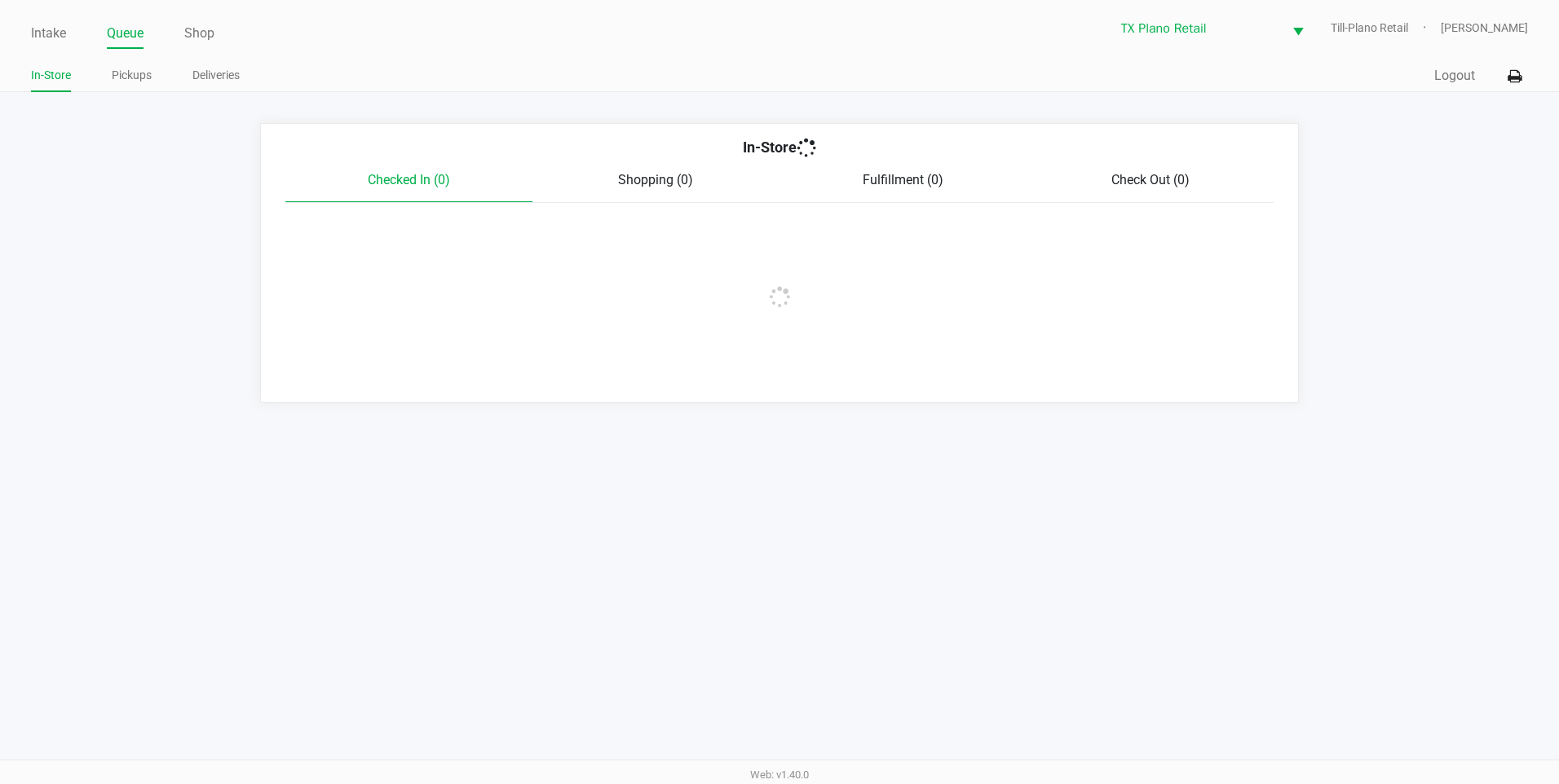 click on "Deliveries" 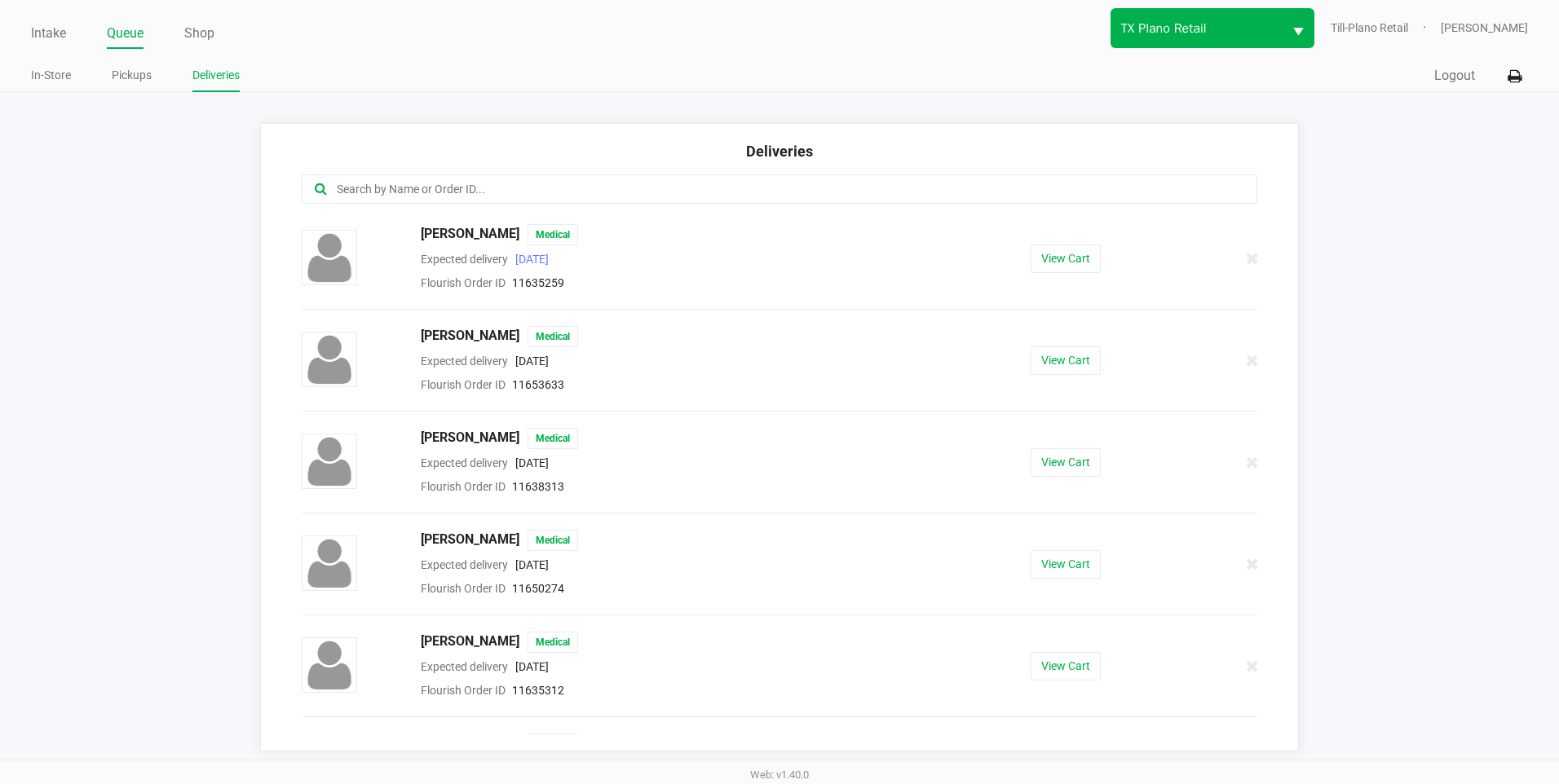 scroll, scrollTop: 977, scrollLeft: 0, axis: vertical 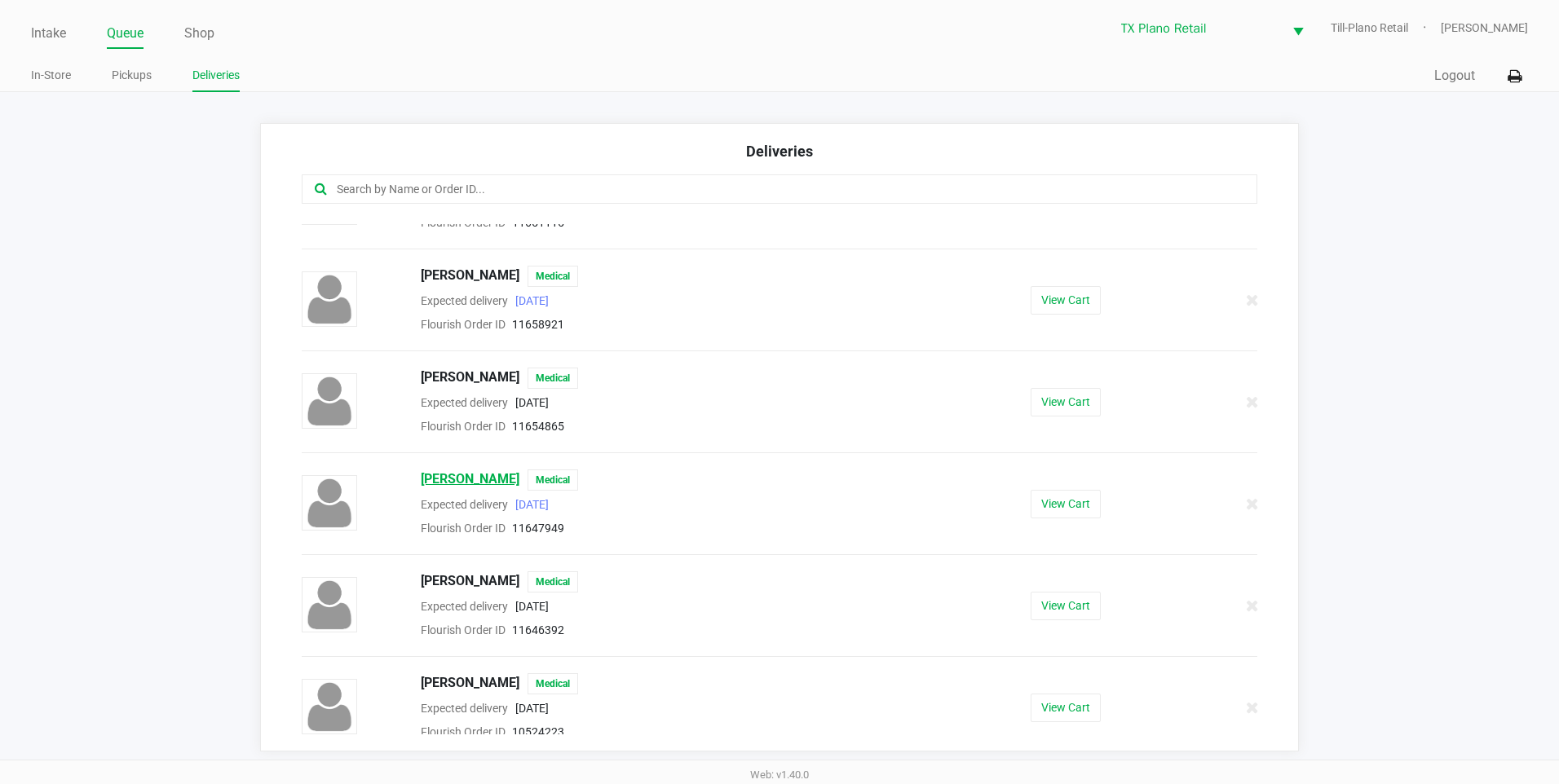 click on "Jama Holmes" 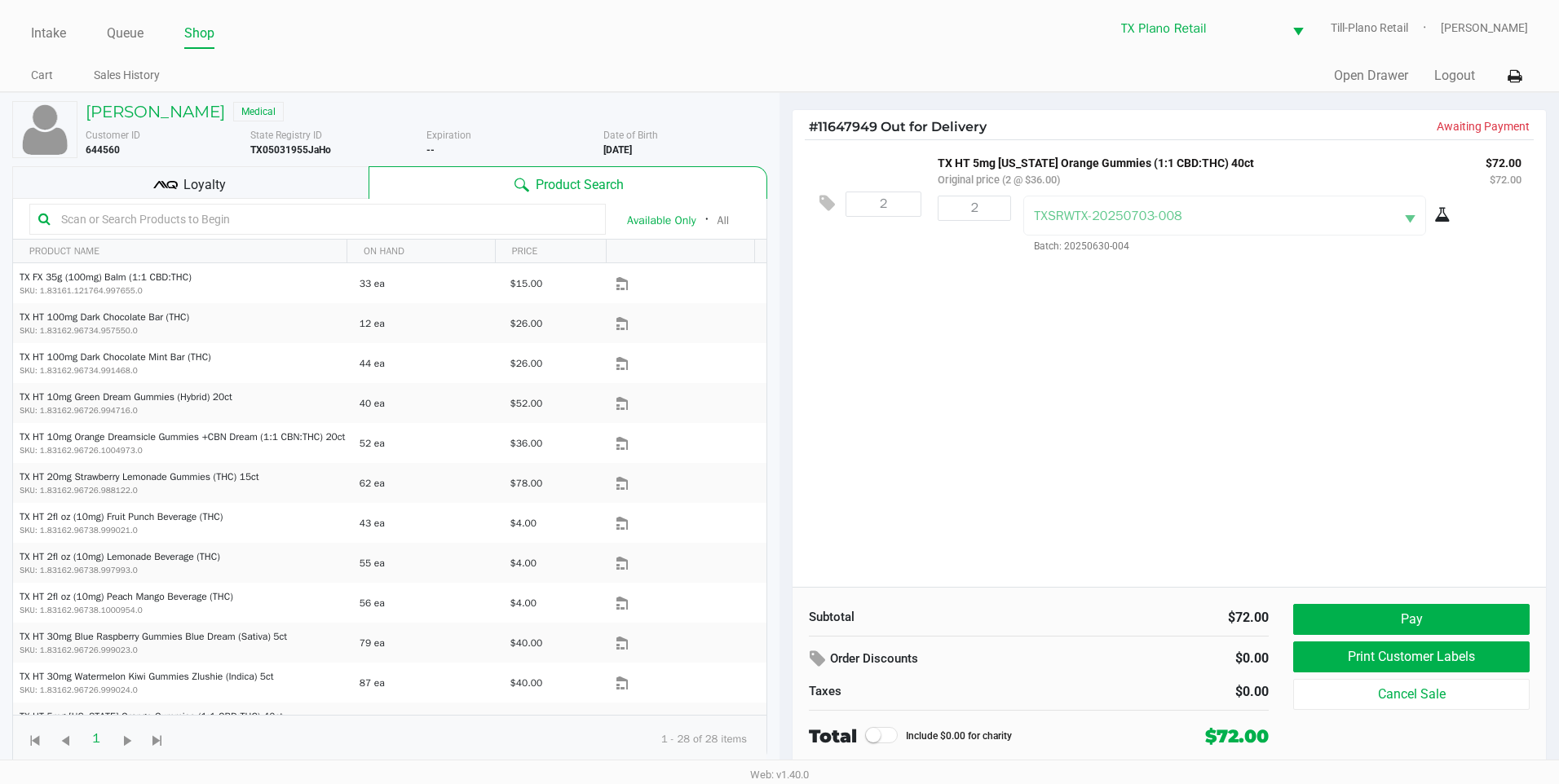 drag, startPoint x: 1016, startPoint y: 302, endPoint x: 1027, endPoint y: 288, distance: 17.804494 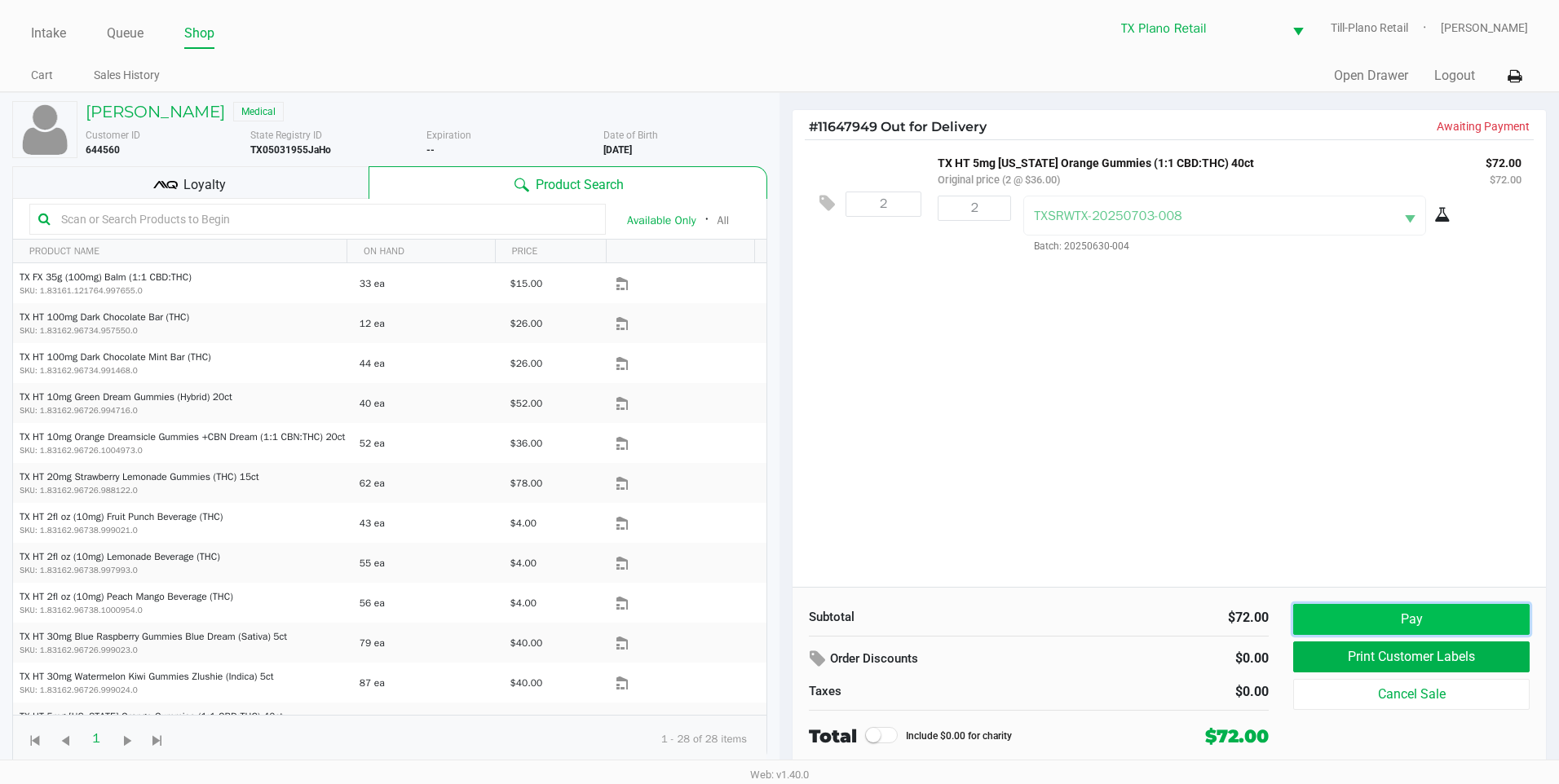 click on "Pay" 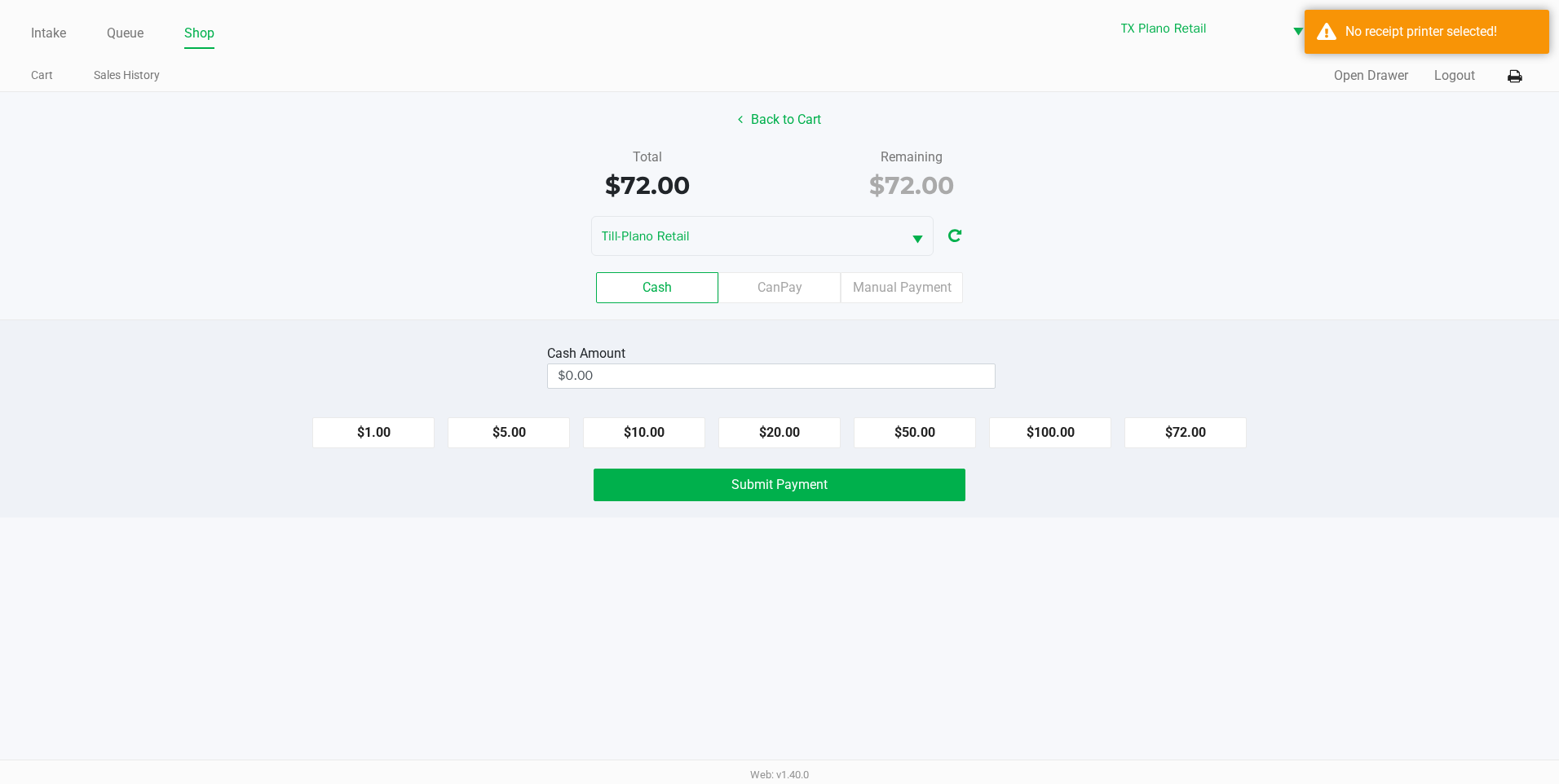 click on "Cash  Amount  $0.00  $1.00   $5.00   $10.00   $20.00   $50.00   $100.00   $72.00   Submit Payment" 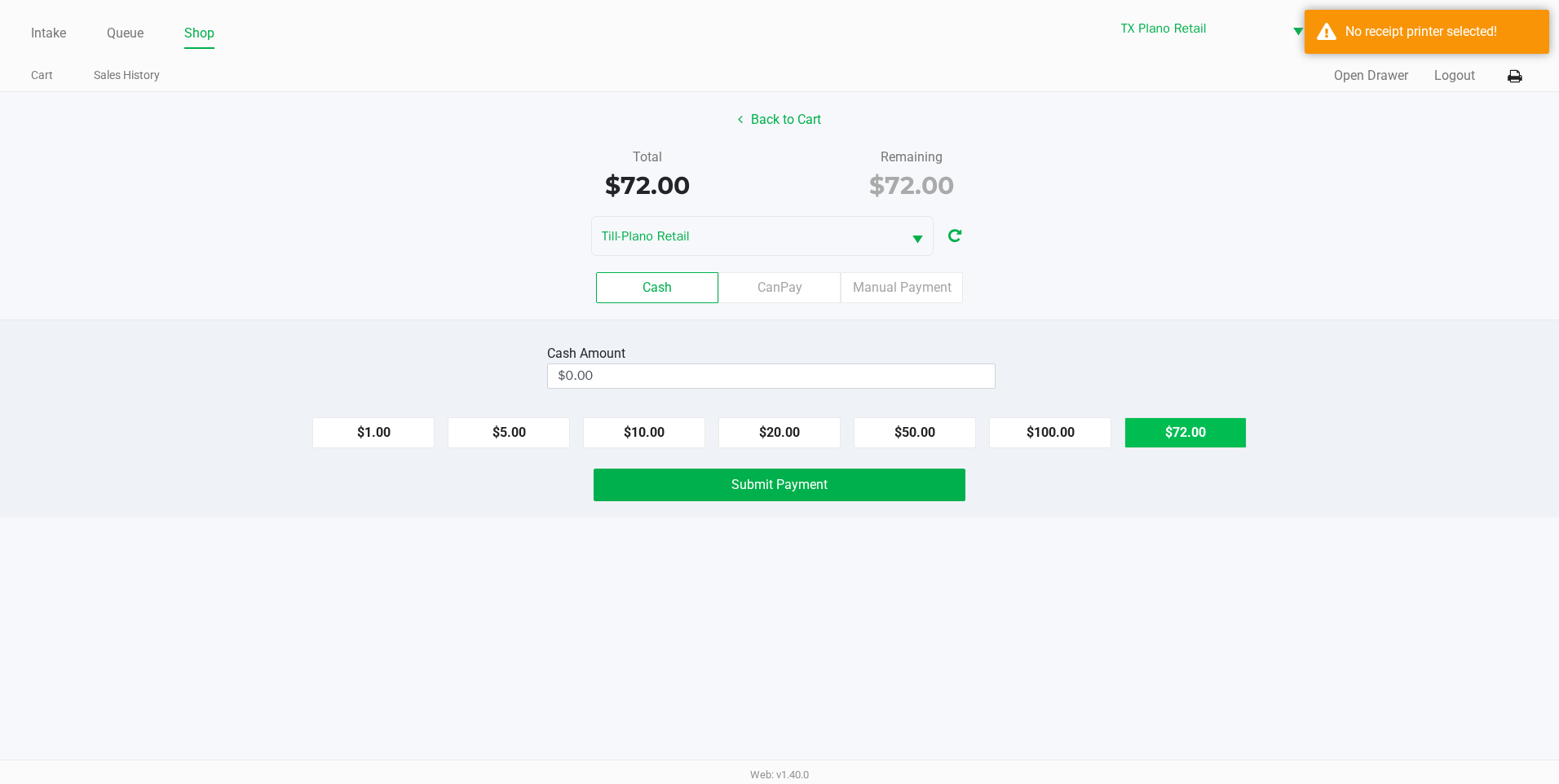 click on "$72.00" 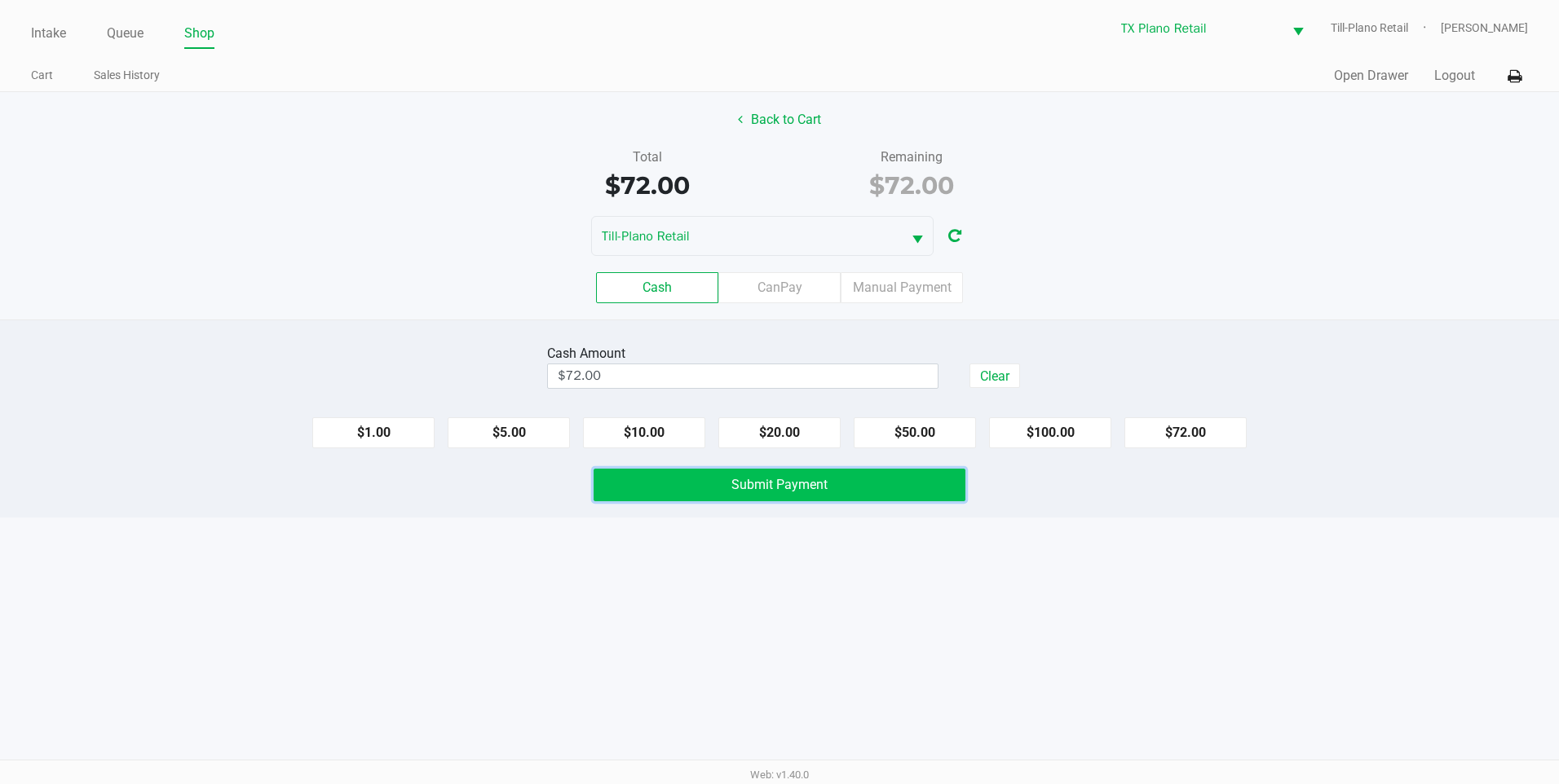 click on "Submit Payment" 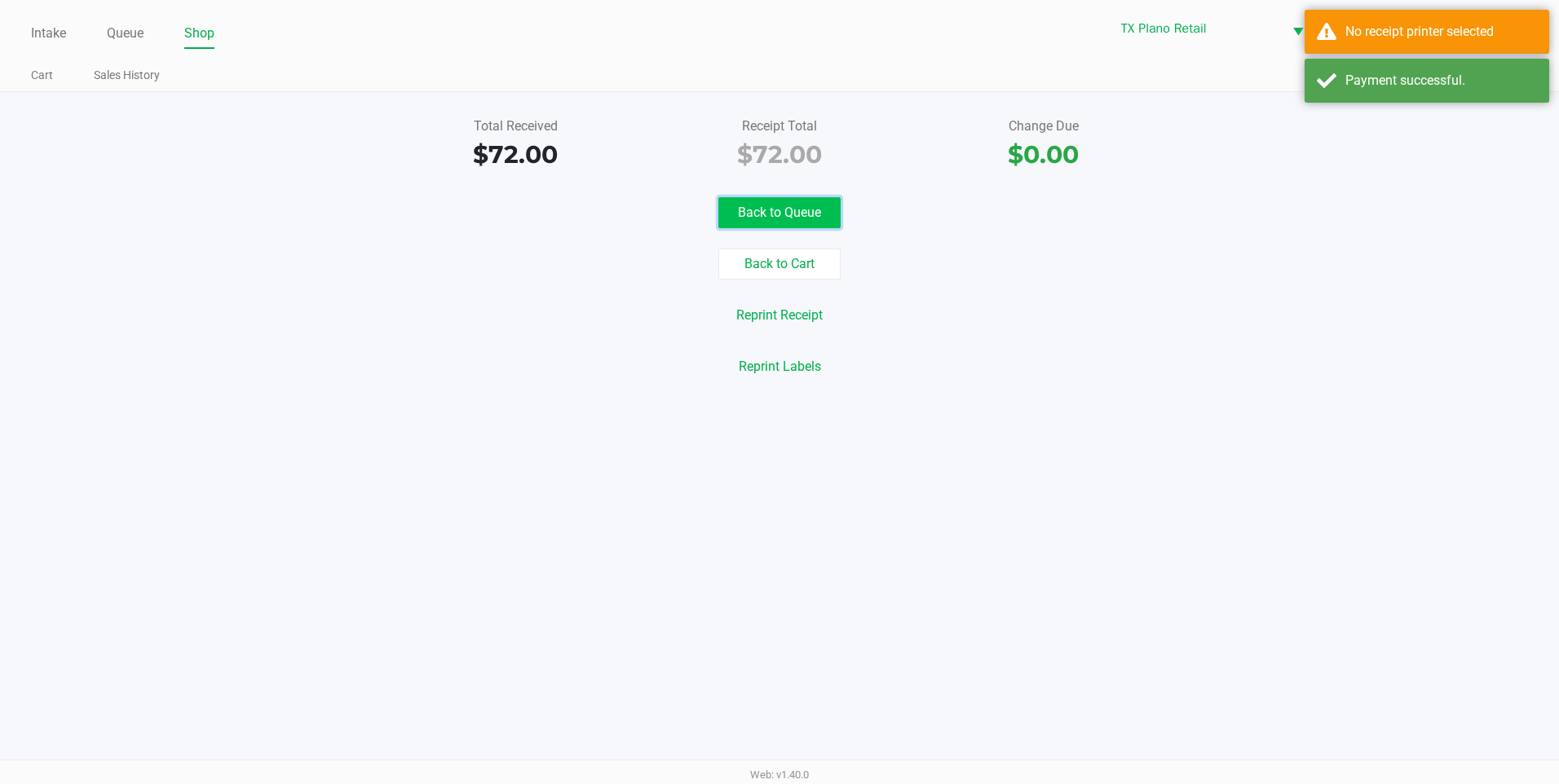 click on "Back to Queue" 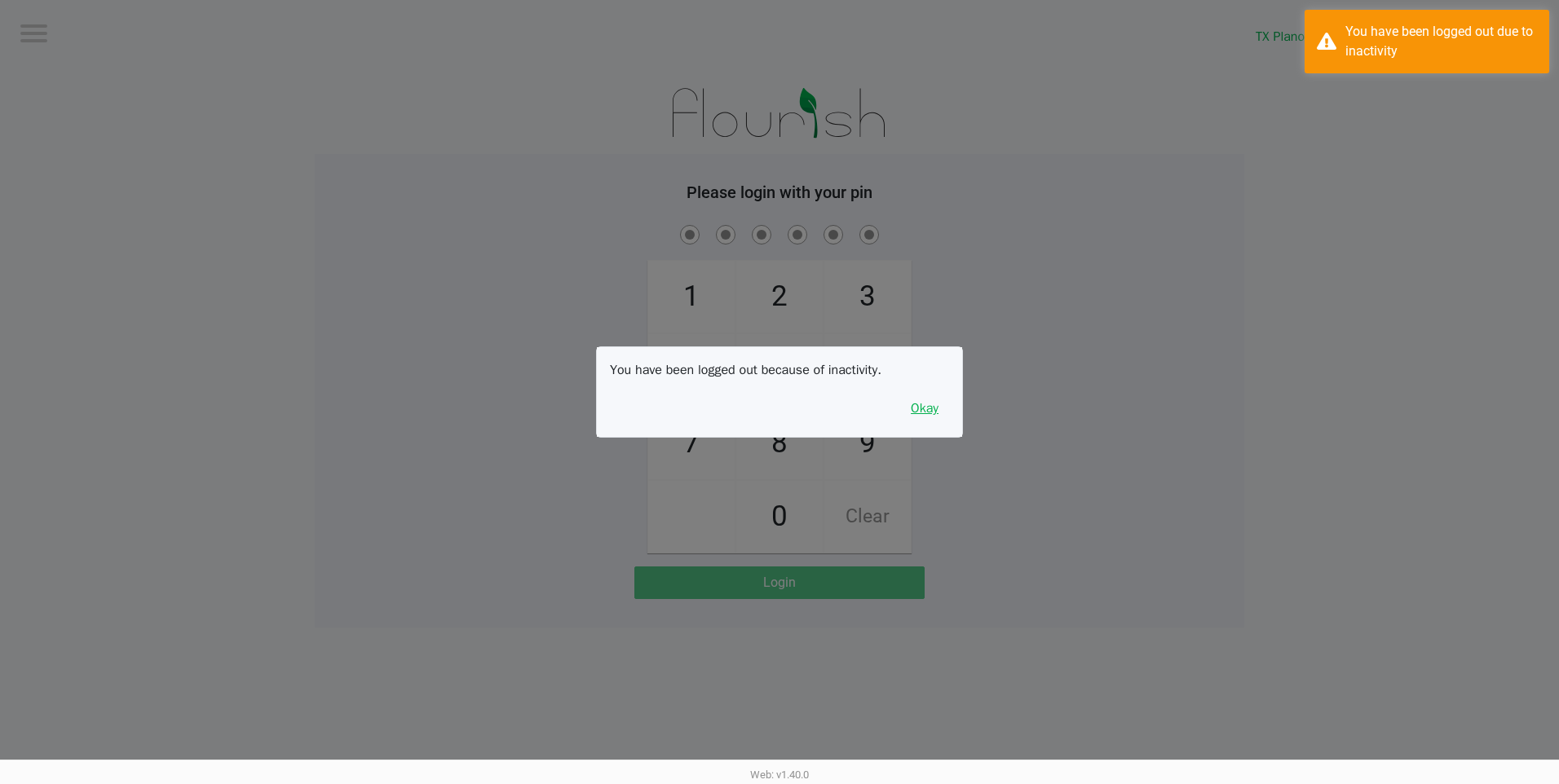 click on "Okay" at bounding box center (925, 408) 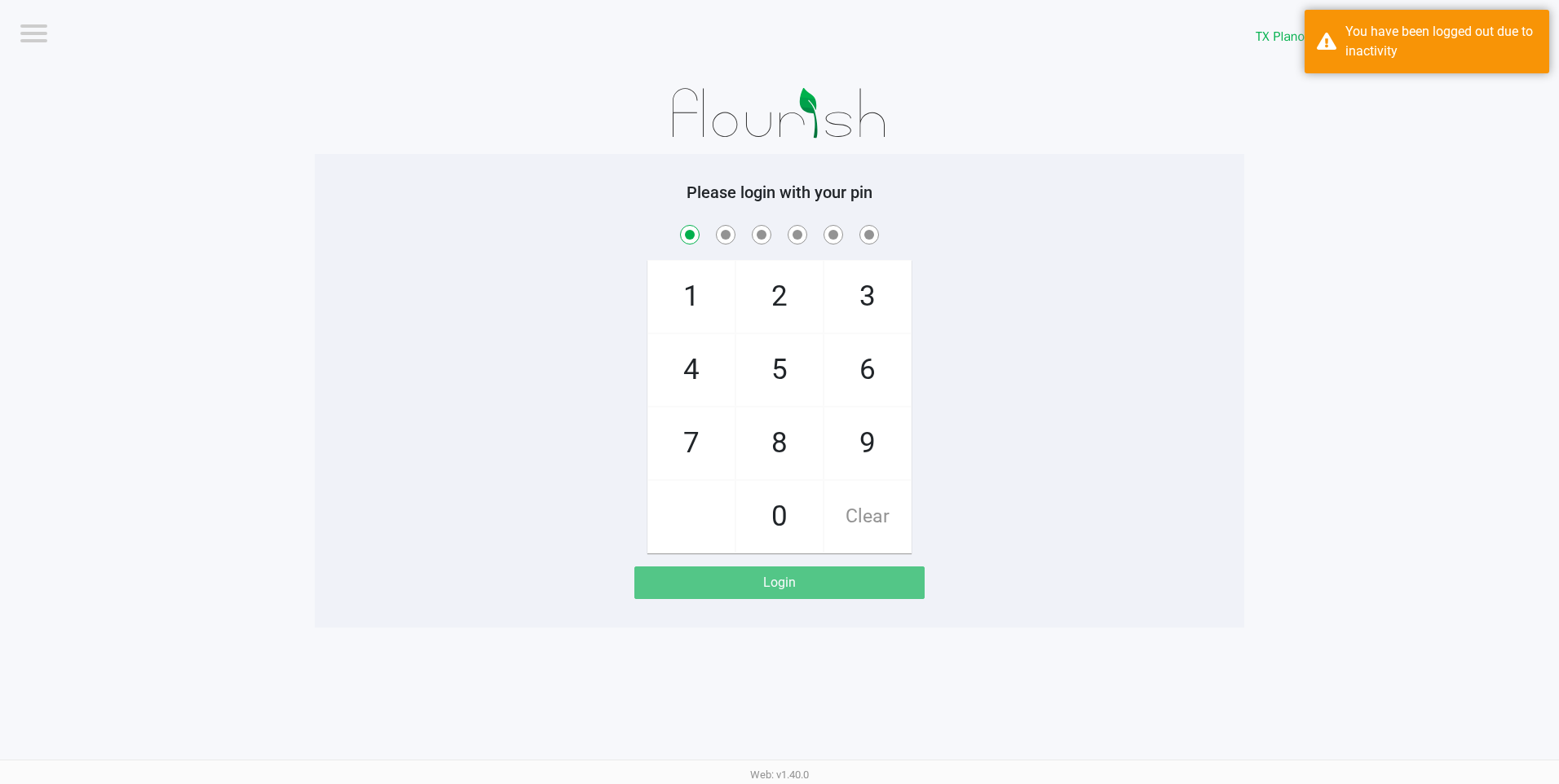 checkbox on "true" 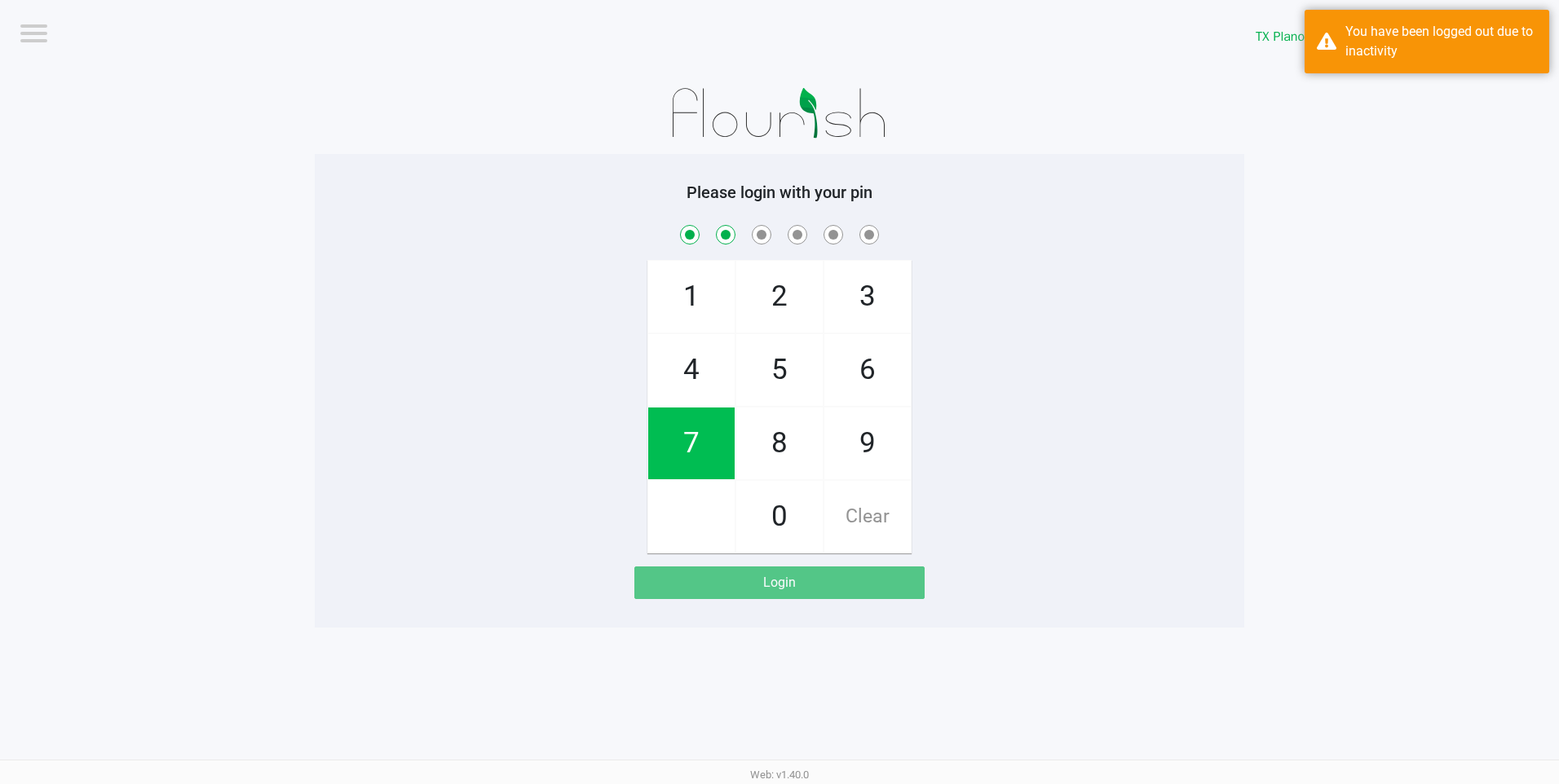 checkbox on "true" 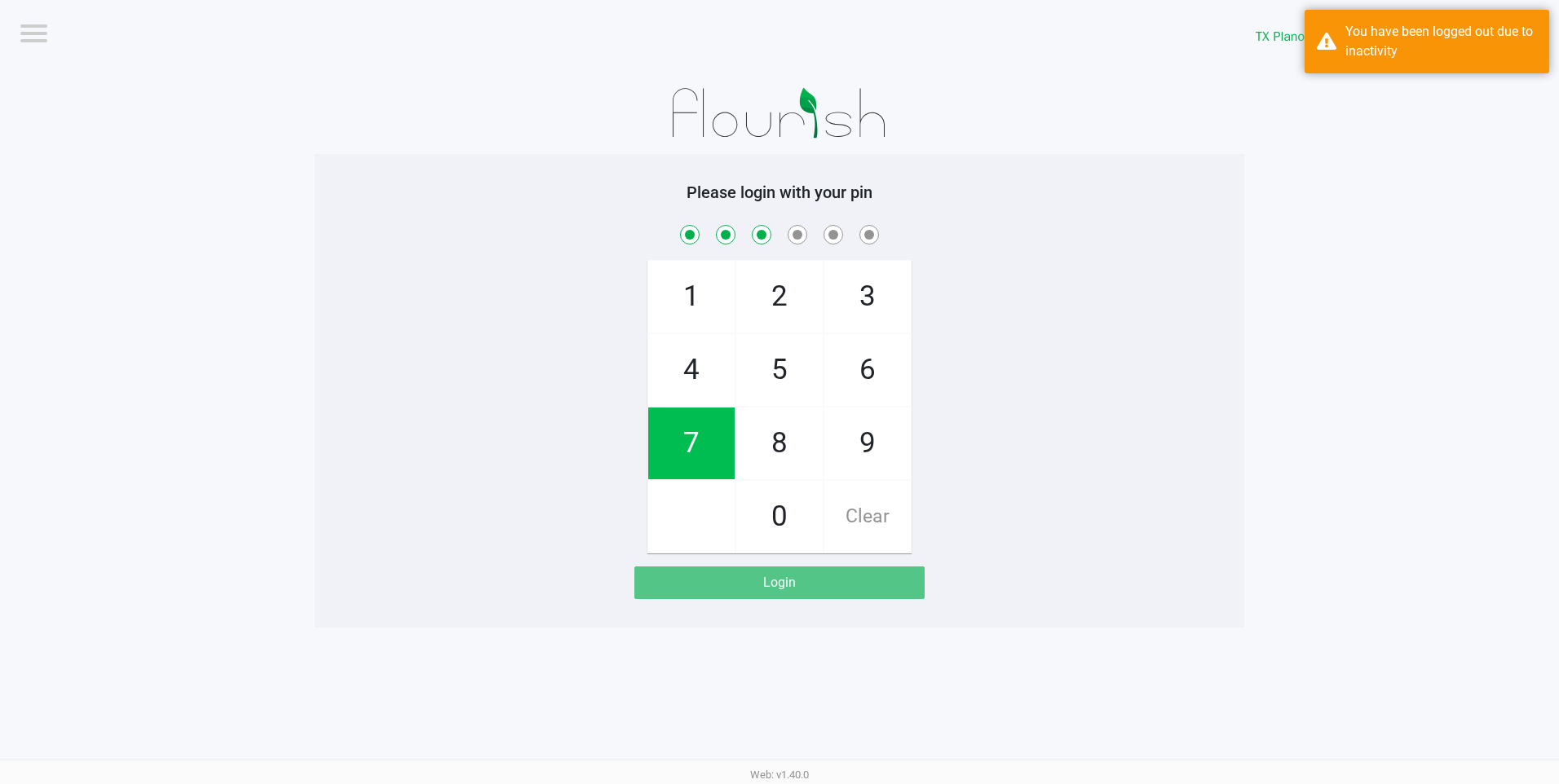 checkbox on "true" 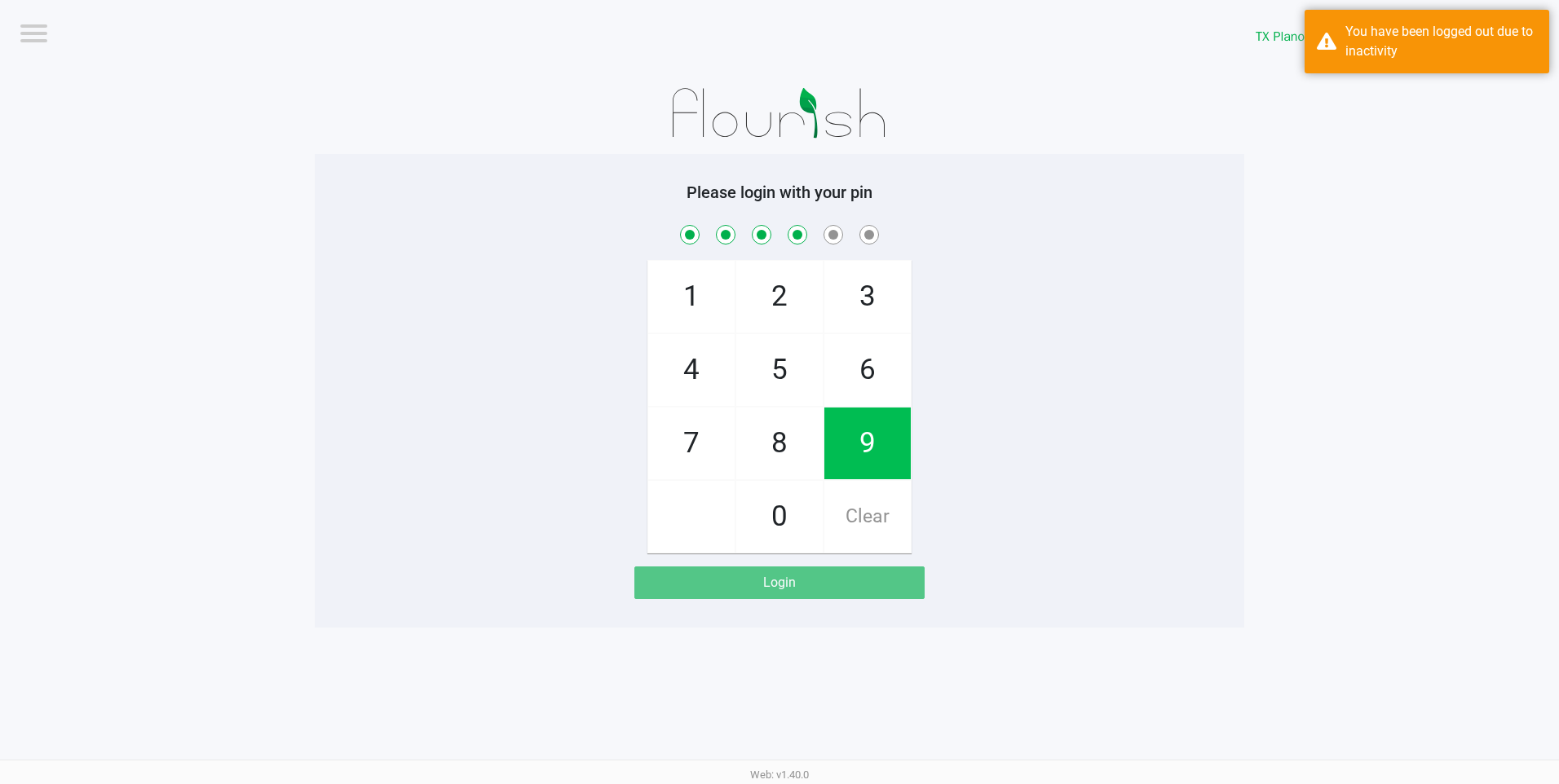 checkbox on "true" 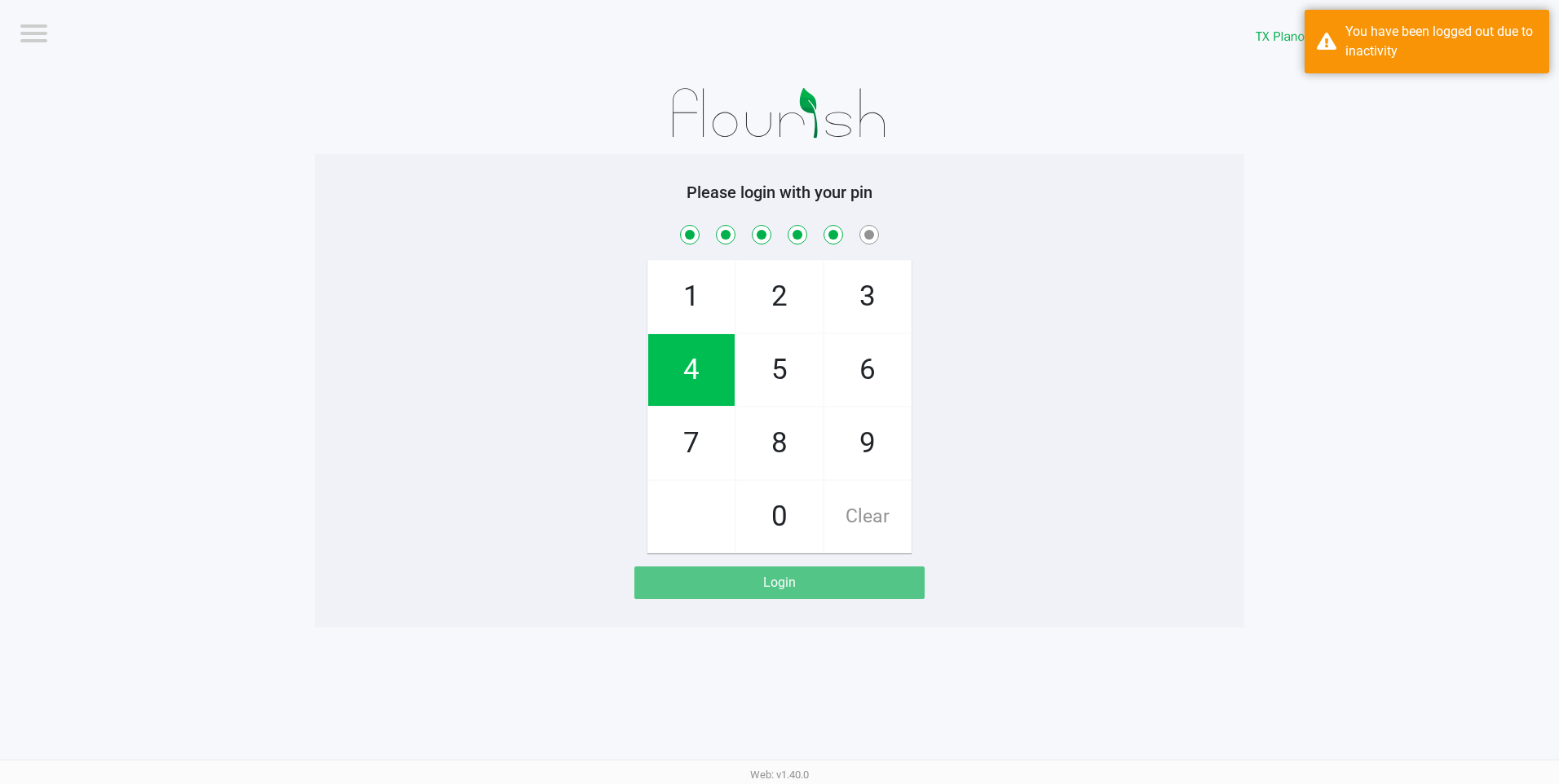 checkbox on "true" 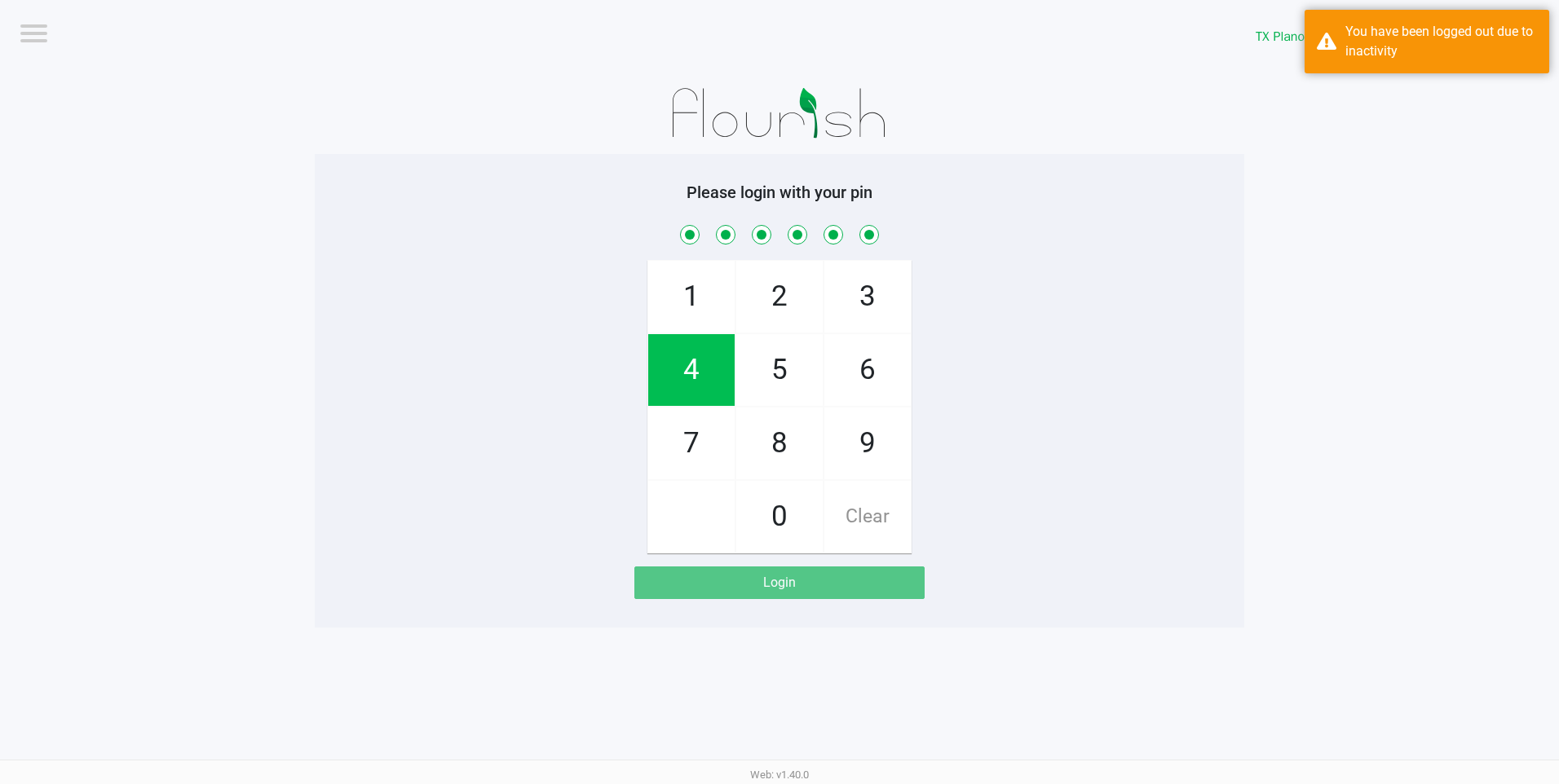 checkbox on "true" 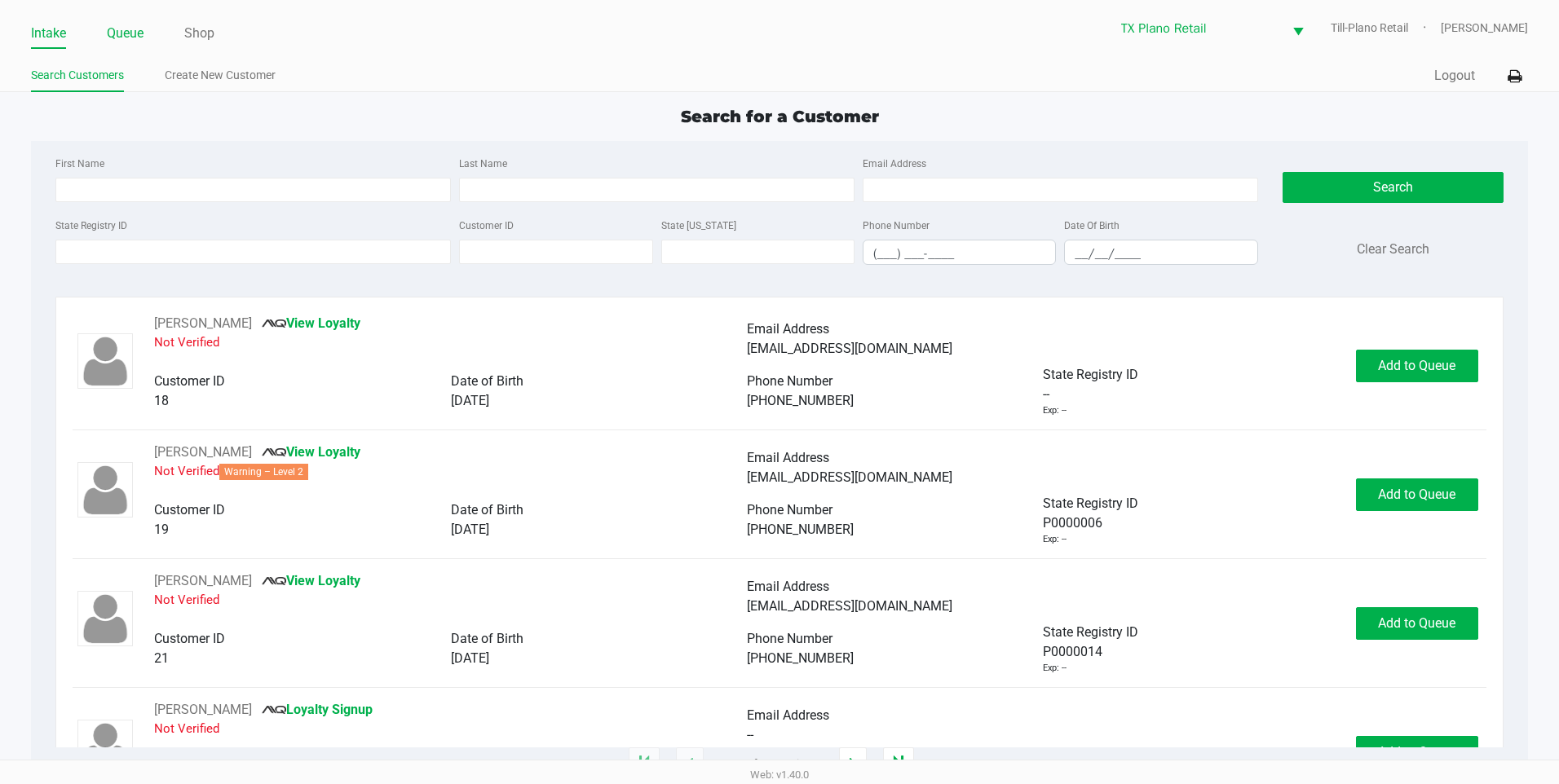 click on "Queue" 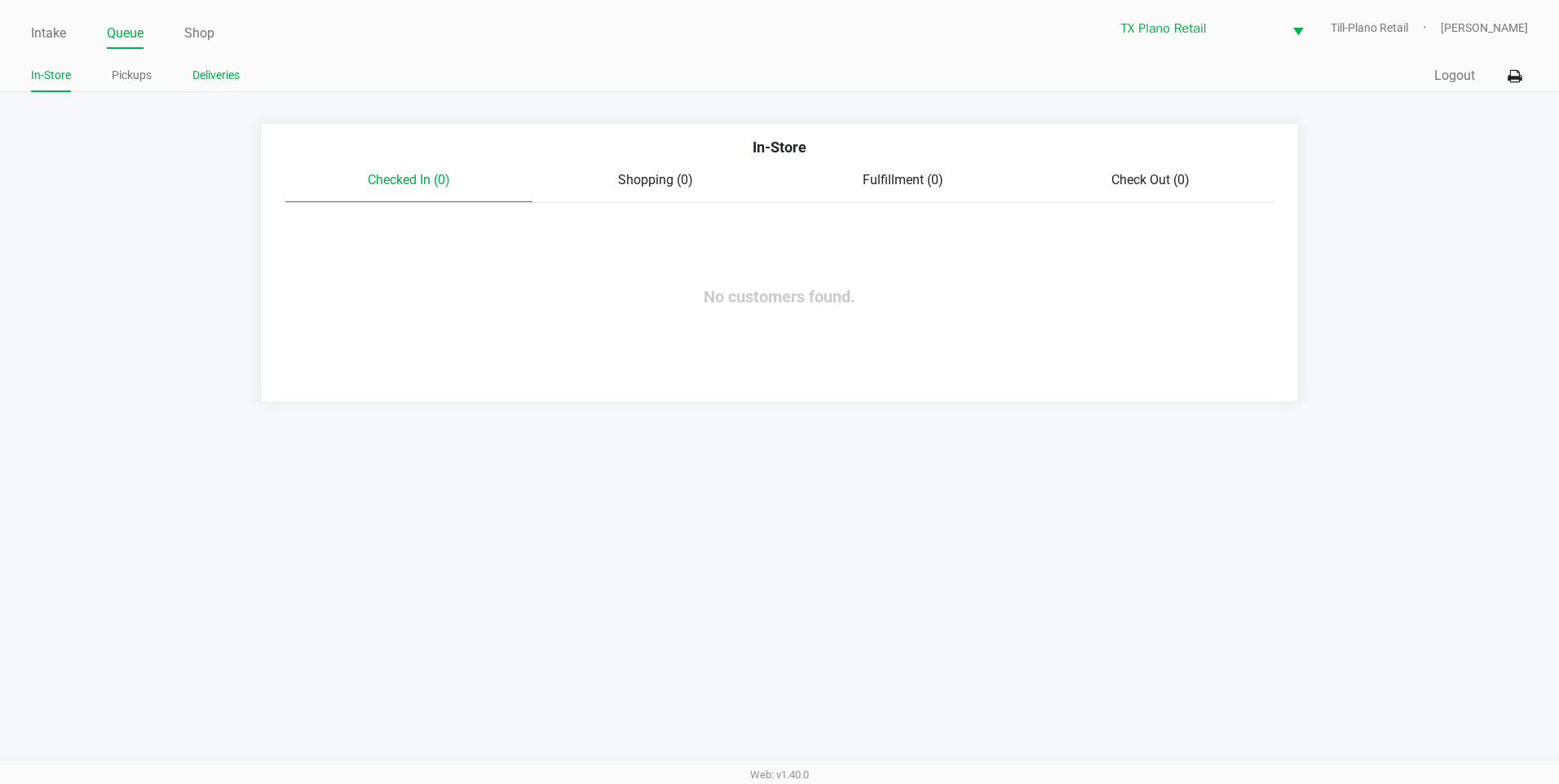 drag, startPoint x: 210, startPoint y: 73, endPoint x: 404, endPoint y: 81, distance: 194.1649 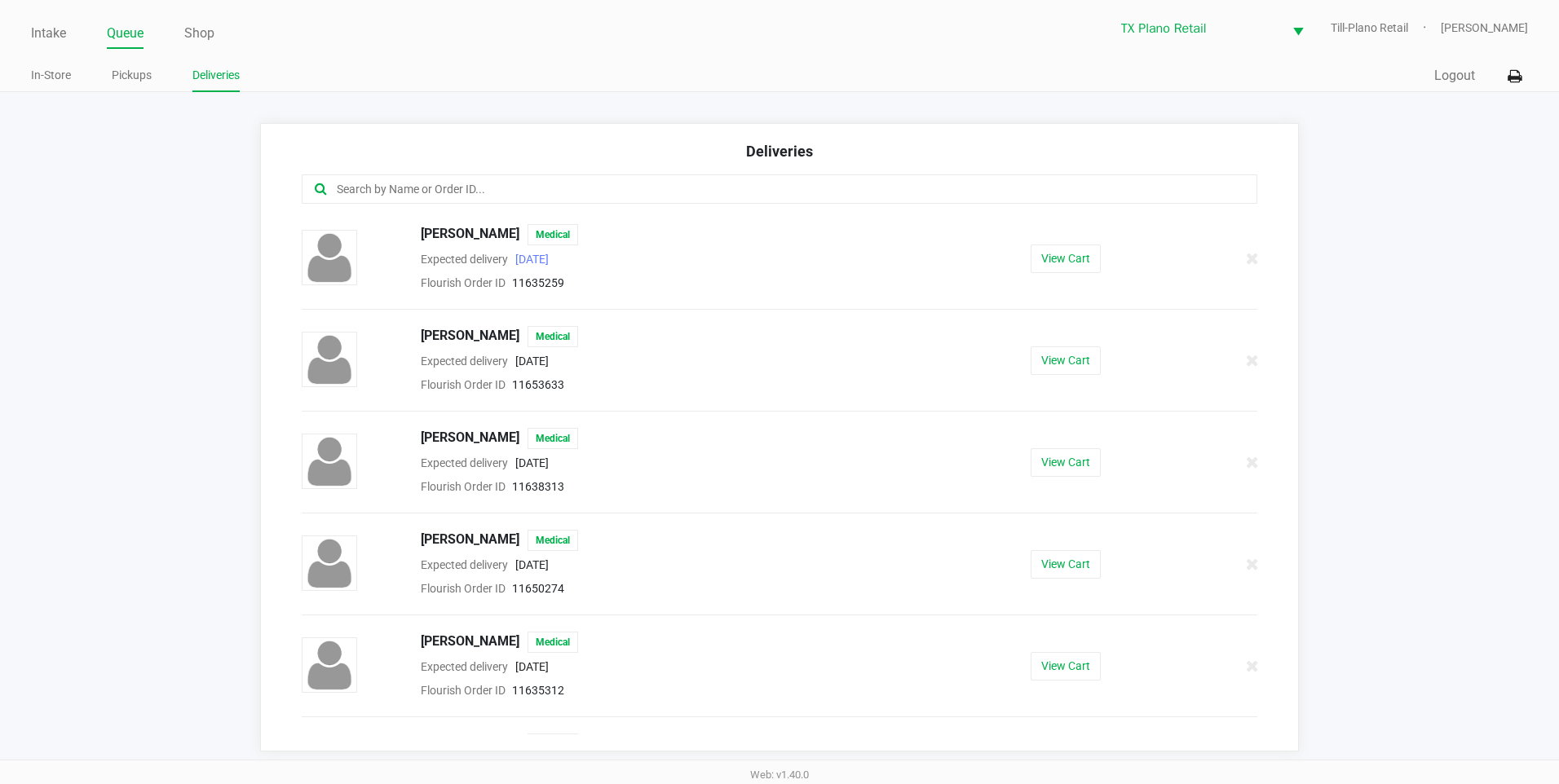 scroll, scrollTop: 1894, scrollLeft: 0, axis: vertical 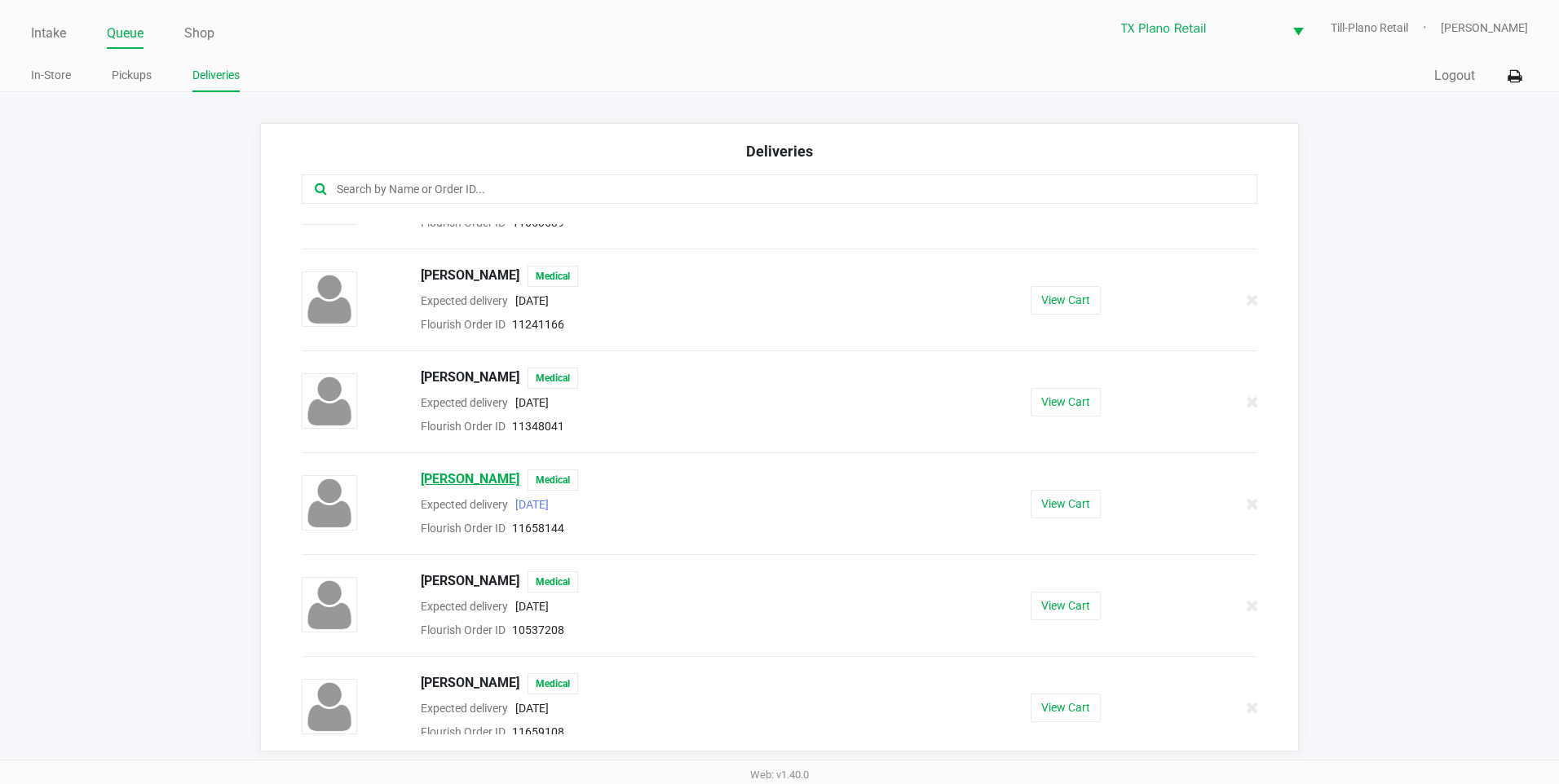 click on "Nathan Nelson" 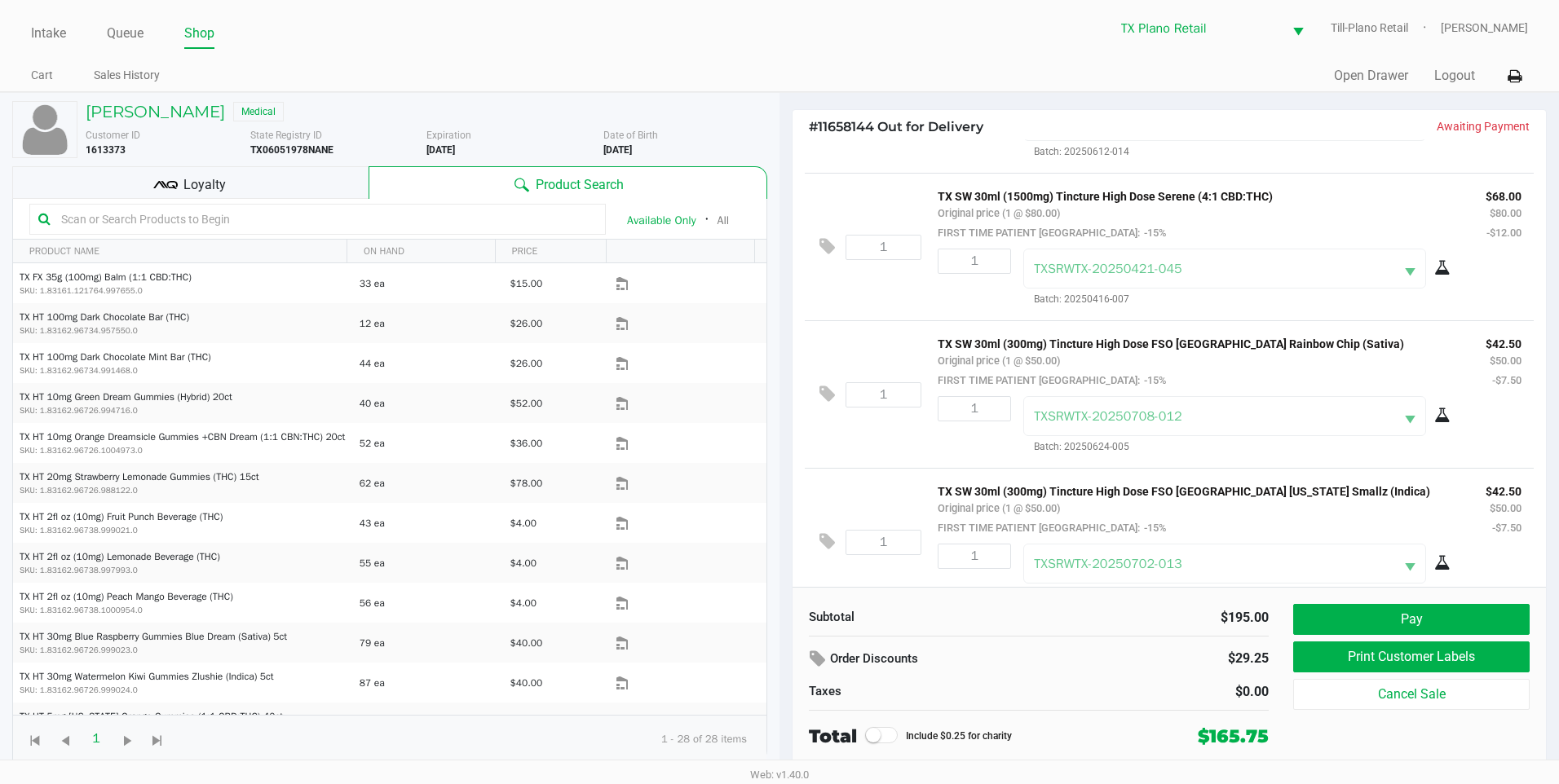 scroll, scrollTop: 146, scrollLeft: 0, axis: vertical 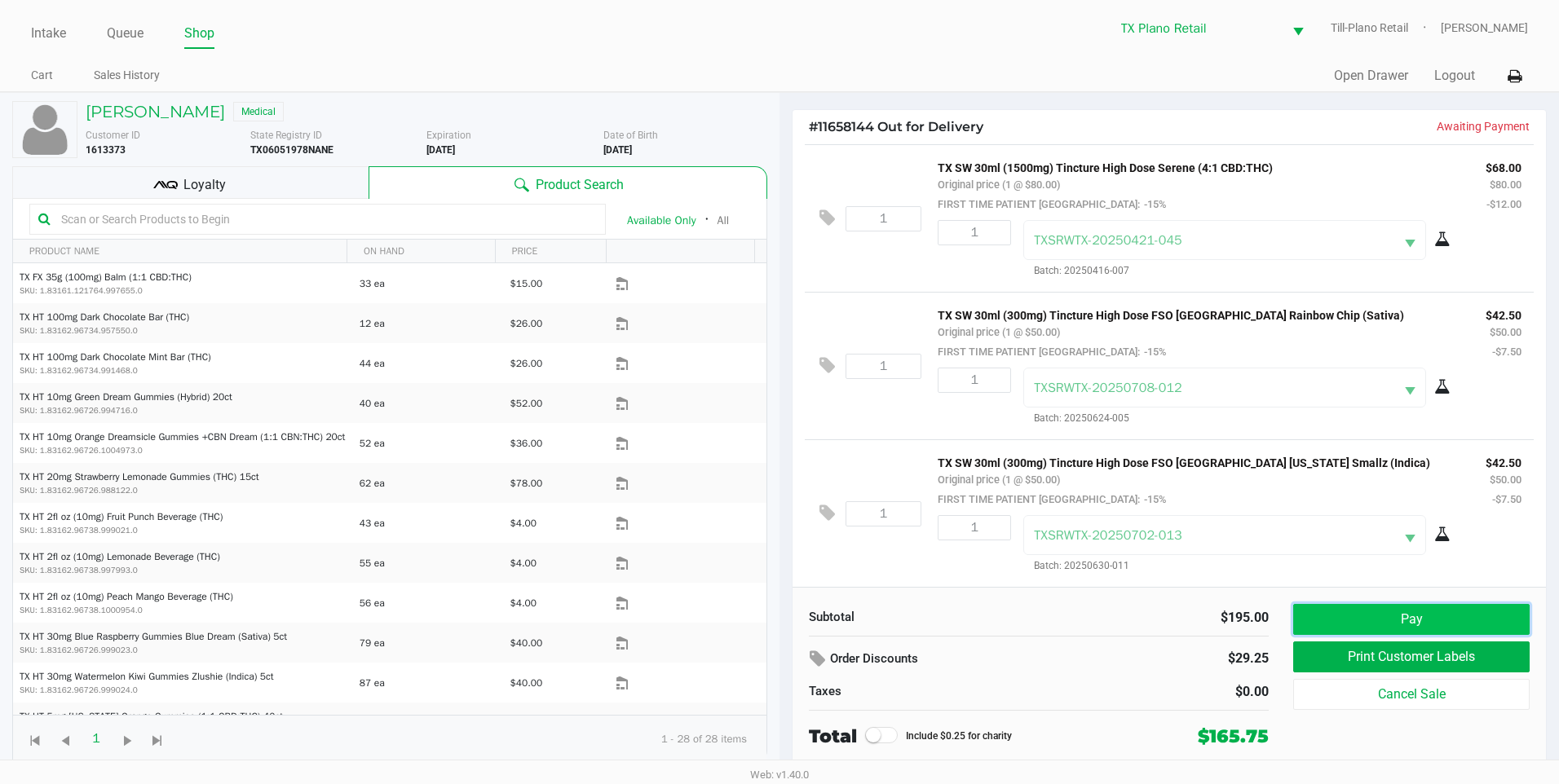 click on "Pay" 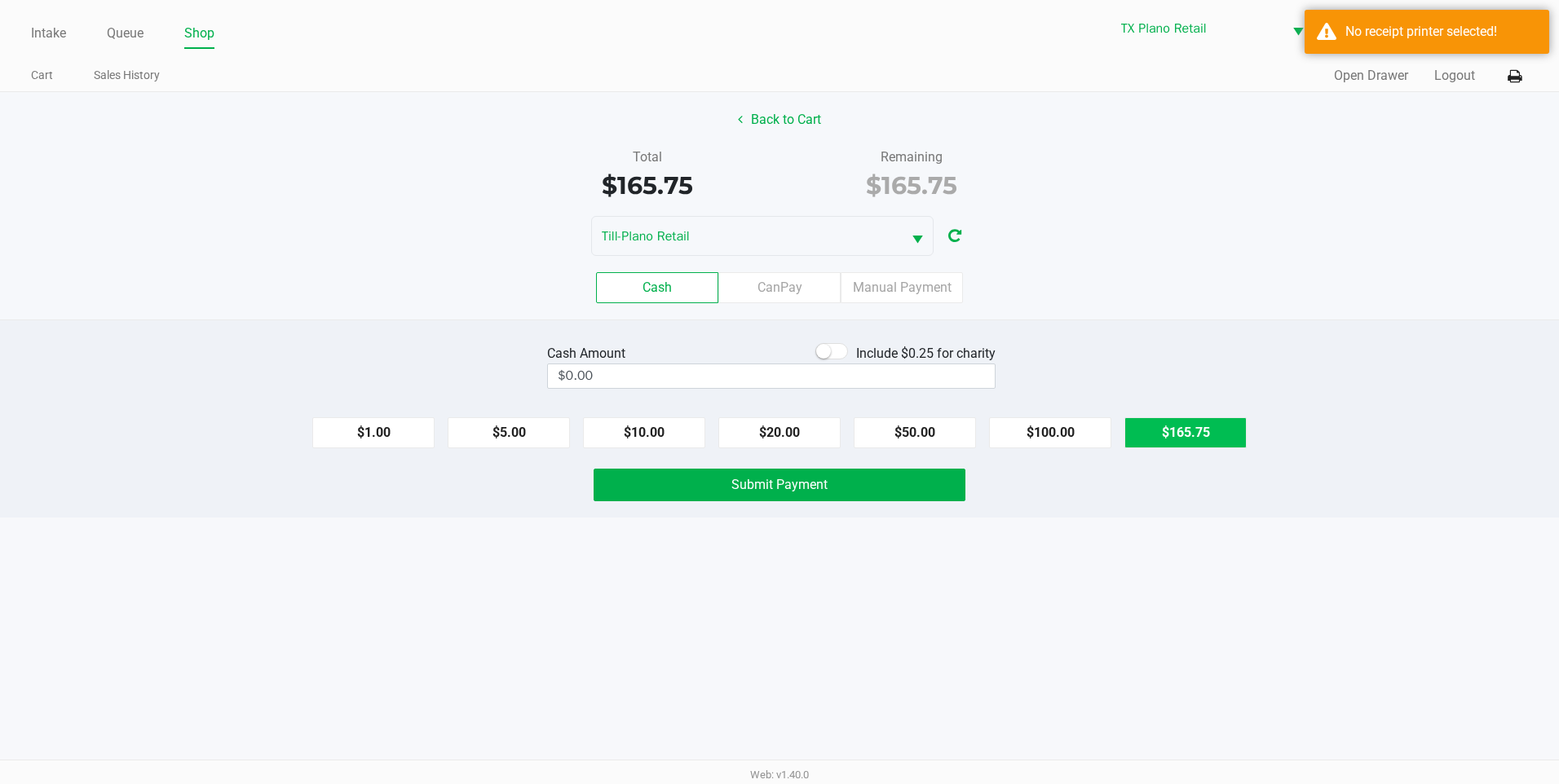 click on "$165.75" 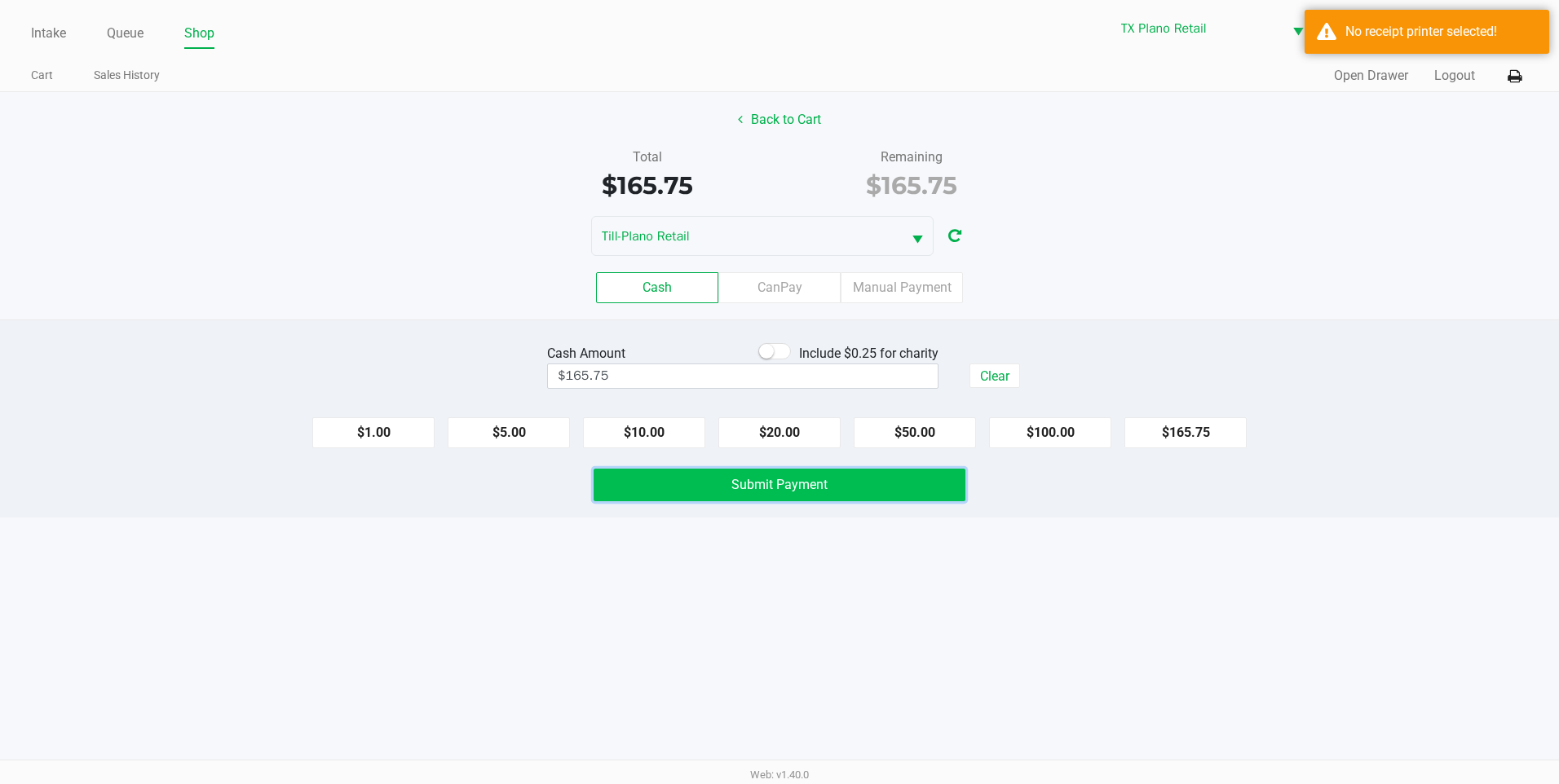 click on "Submit Payment" 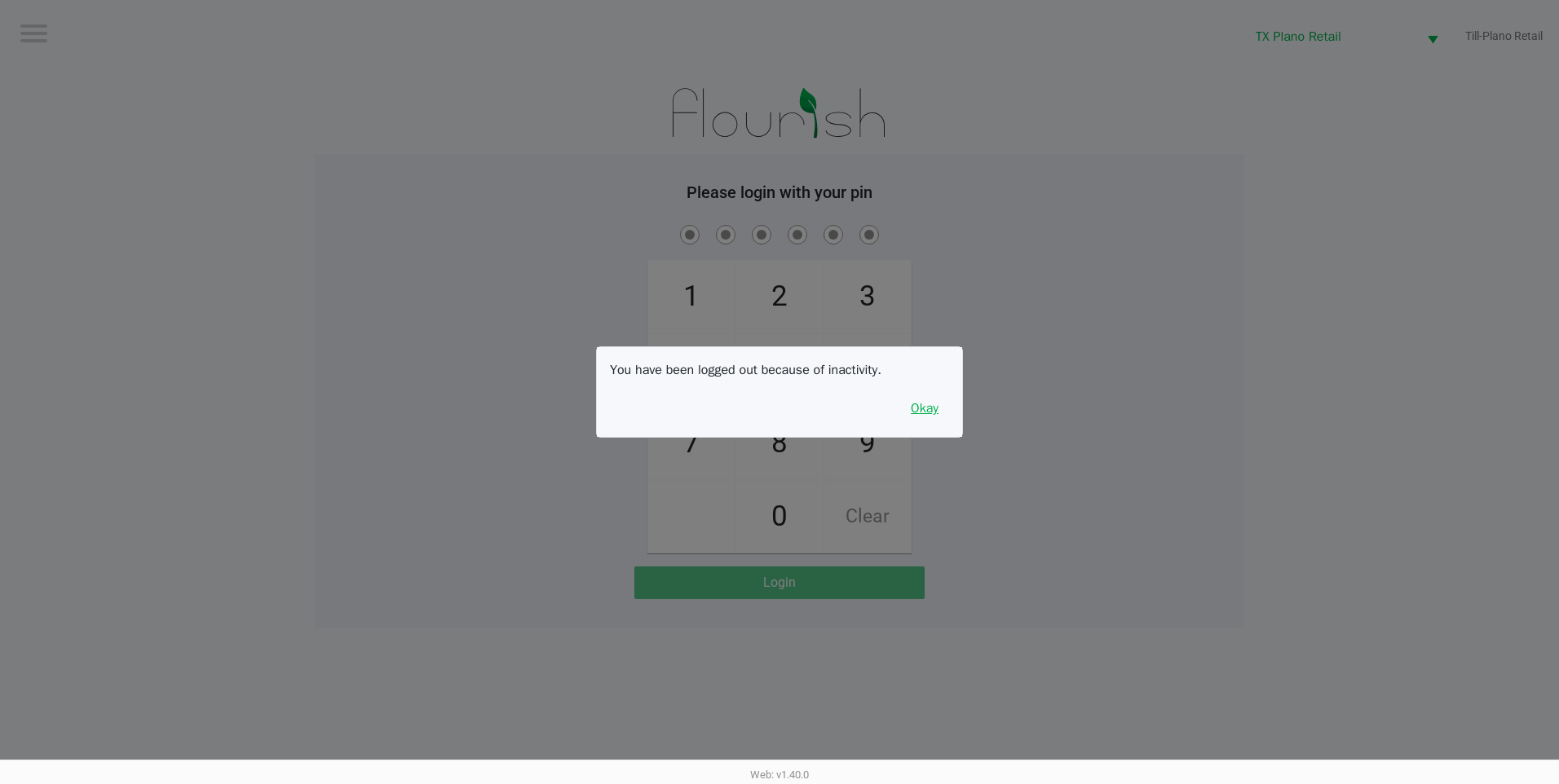 click on "Okay" at bounding box center [925, 408] 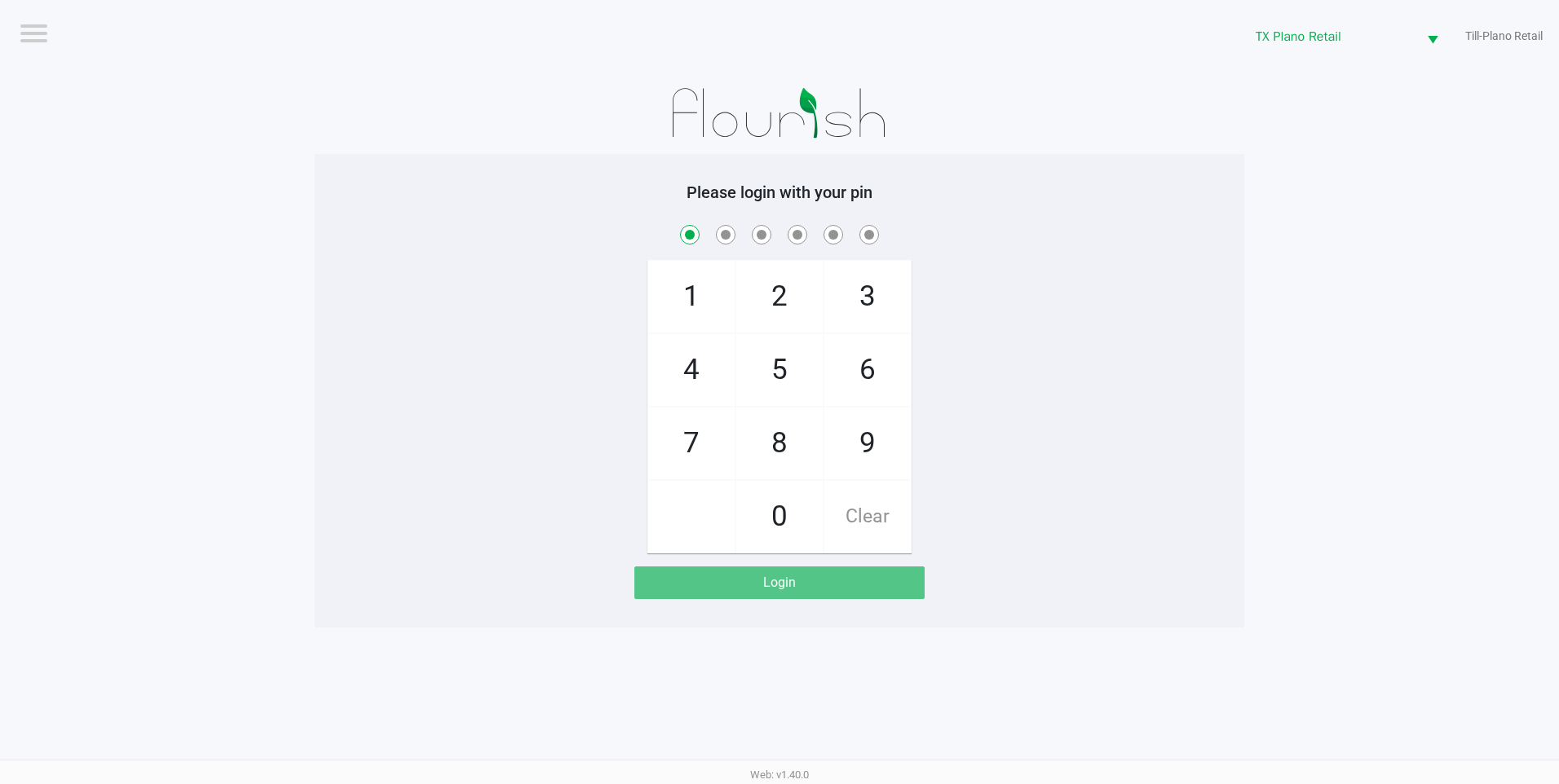 checkbox on "true" 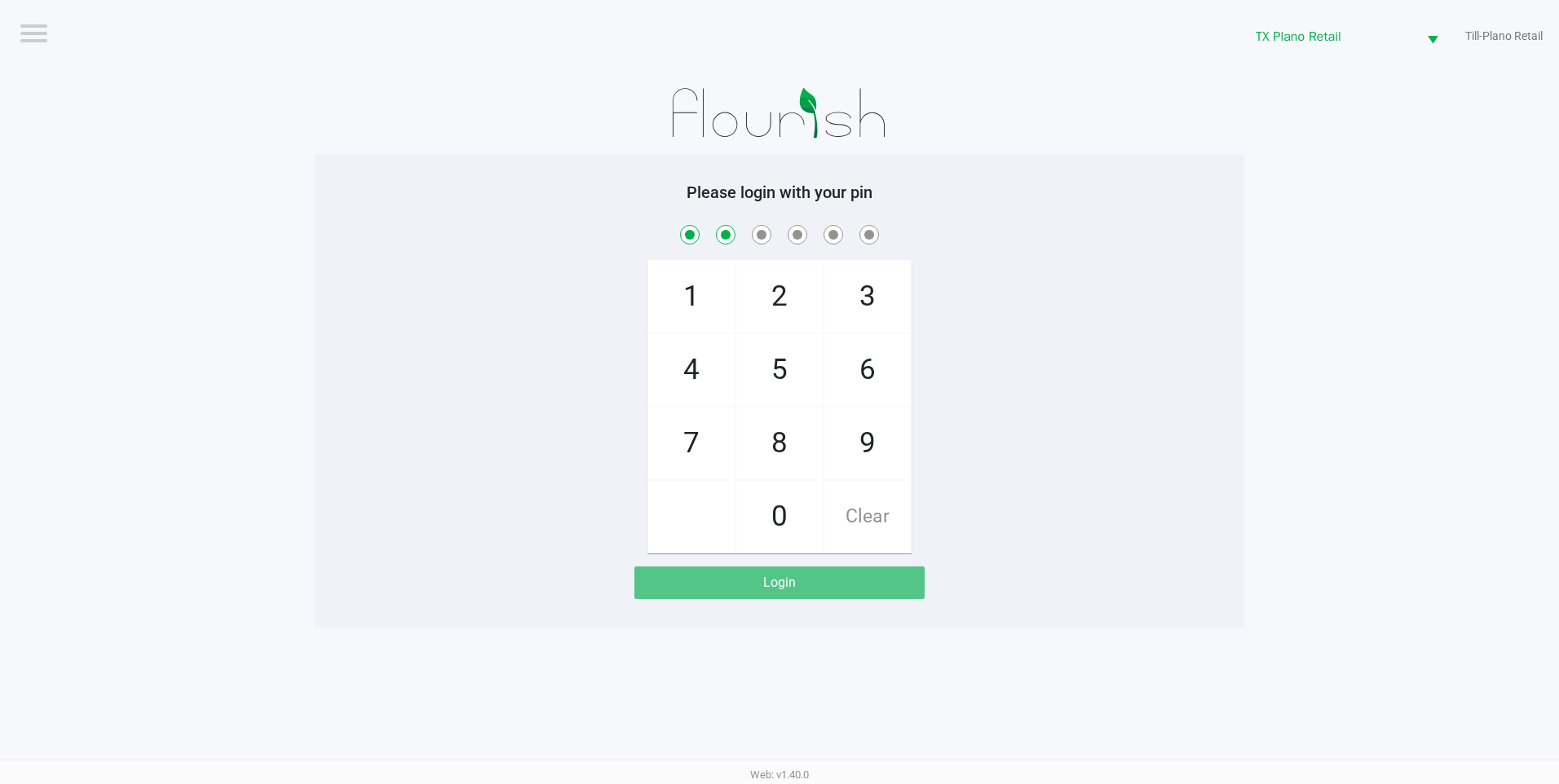 checkbox on "true" 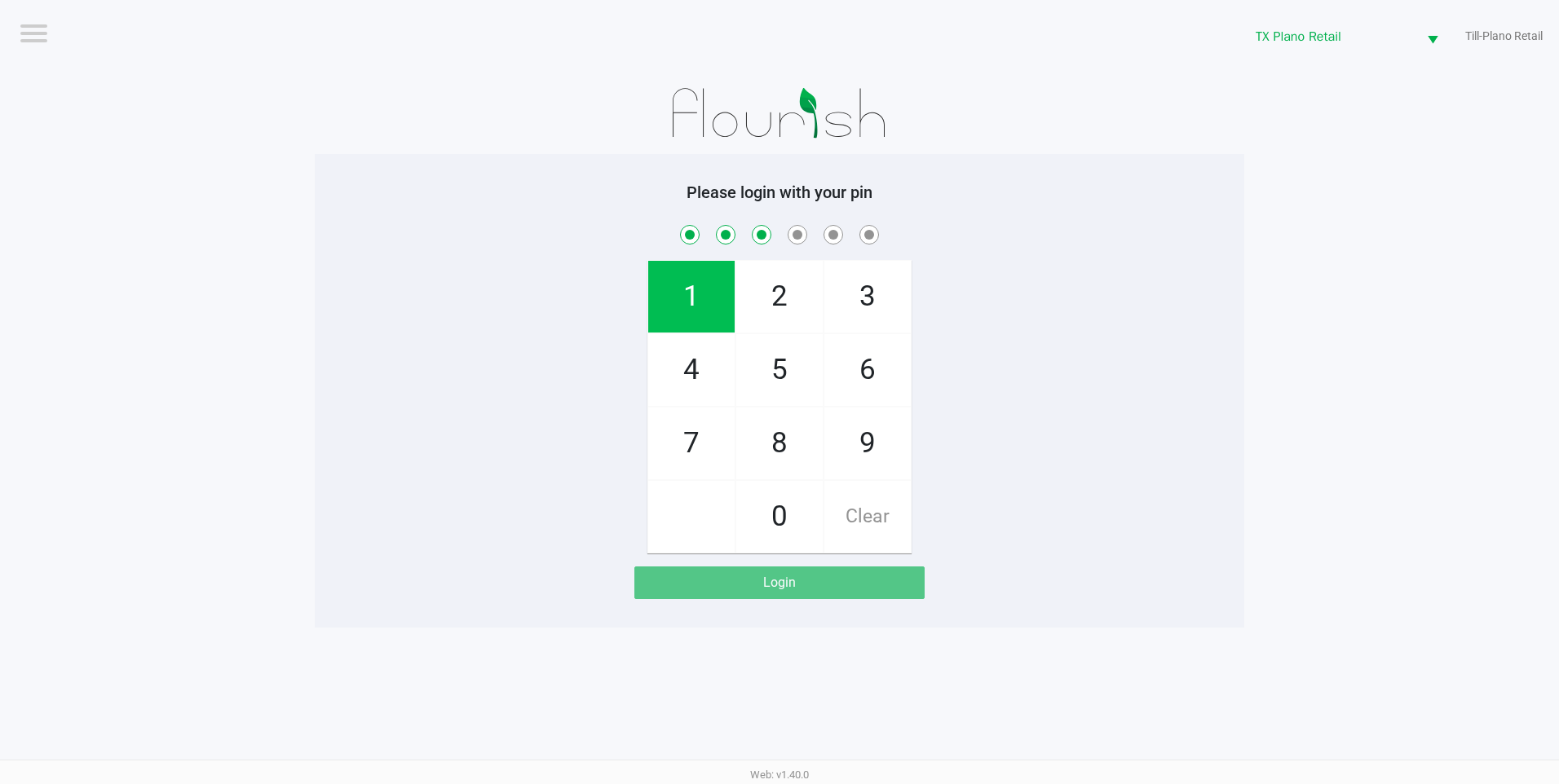 checkbox on "true" 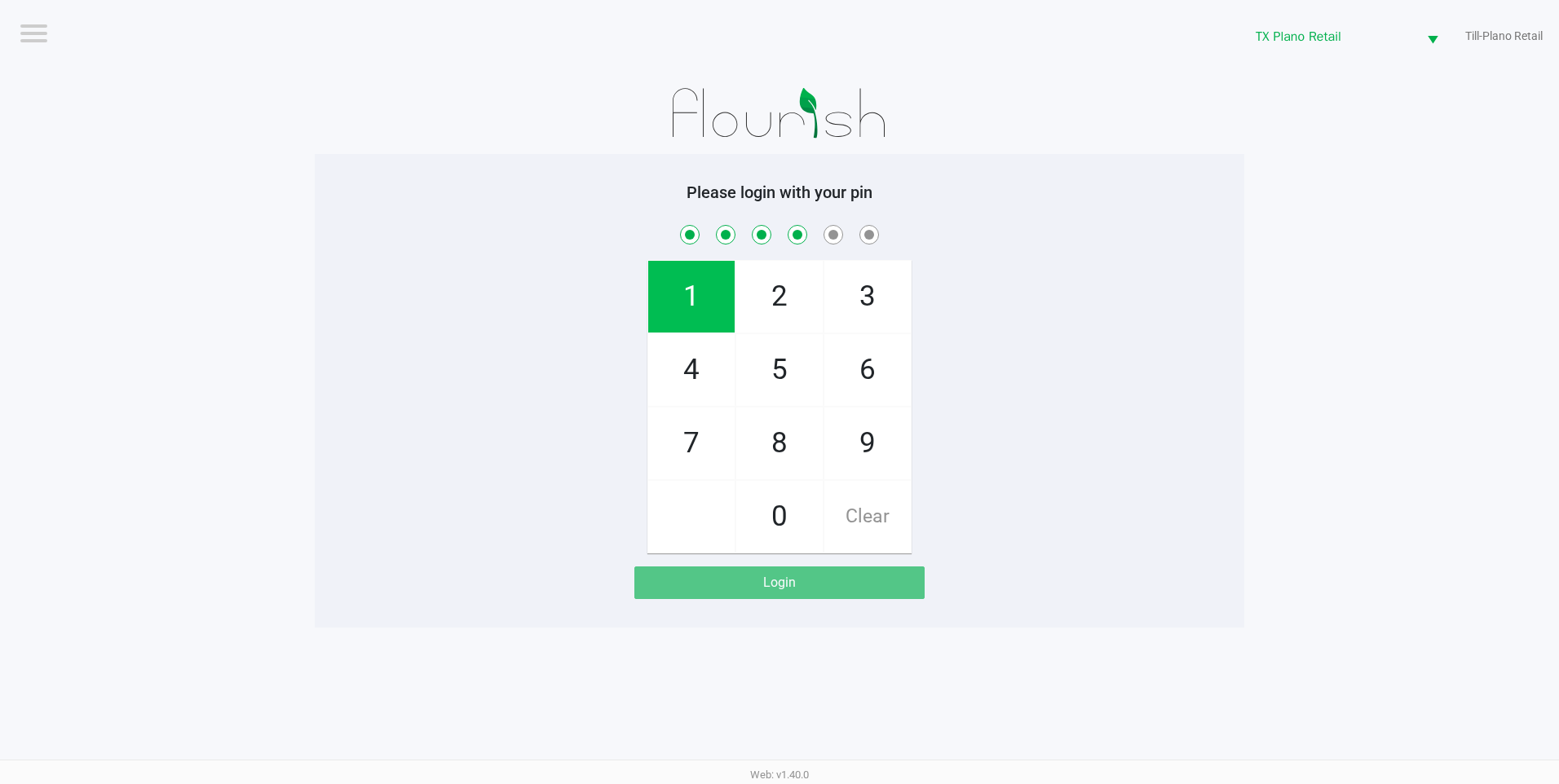 checkbox on "true" 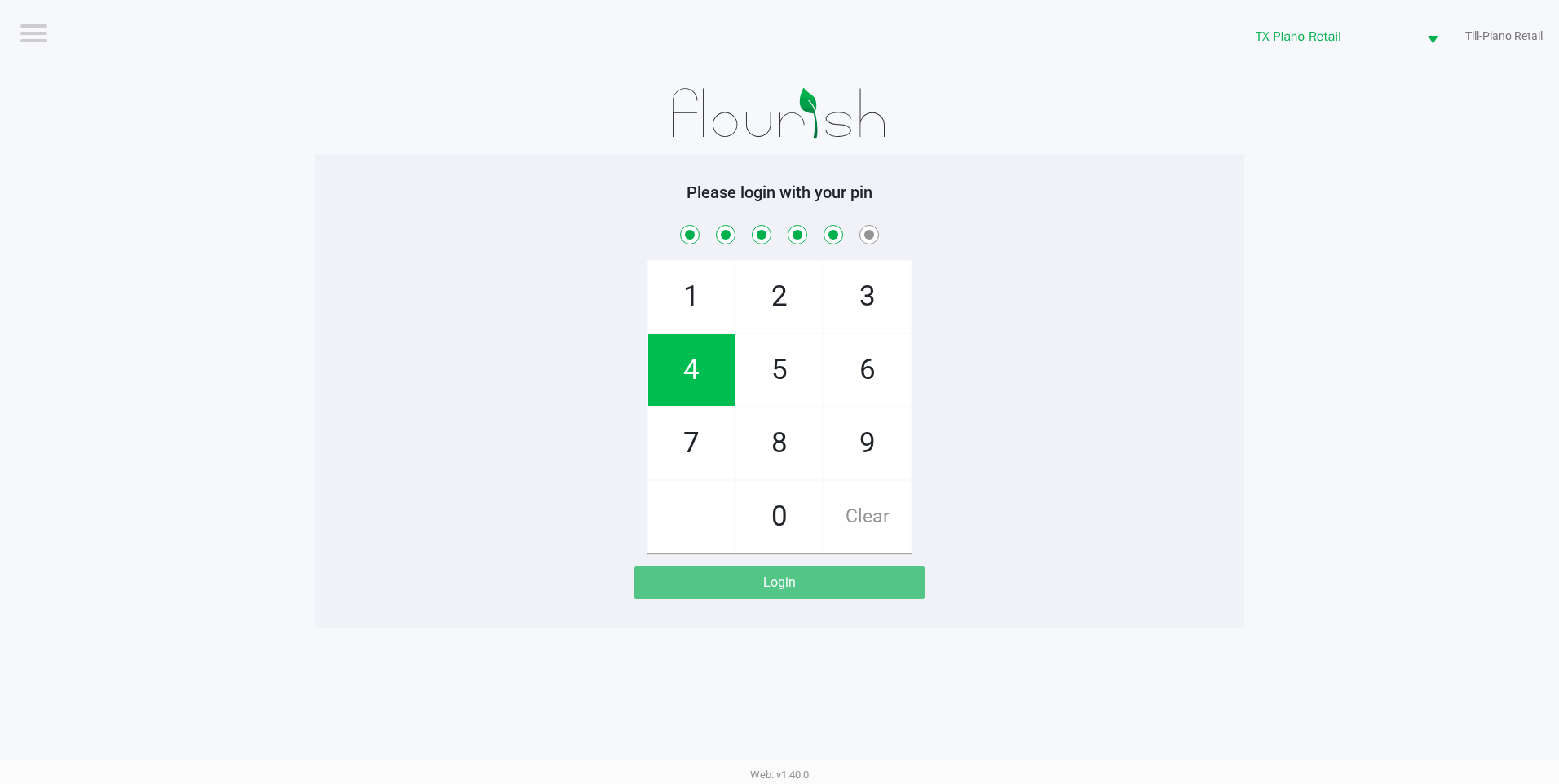 checkbox on "true" 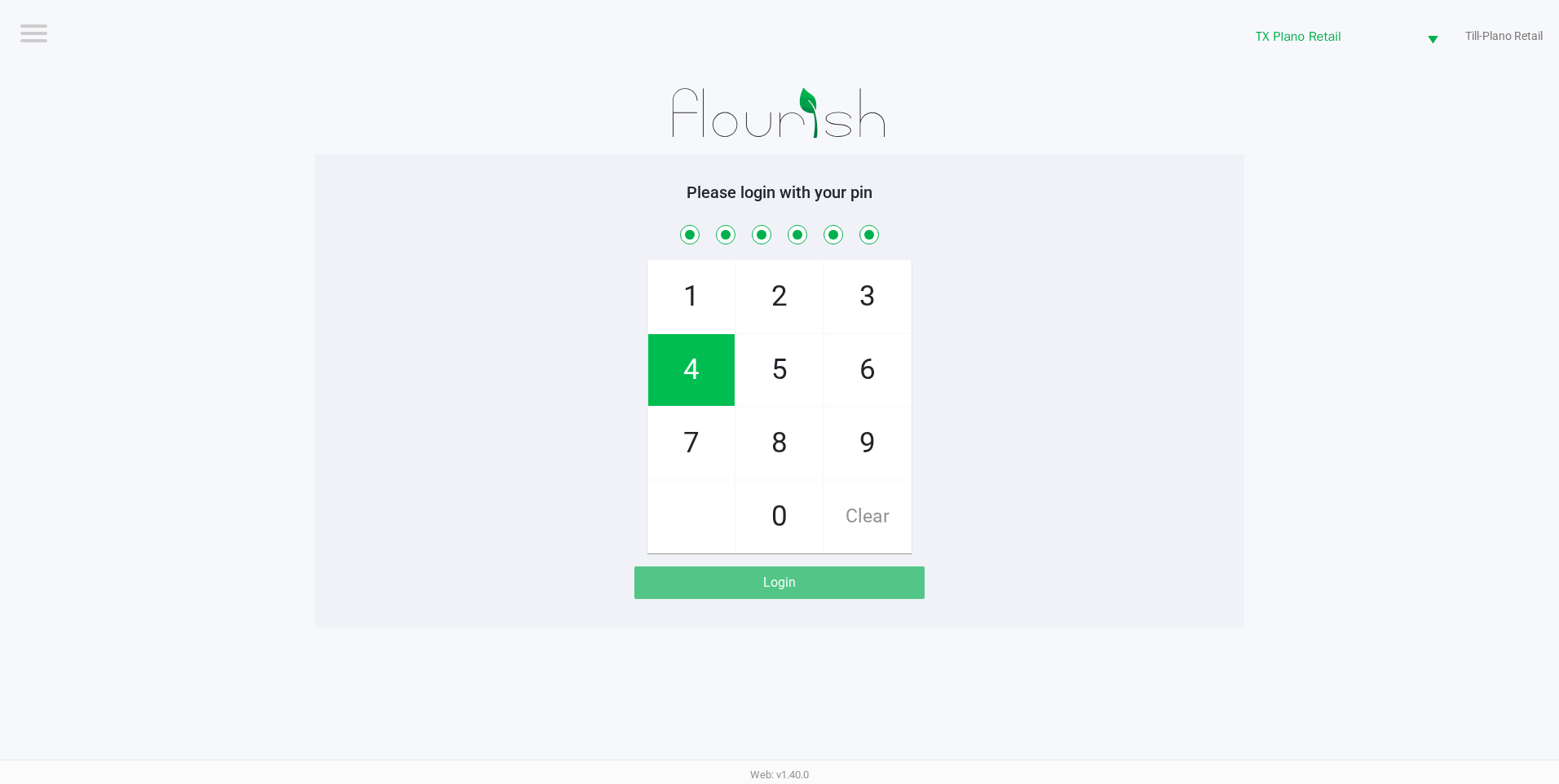 checkbox on "true" 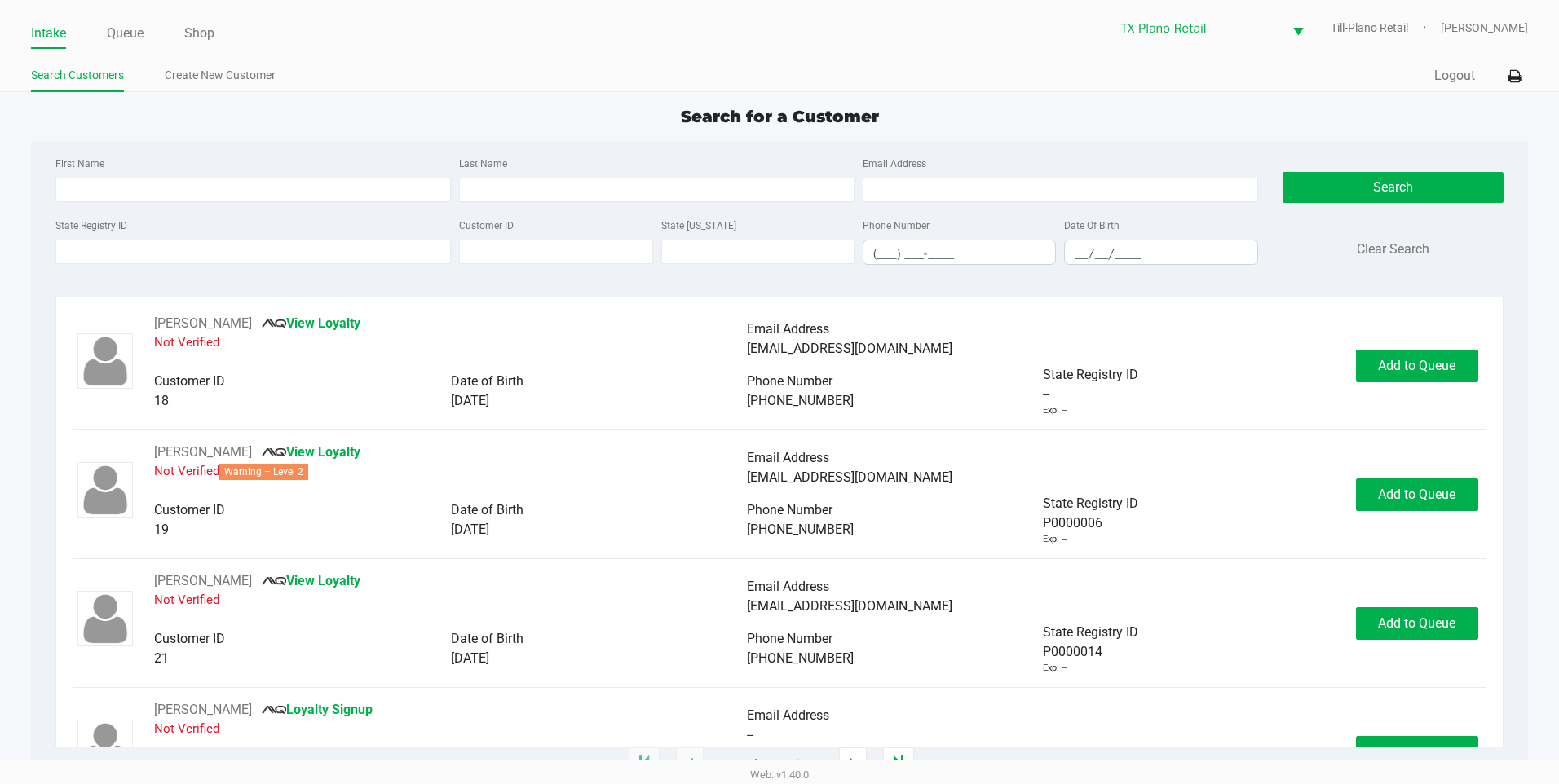click on "Intake Queue Shop" 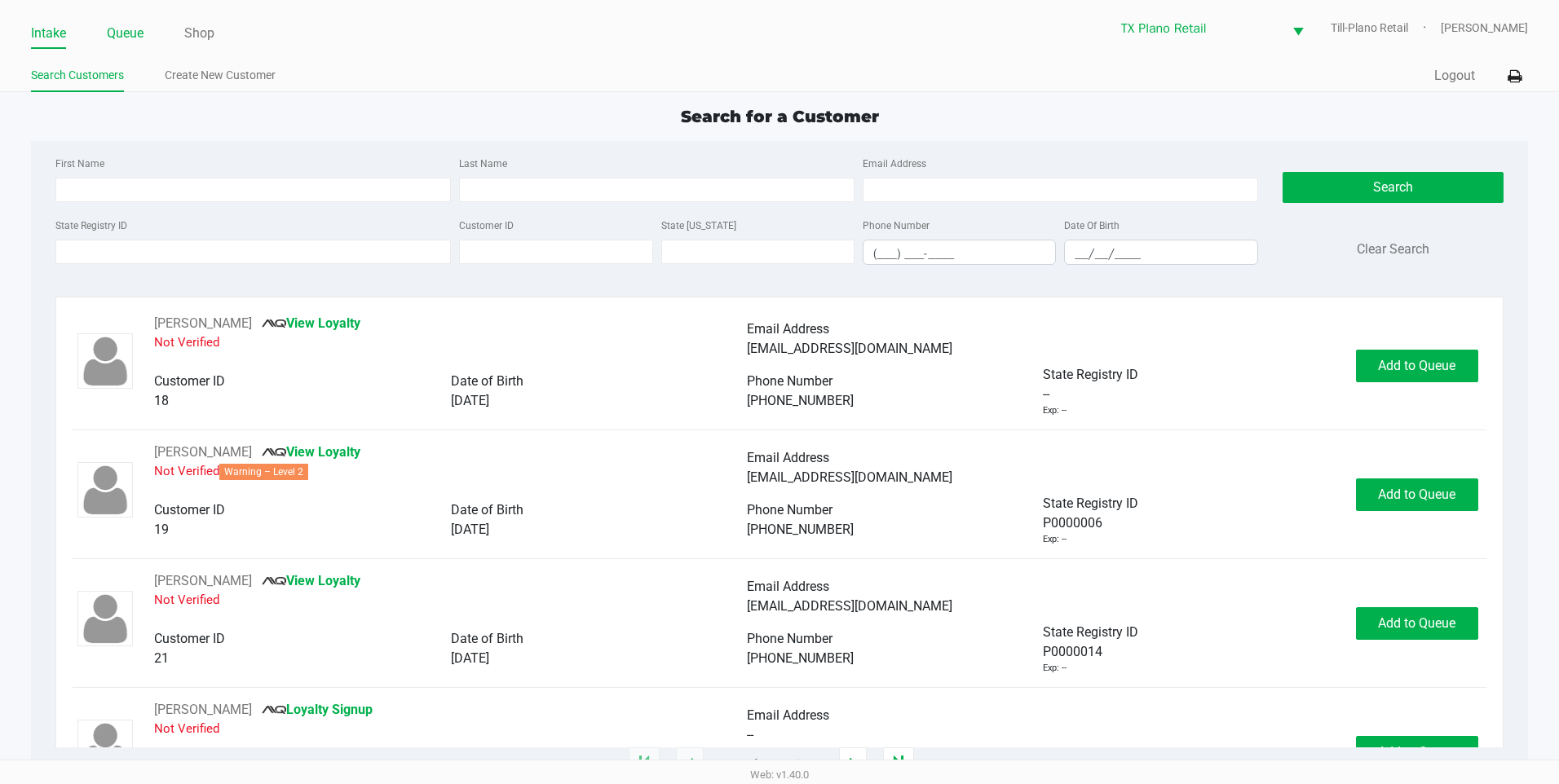 click on "Queue" 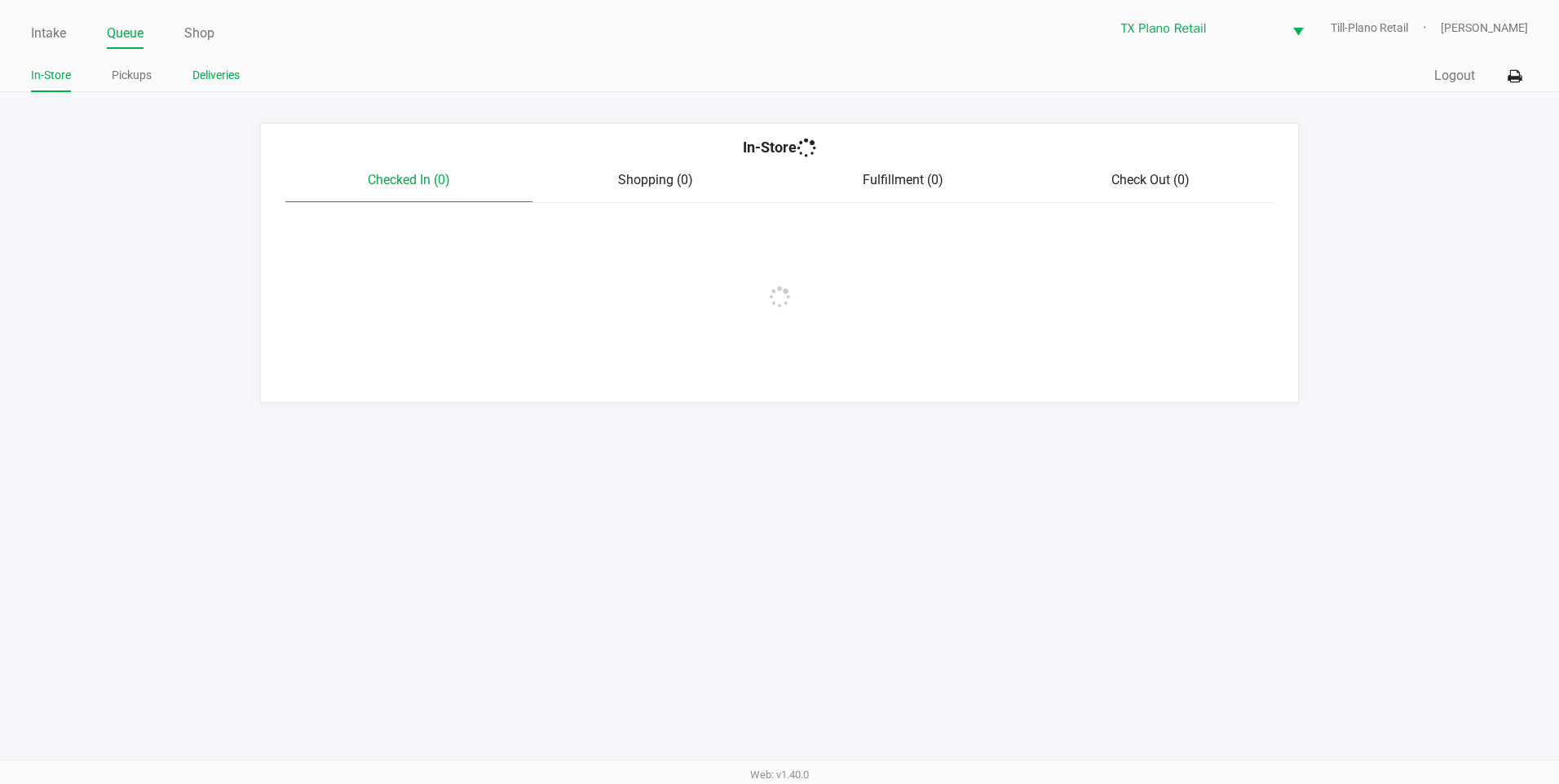 click on "Deliveries" 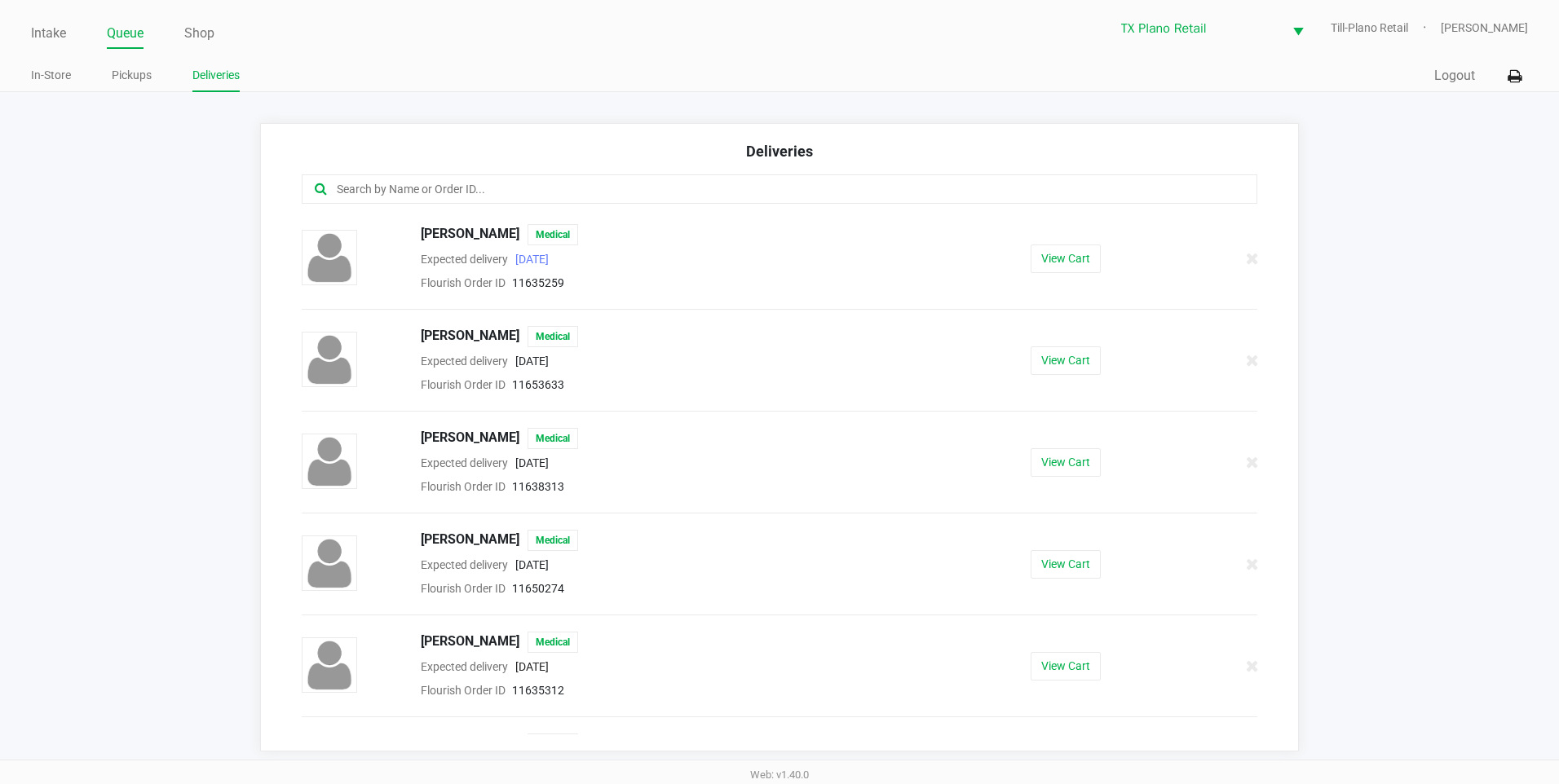 scroll, scrollTop: 366, scrollLeft: 0, axis: vertical 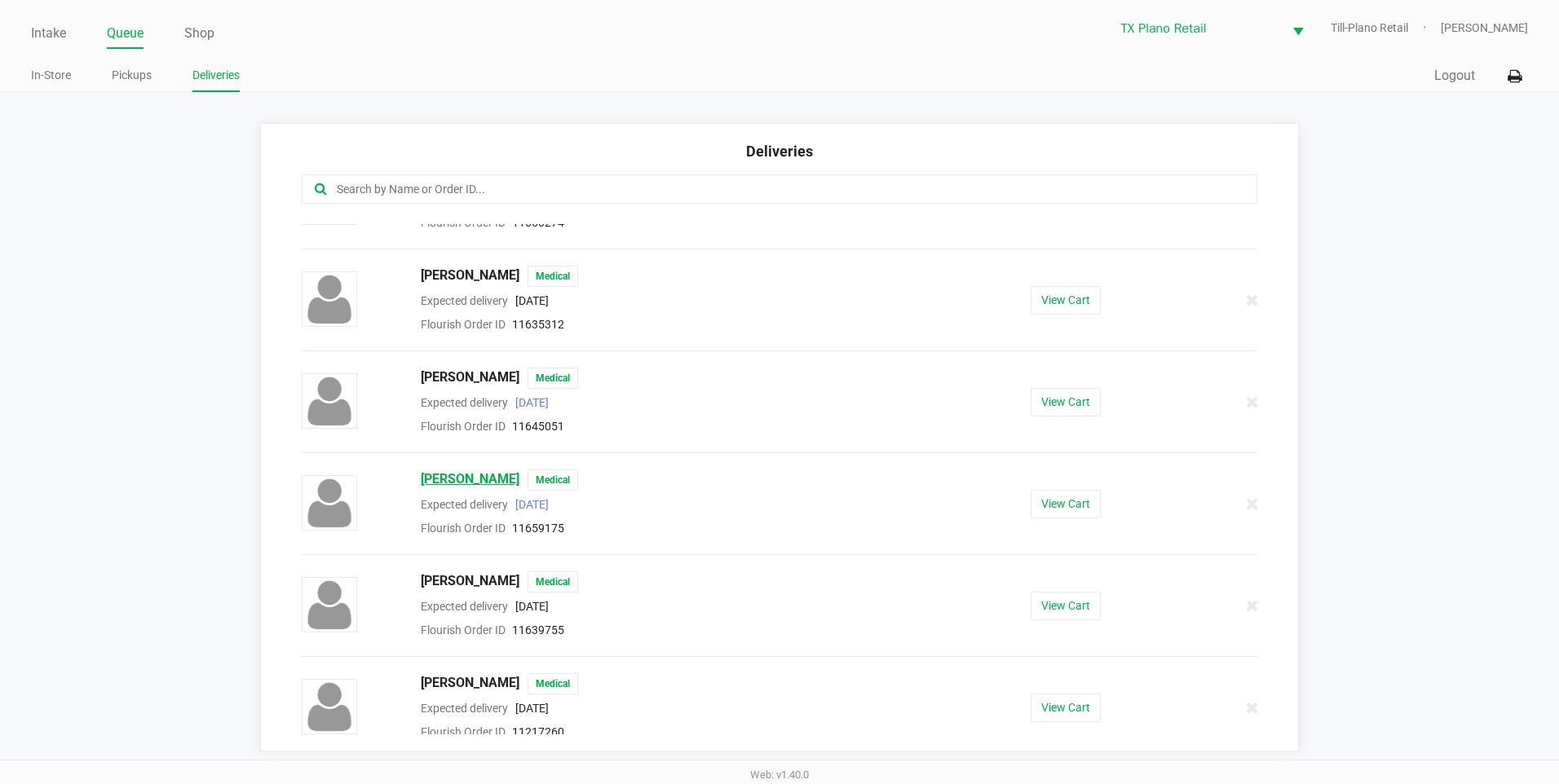 click on "Brittany Pendleton" 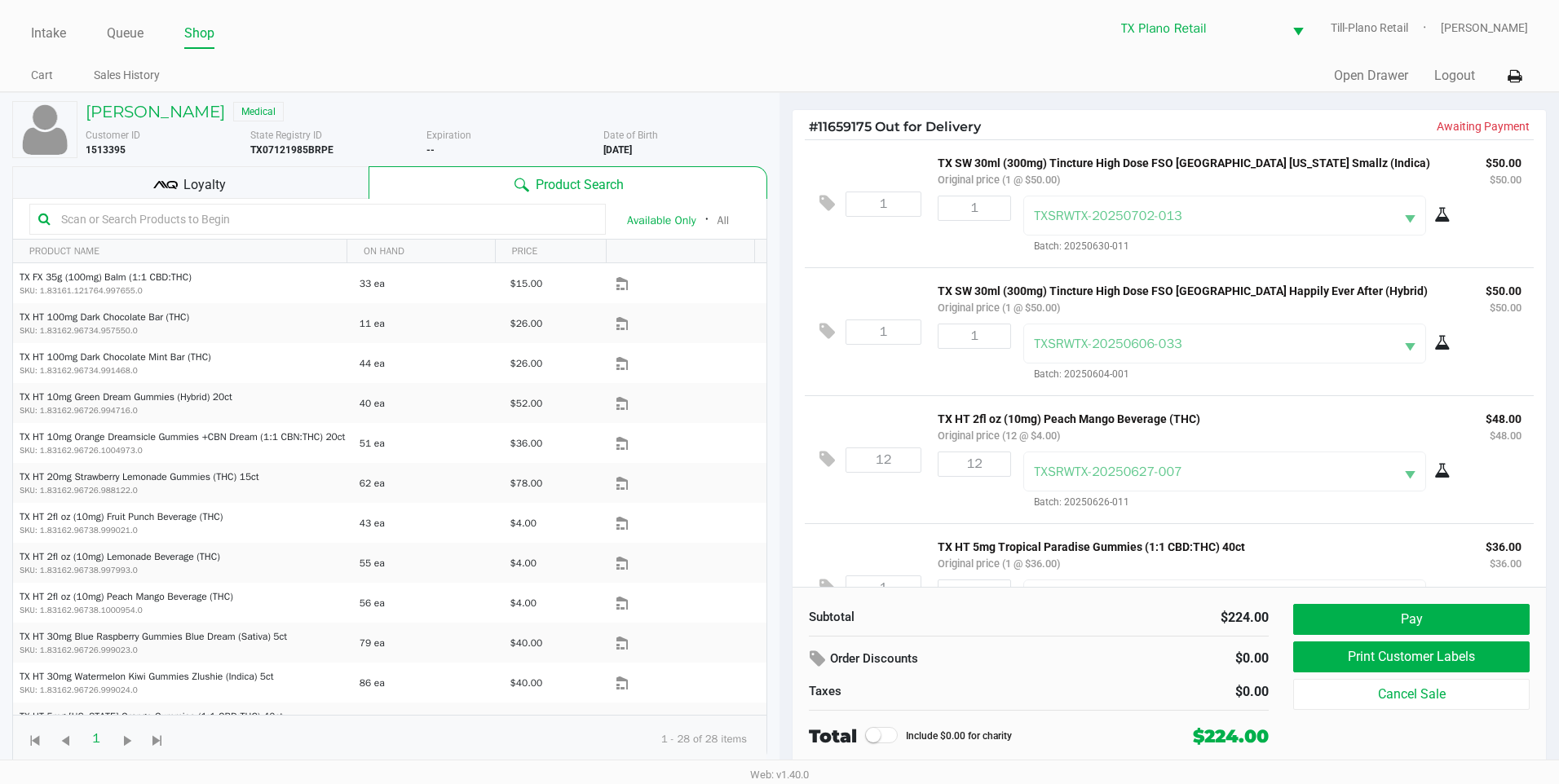 click on "TXSRWTX-20250702-013  Batch: 20250630-011" 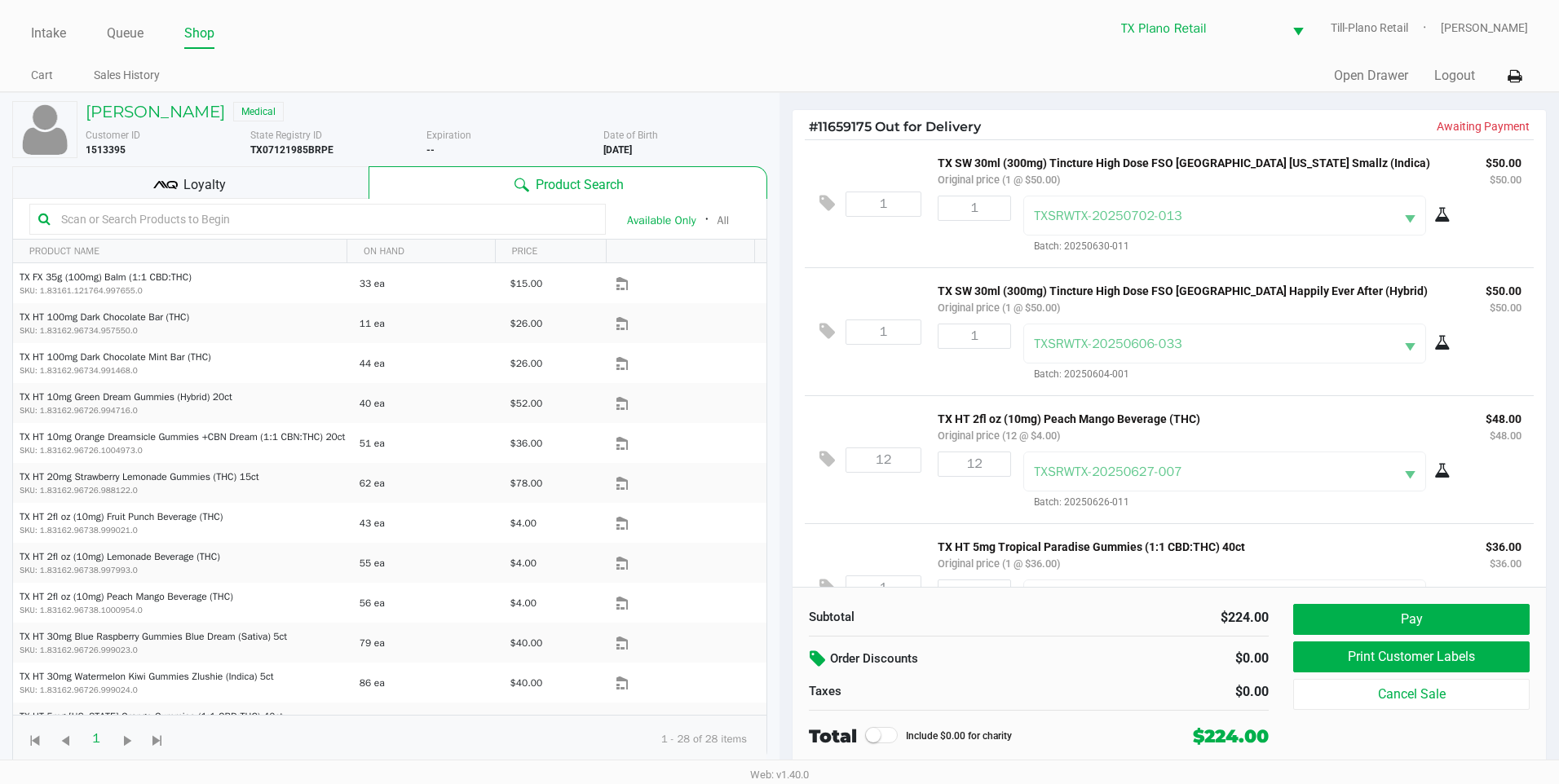 click 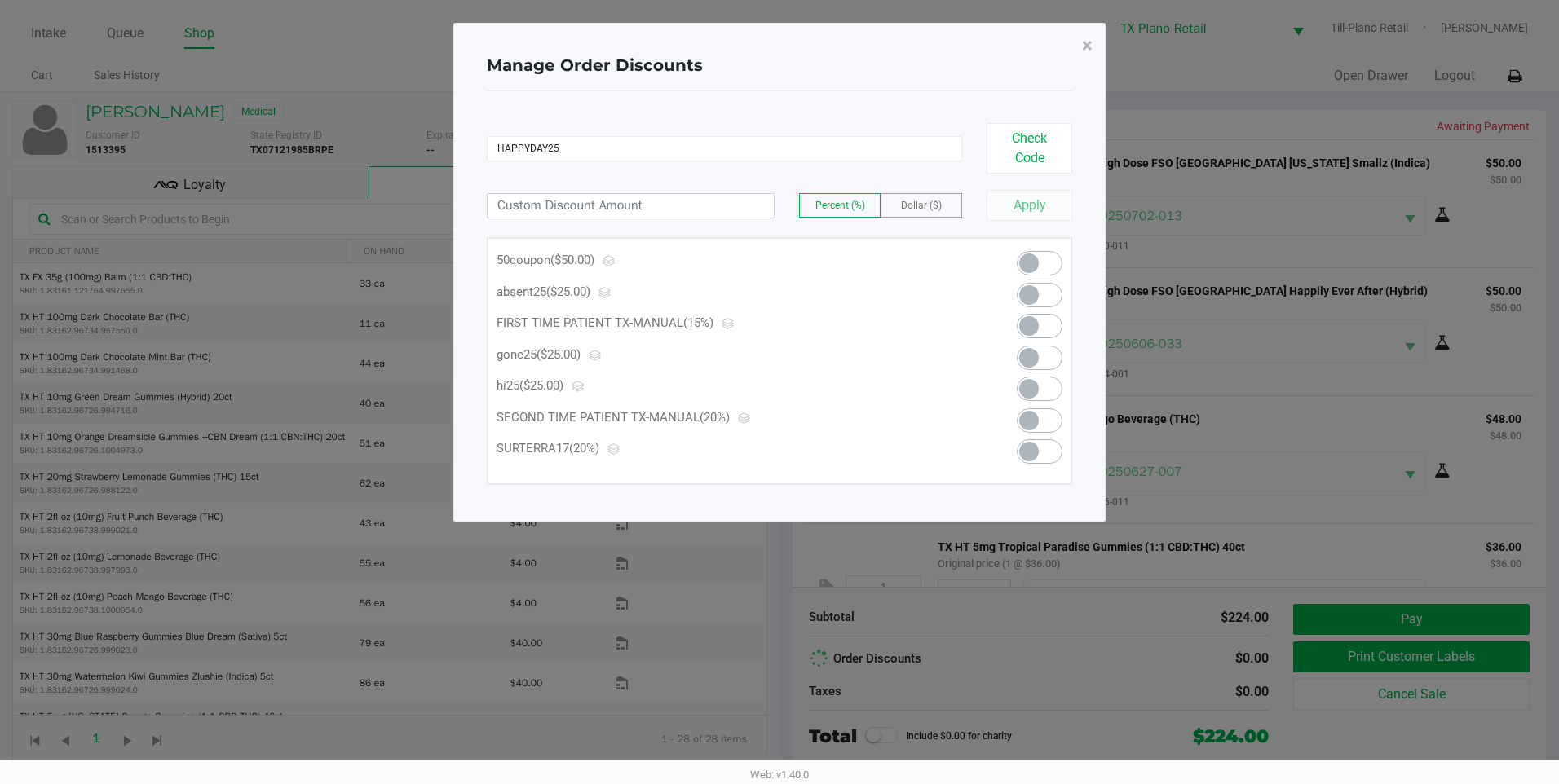 type on "HAPPYDAY25" 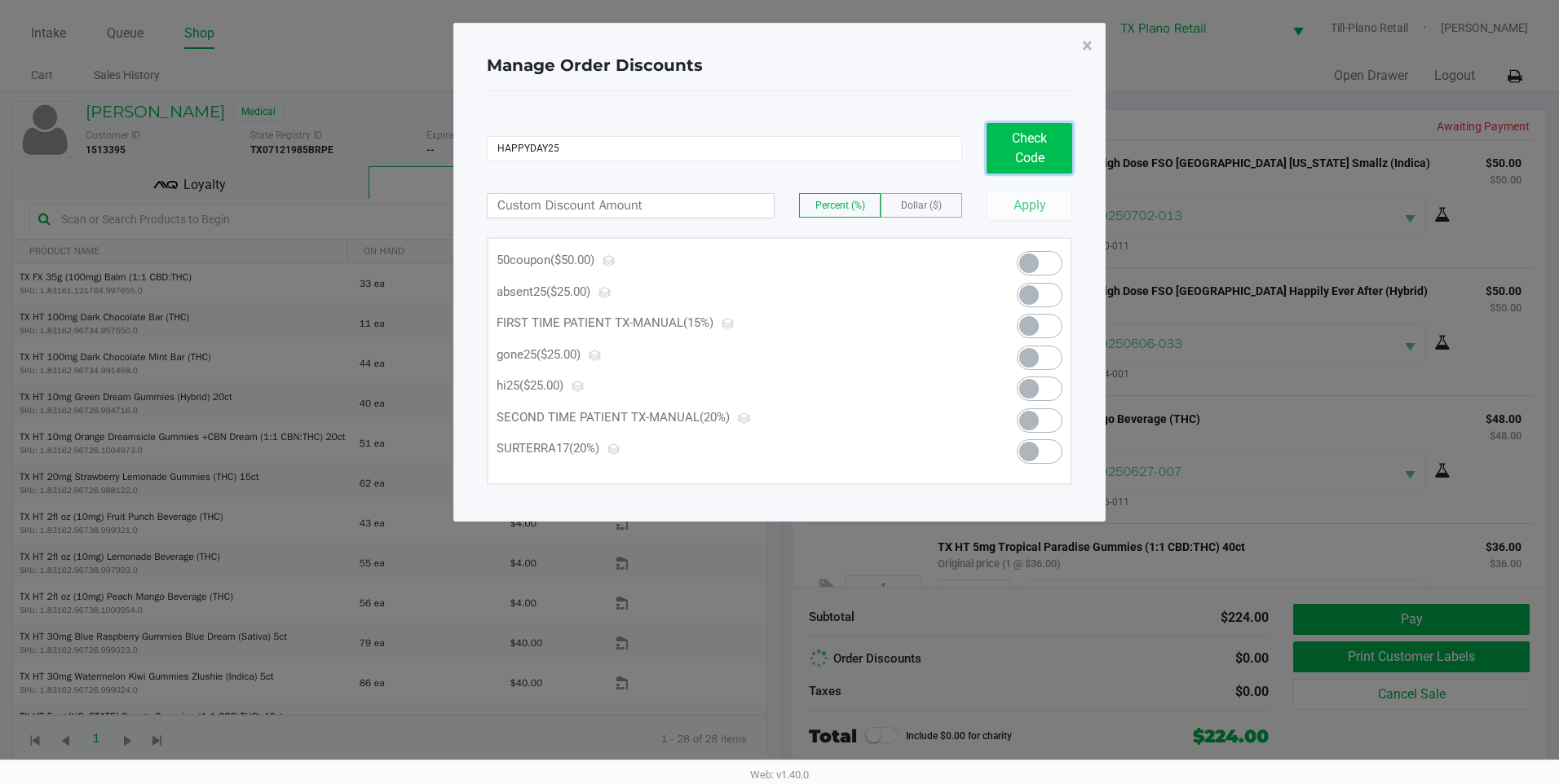 click on "Check Code" 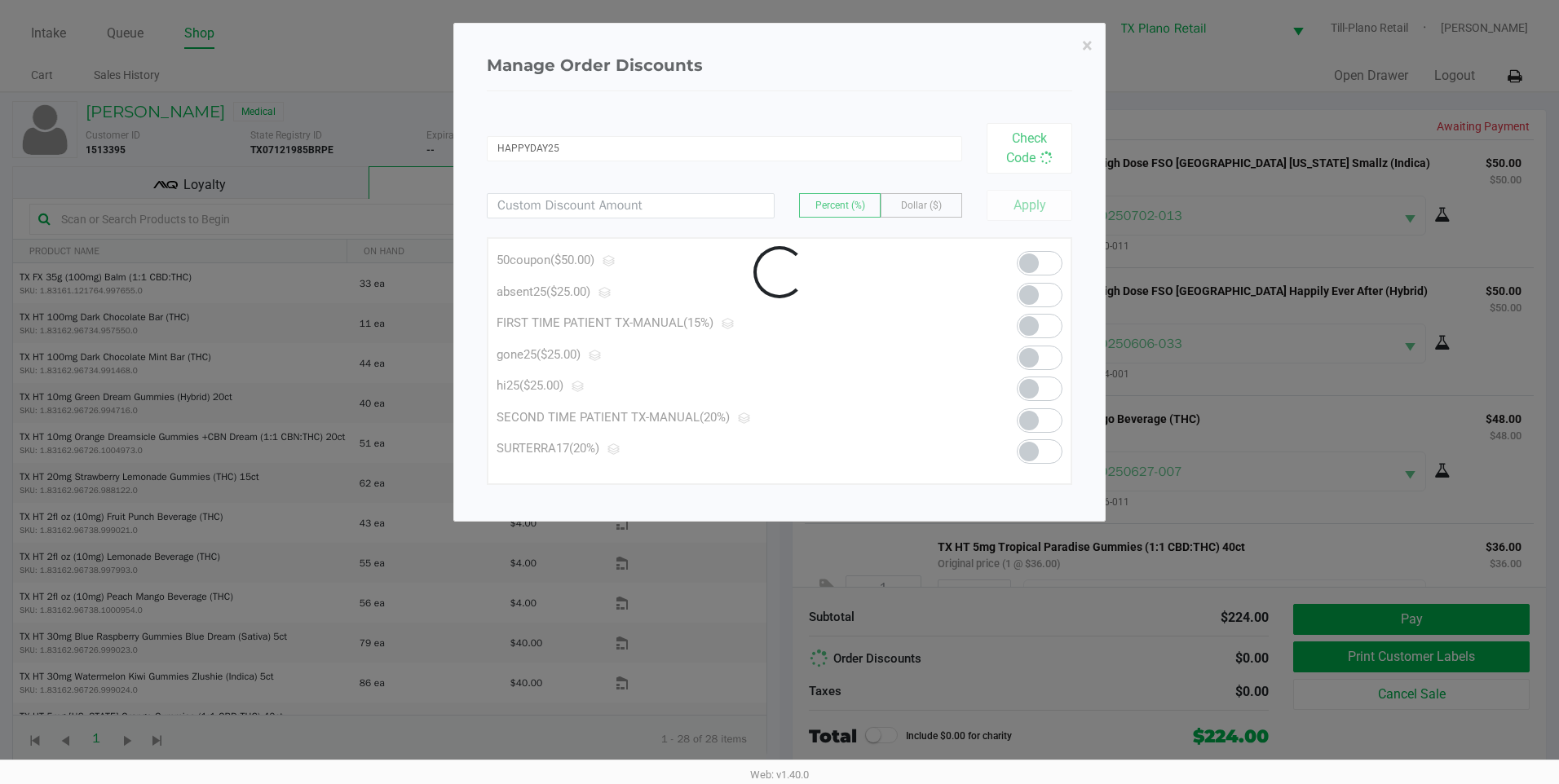 type 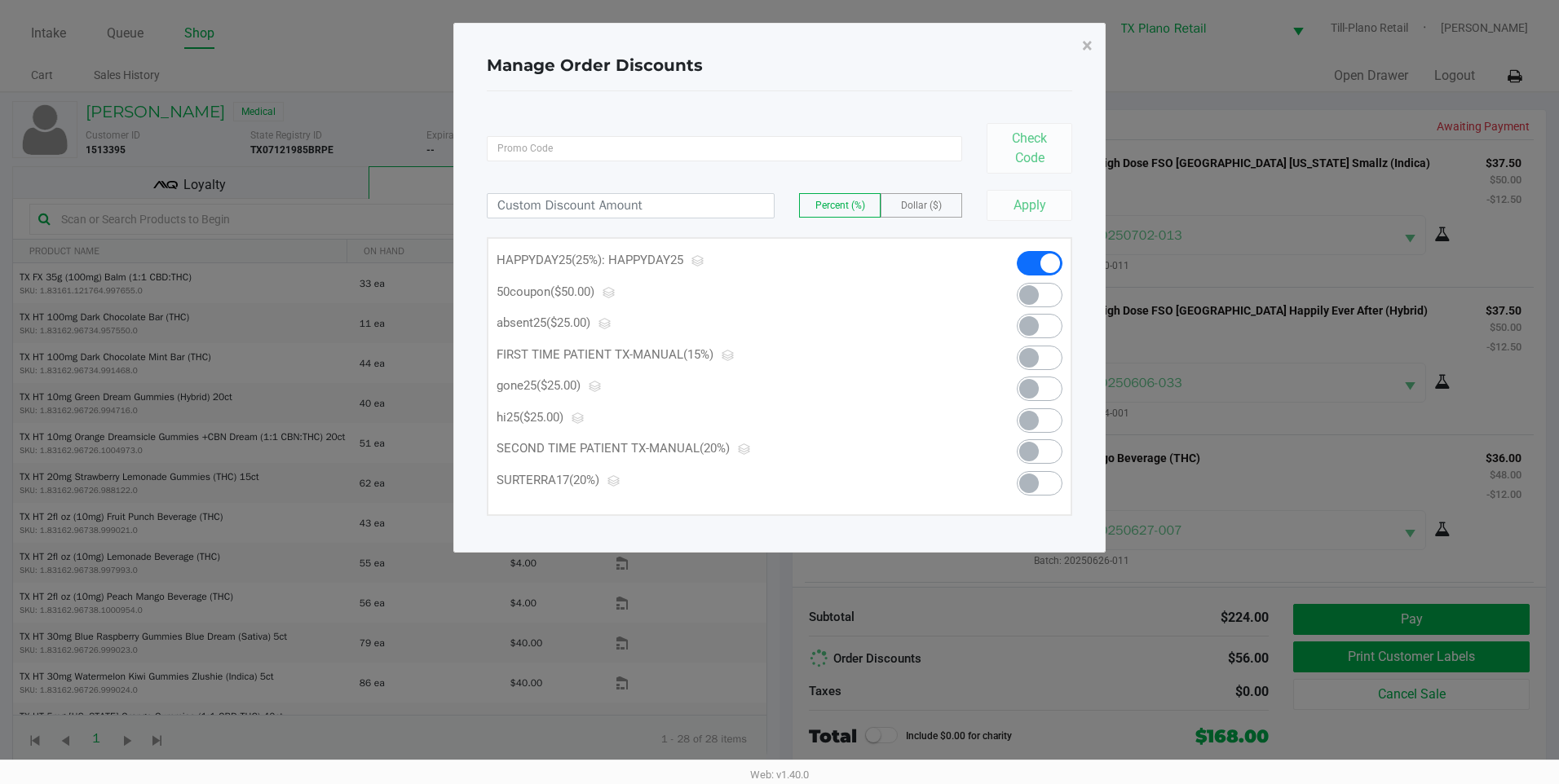 scroll, scrollTop: 196, scrollLeft: 0, axis: vertical 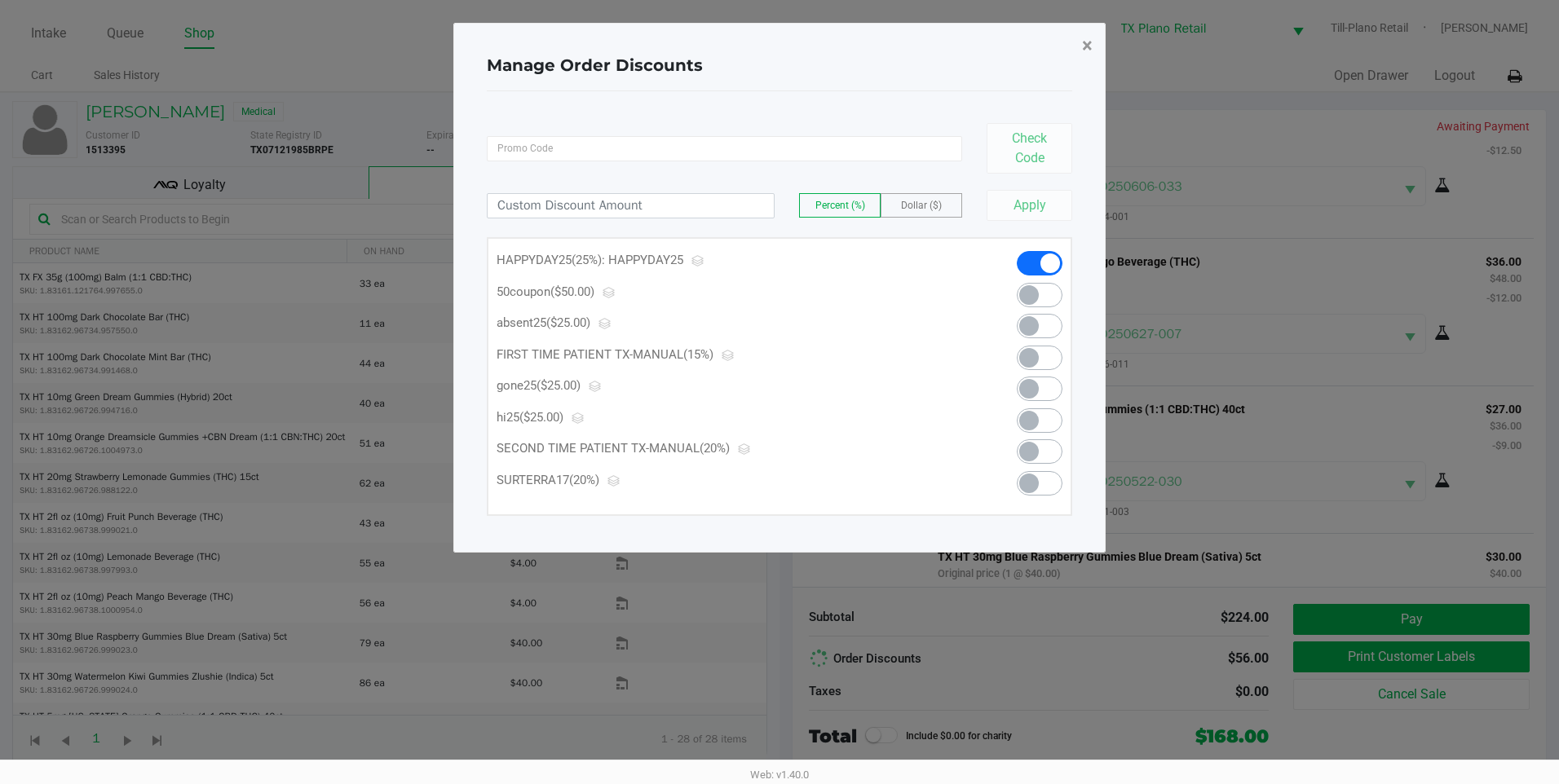 click on "×" 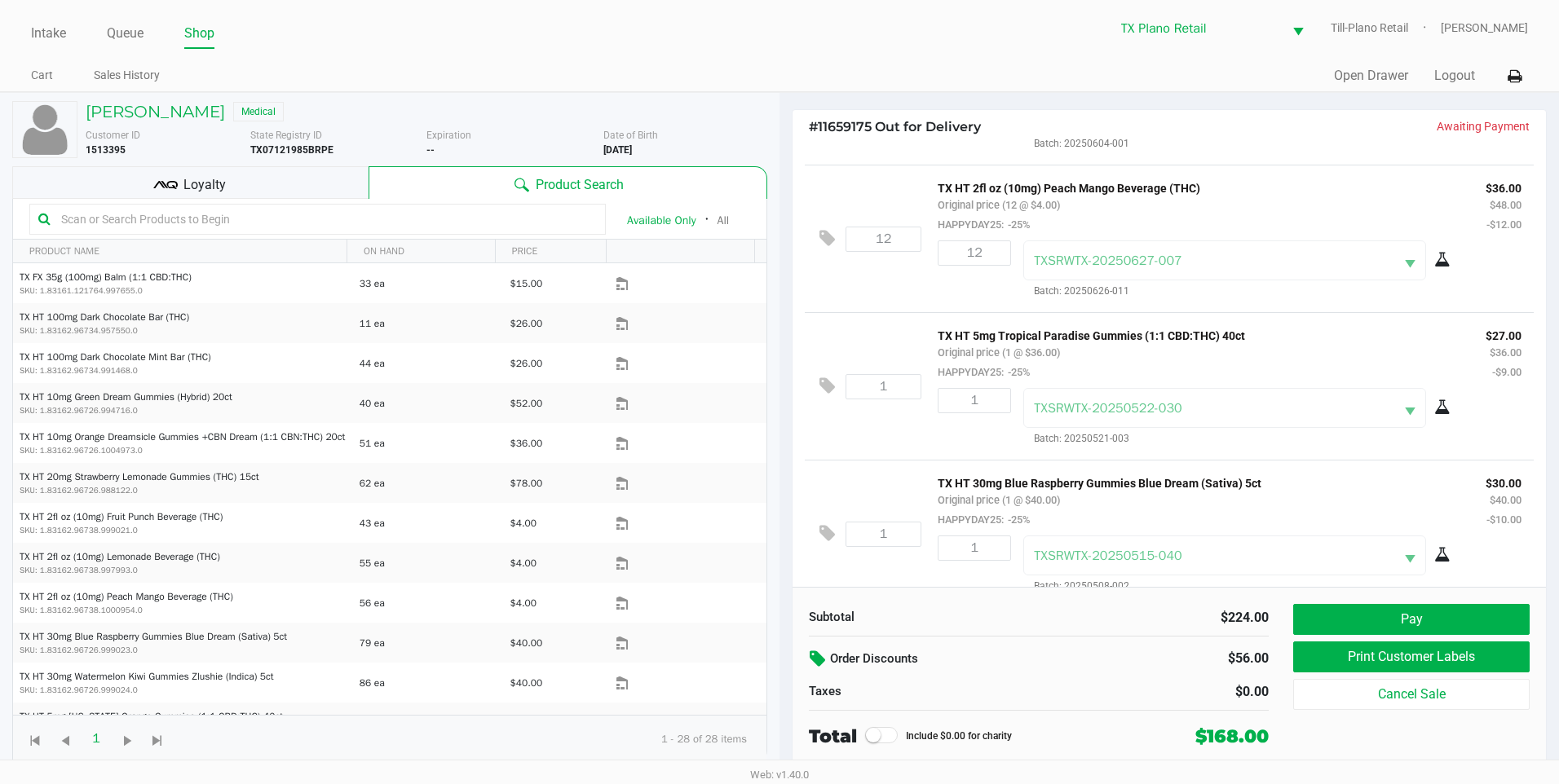 scroll, scrollTop: 294, scrollLeft: 0, axis: vertical 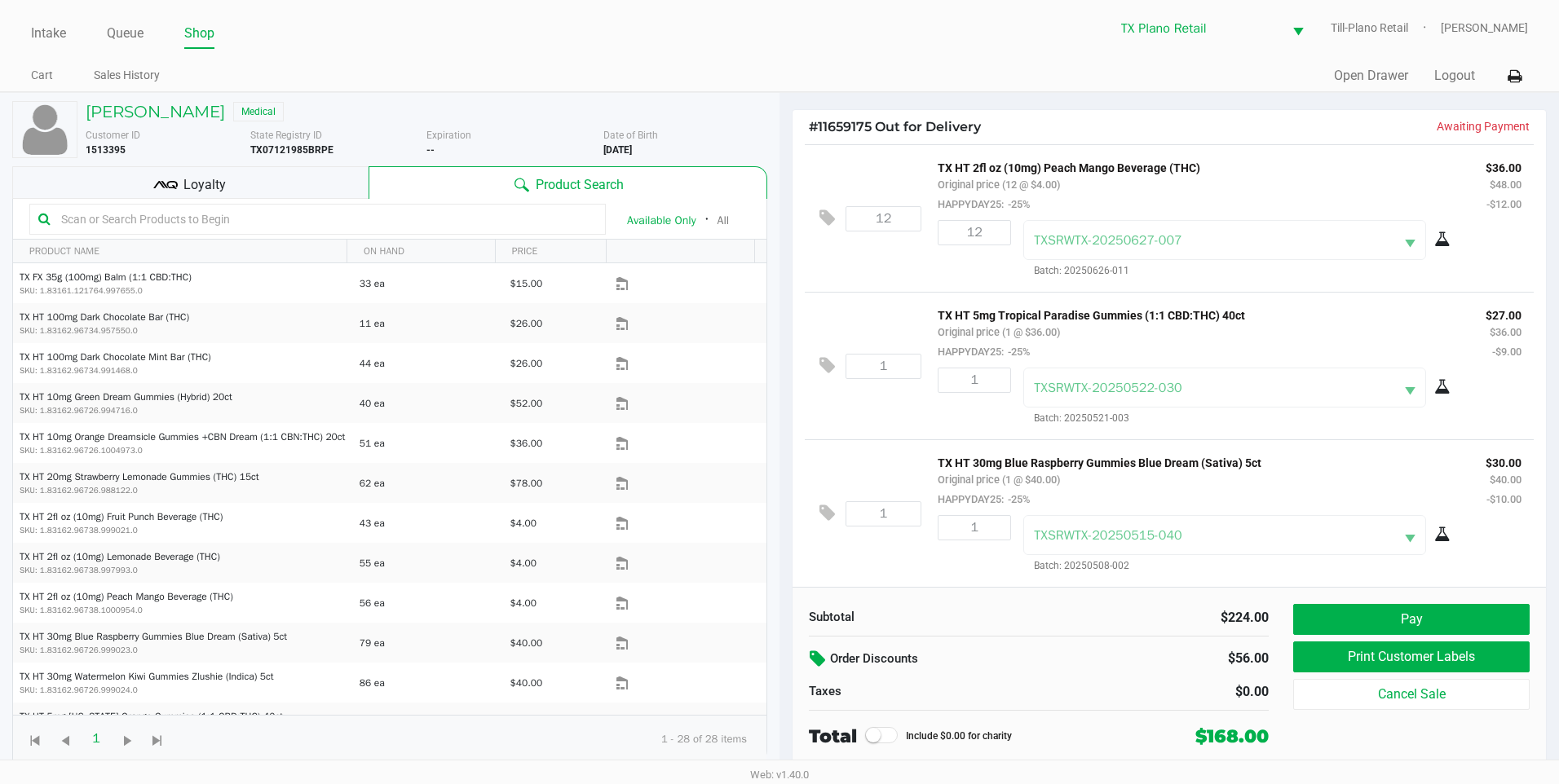 click on "TX HT 5mg Tropical Paradise Gummies (1:1 CBD:THC) 40ct   Original price (1 @ $36.00)  HAPPYDAY25:  -25%" 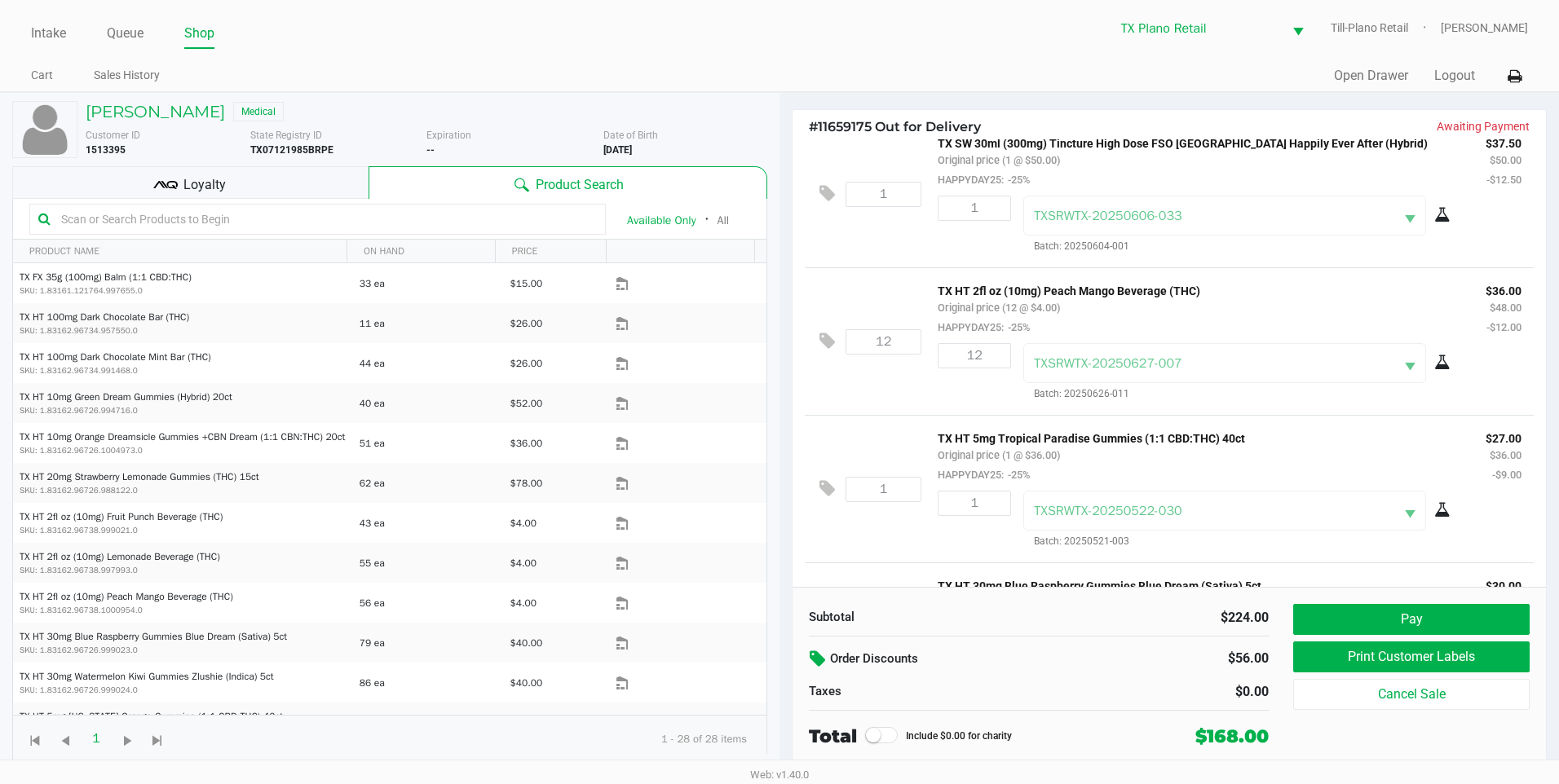 scroll, scrollTop: 294, scrollLeft: 0, axis: vertical 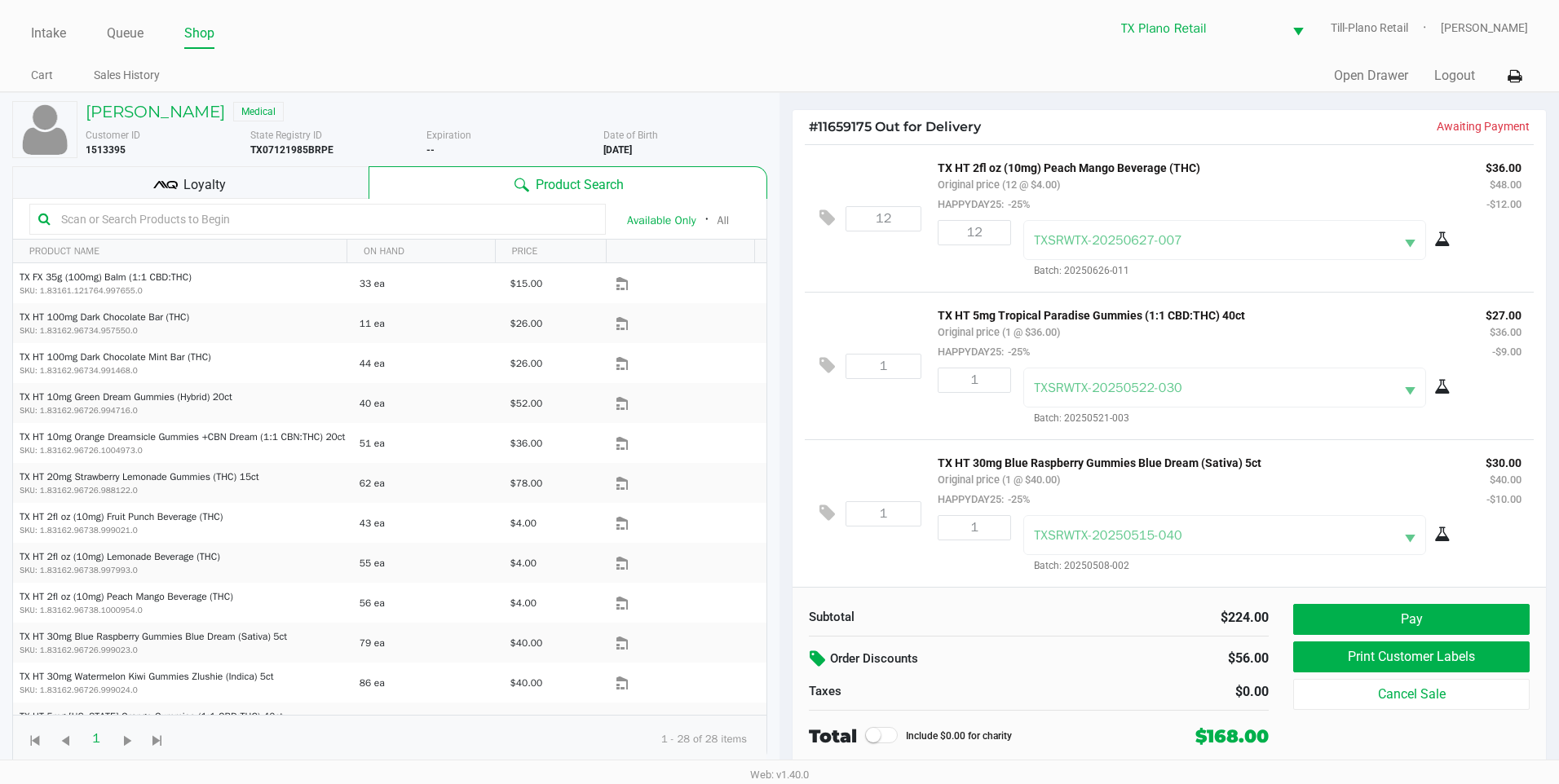 click on "TX HT 5mg Tropical Paradise Gummies (1:1 CBD:THC) 40ct   Original price (1 @ $36.00)  HAPPYDAY25:  -25%" 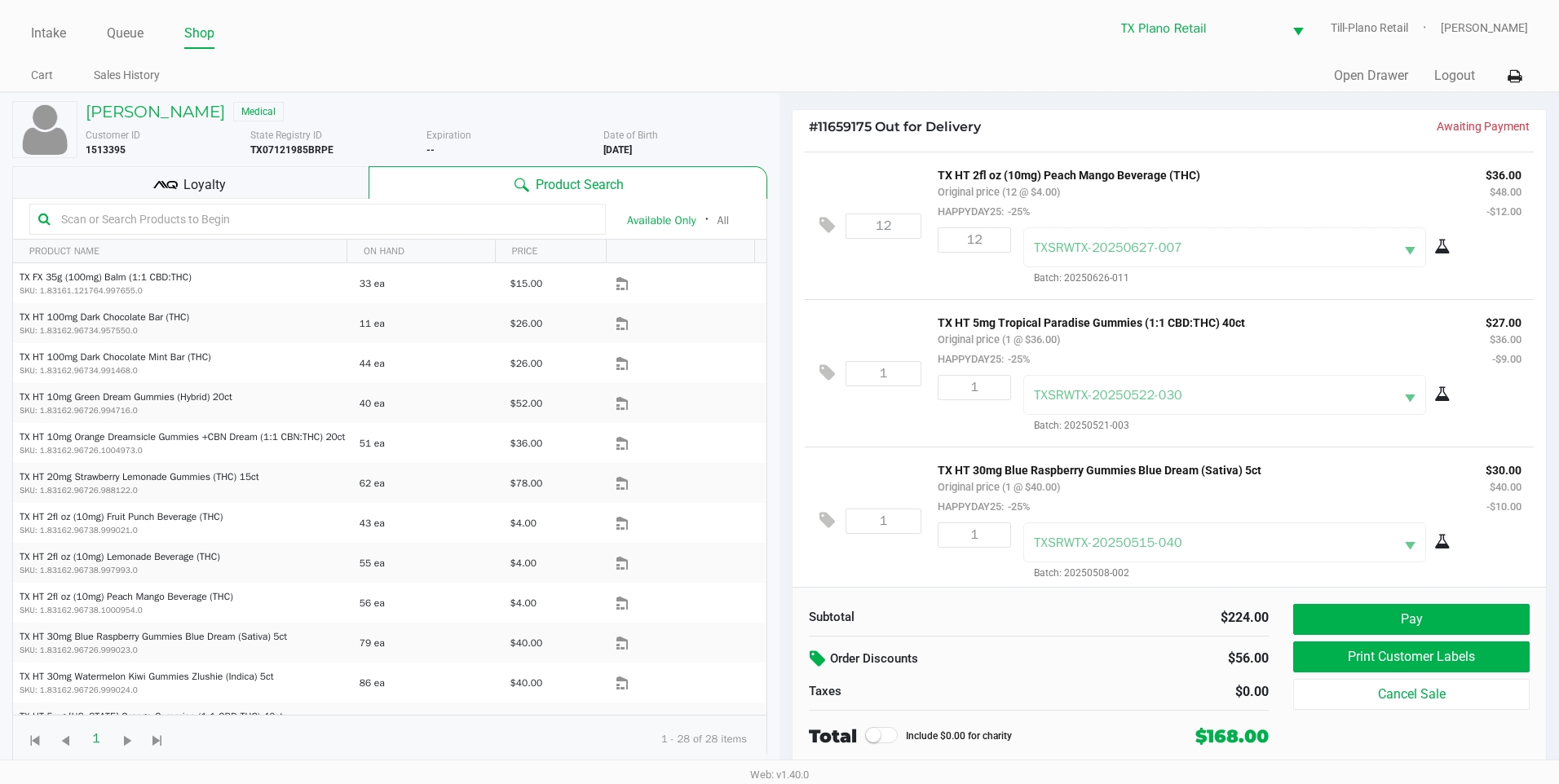 scroll, scrollTop: 294, scrollLeft: 0, axis: vertical 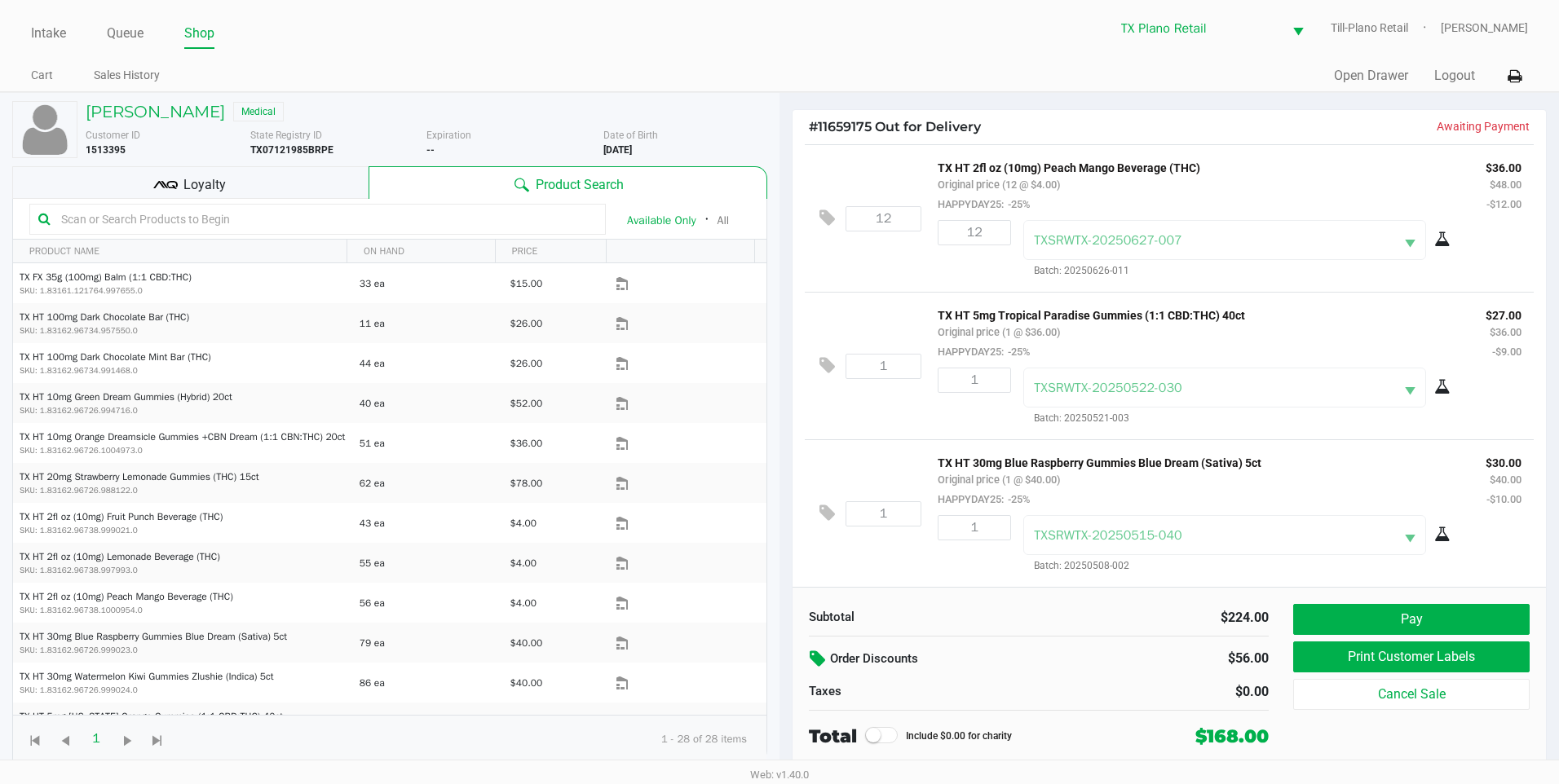 click on "TX HT 5mg Tropical Paradise Gummies (1:1 CBD:THC) 40ct   Original price (1 @ $36.00)  HAPPYDAY25:  -25%" 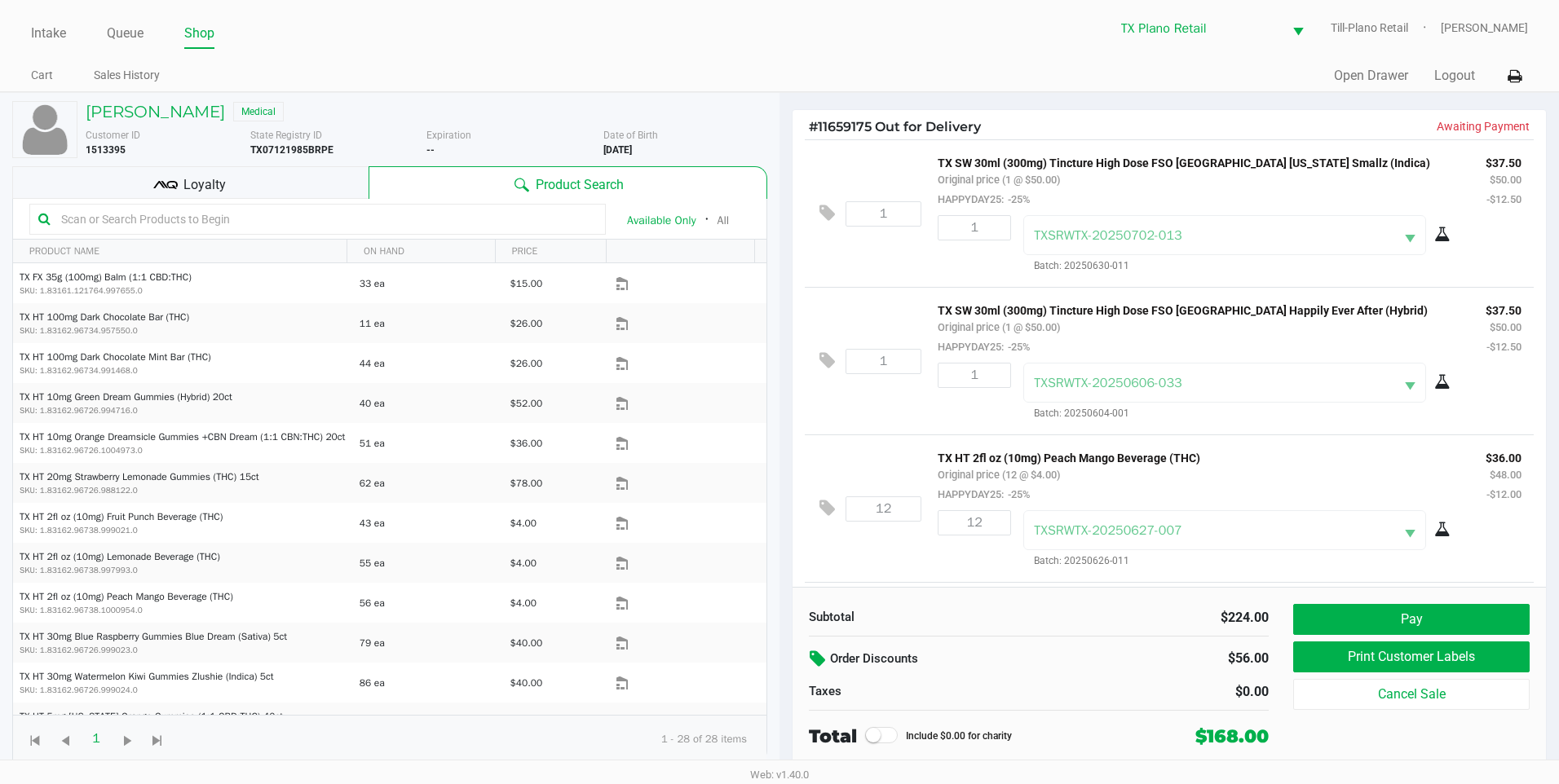 scroll, scrollTop: 294, scrollLeft: 0, axis: vertical 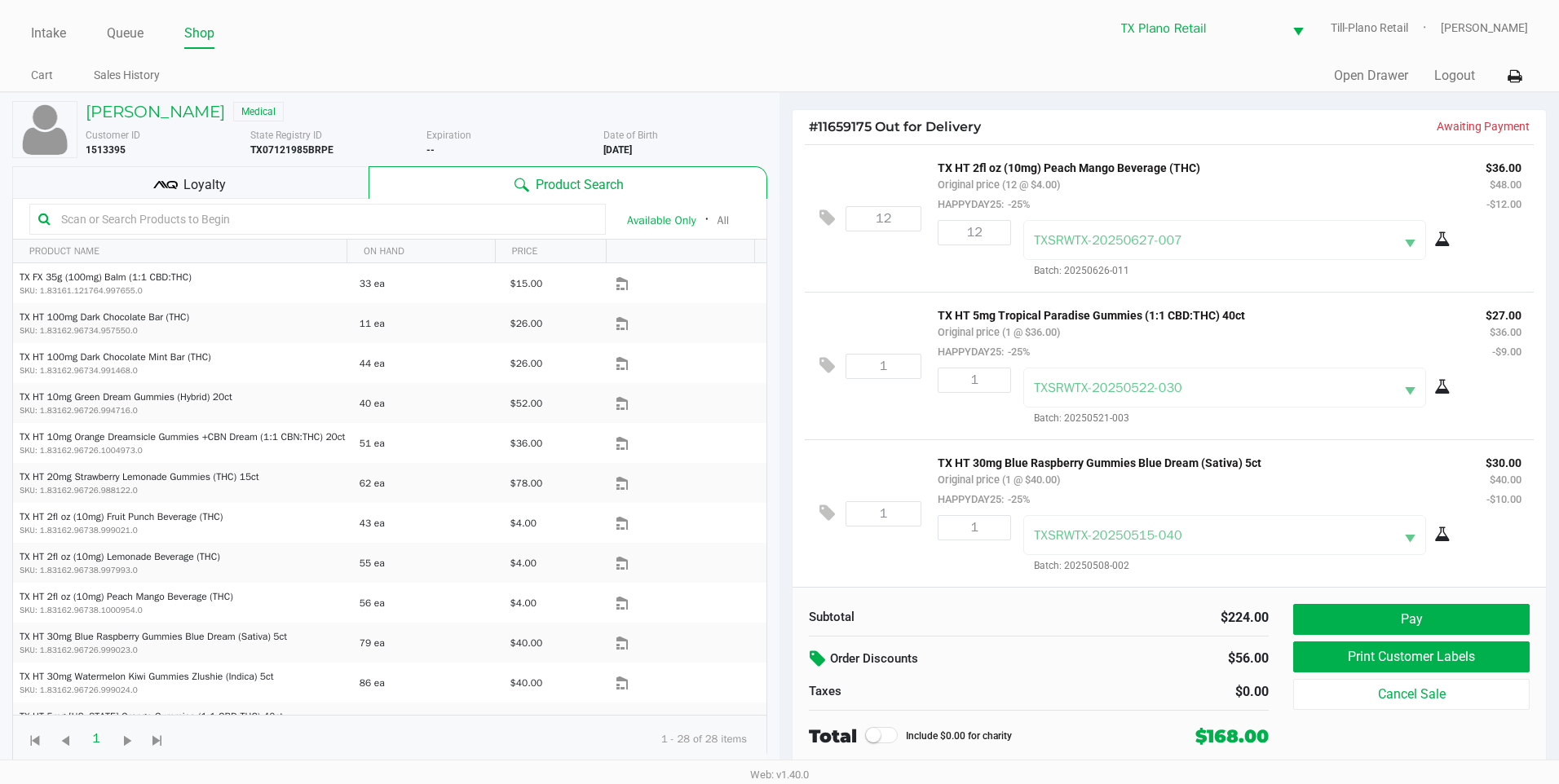 click on "TX HT 5mg Tropical Paradise Gummies (1:1 CBD:THC) 40ct   Original price (1 @ $36.00)  HAPPYDAY25:  -25%" 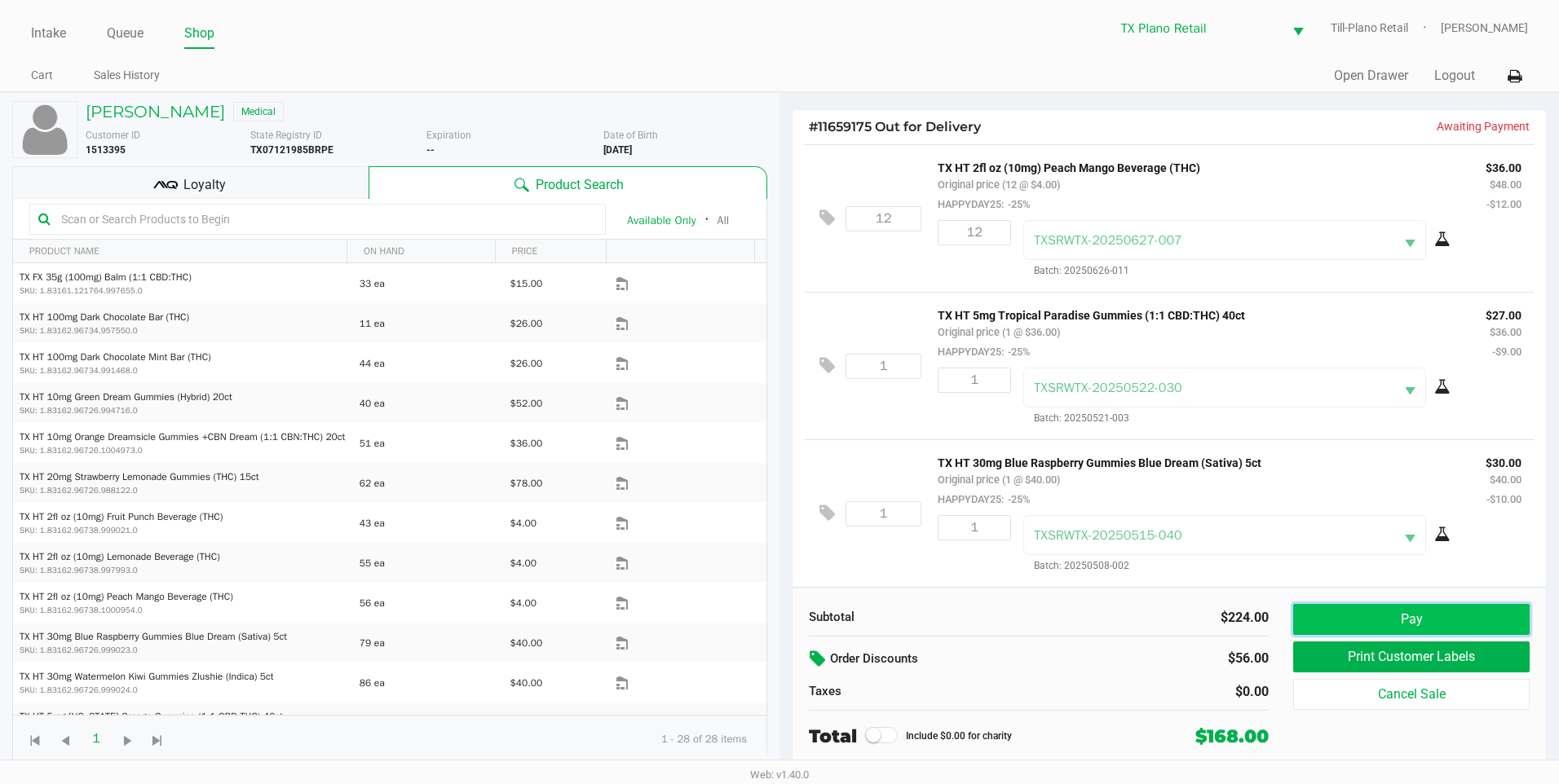 click on "Pay" 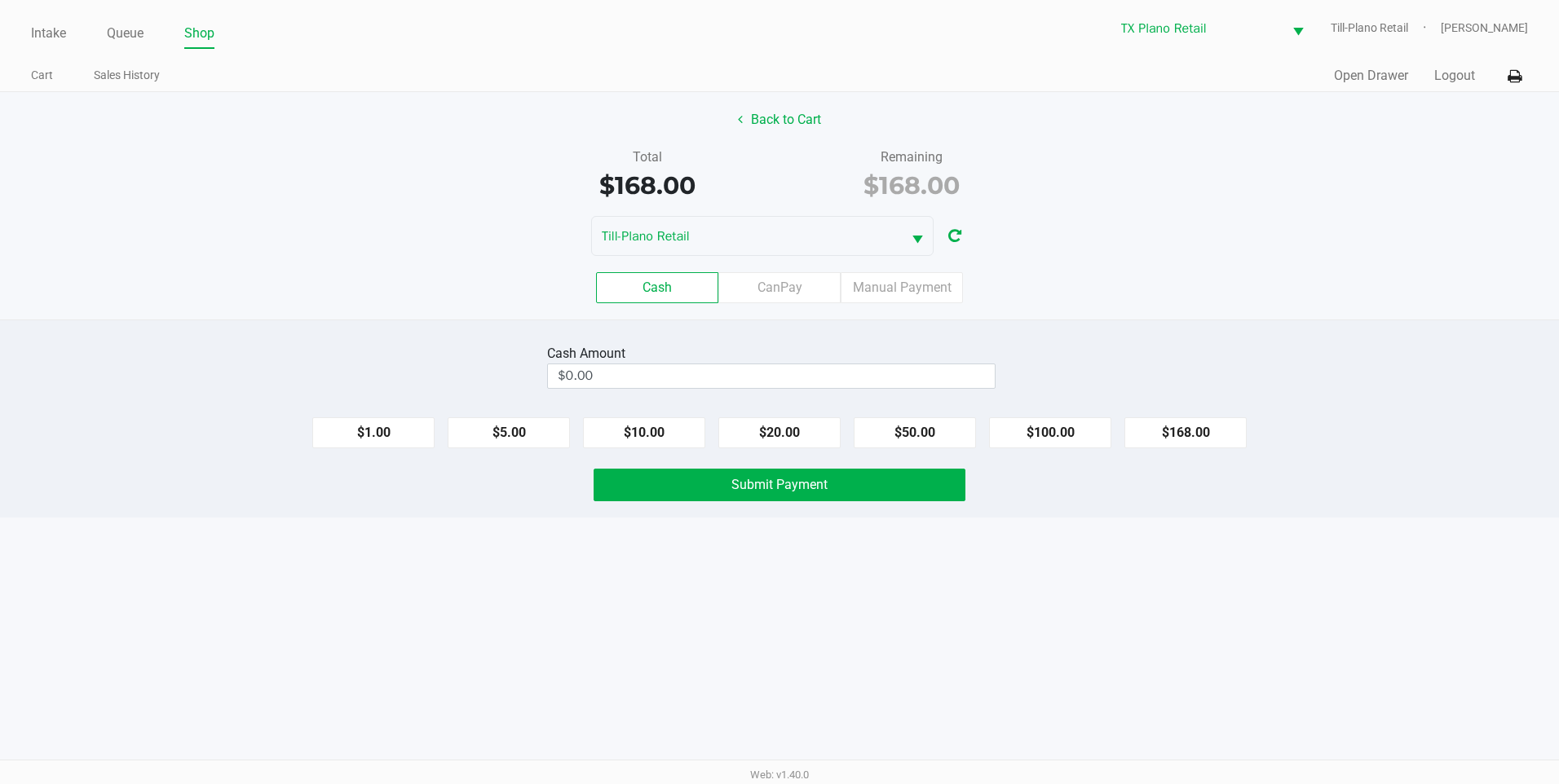 click on "Cash  Amount  $0.00  $1.00   $5.00   $10.00   $20.00   $50.00   $100.00   $168.00   Submit Payment" 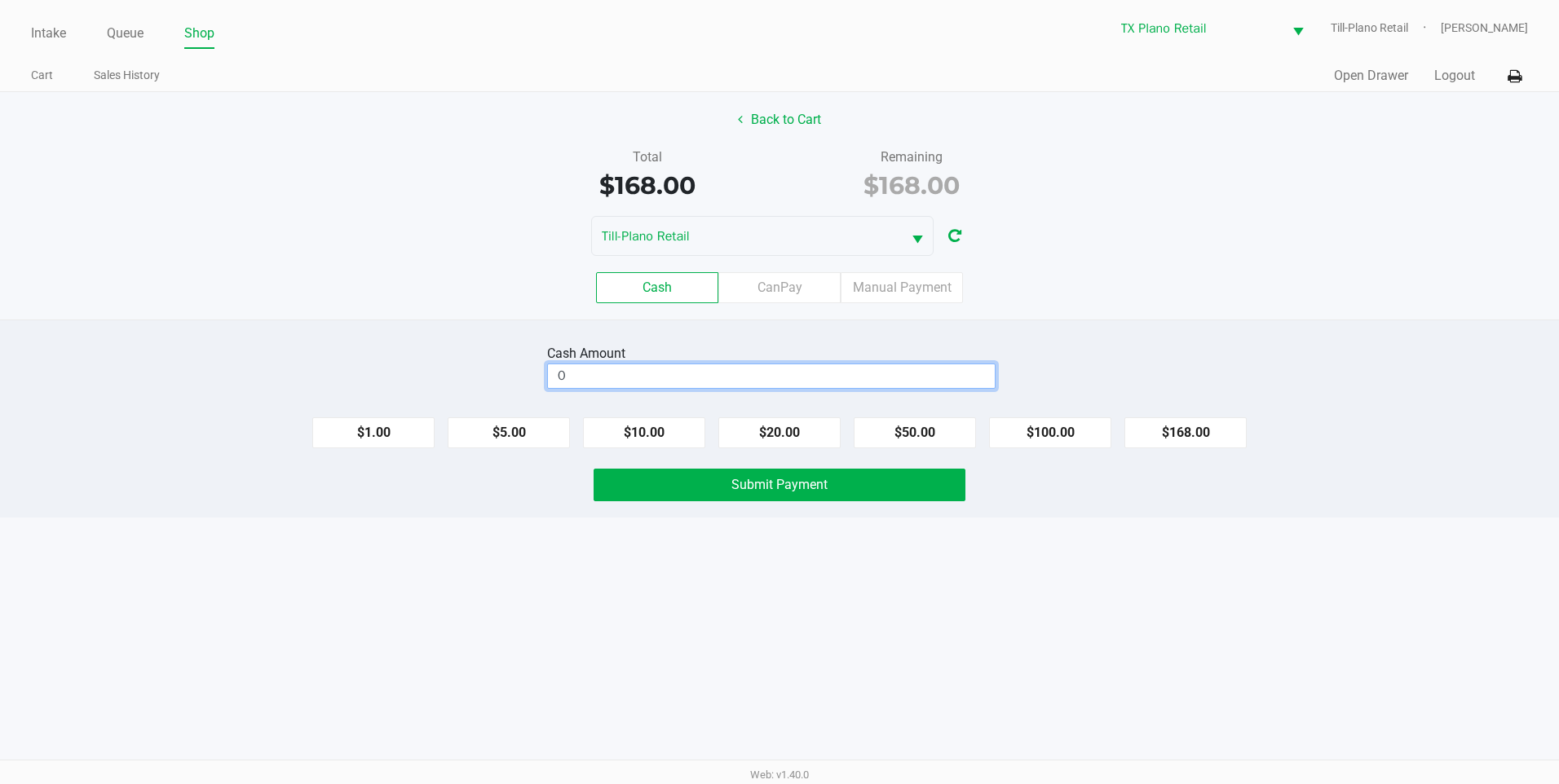 click on "0" at bounding box center (771, 376) 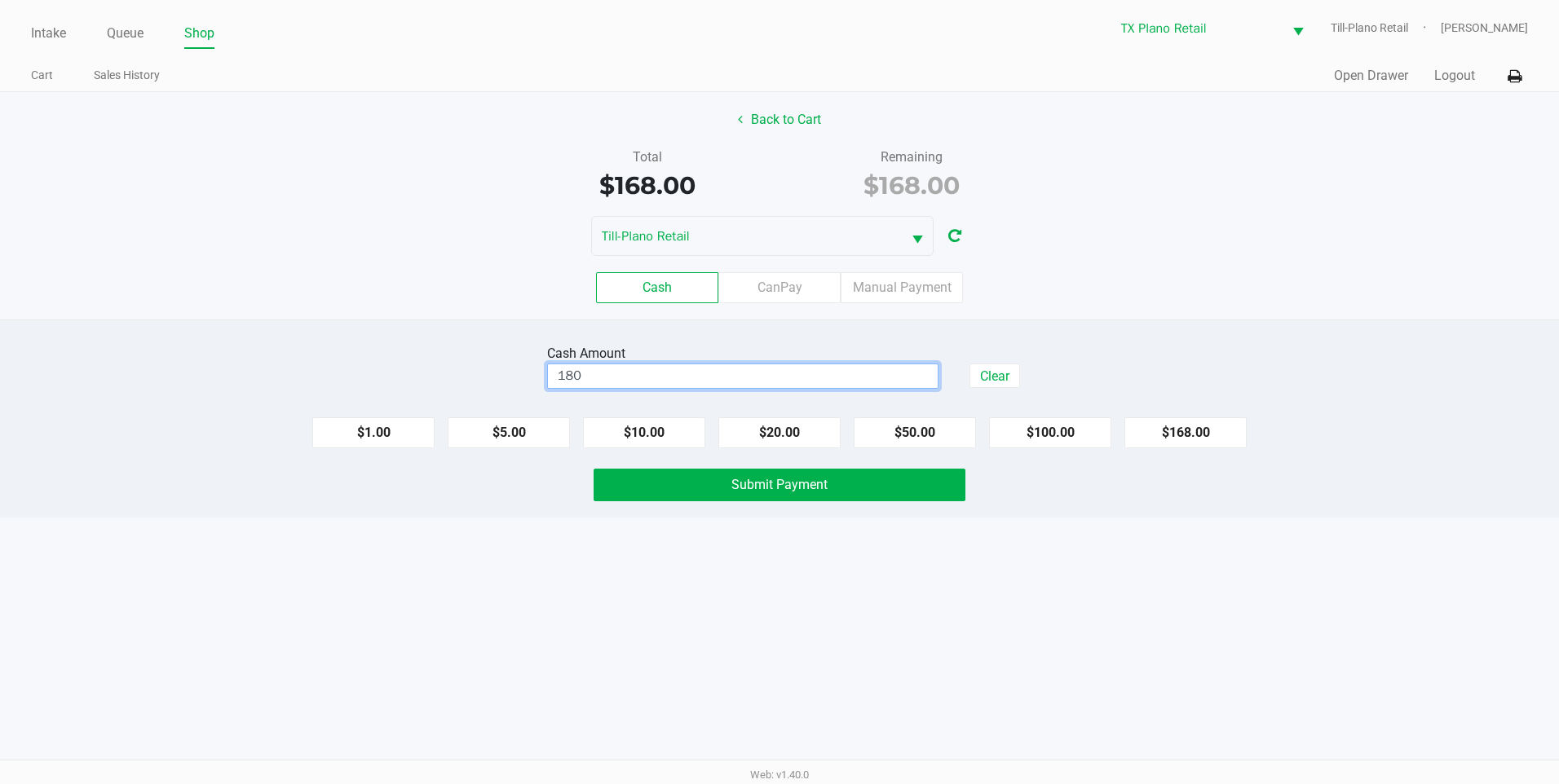 type on "$180.00" 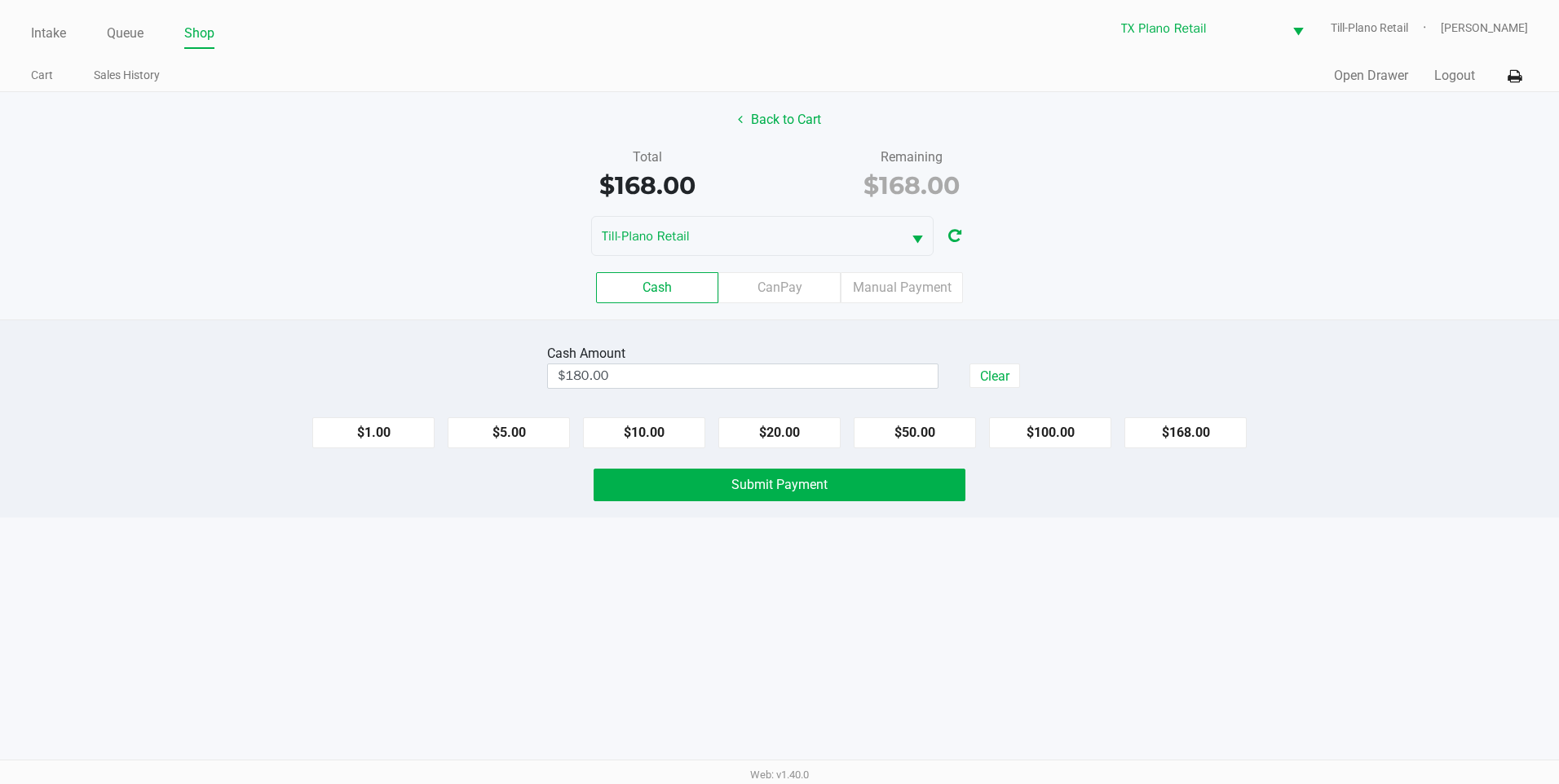 click on "Cash   CanPay   Manual Payment" 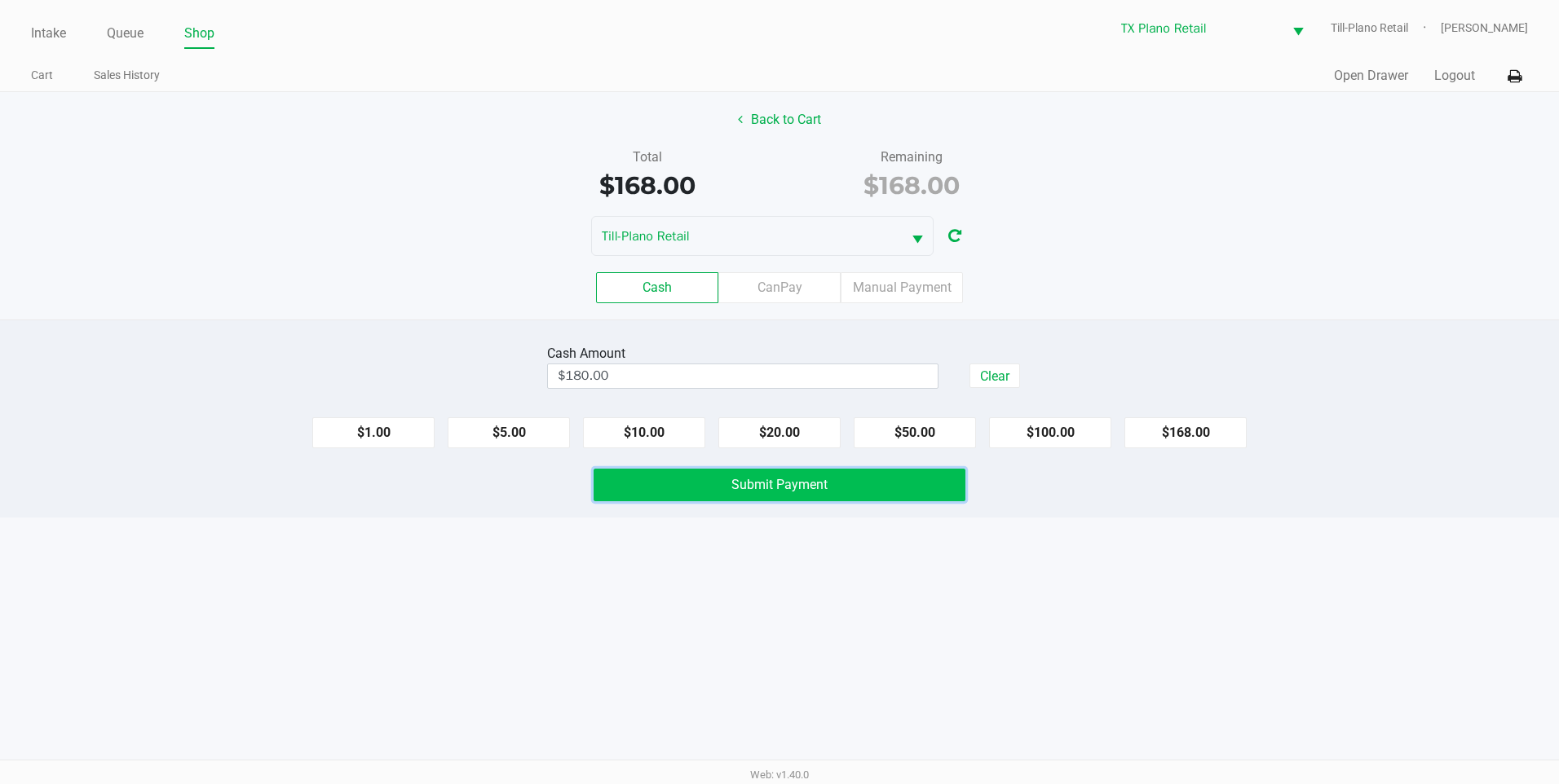click on "Submit Payment" 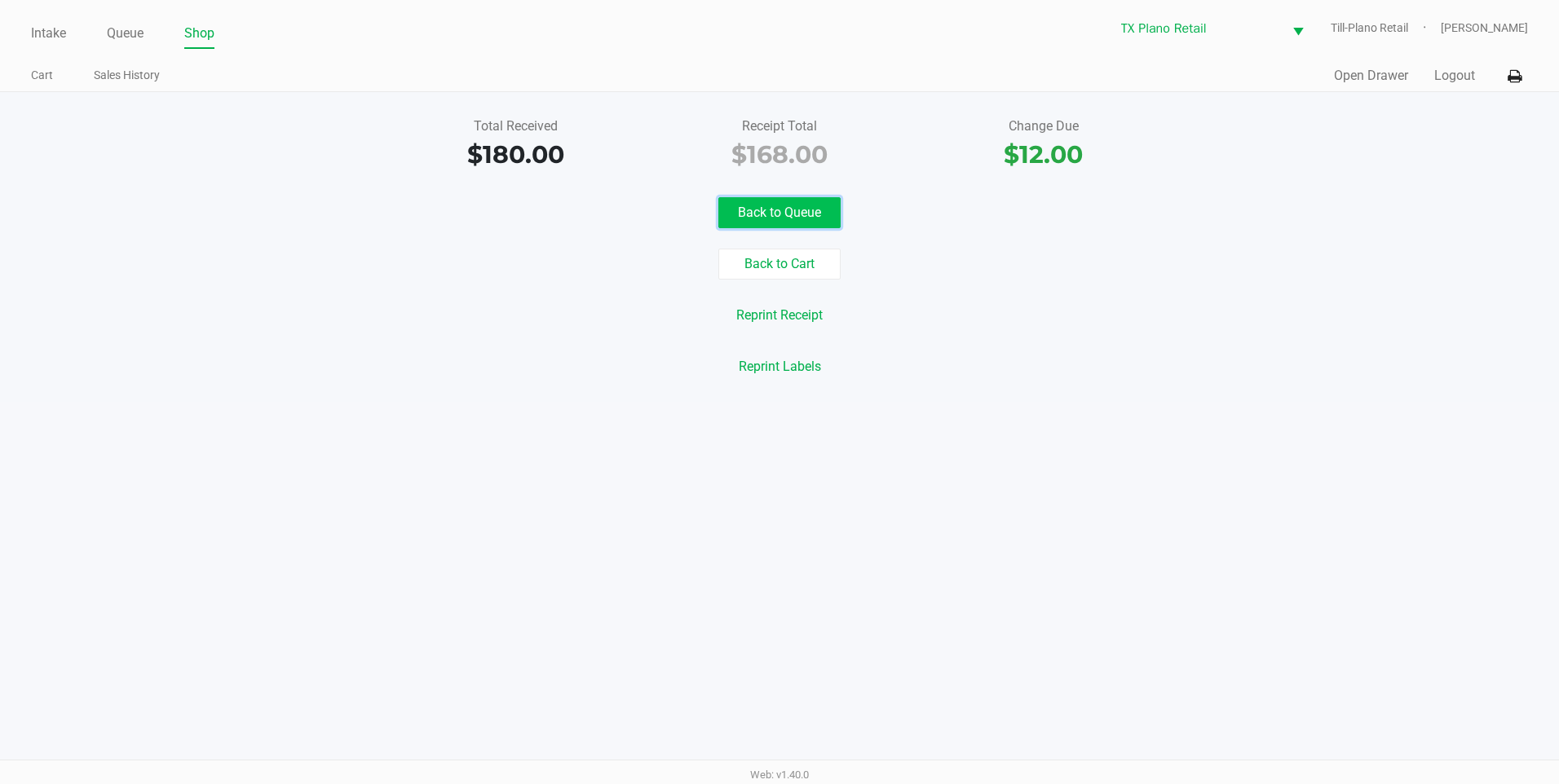 click on "Back to Queue" 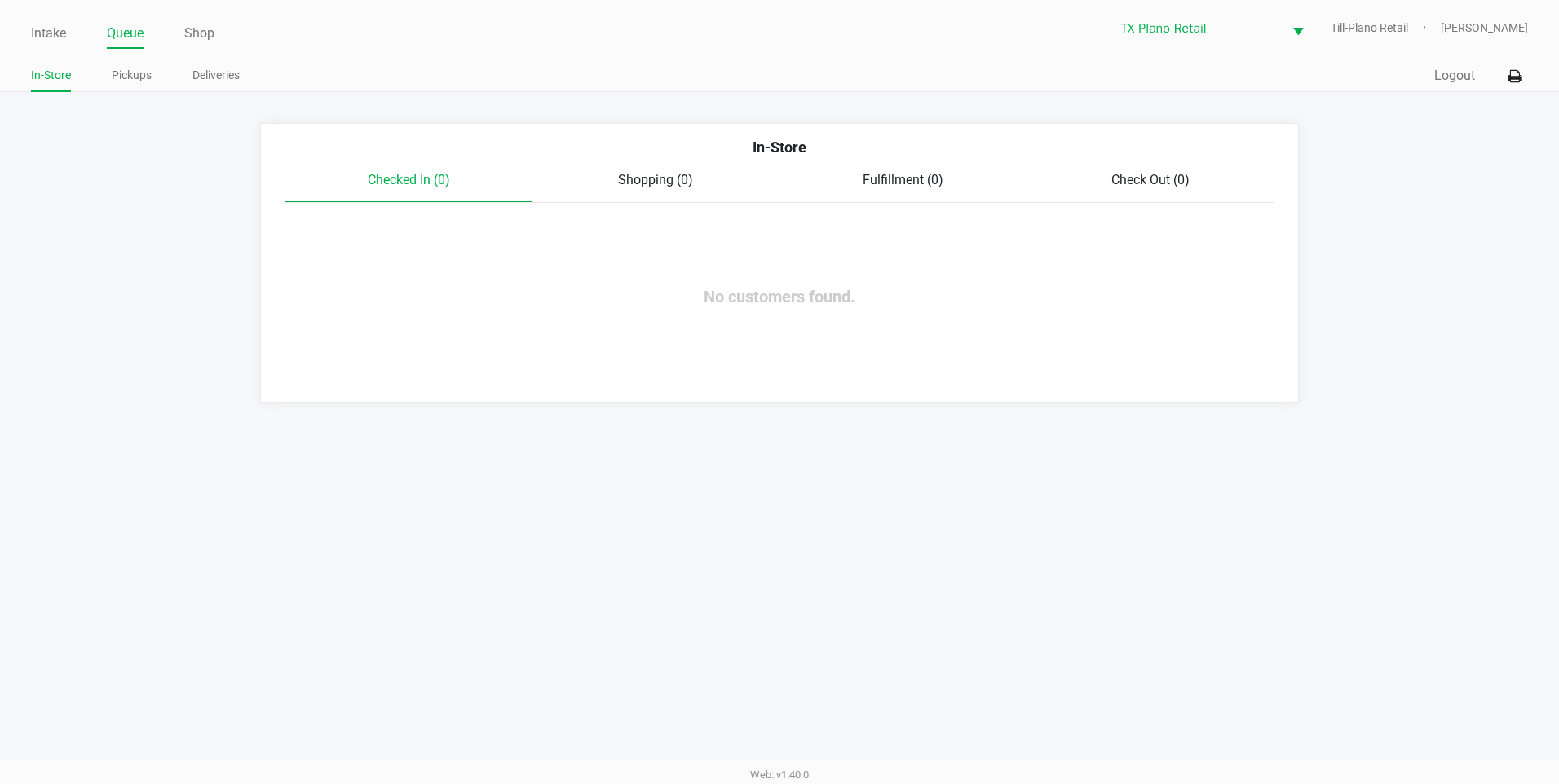 click on "In-Store Pickups Deliveries" 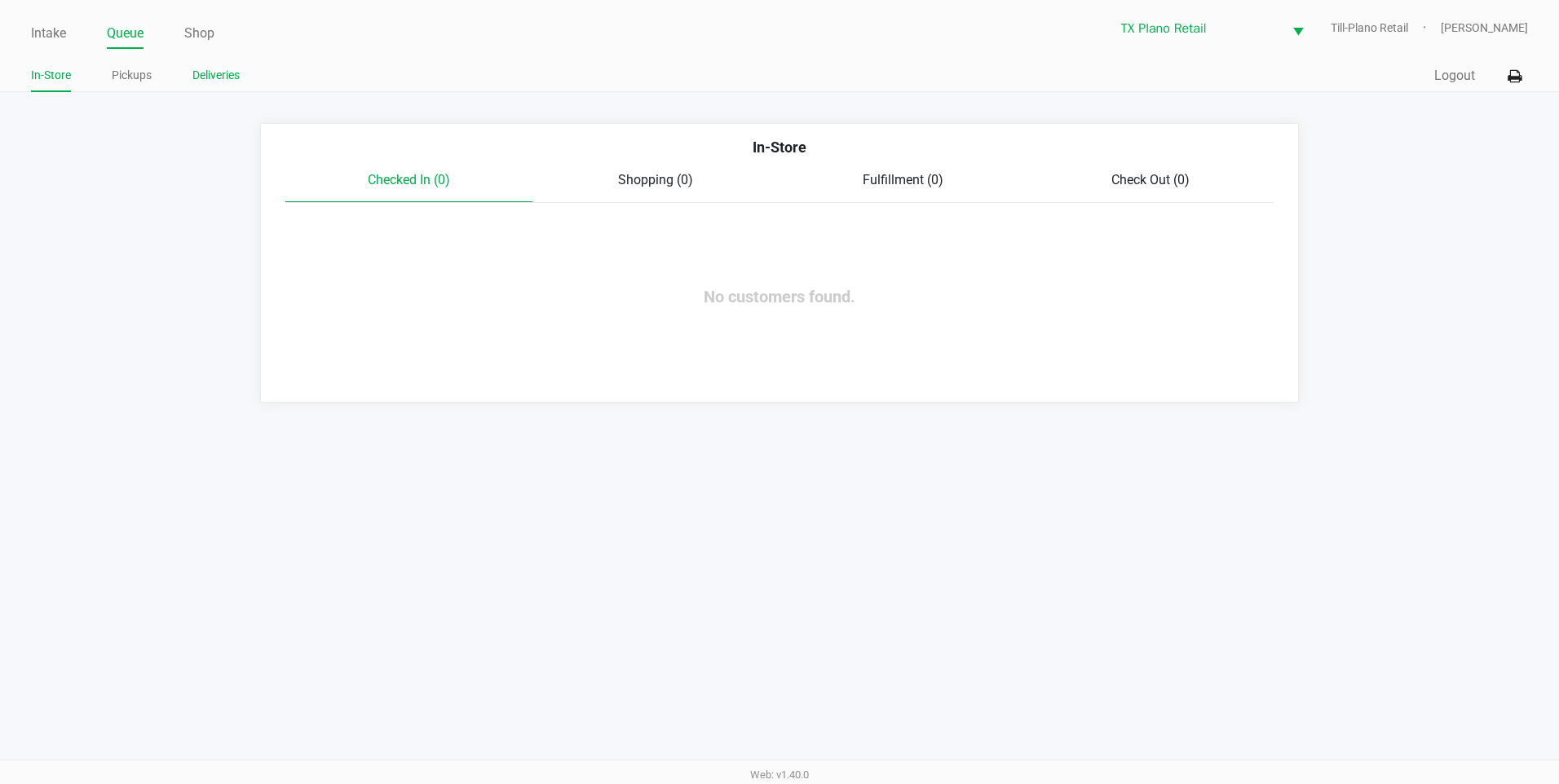 click on "Deliveries" 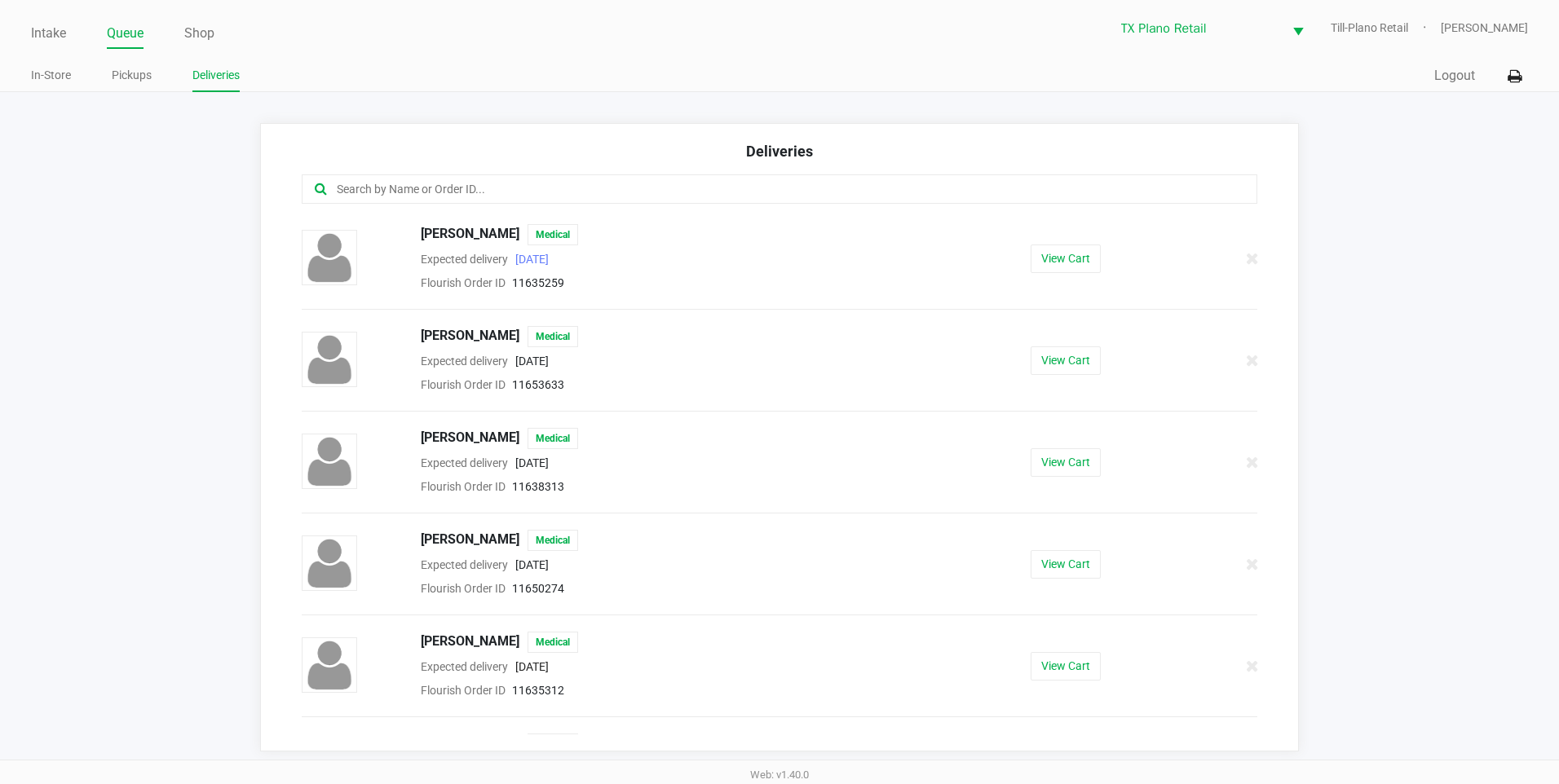 click on "Deliveries   Alveraz Cowans   Medical  Expected delivery      2025-07-21  Flourish Order ID     11635259   View Cart   Andrew Berry   Medical  Expected delivery      2025-07-23  Flourish Order ID     11653633   View Cart   Annette Foster   Medical  Expected delivery      2025-07-25  Flourish Order ID     11638313   View Cart   Beverly Shytles   Medical  Expected delivery      2025-07-25  Flourish Order ID     11650274   View Cart   Billie Jean Templeton   Medical  Expected delivery      2025-07-22  Flourish Order ID     11635312   View Cart   Brian Goodlow   Medical  Expected delivery      2025-07-21  Flourish Order ID     11645051   View Cart   Cheryl Allgood   Medical  Expected delivery      2025-07-17  Flourish Order ID     11639755   View Cart   Cheryl Matthews   Medical  Expected delivery      2025-04-29  Flourish Order ID     11217260   View Cart   GARY FREEMAN, JR   Medical  Expected delivery      2025-07-22  Flourish Order ID     11662421   View Cart   Garry Bohne" 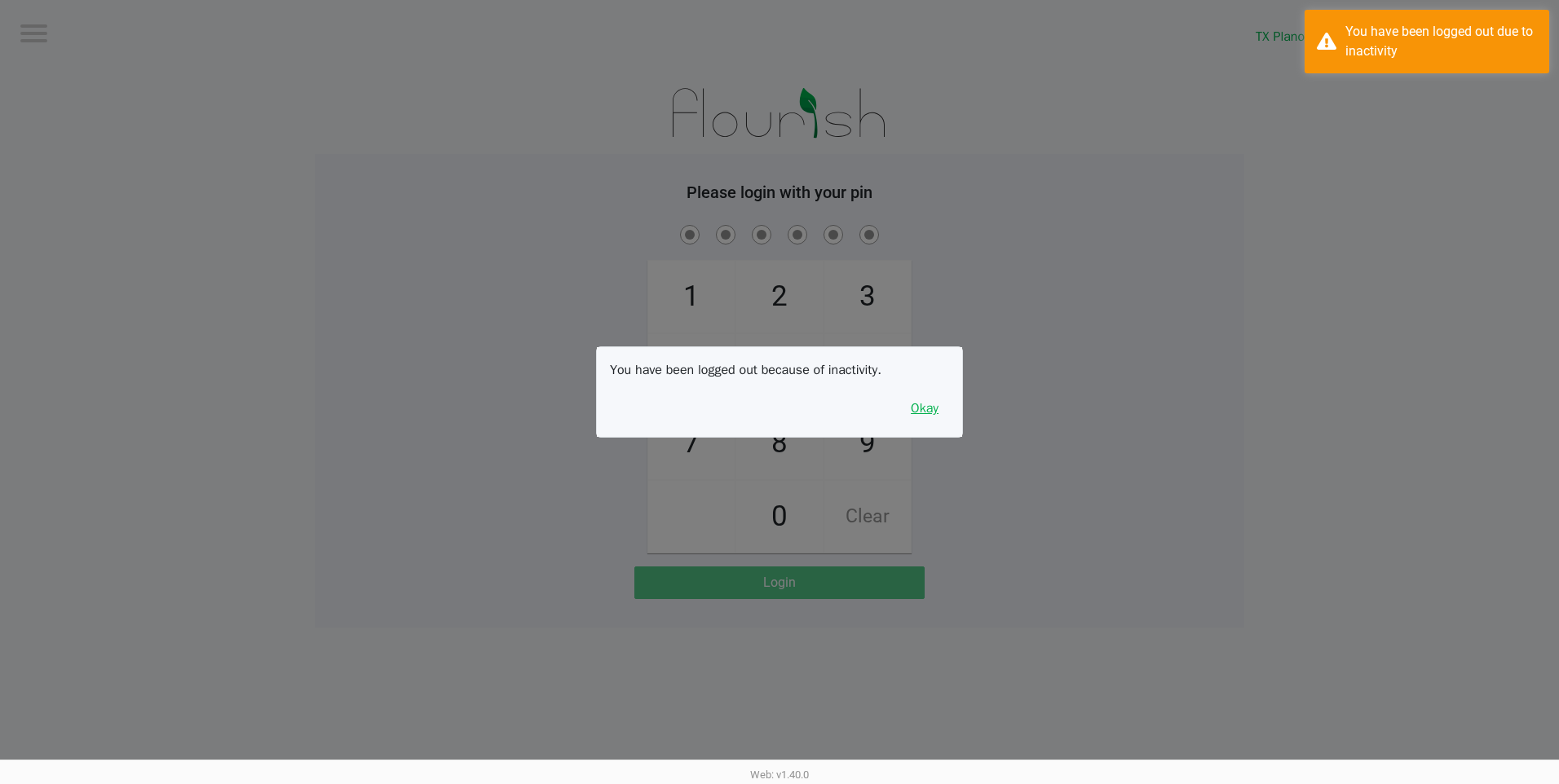 click on "Okay" at bounding box center (925, 408) 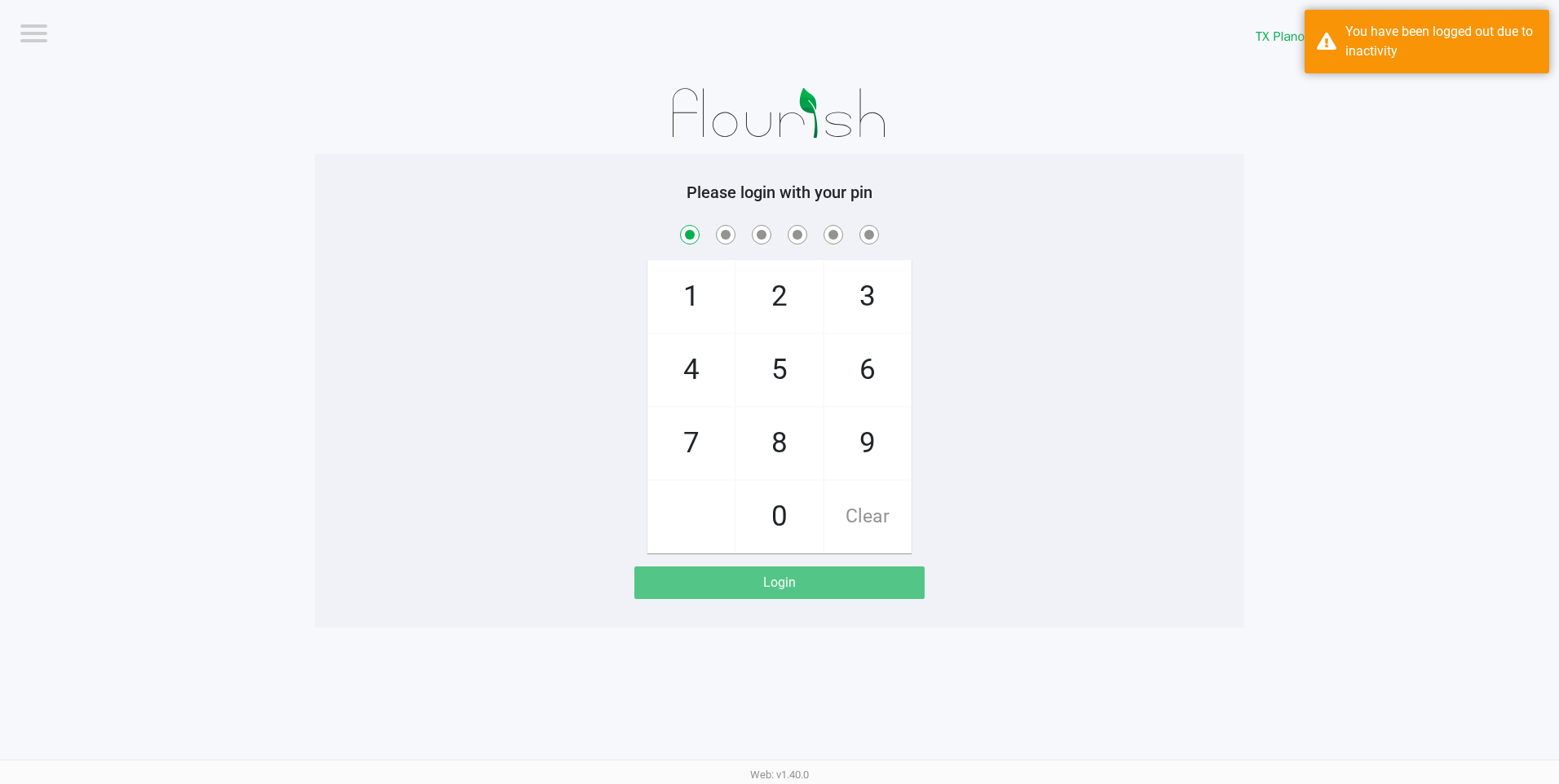 checkbox on "true" 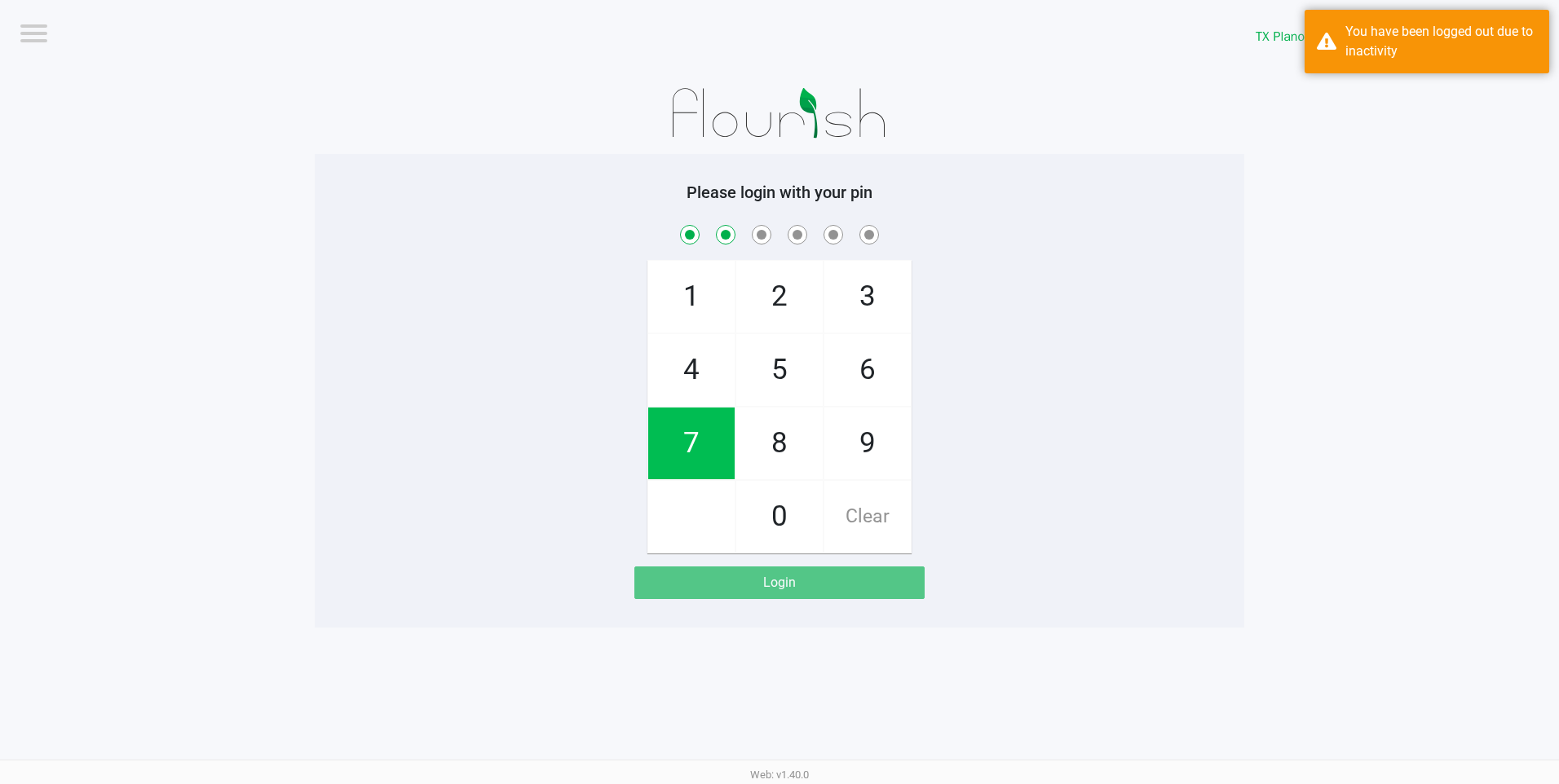 checkbox on "true" 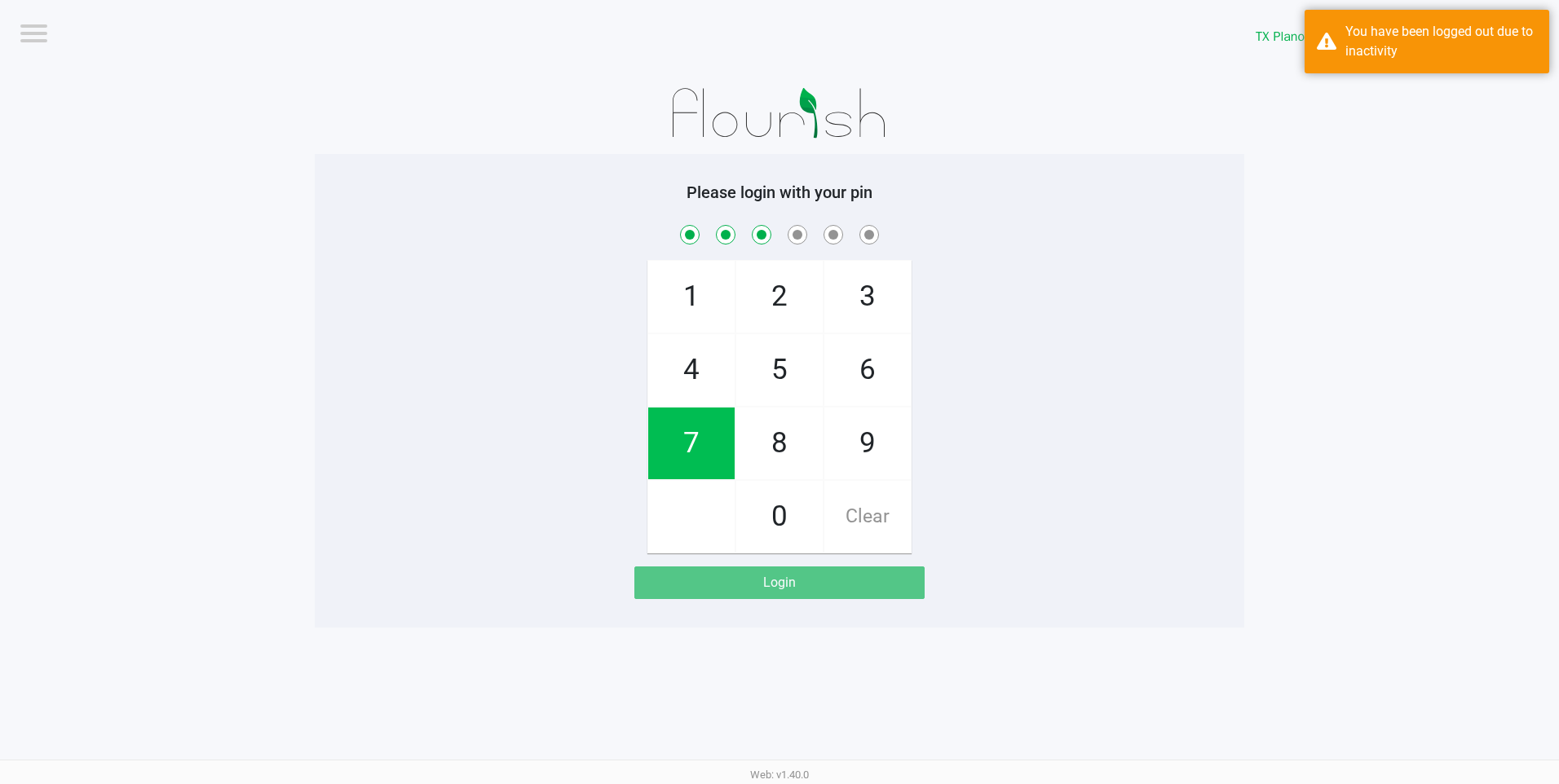 checkbox on "true" 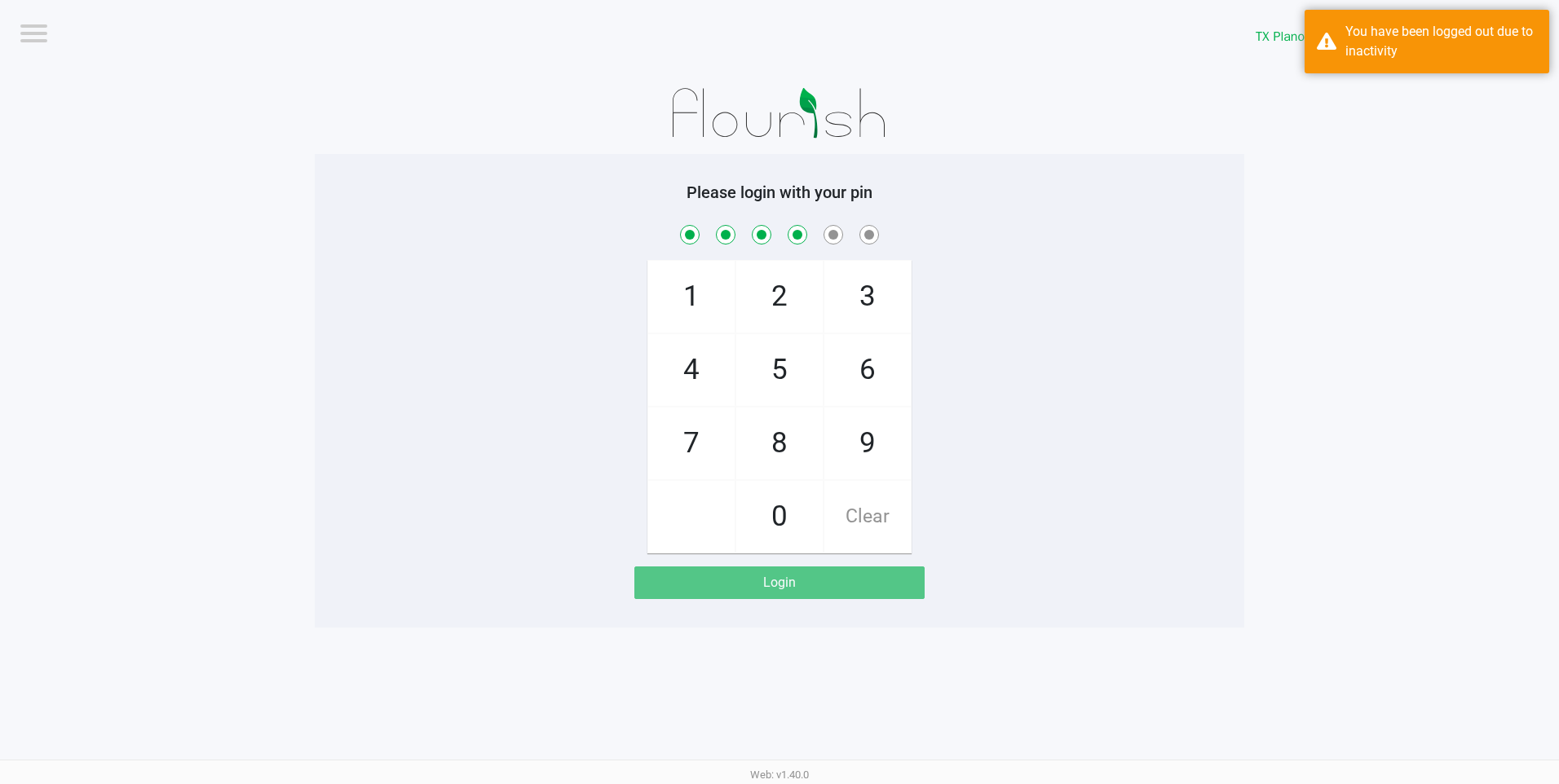 checkbox on "true" 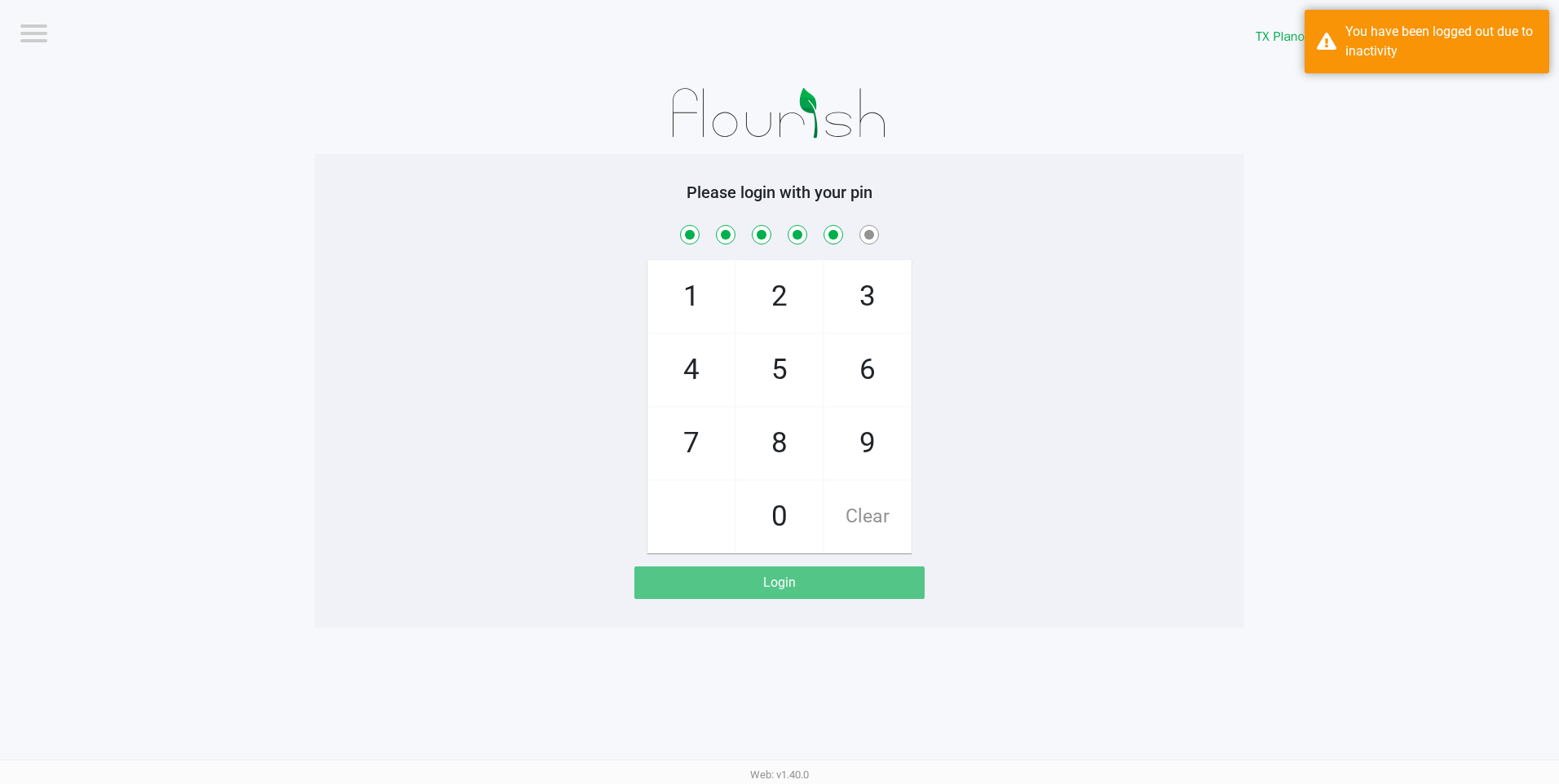 checkbox on "true" 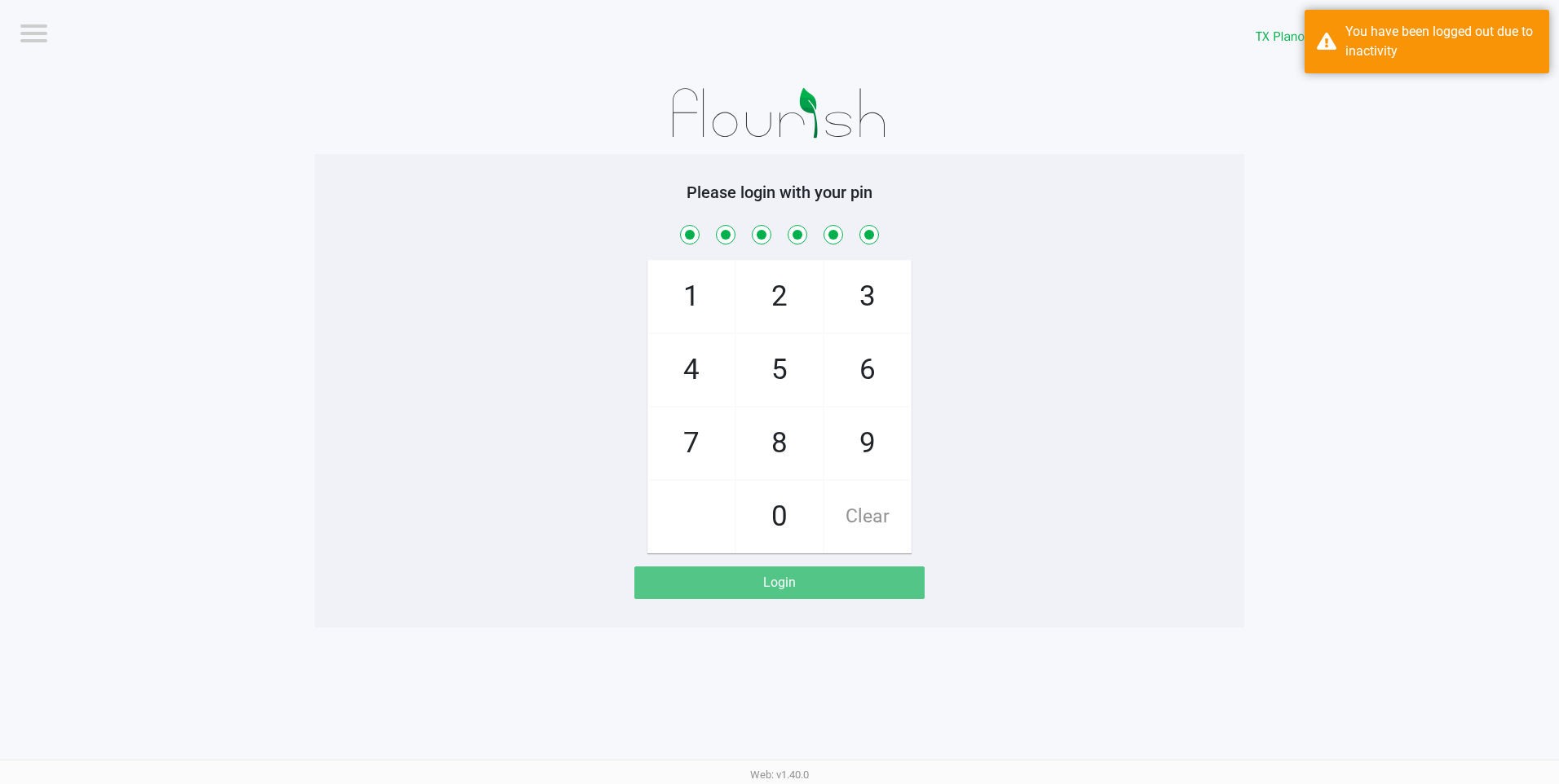 checkbox on "true" 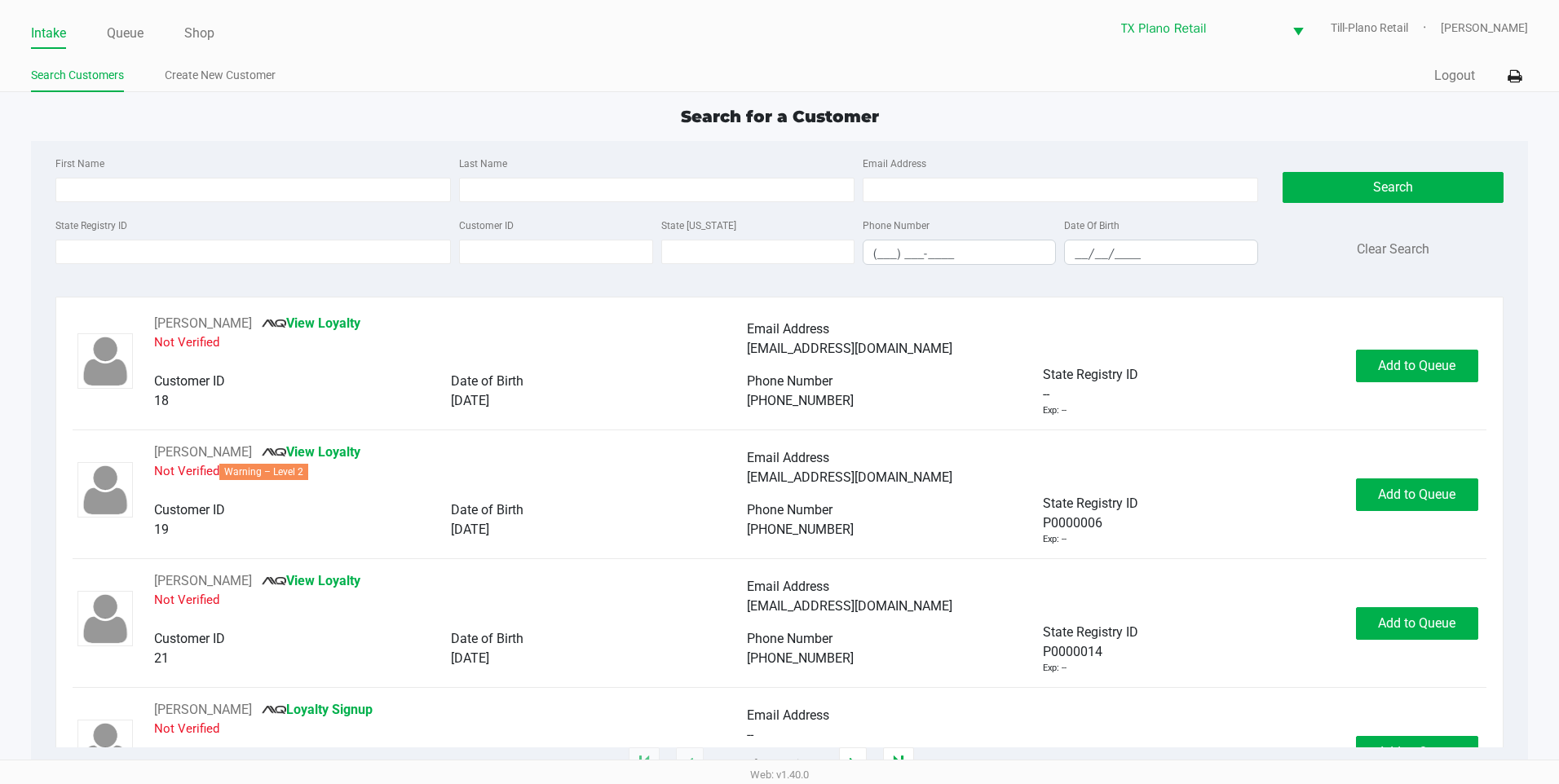 click on "Intake Queue Shop" 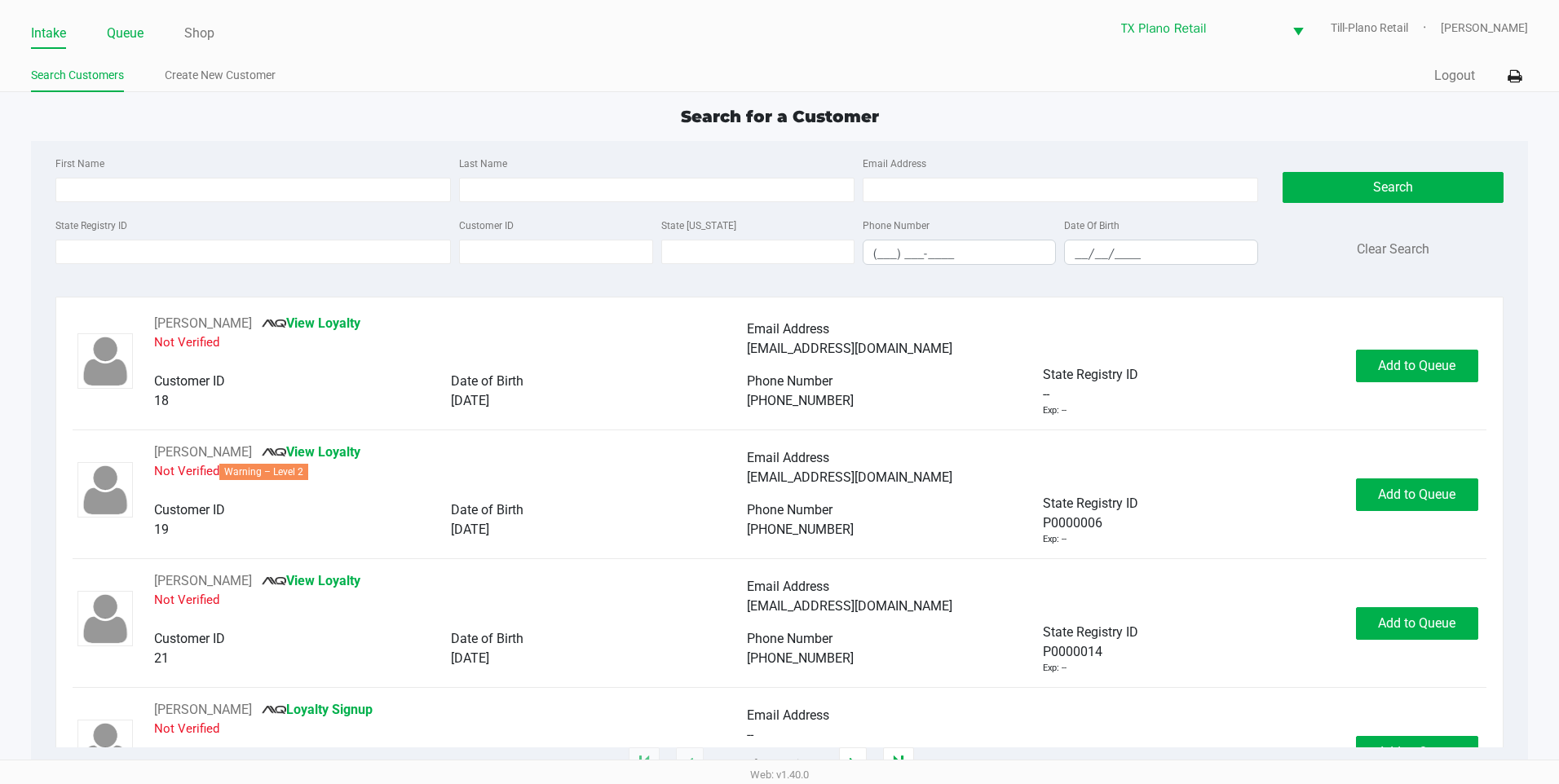 click on "Queue" 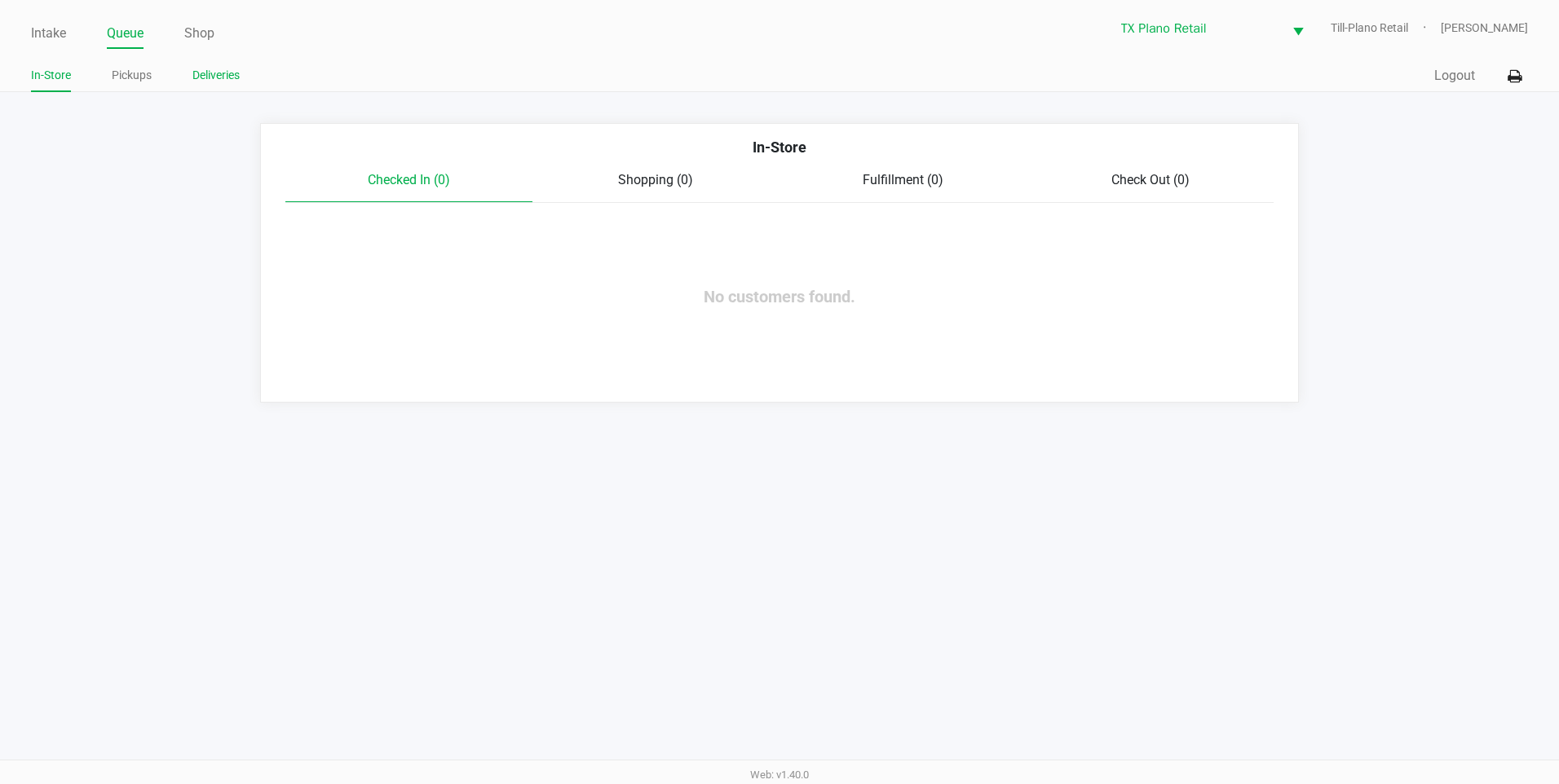 click on "Deliveries" 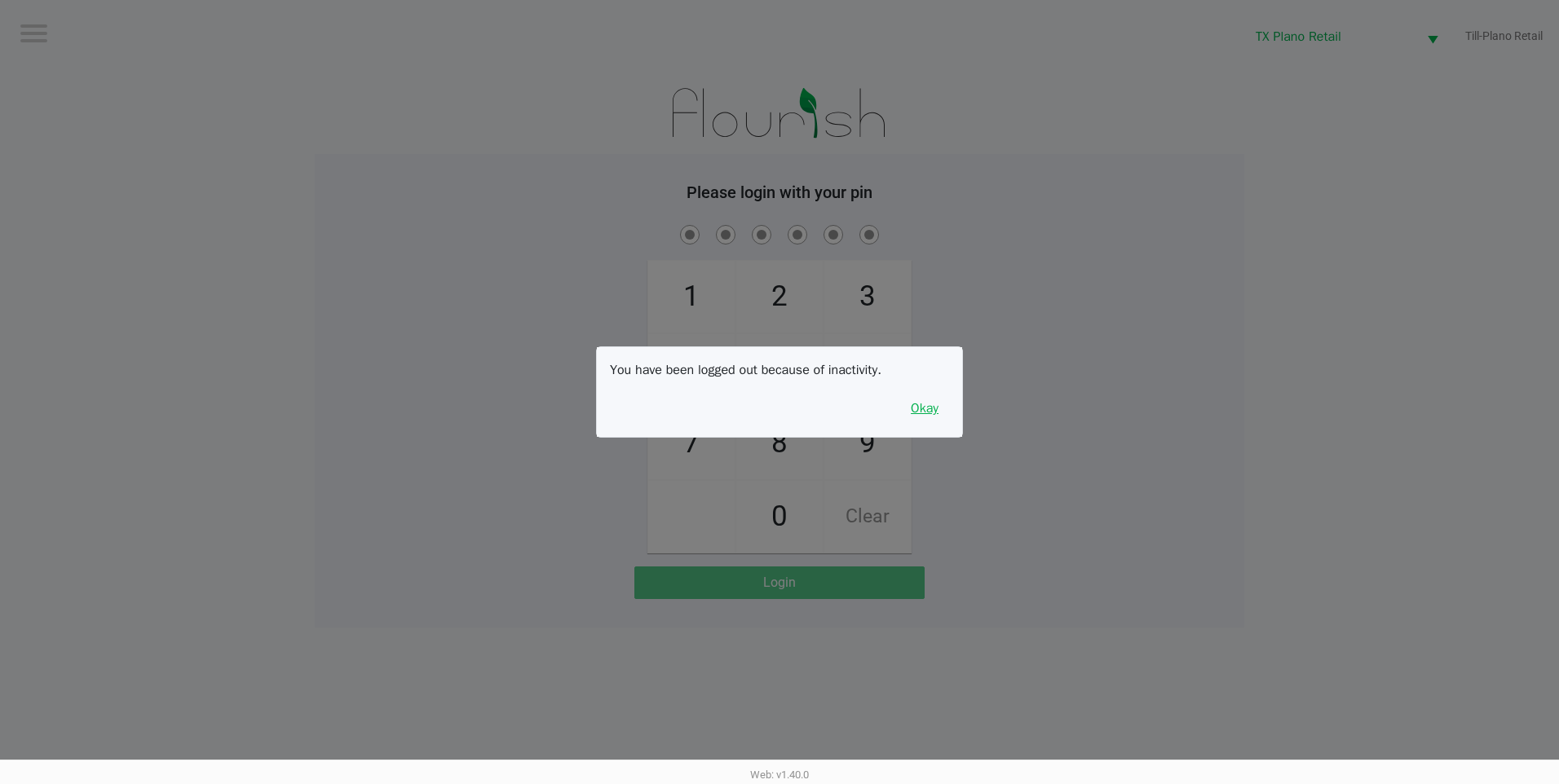 click on "Okay" at bounding box center [925, 408] 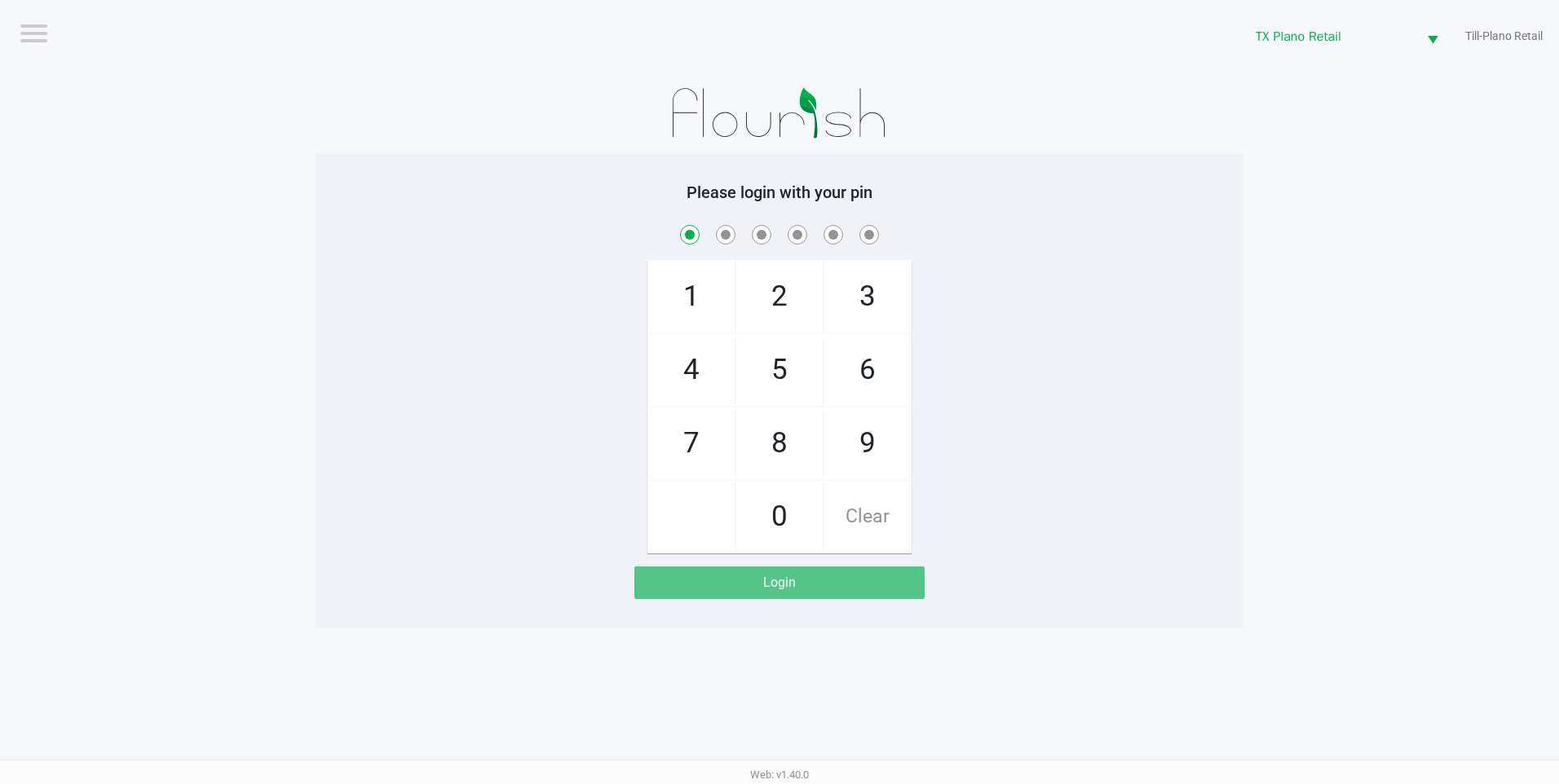 checkbox on "true" 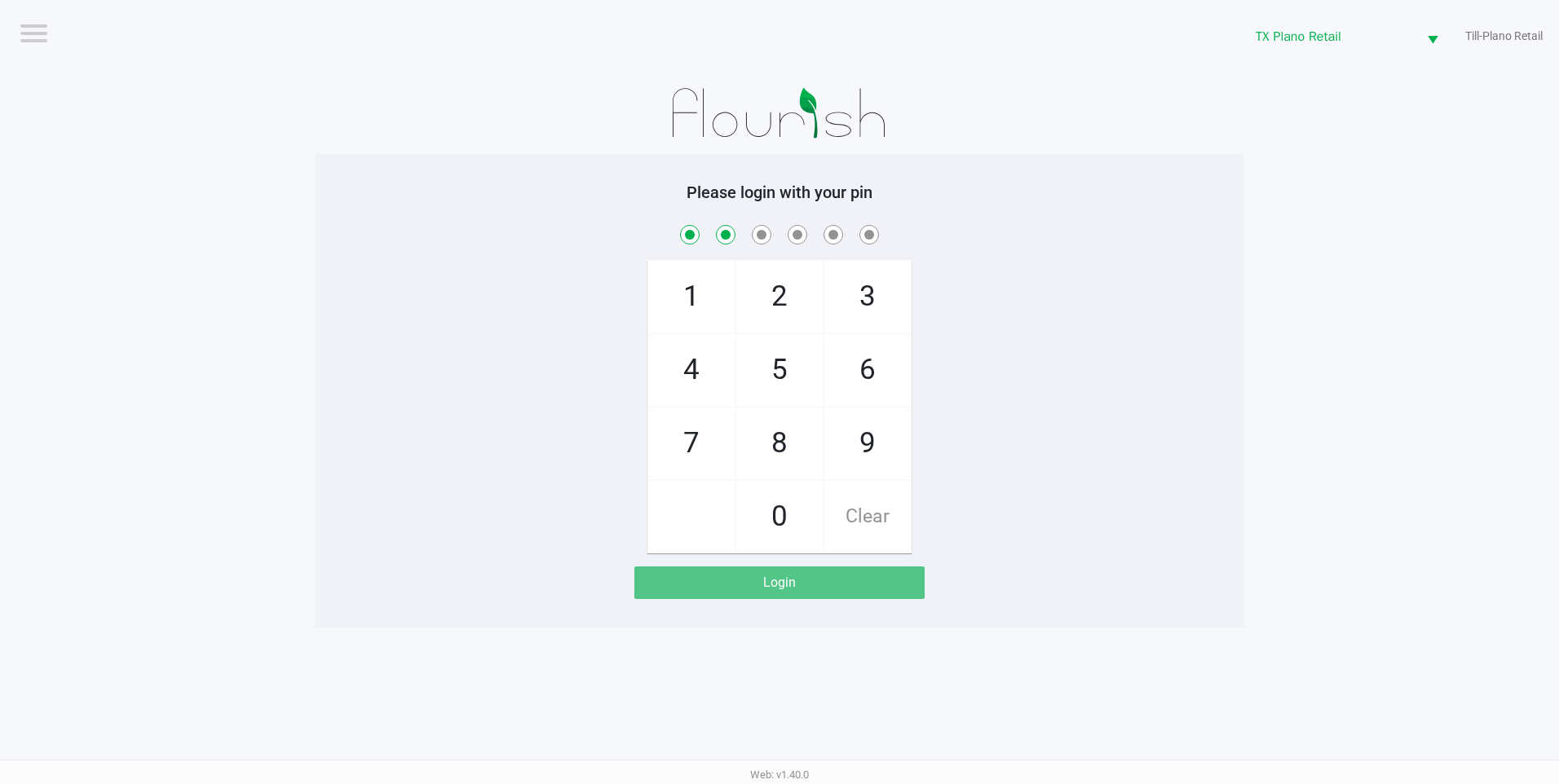 checkbox on "true" 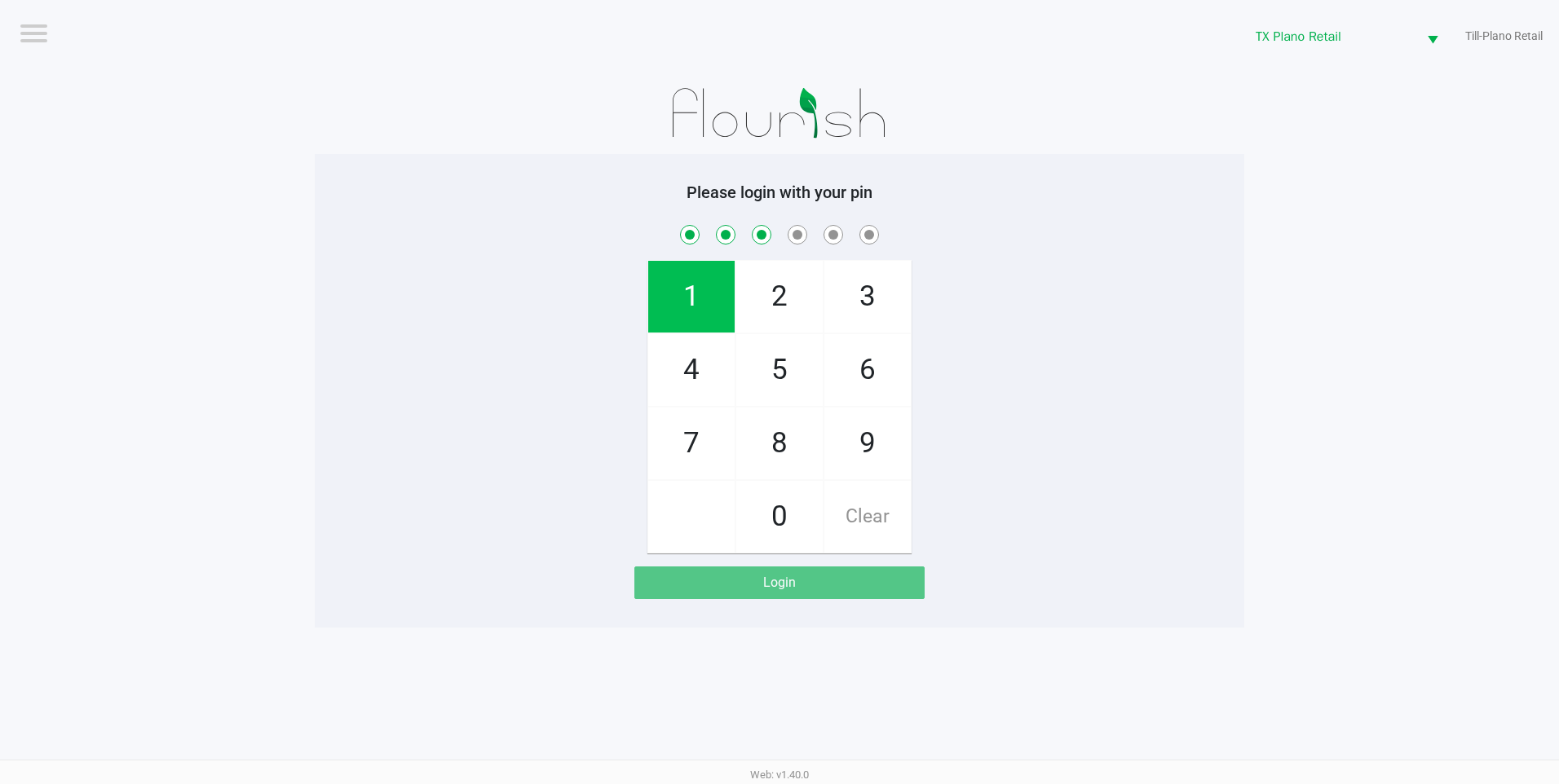 checkbox on "true" 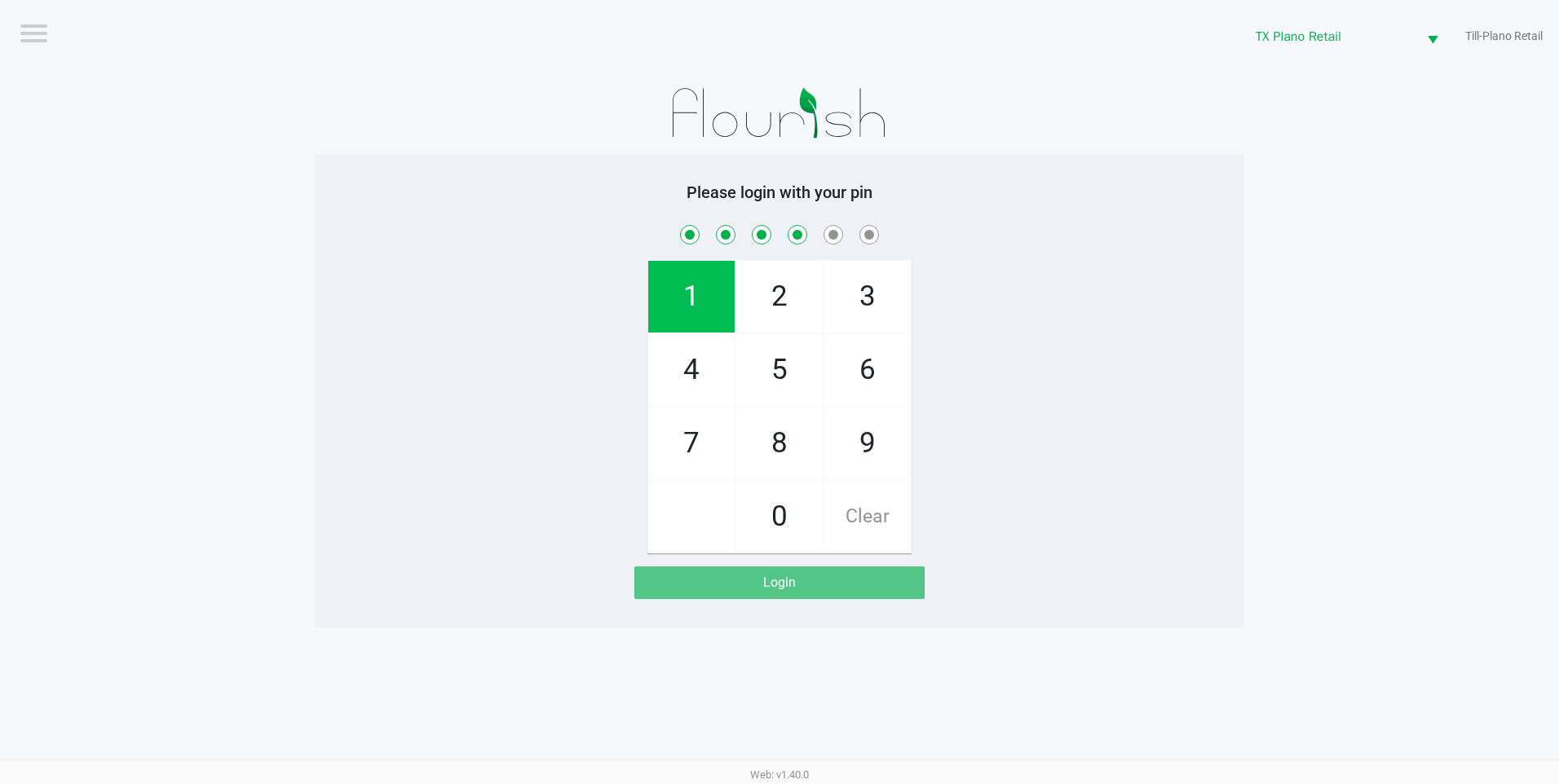 checkbox on "true" 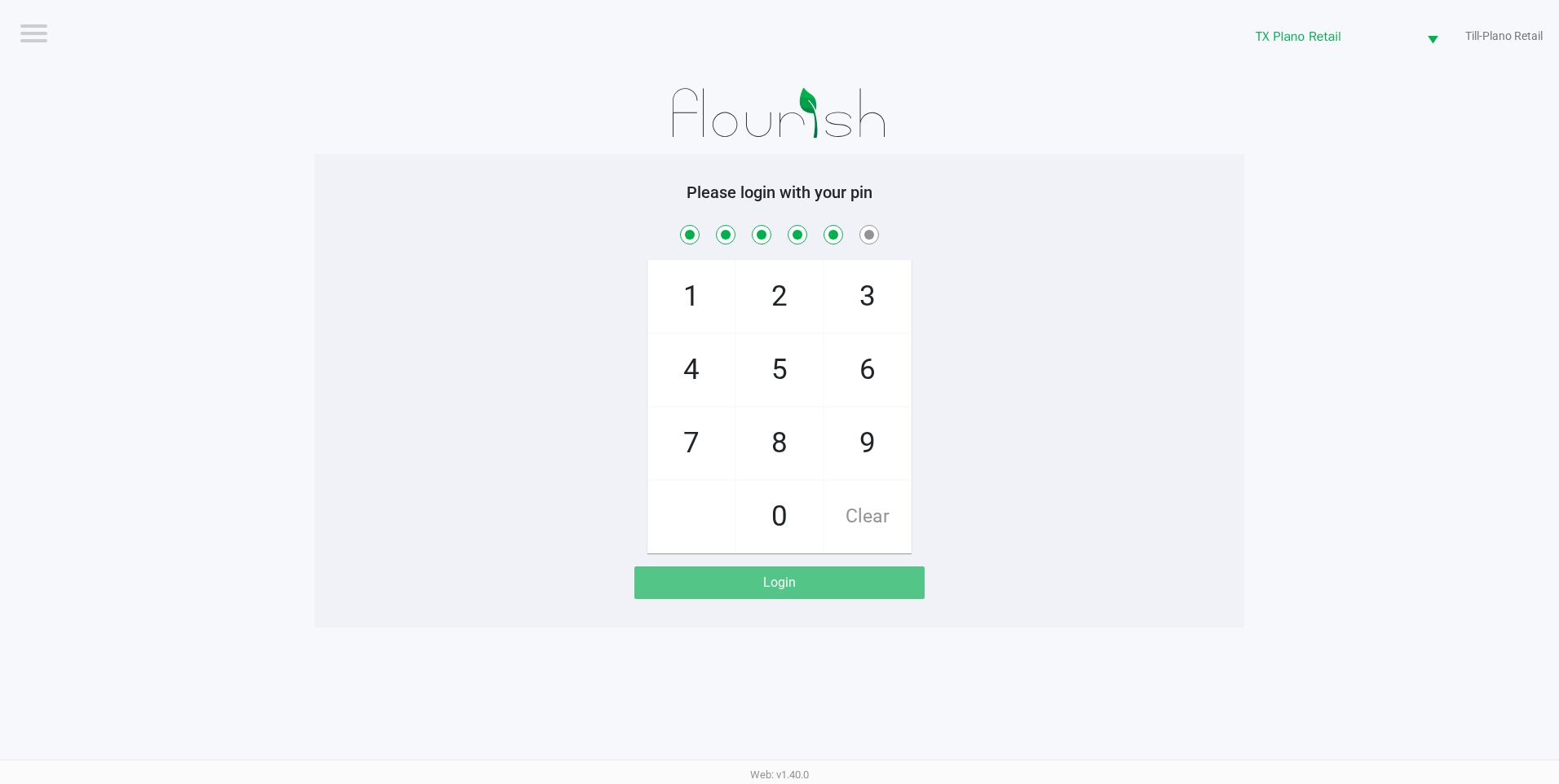 checkbox on "true" 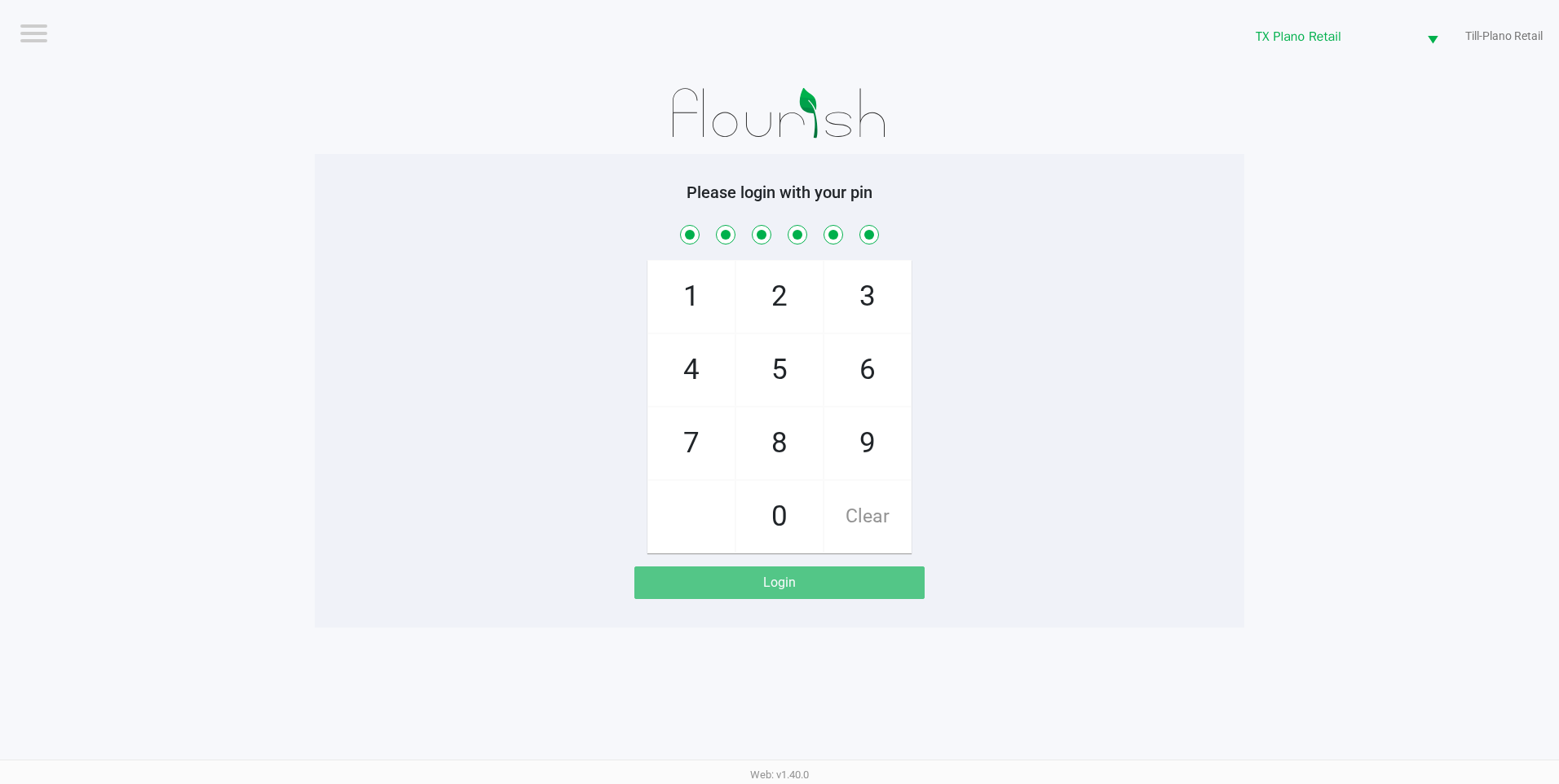 checkbox on "true" 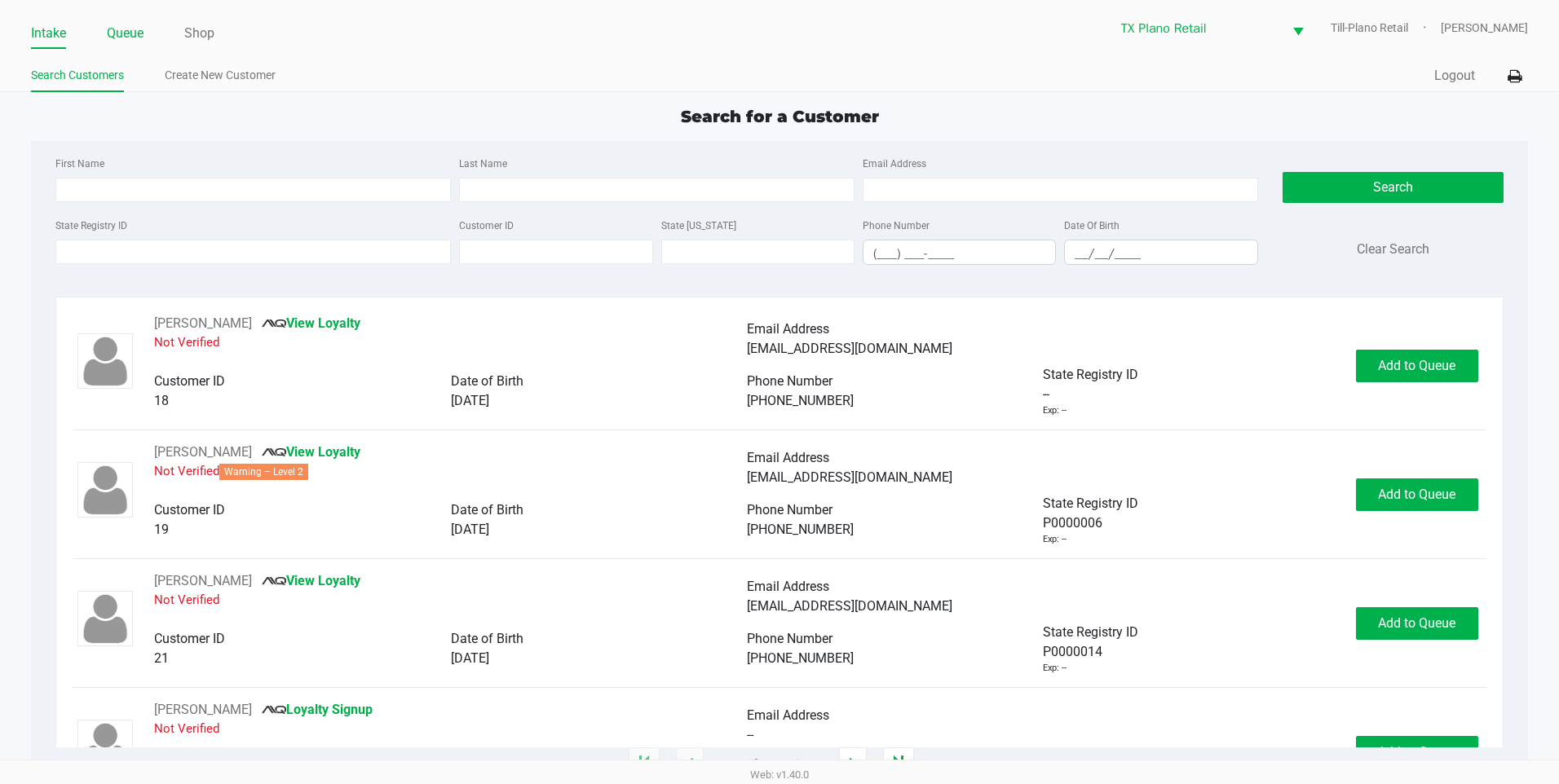 drag, startPoint x: 130, startPoint y: 24, endPoint x: 179, endPoint y: 59, distance: 60.21628 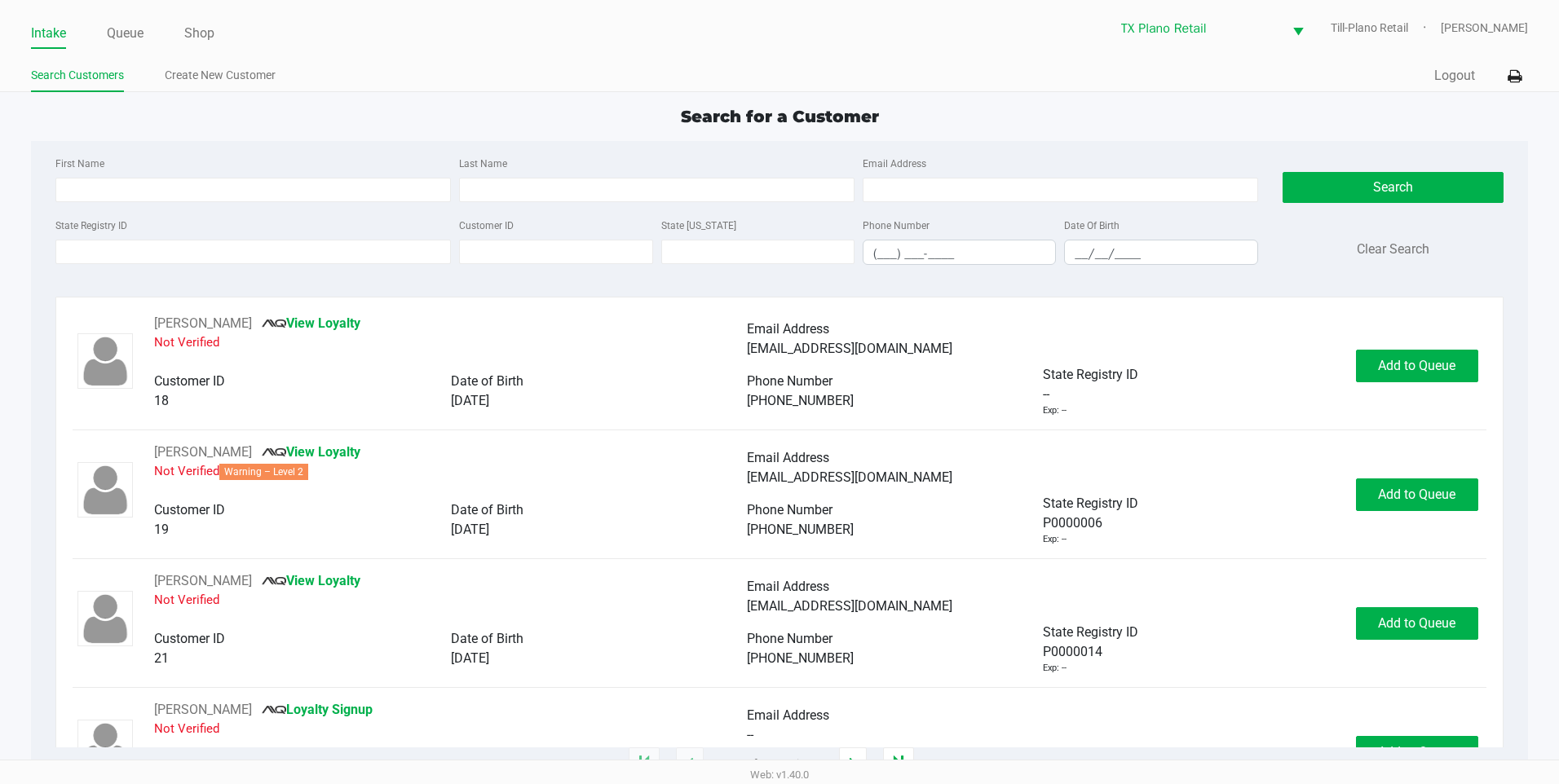 click on "Queue" 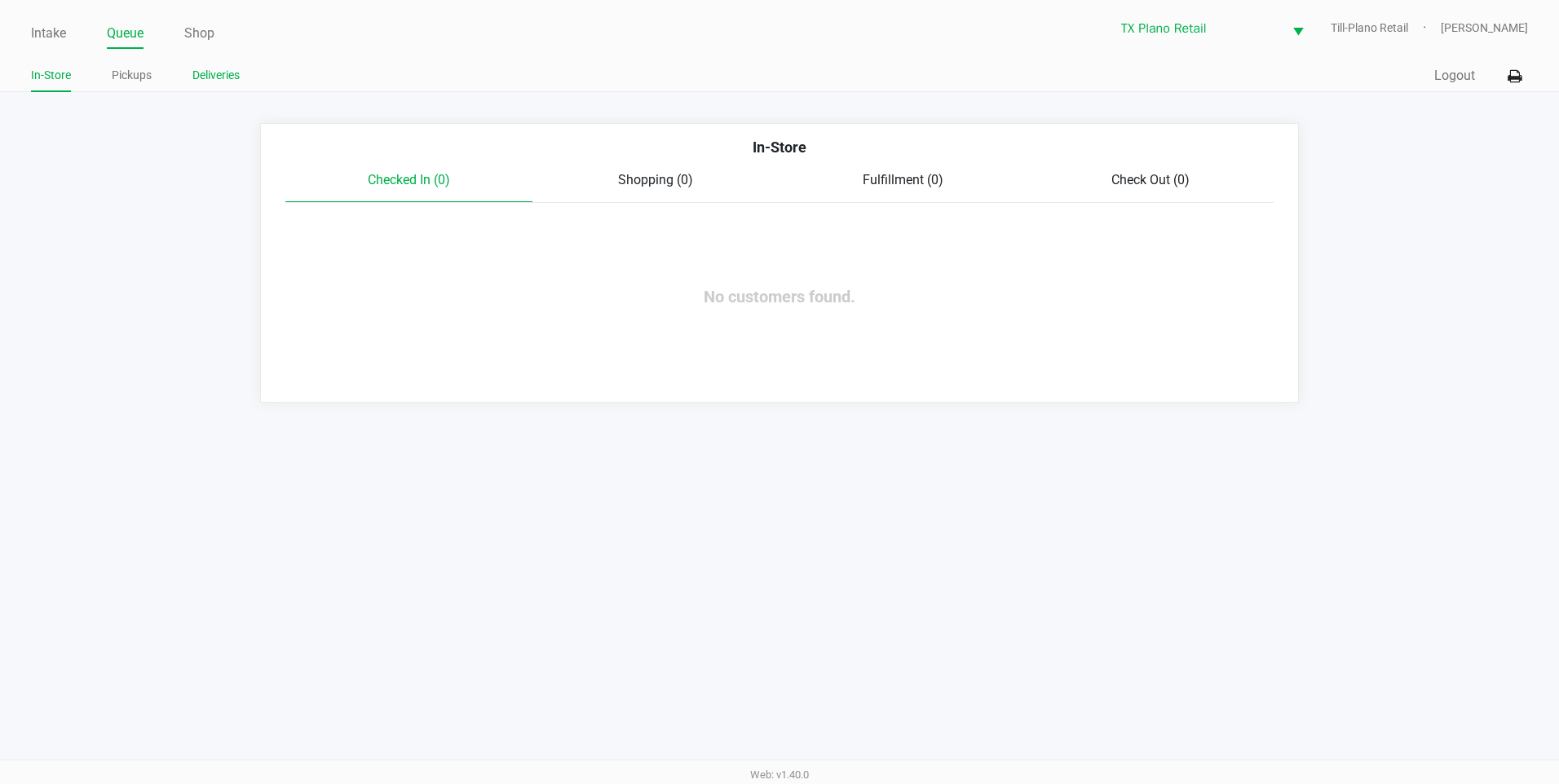click on "Deliveries" 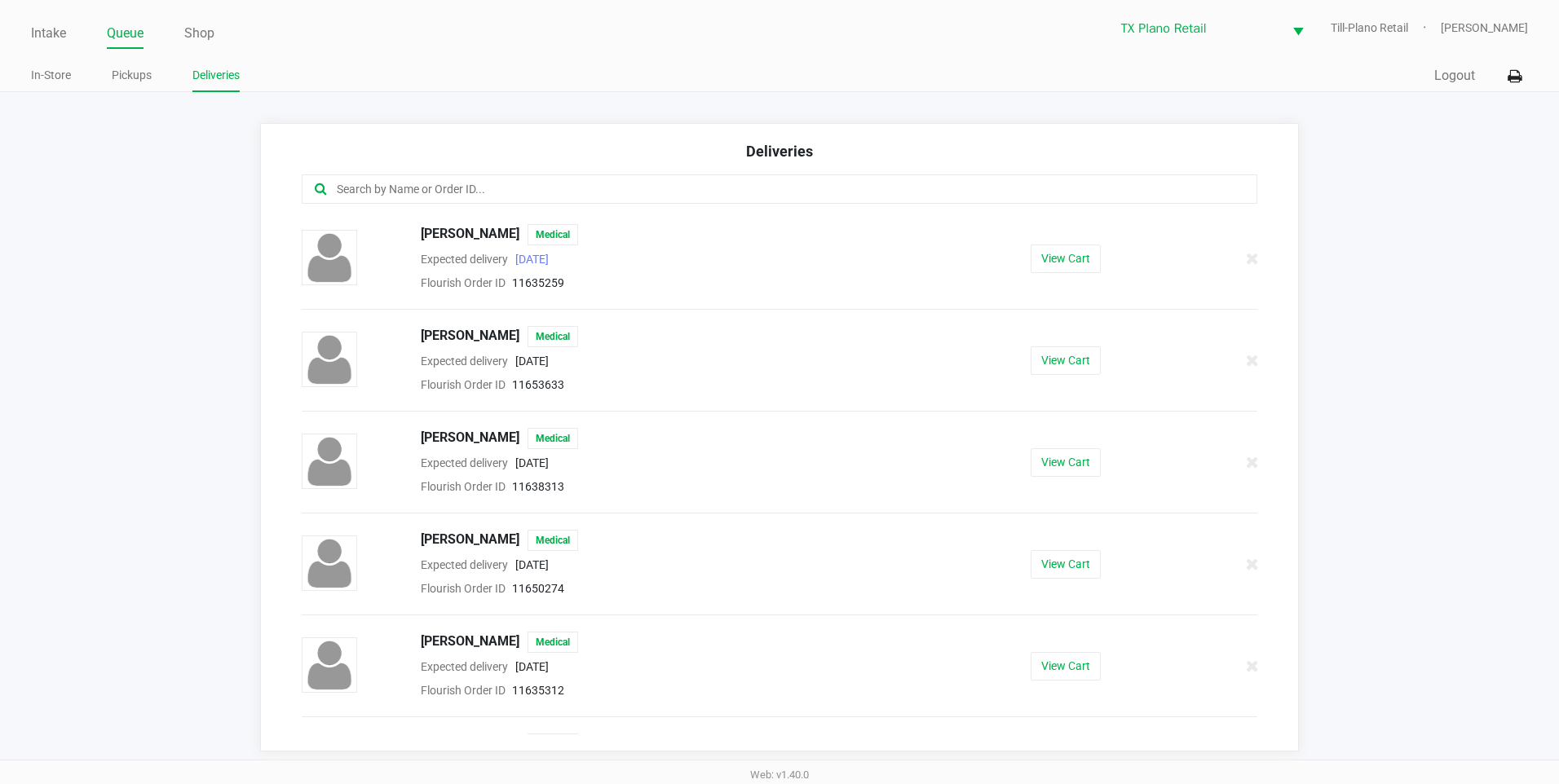 scroll, scrollTop: 875, scrollLeft: 0, axis: vertical 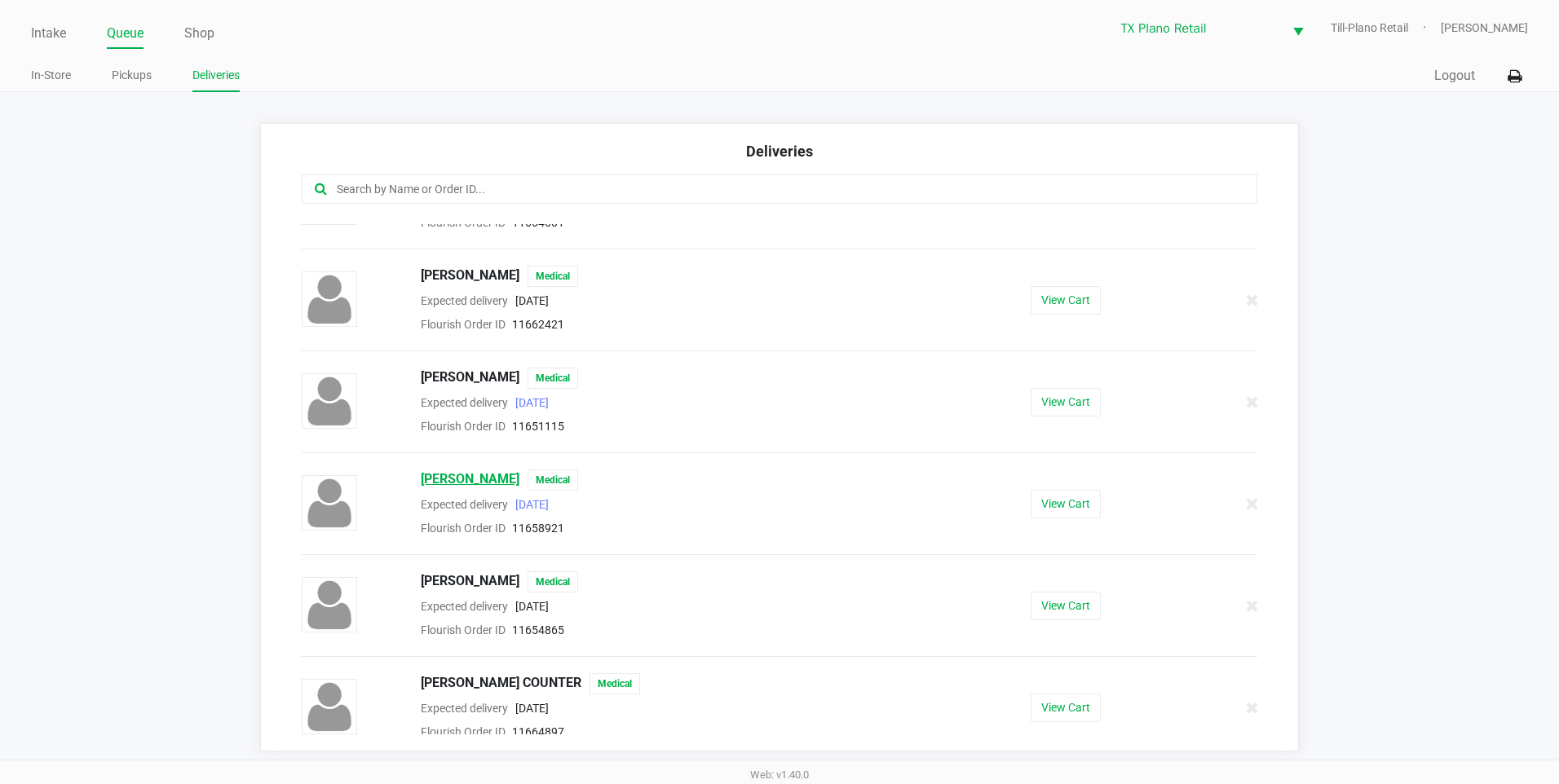 click on "Gavin Thomas" 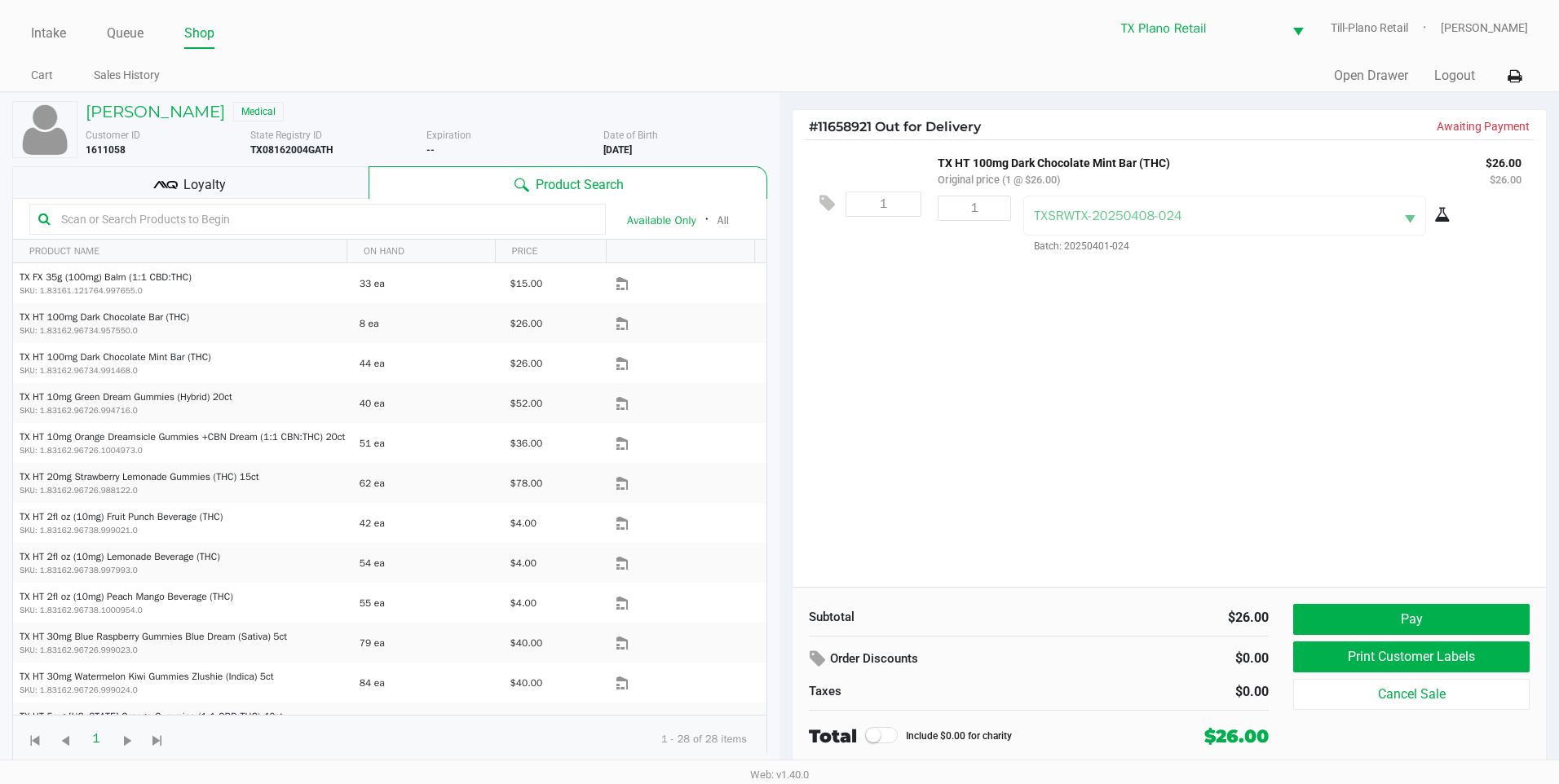 click on "1  TX HT 100mg Dark Chocolate Mint Bar (THC)   Original price (1 @ $26.00) $26.00 $26.00 1 TXSRWTX-20250408-024  Batch: 20250401-024" 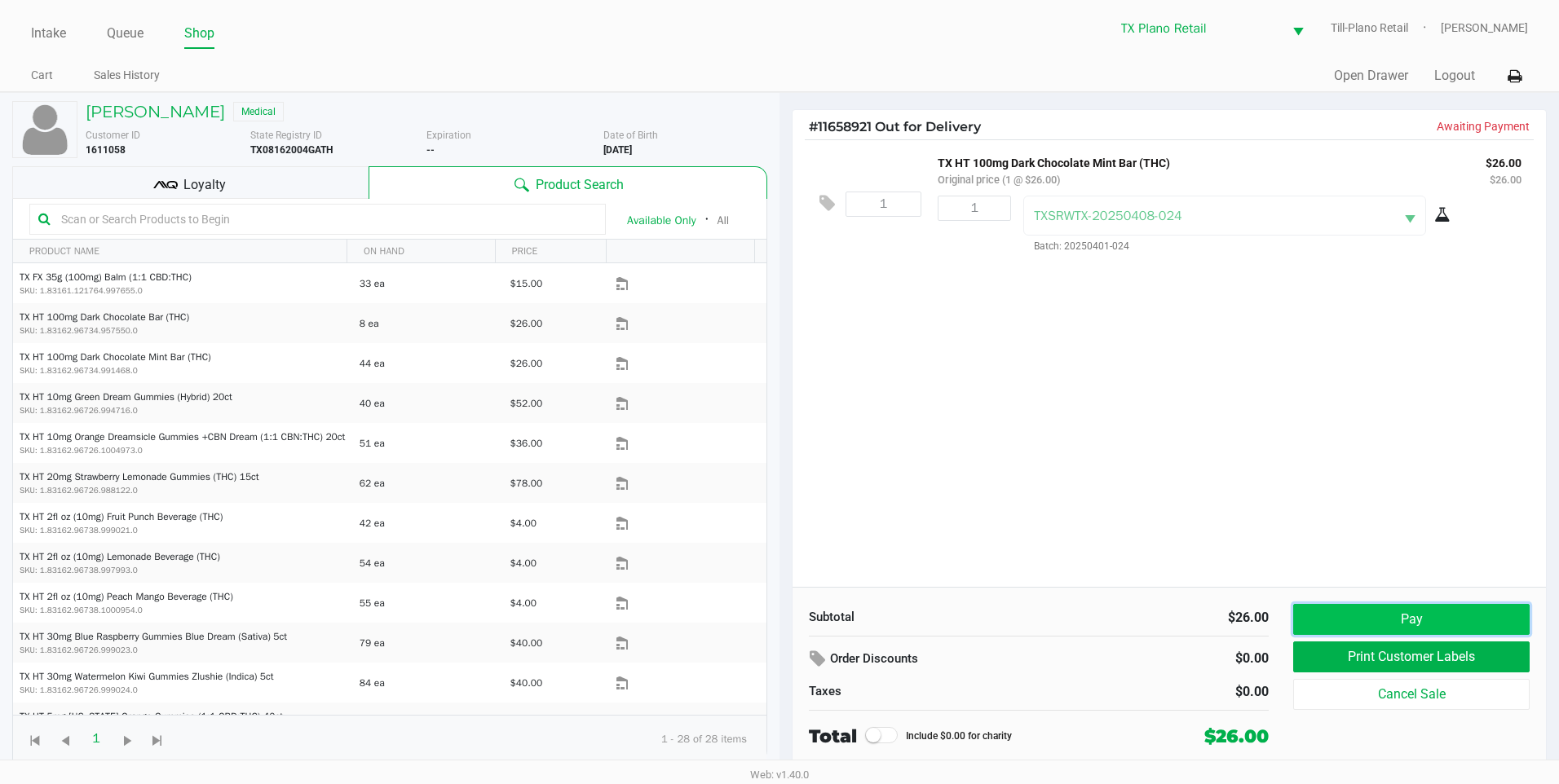 click on "Pay" 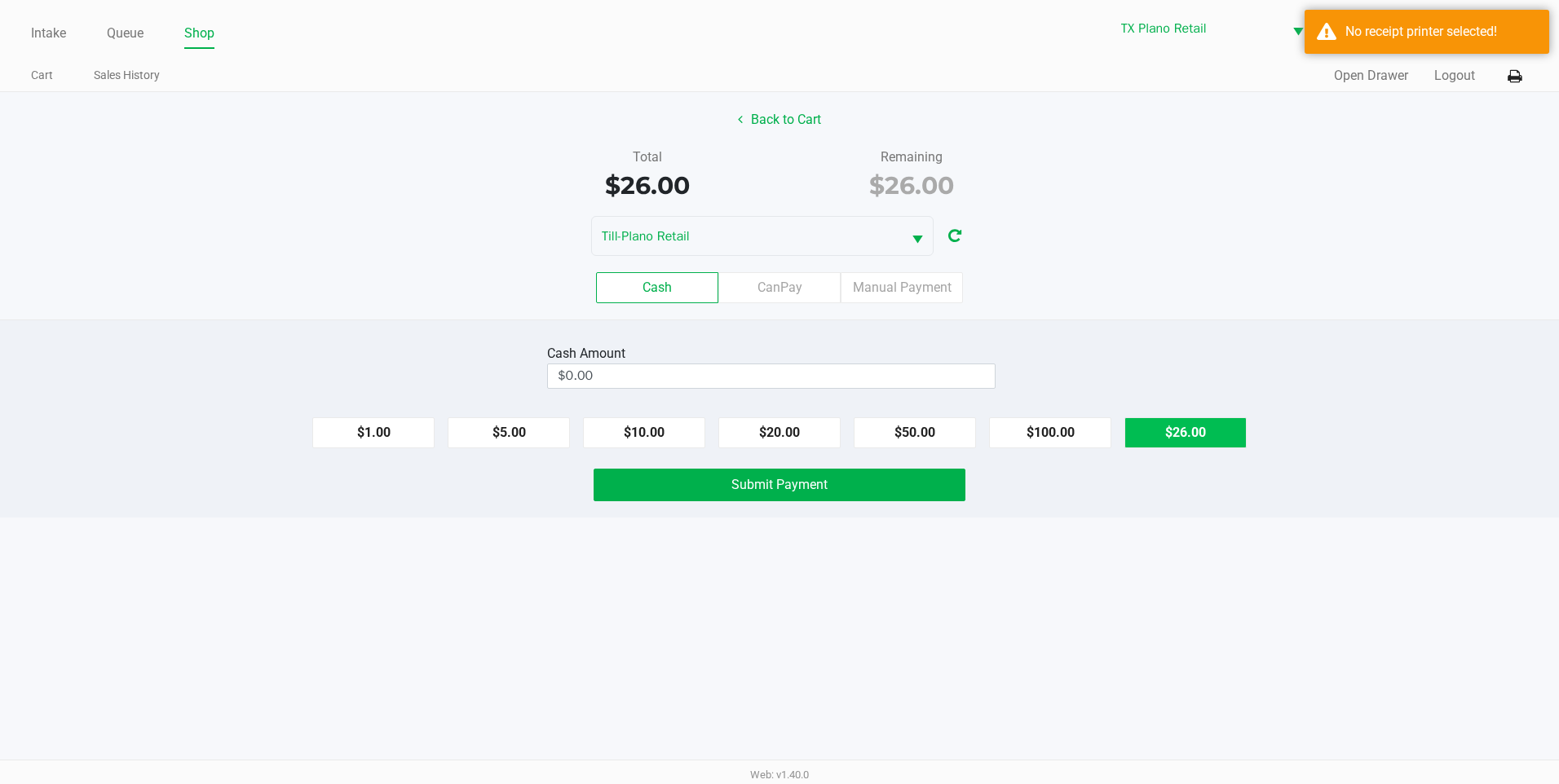 drag, startPoint x: 1155, startPoint y: 425, endPoint x: 1161, endPoint y: 364, distance: 61.294372 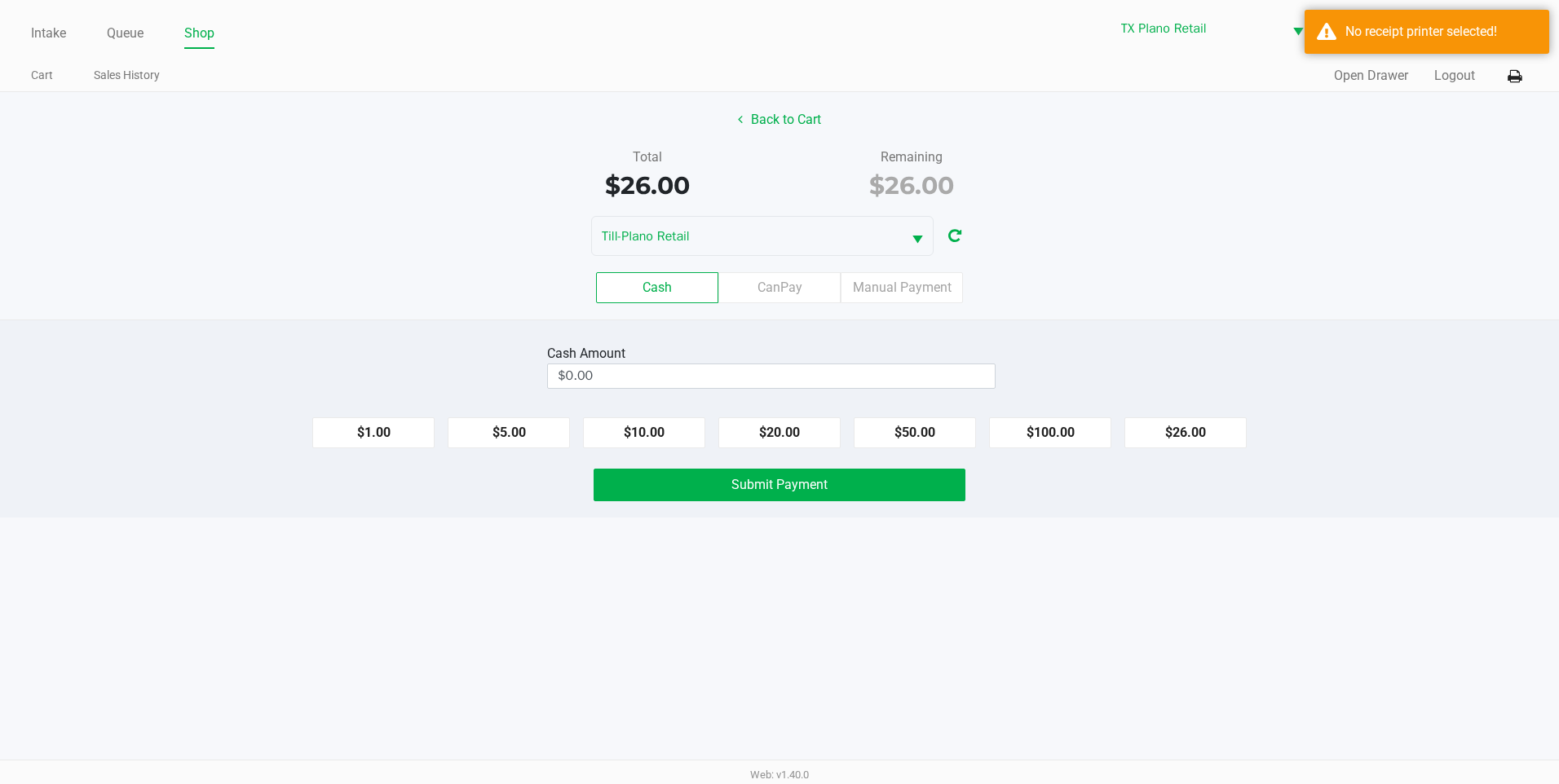 type on "$26.00" 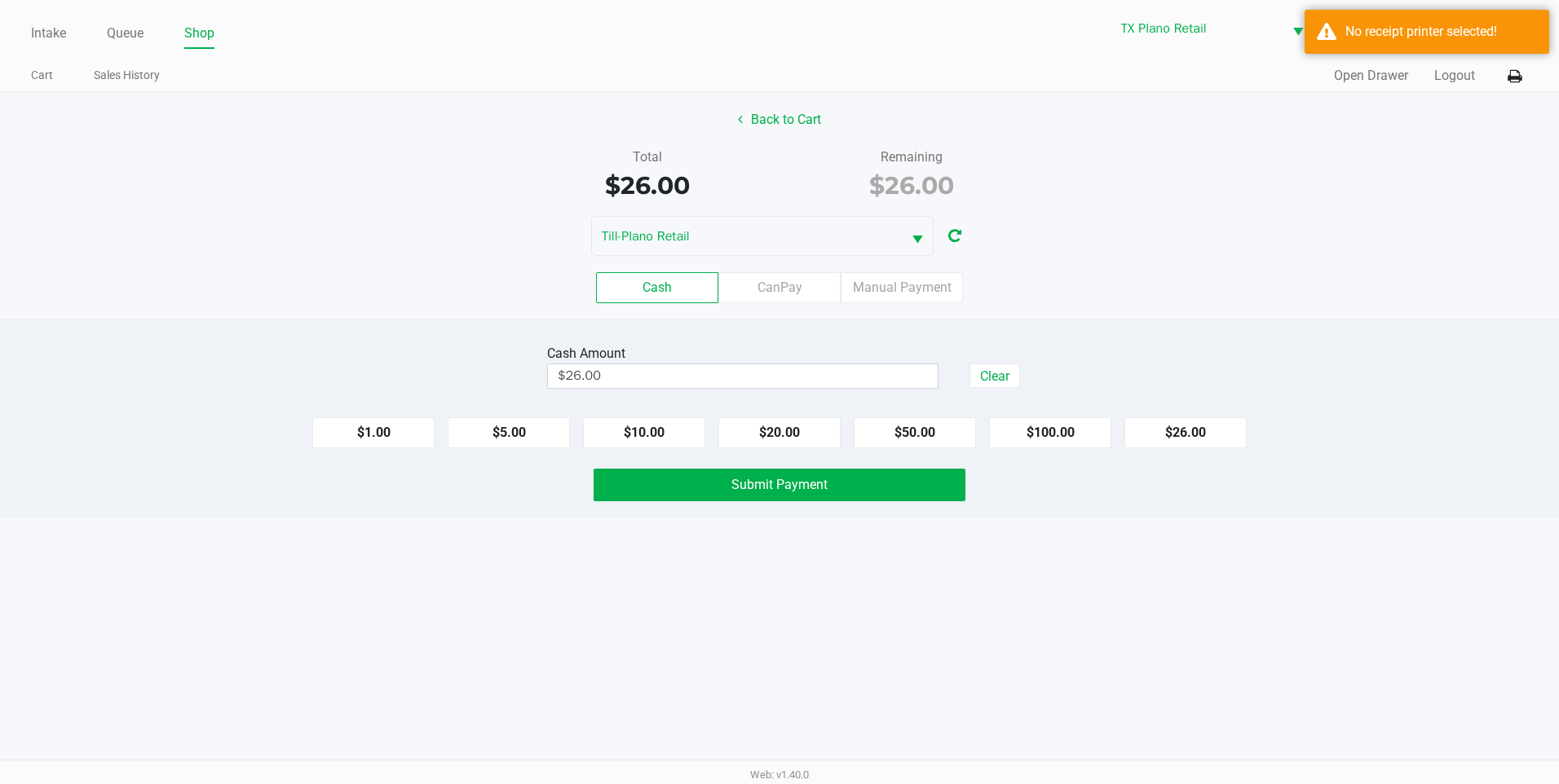 click on "Cash   CanPay   Manual Payment" 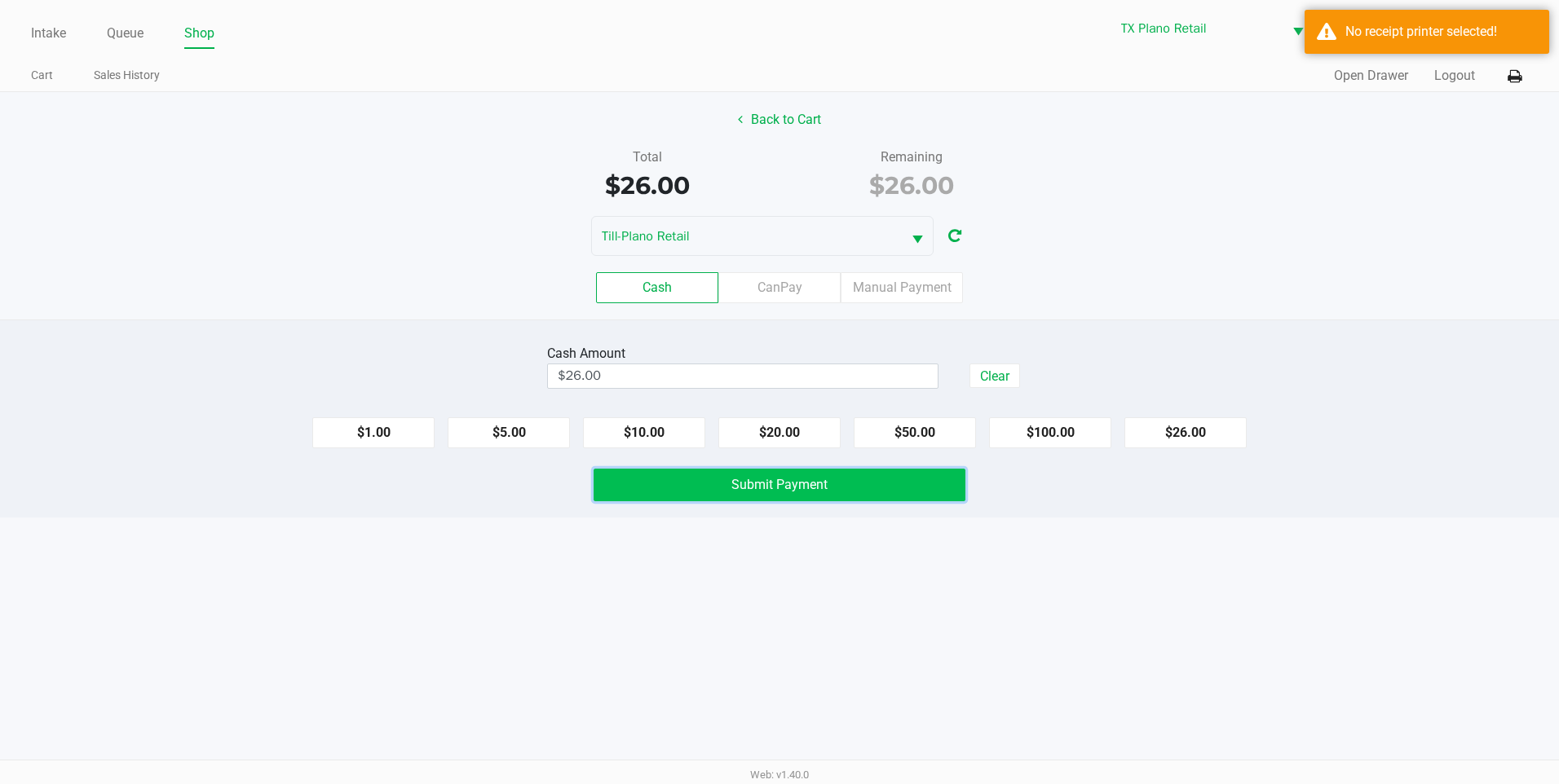 click on "Submit Payment" 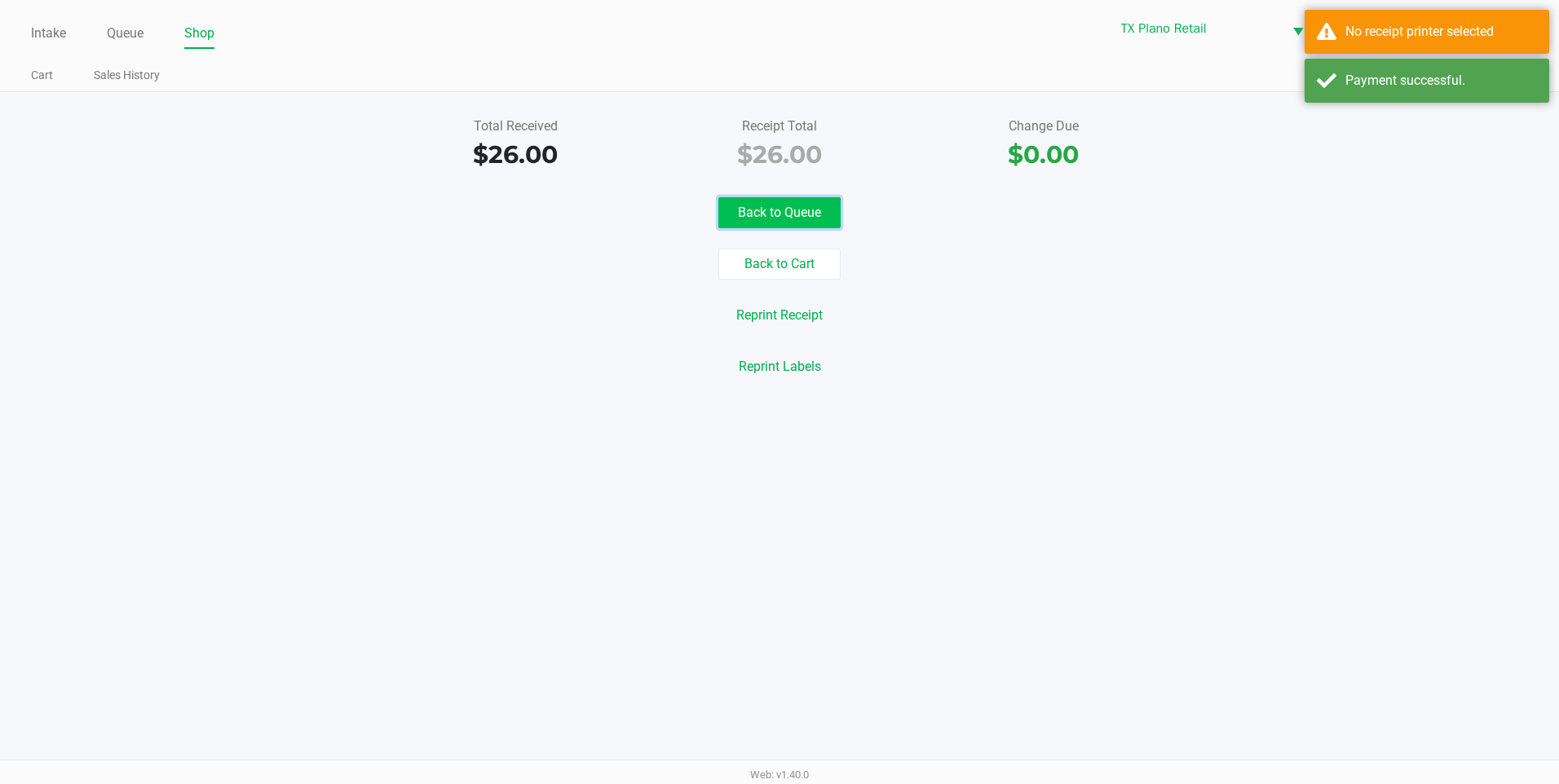 click on "Back to Queue" 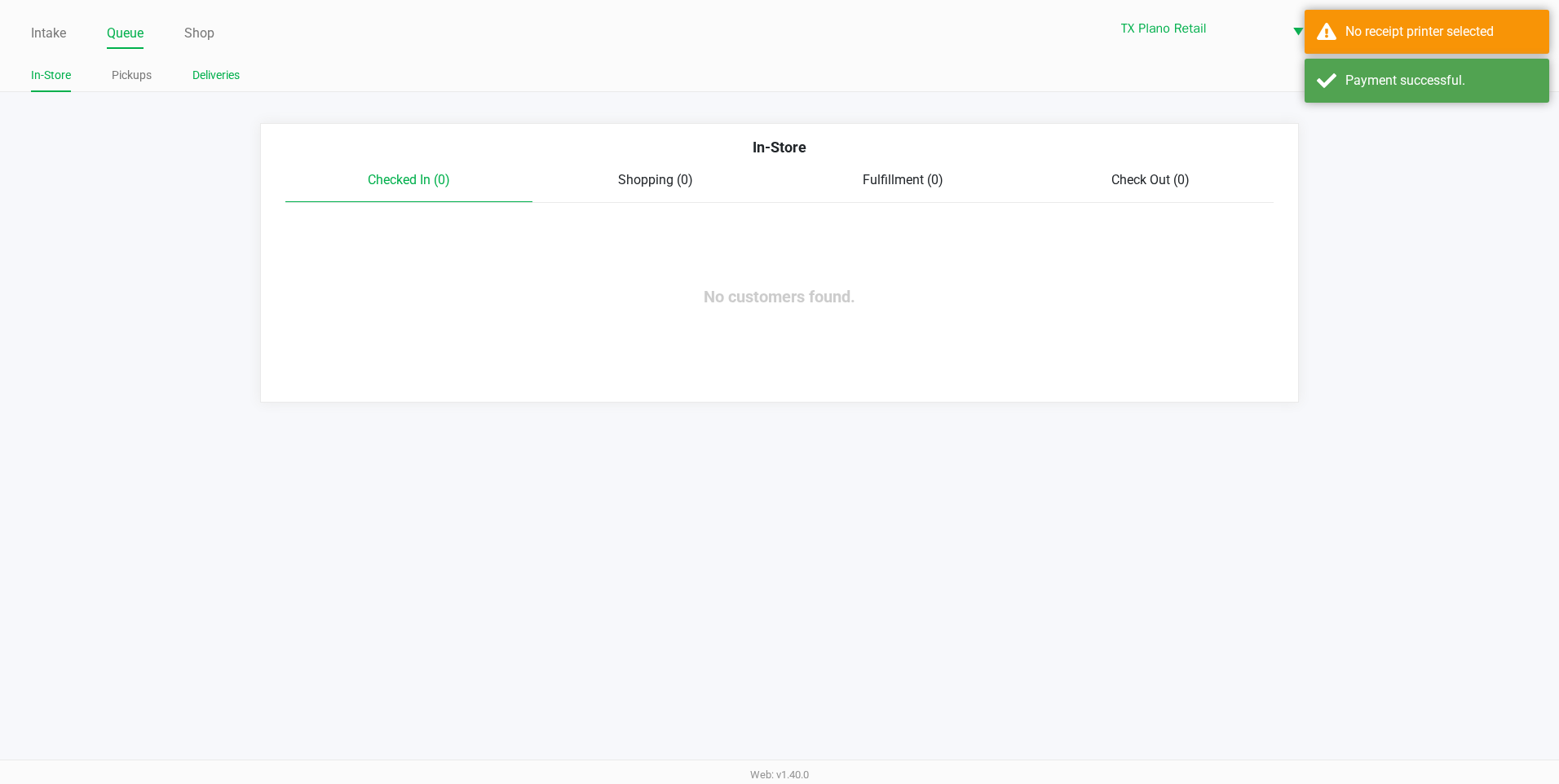 click on "Deliveries" 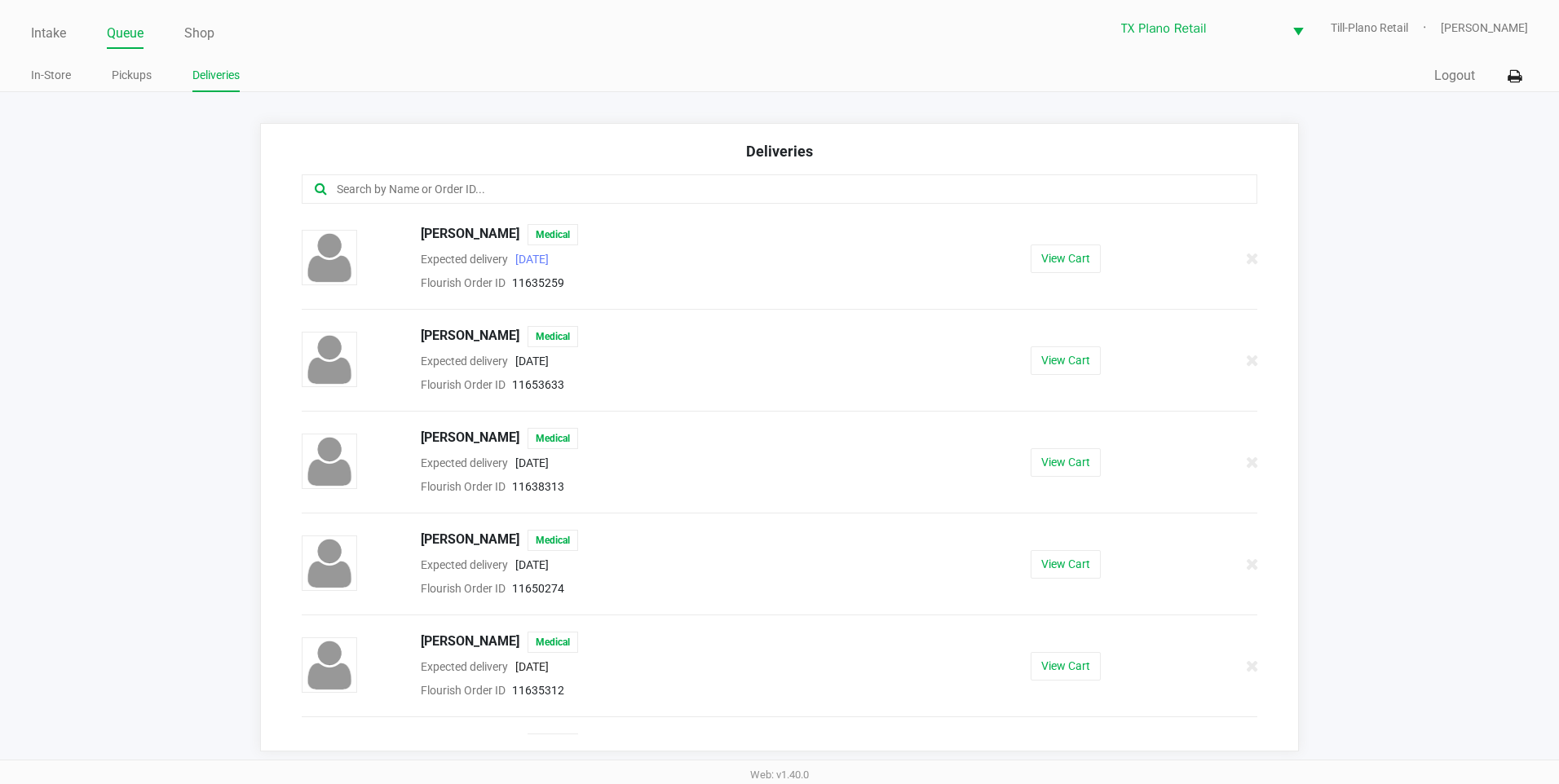 drag, startPoint x: 667, startPoint y: 104, endPoint x: 392, endPoint y: 156, distance: 279.87319 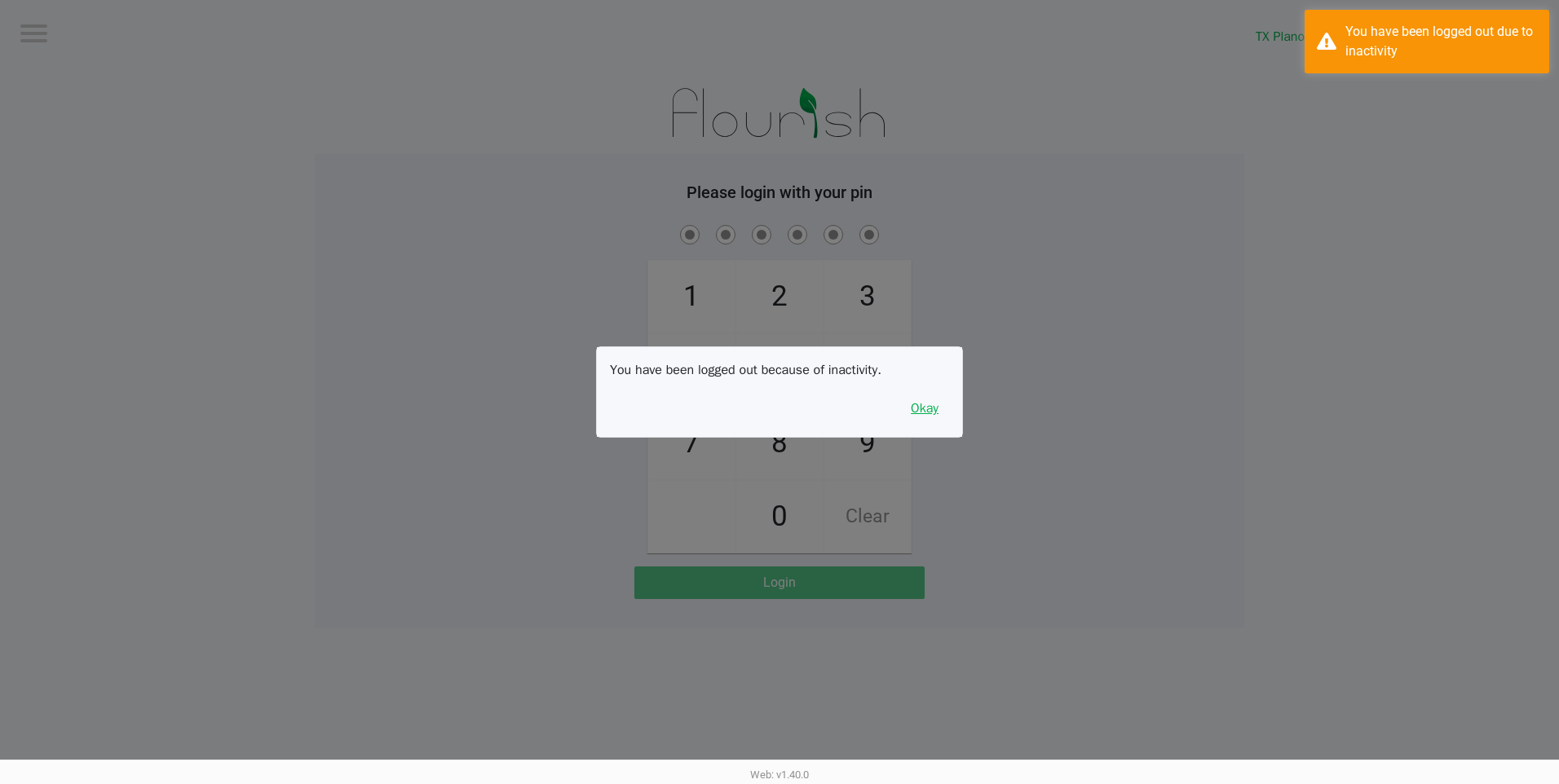 click on "Okay" at bounding box center (925, 408) 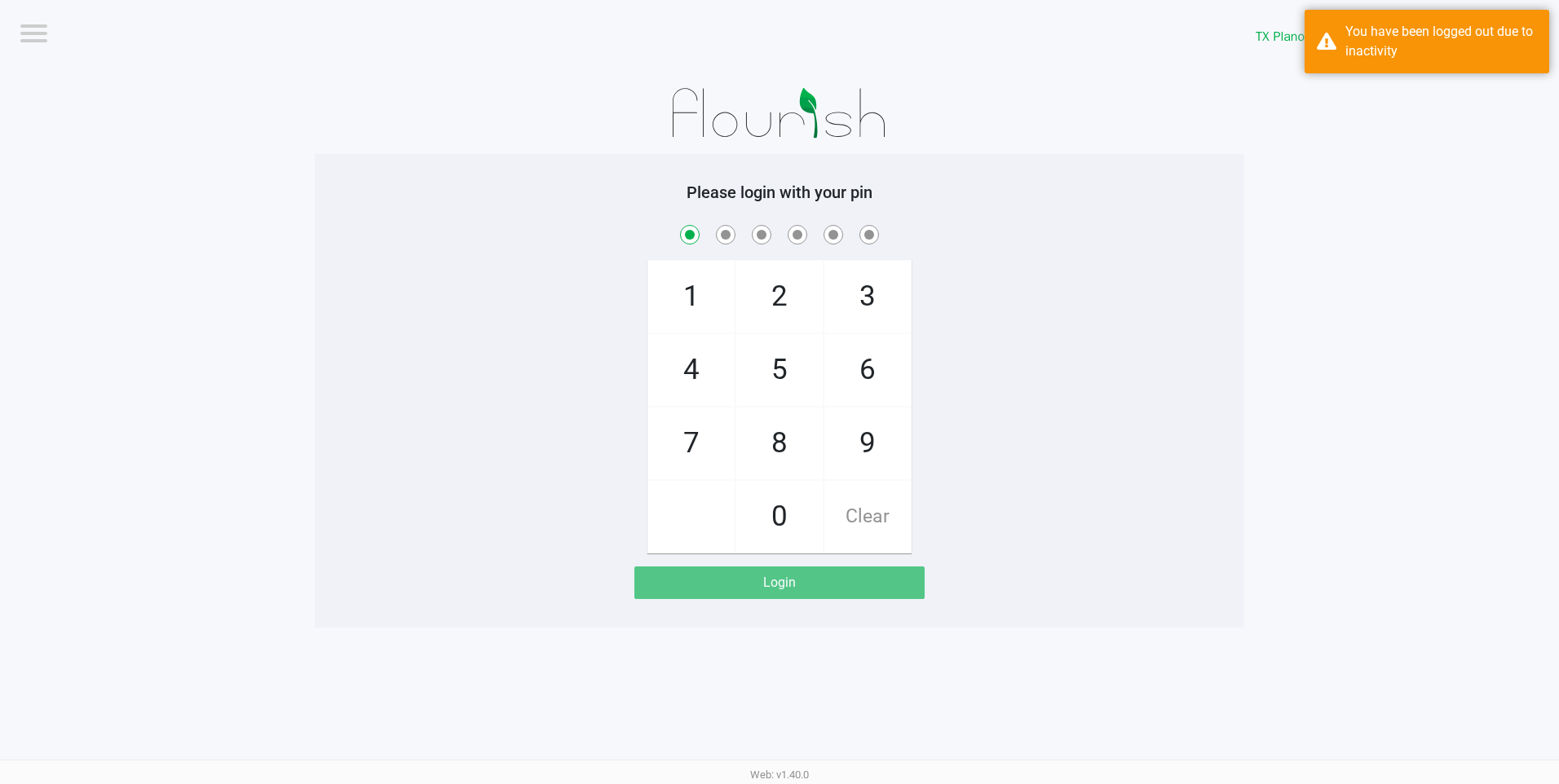 checkbox on "true" 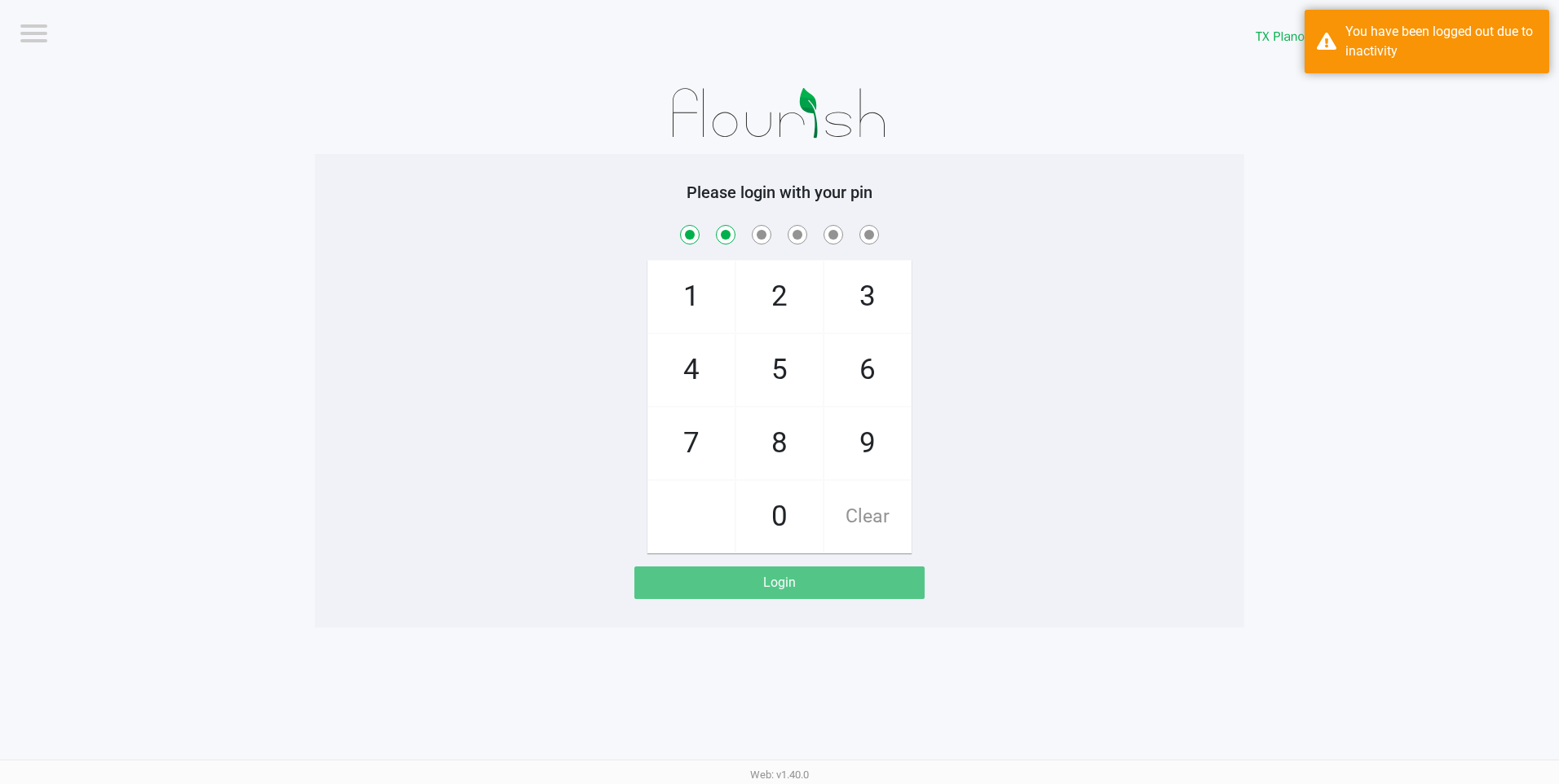 checkbox on "true" 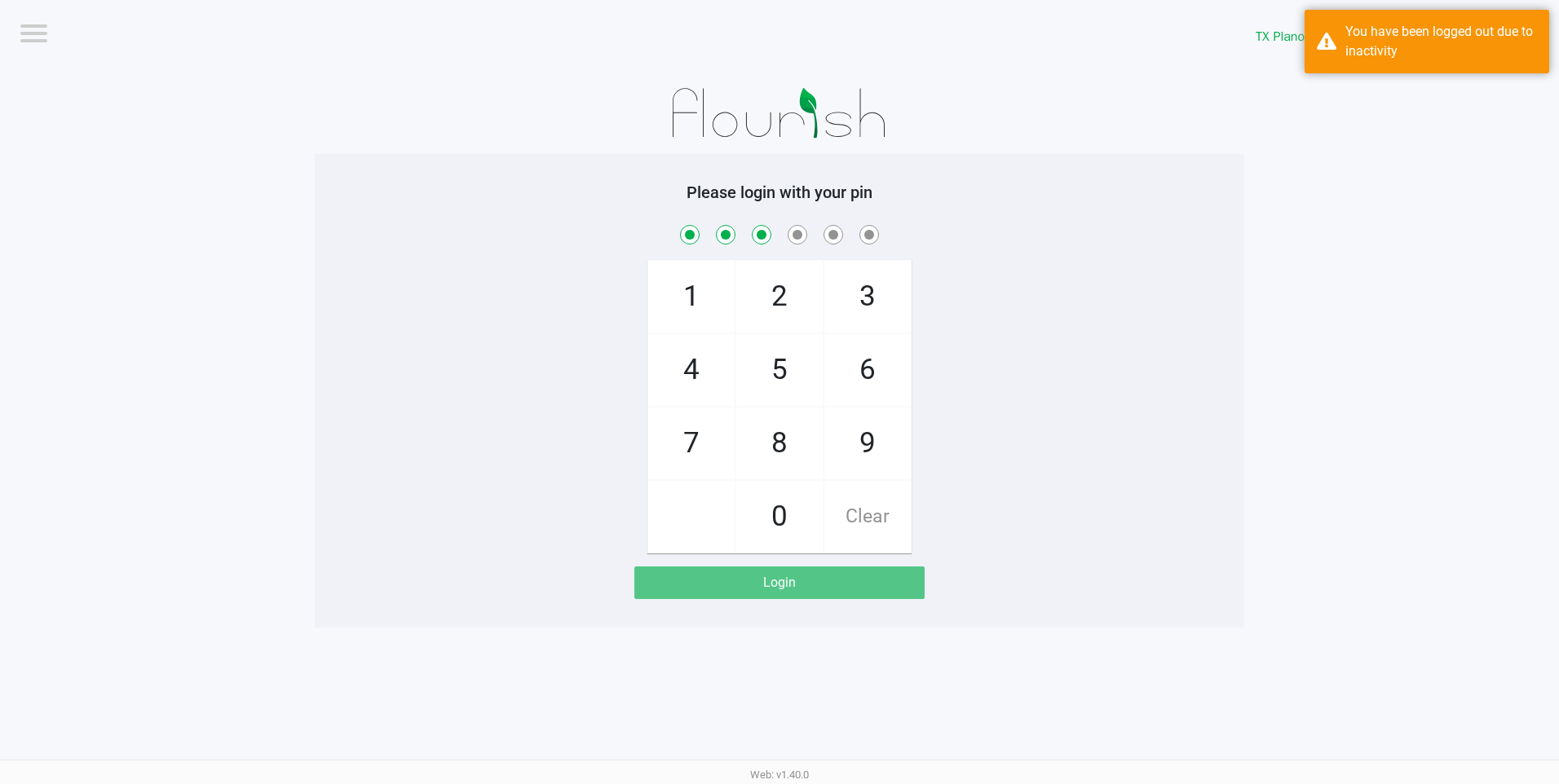 checkbox on "true" 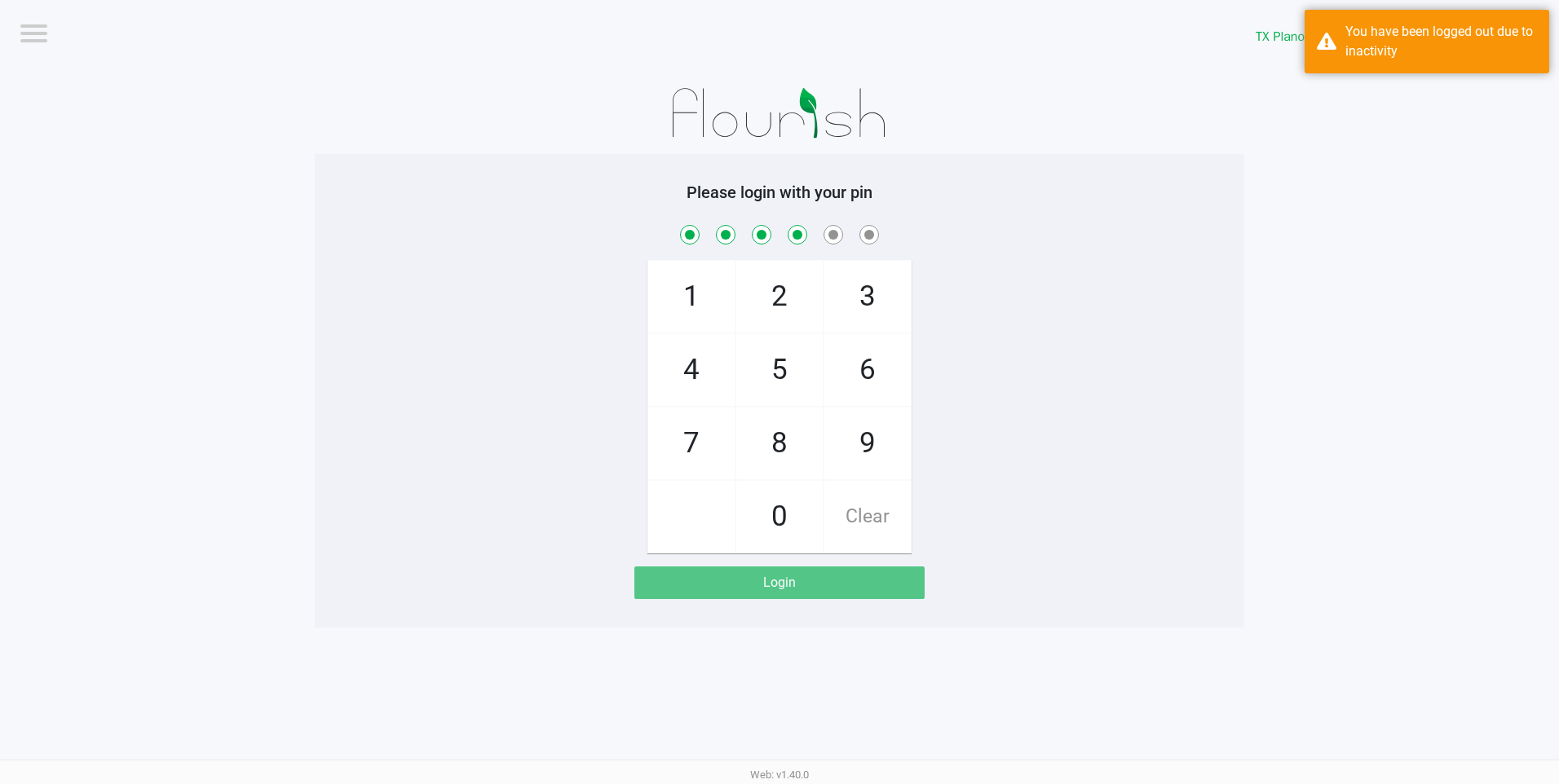 checkbox on "true" 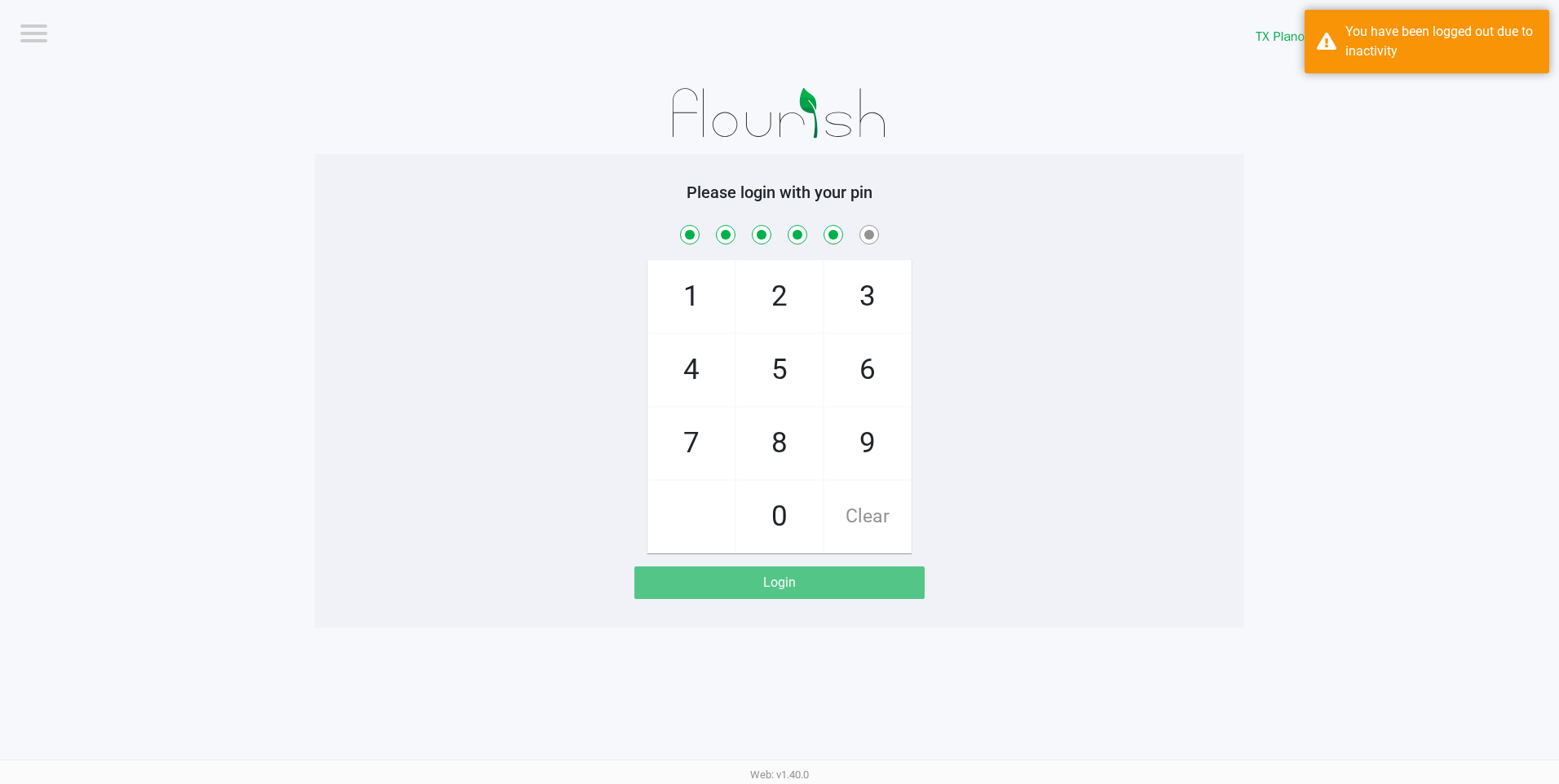 checkbox on "true" 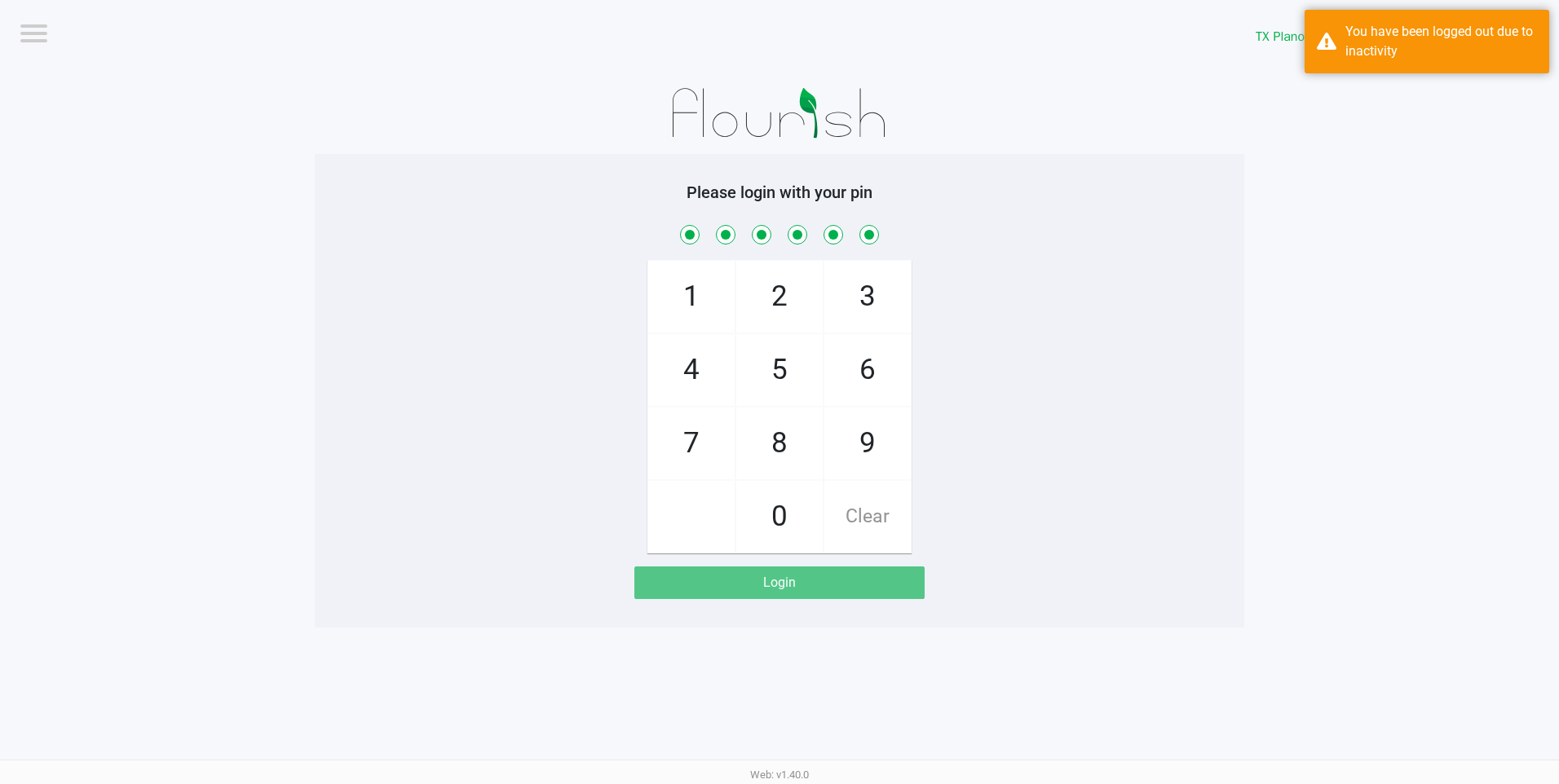 checkbox on "true" 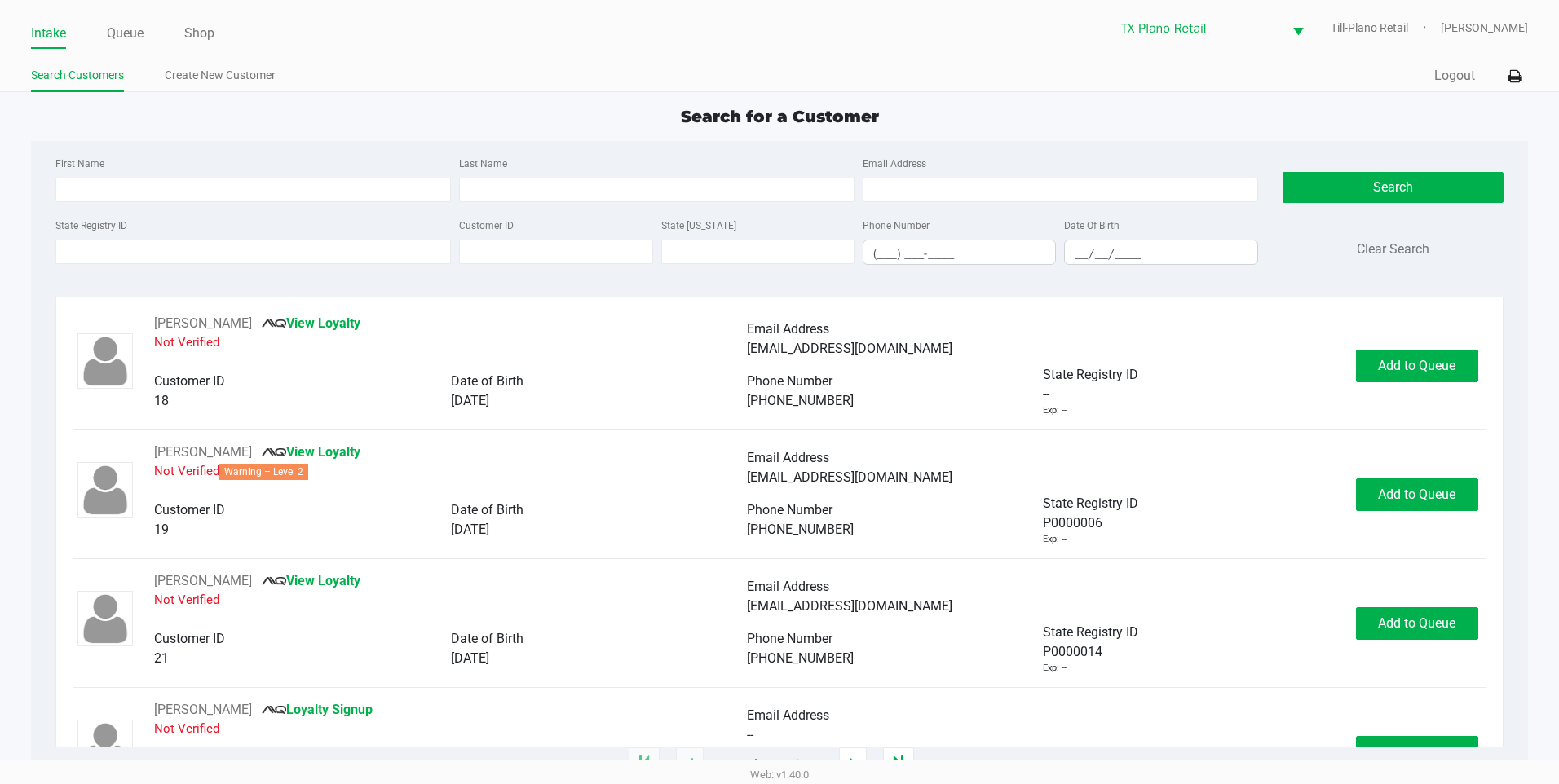 drag, startPoint x: 121, startPoint y: 30, endPoint x: 151, endPoint y: 46, distance: 34 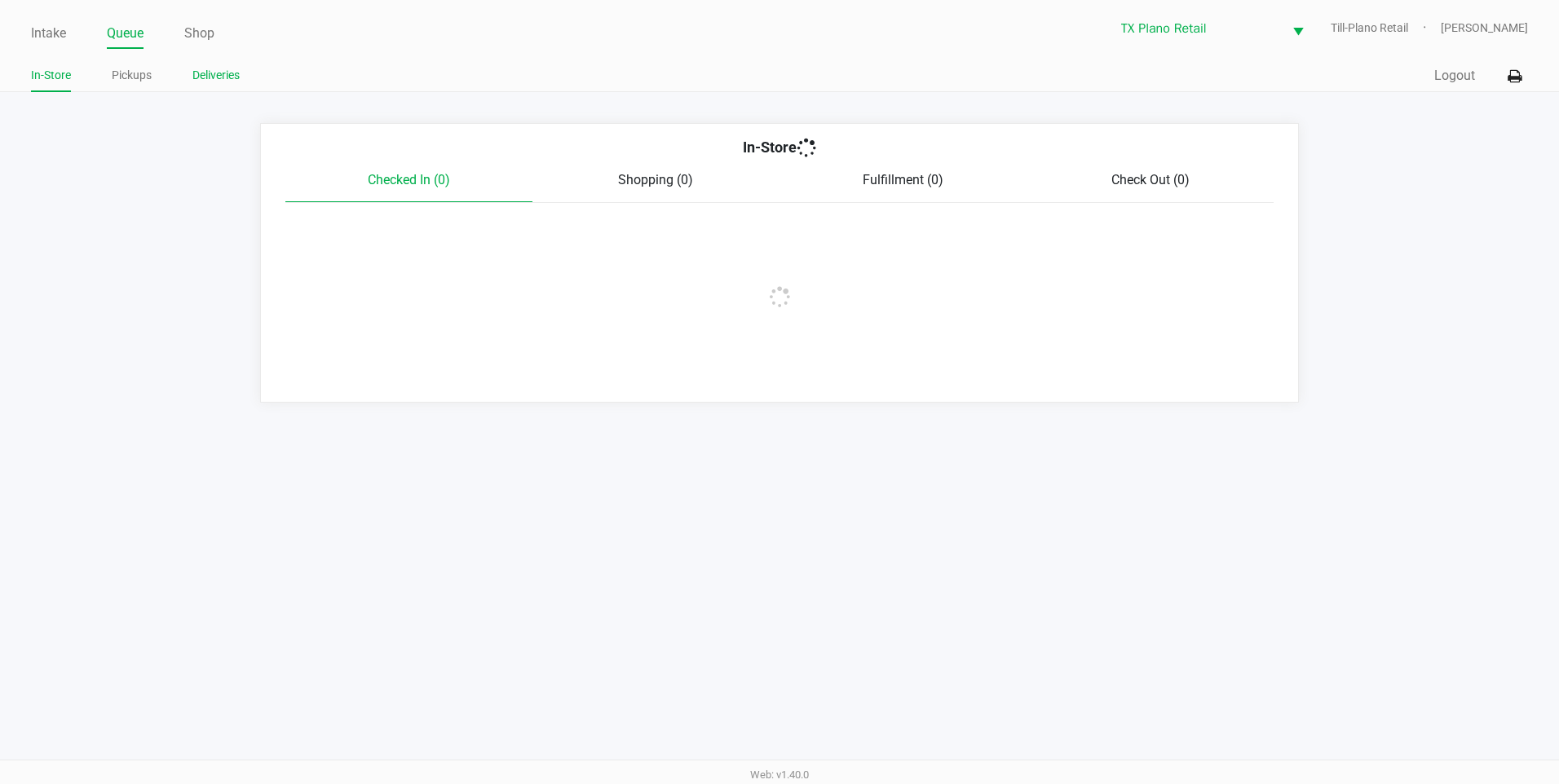 click on "Deliveries" 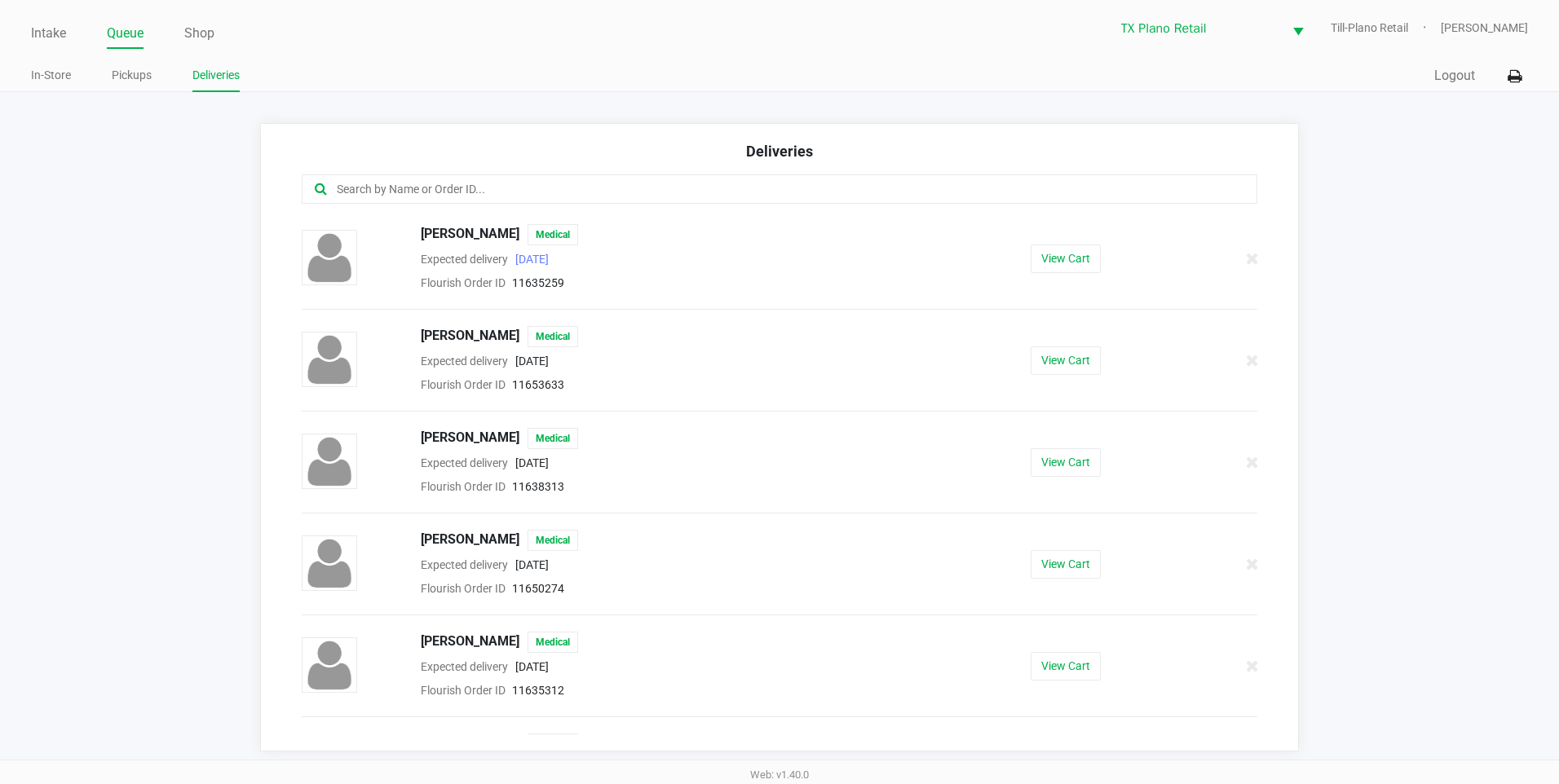 scroll, scrollTop: 1690, scrollLeft: 0, axis: vertical 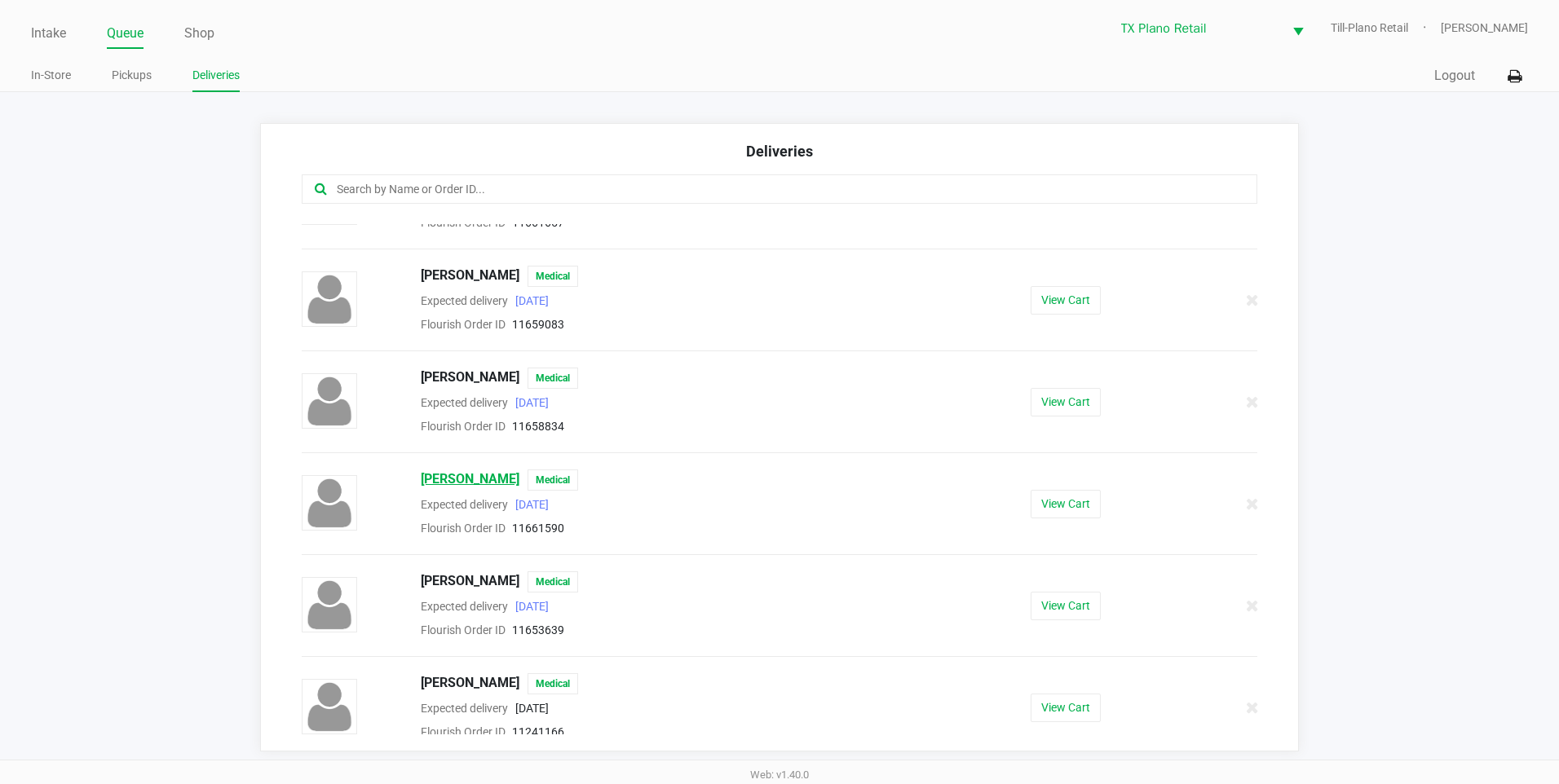 click on "Judith Boyes" 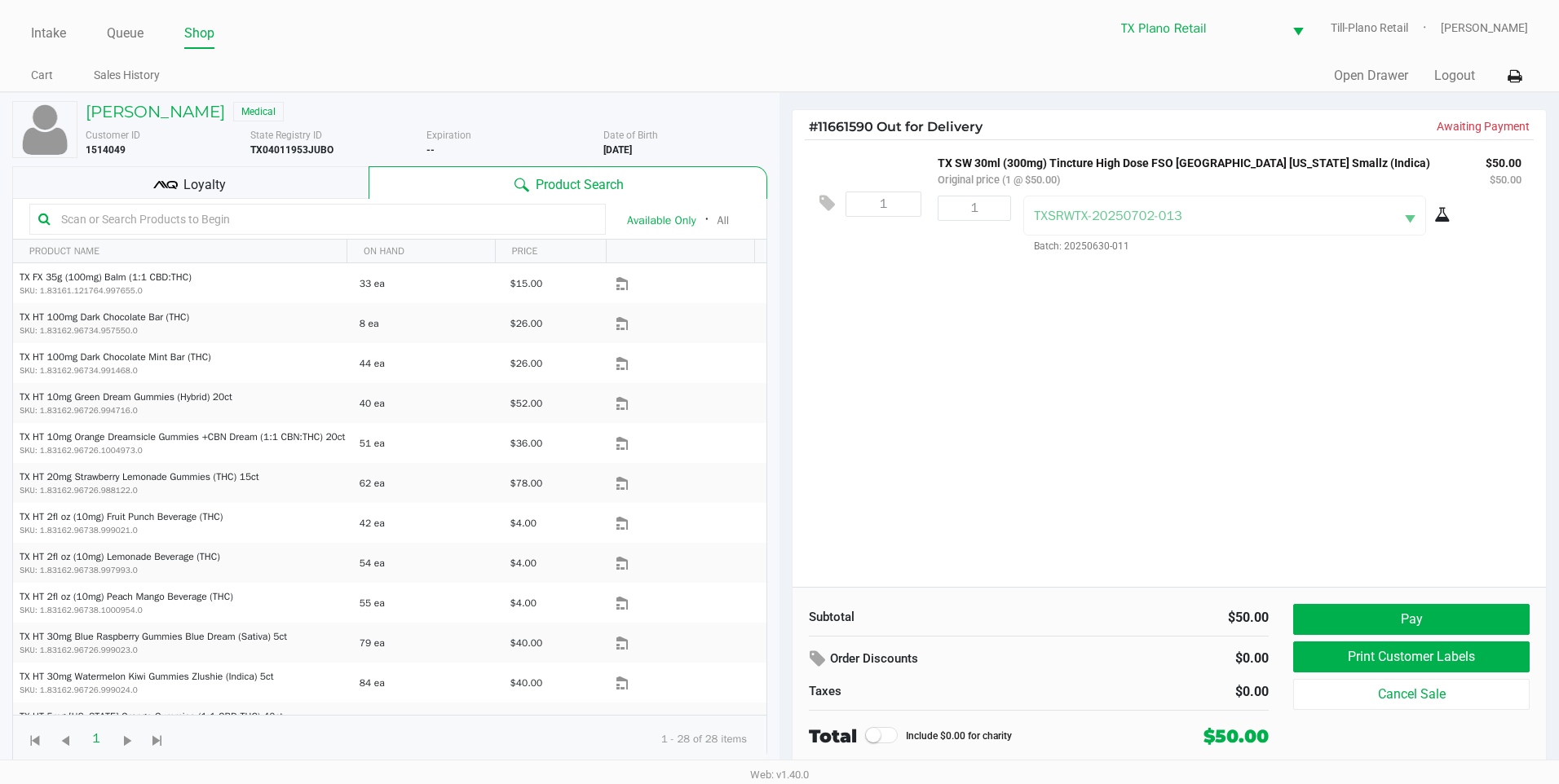 click on "1  TX SW 30ml (300mg) Tincture High Dose FSO TX Georgia Smallz (Indica)   Original price (1 @ $50.00) $50.00 $50.00 1 TXSRWTX-20250702-013  Batch: 20250630-011" 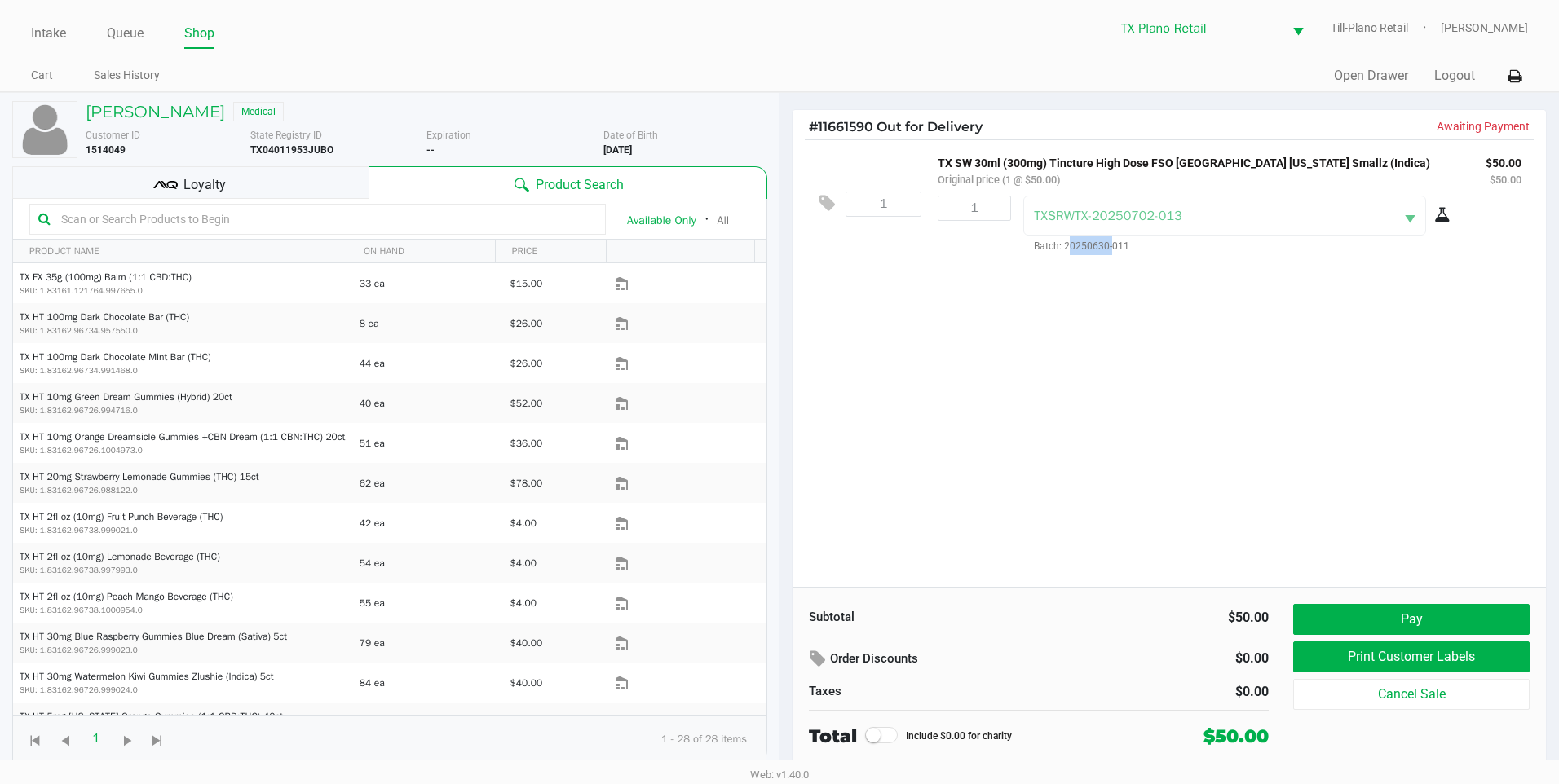 click on "1  TX SW 30ml (300mg) Tincture High Dose FSO TX Georgia Smallz (Indica)   Original price (1 @ $50.00) $50.00 $50.00 1 TXSRWTX-20250702-013  Batch: 20250630-011" 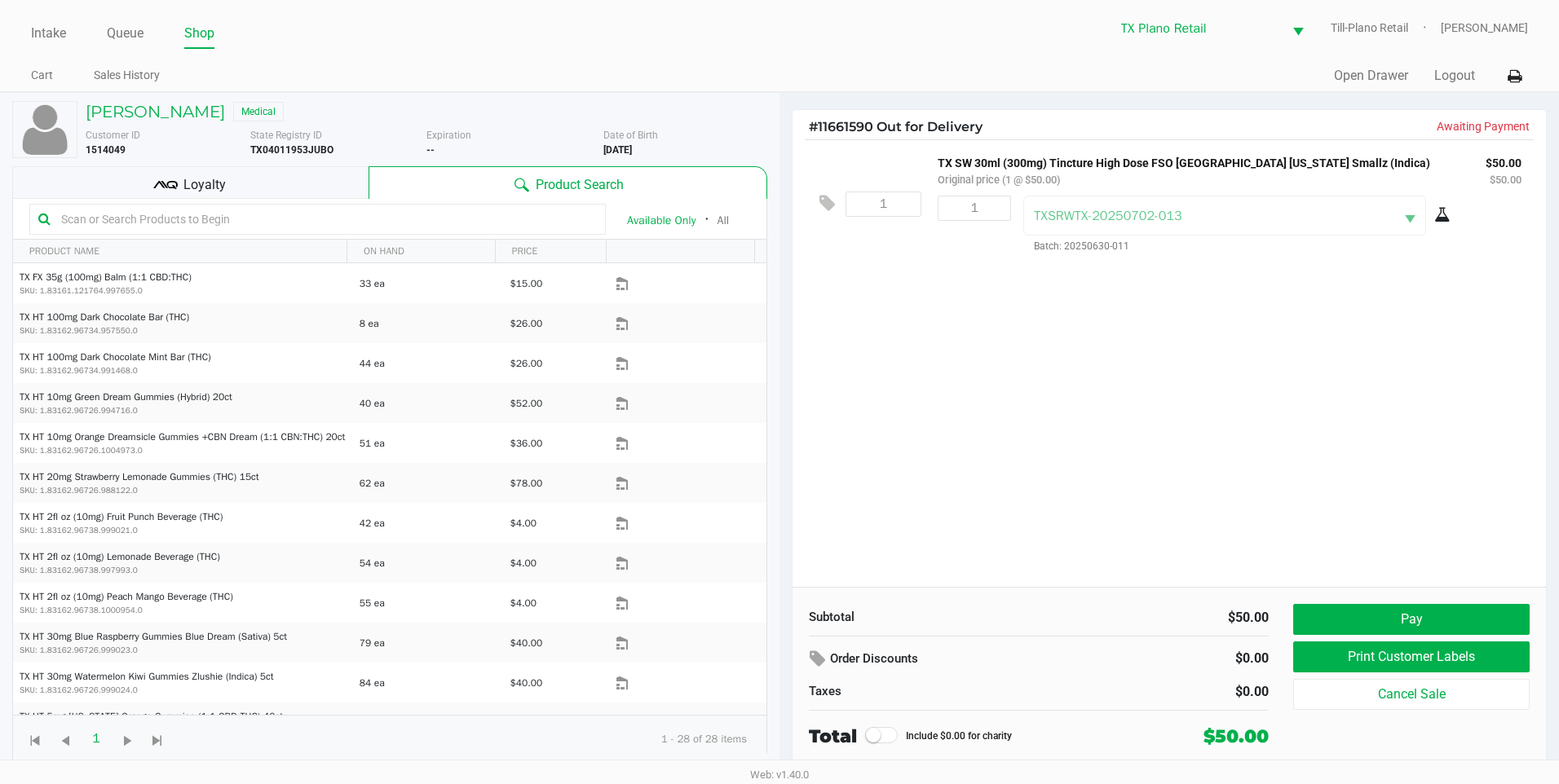 drag, startPoint x: 1093, startPoint y: 369, endPoint x: 1058, endPoint y: 346, distance: 41.880783 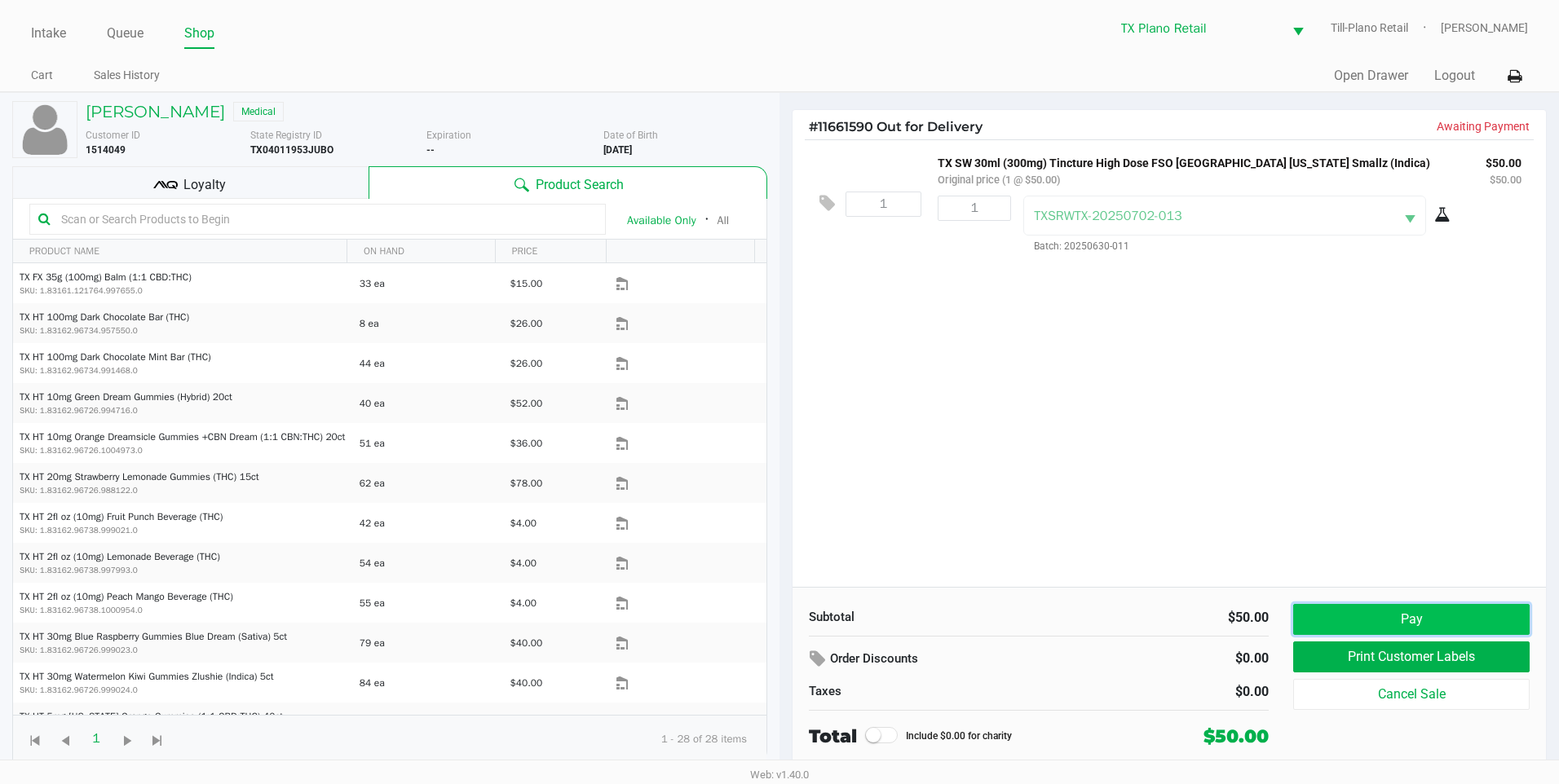 click on "Pay" 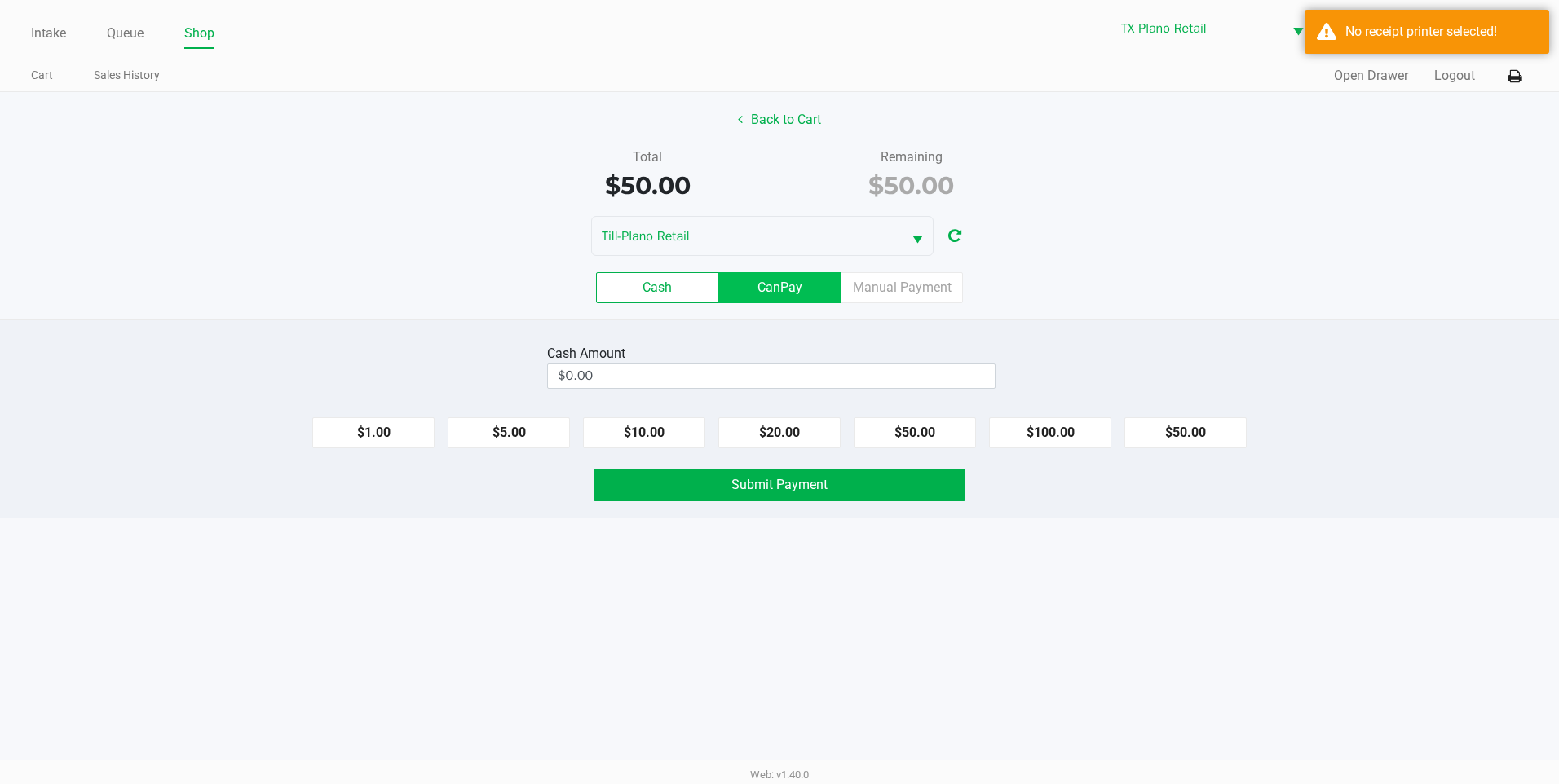 click on "CanPay" 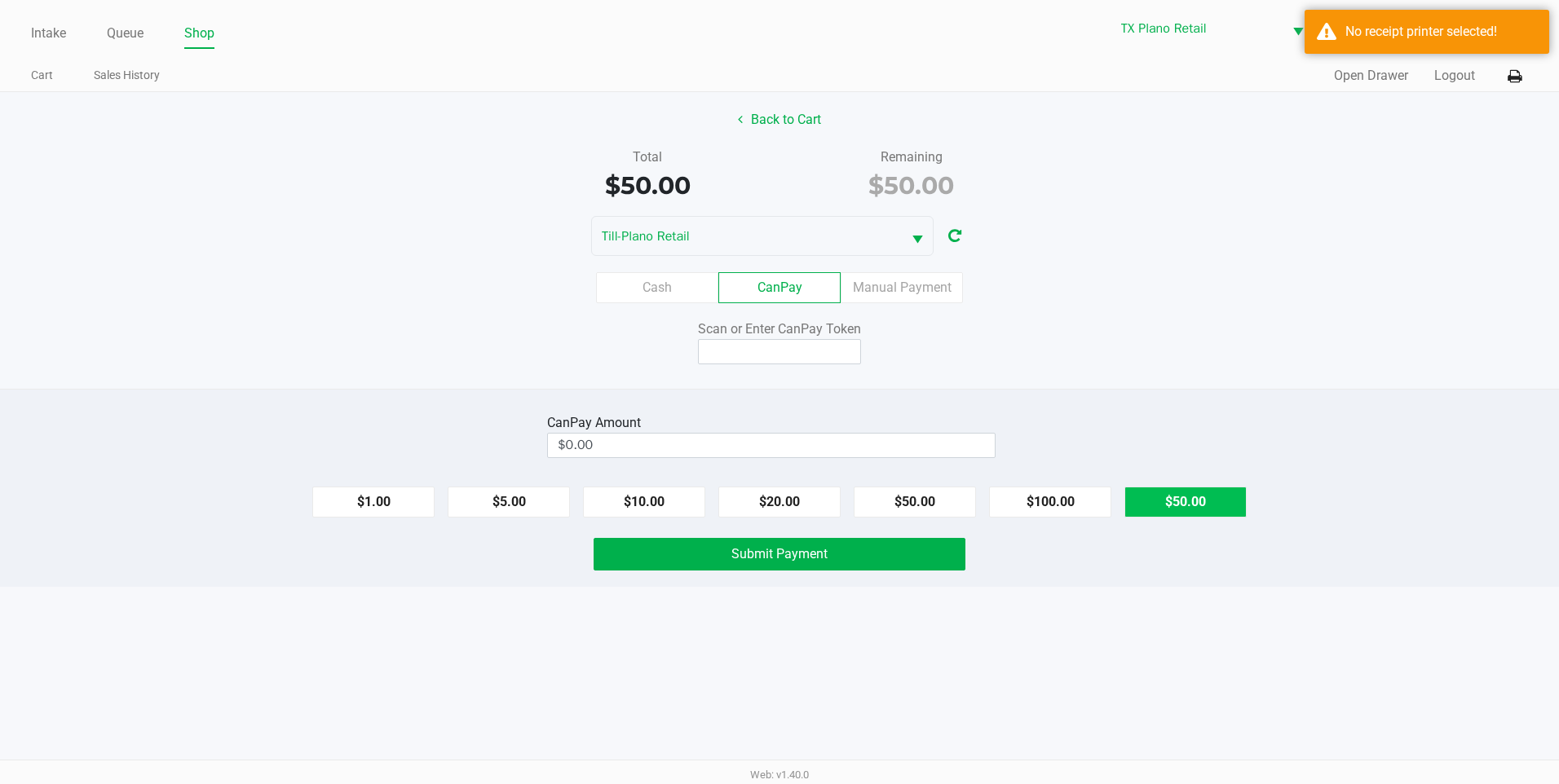 click on "$50.00" 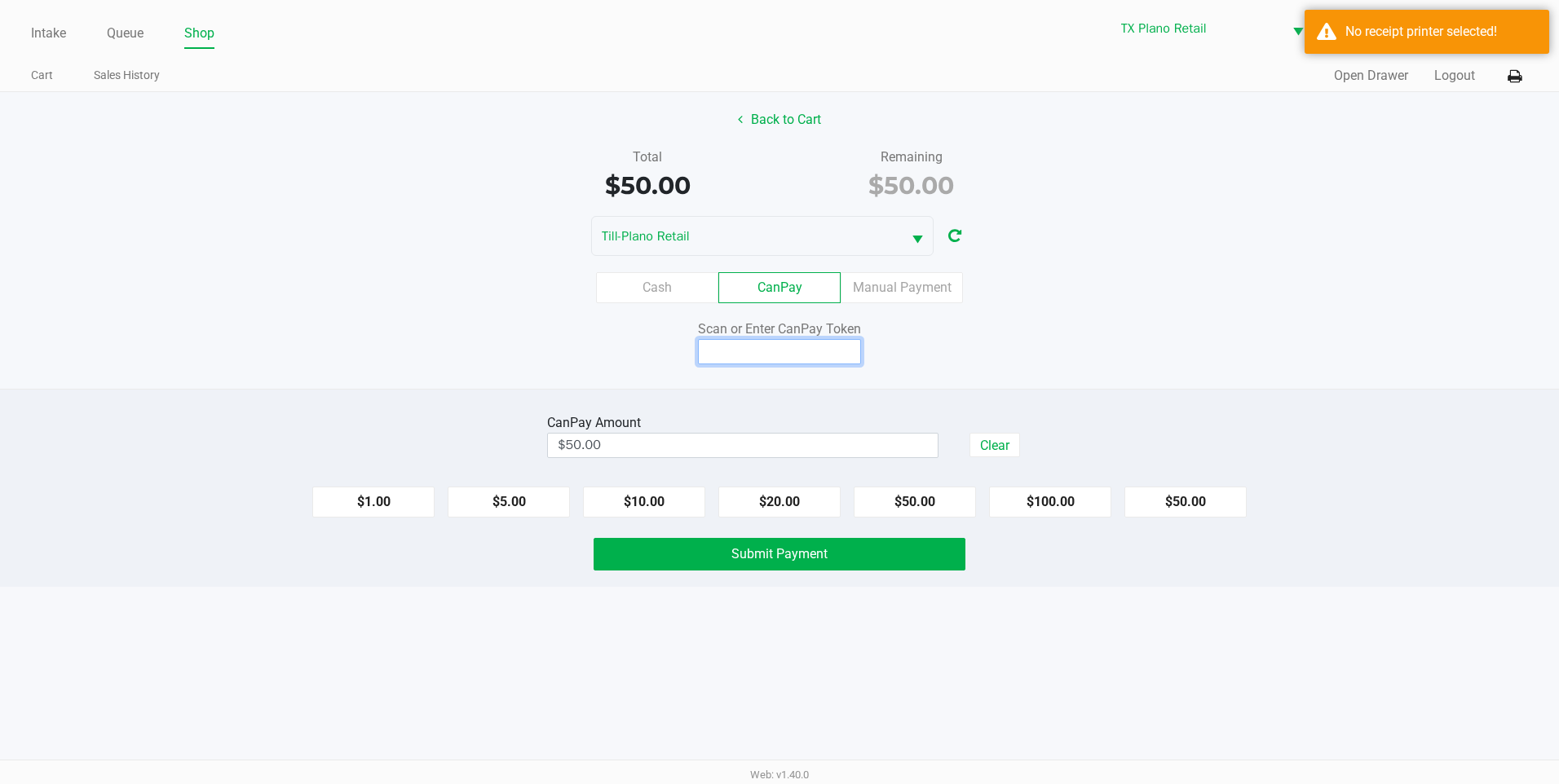click 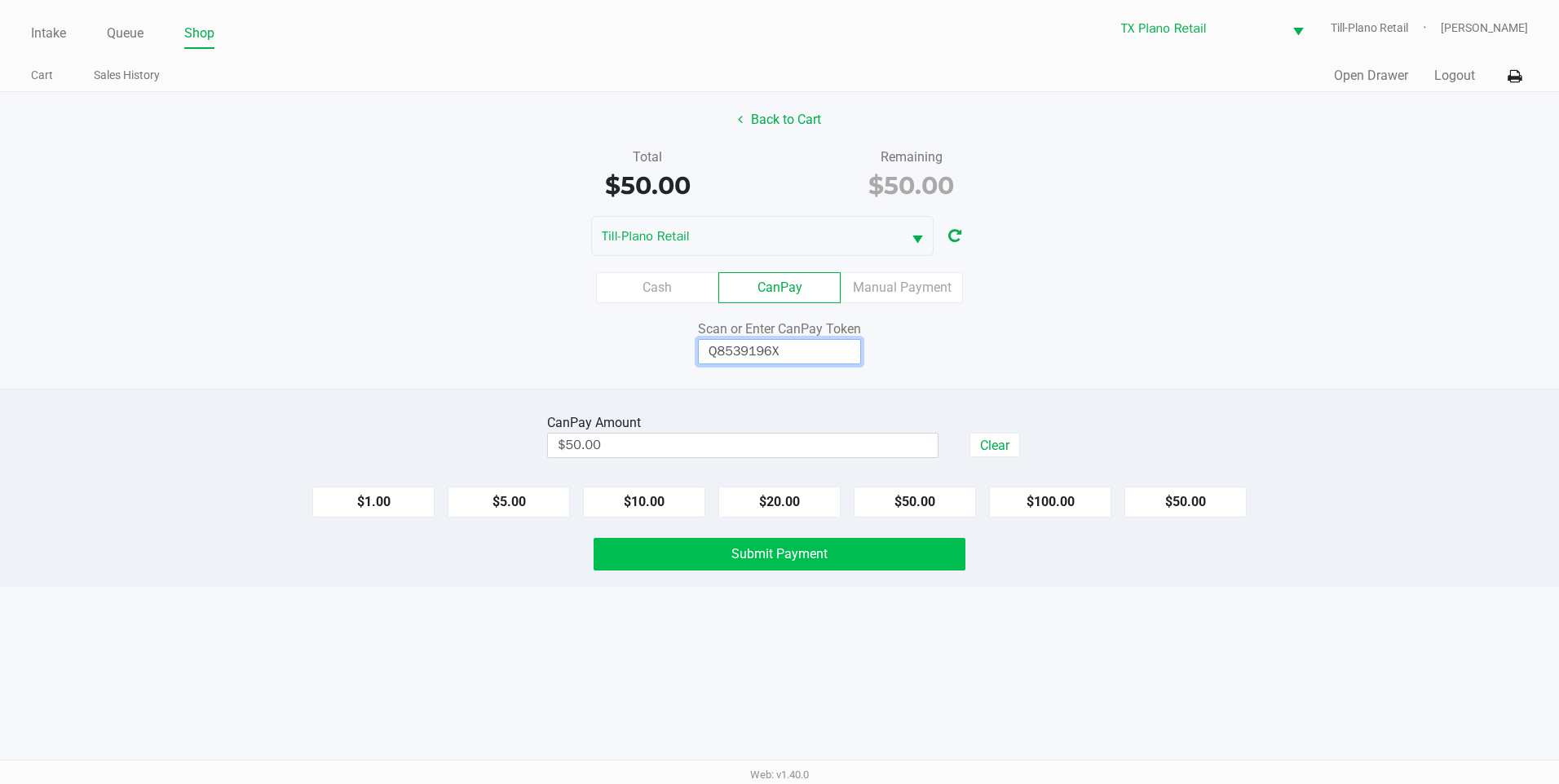 type on "Q8539196X" 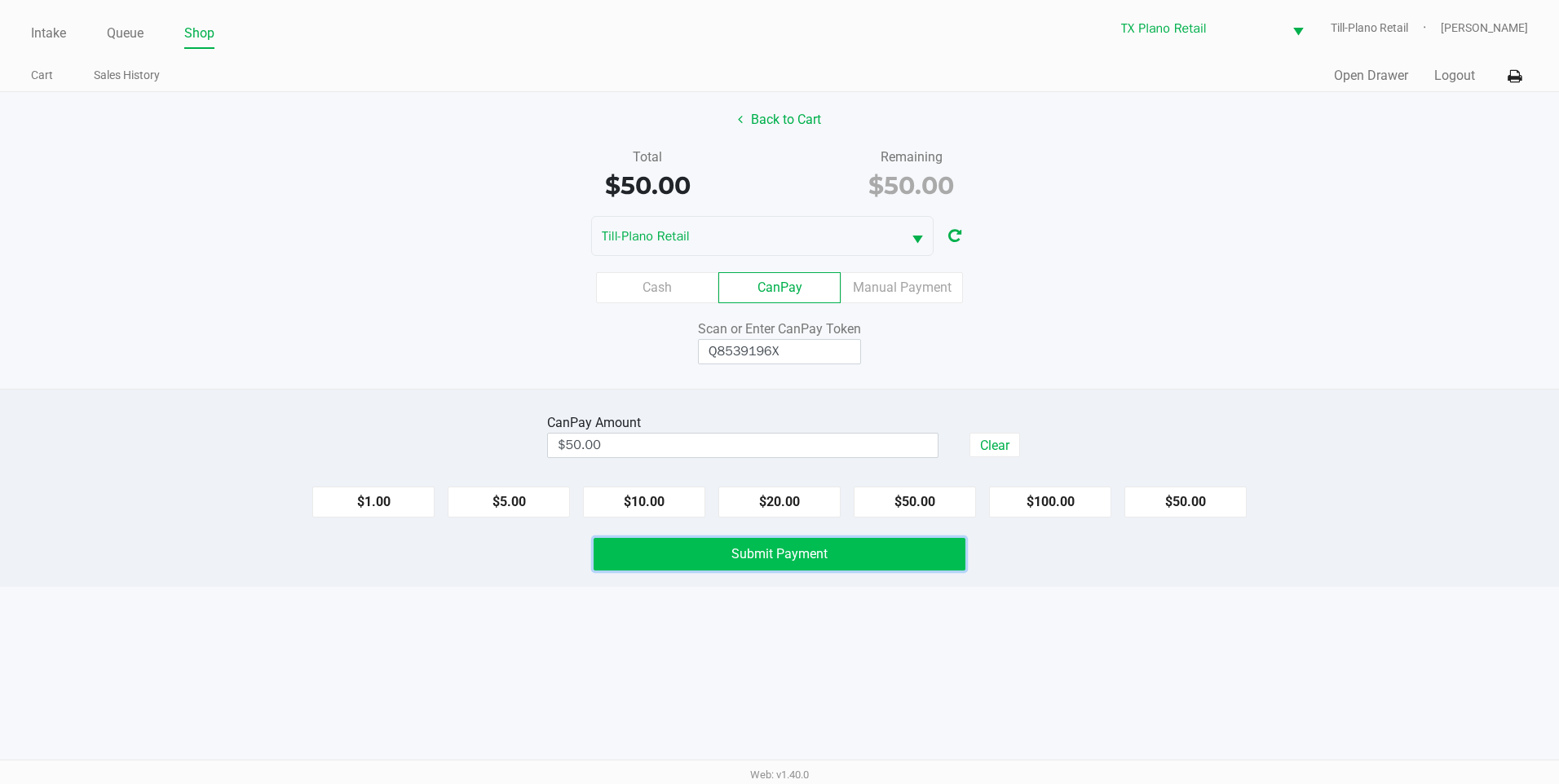 click on "Submit Payment" 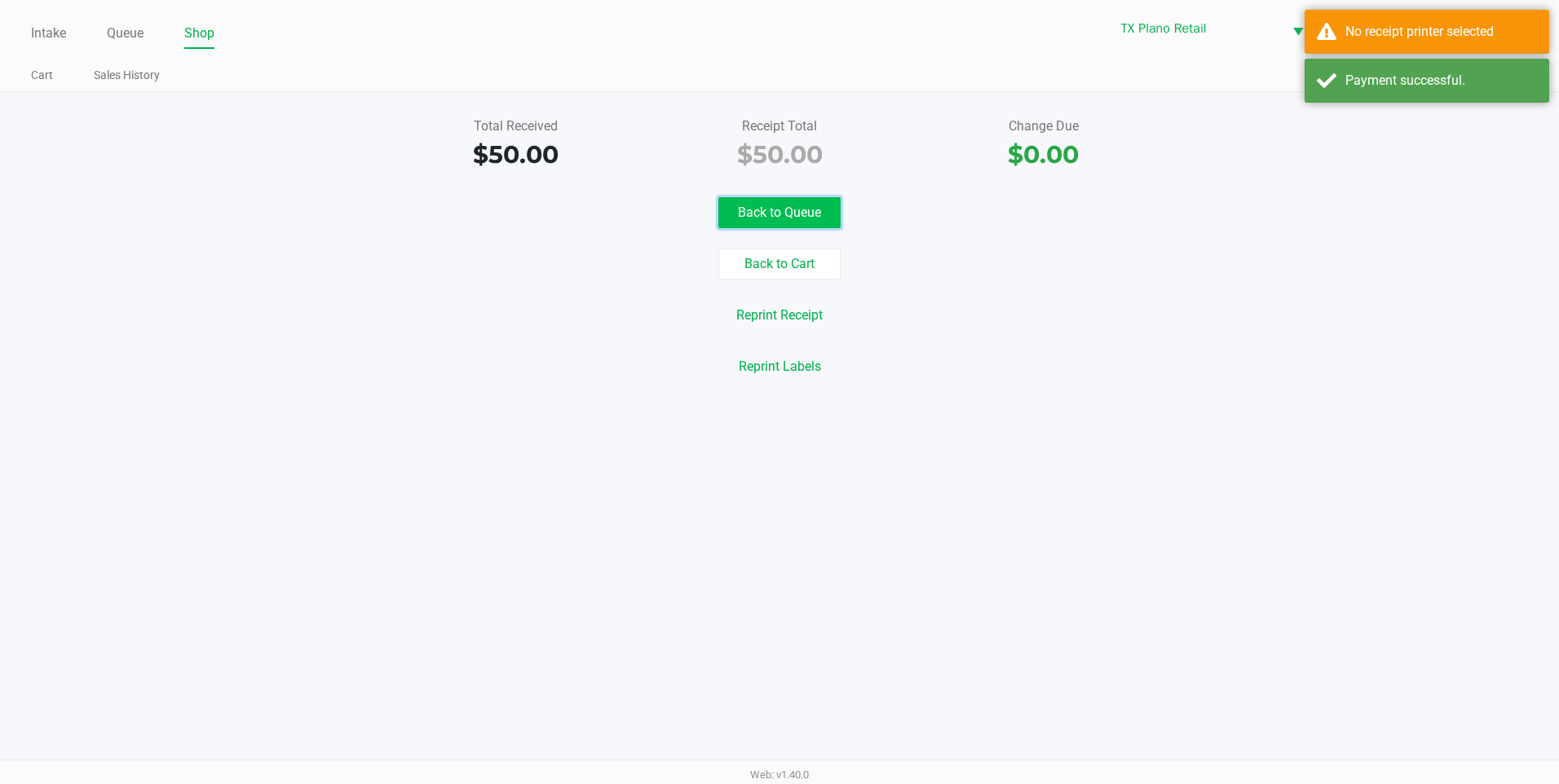 click on "Back to Queue" 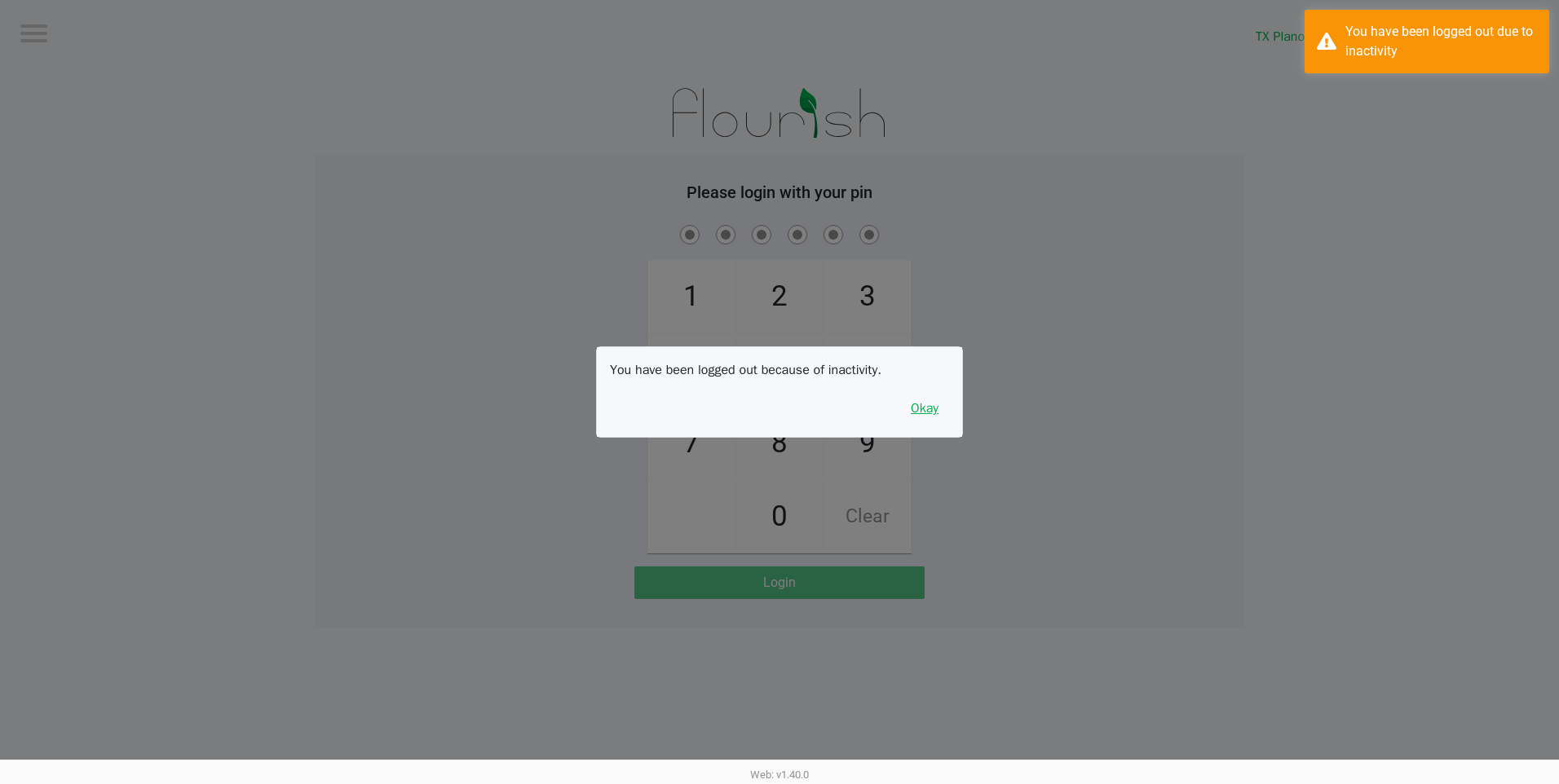 click on "Okay" at bounding box center [925, 408] 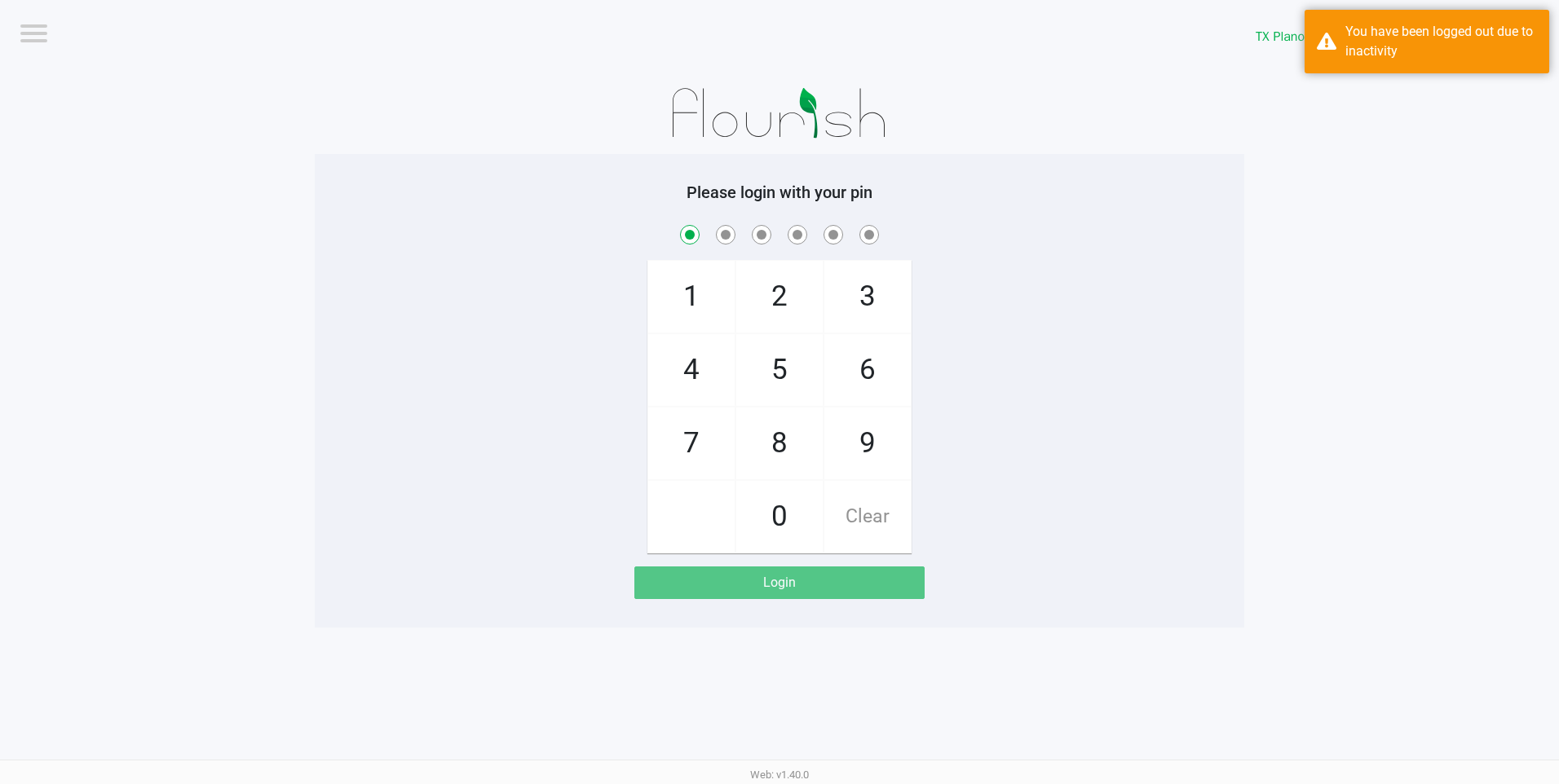 checkbox on "true" 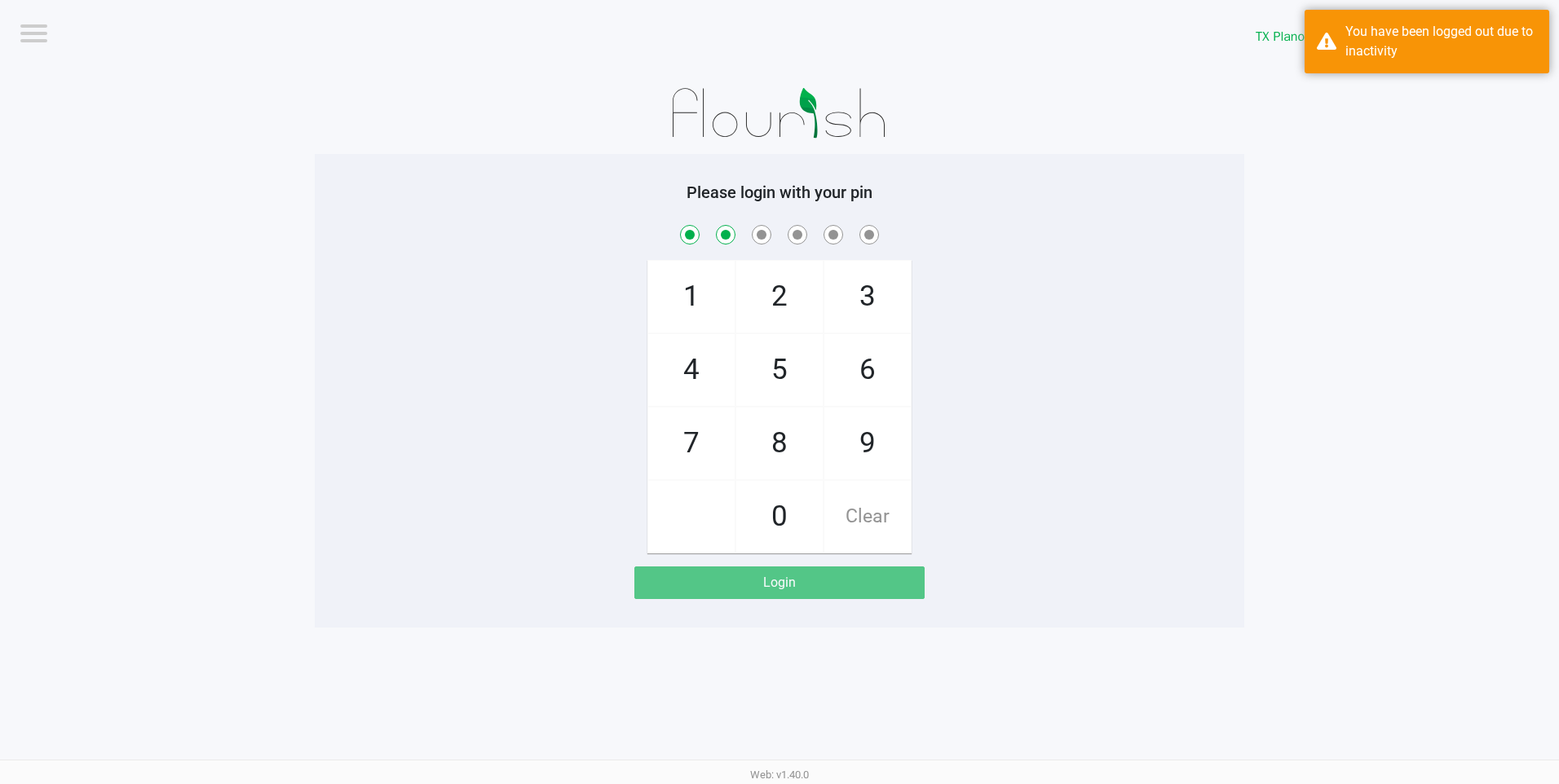 checkbox on "true" 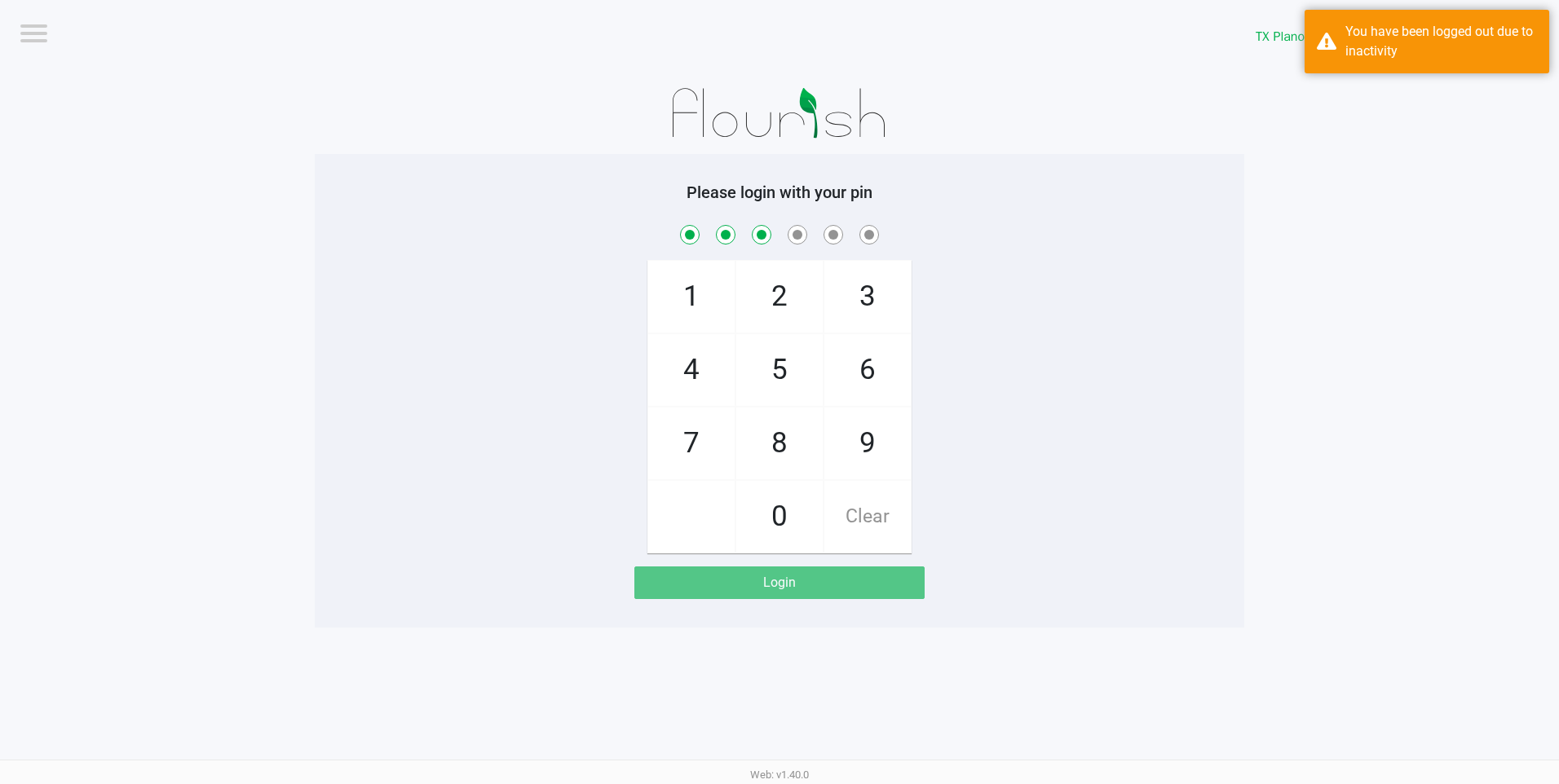 checkbox on "true" 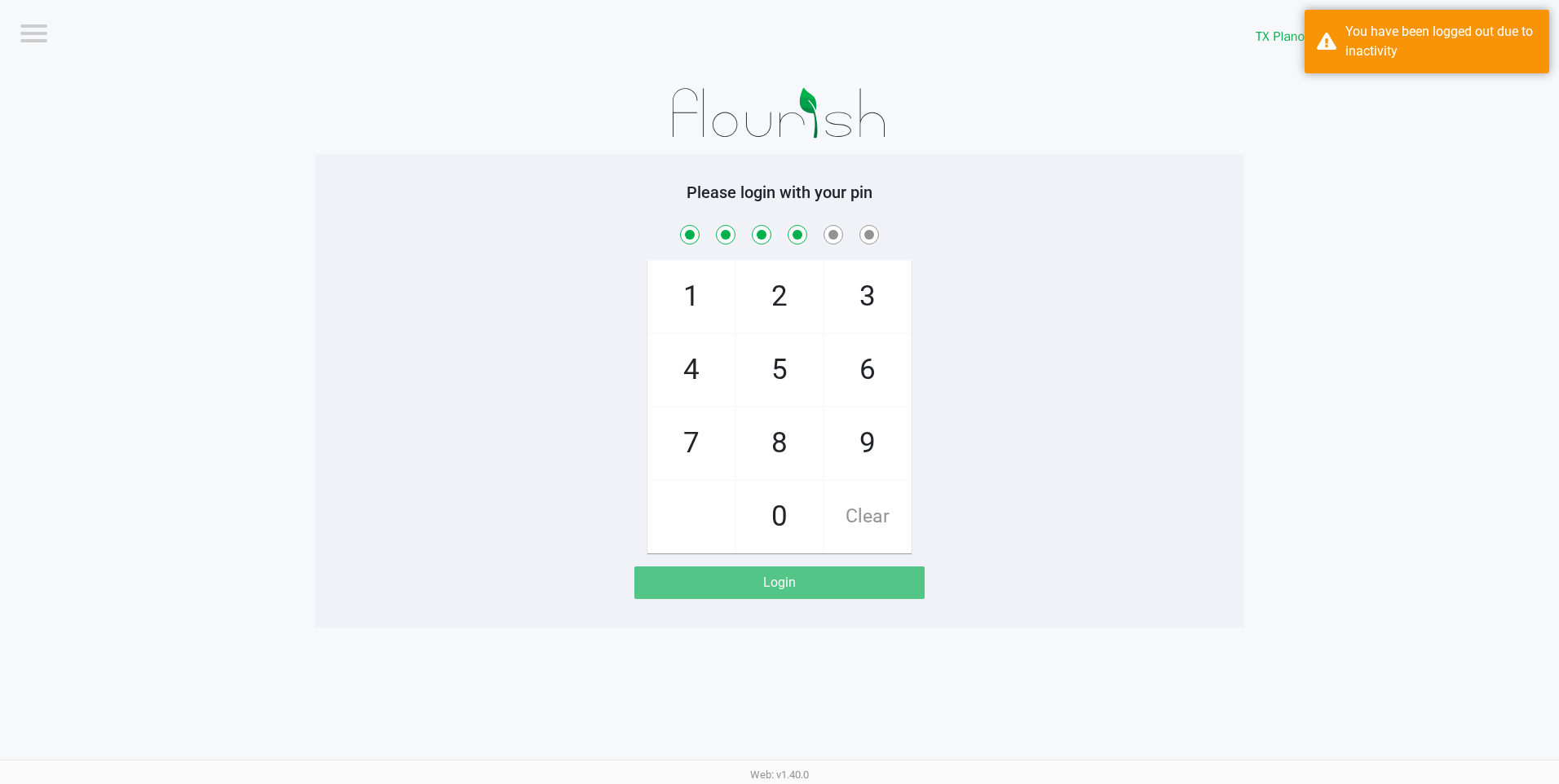 checkbox on "true" 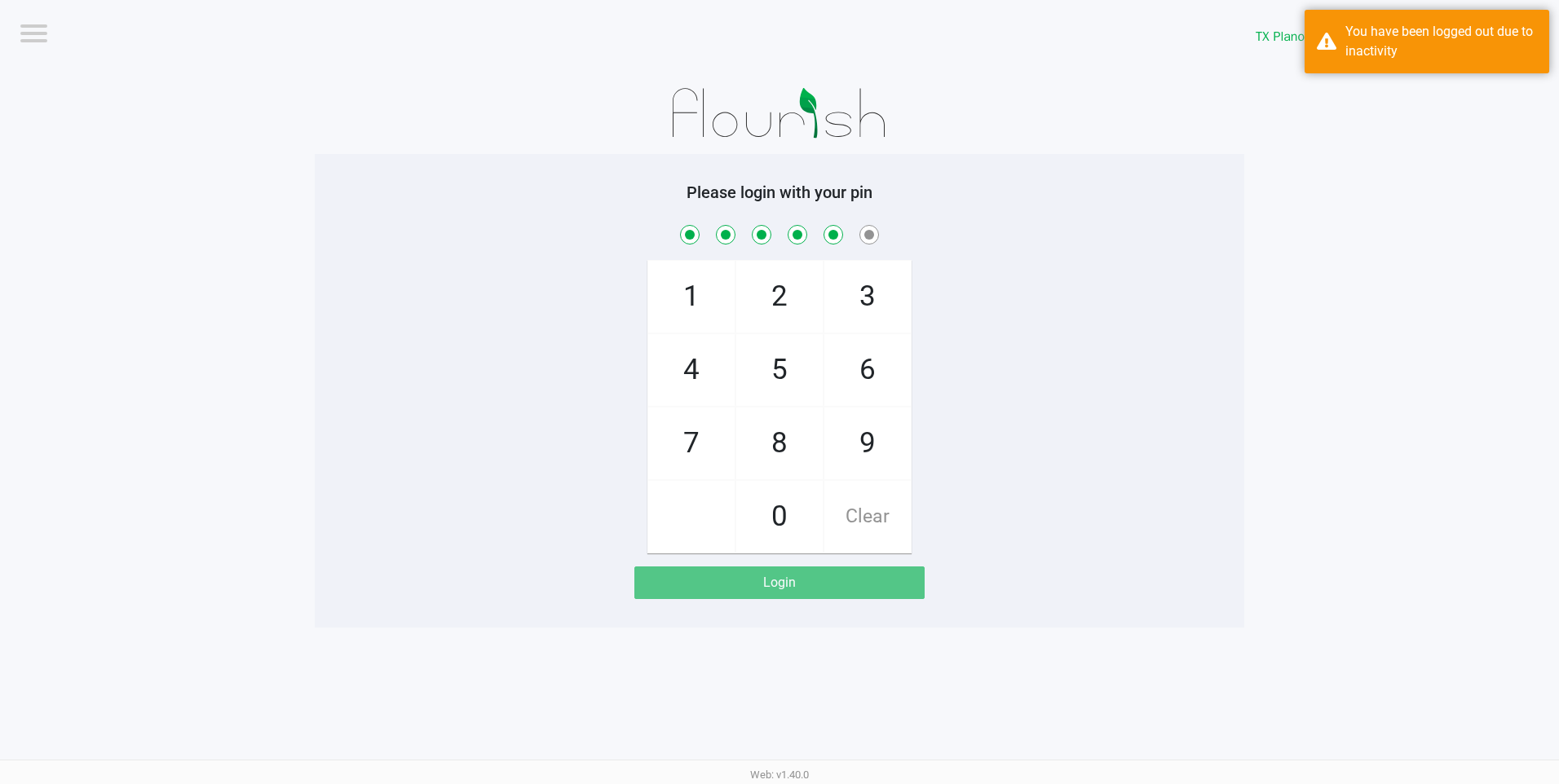 checkbox on "true" 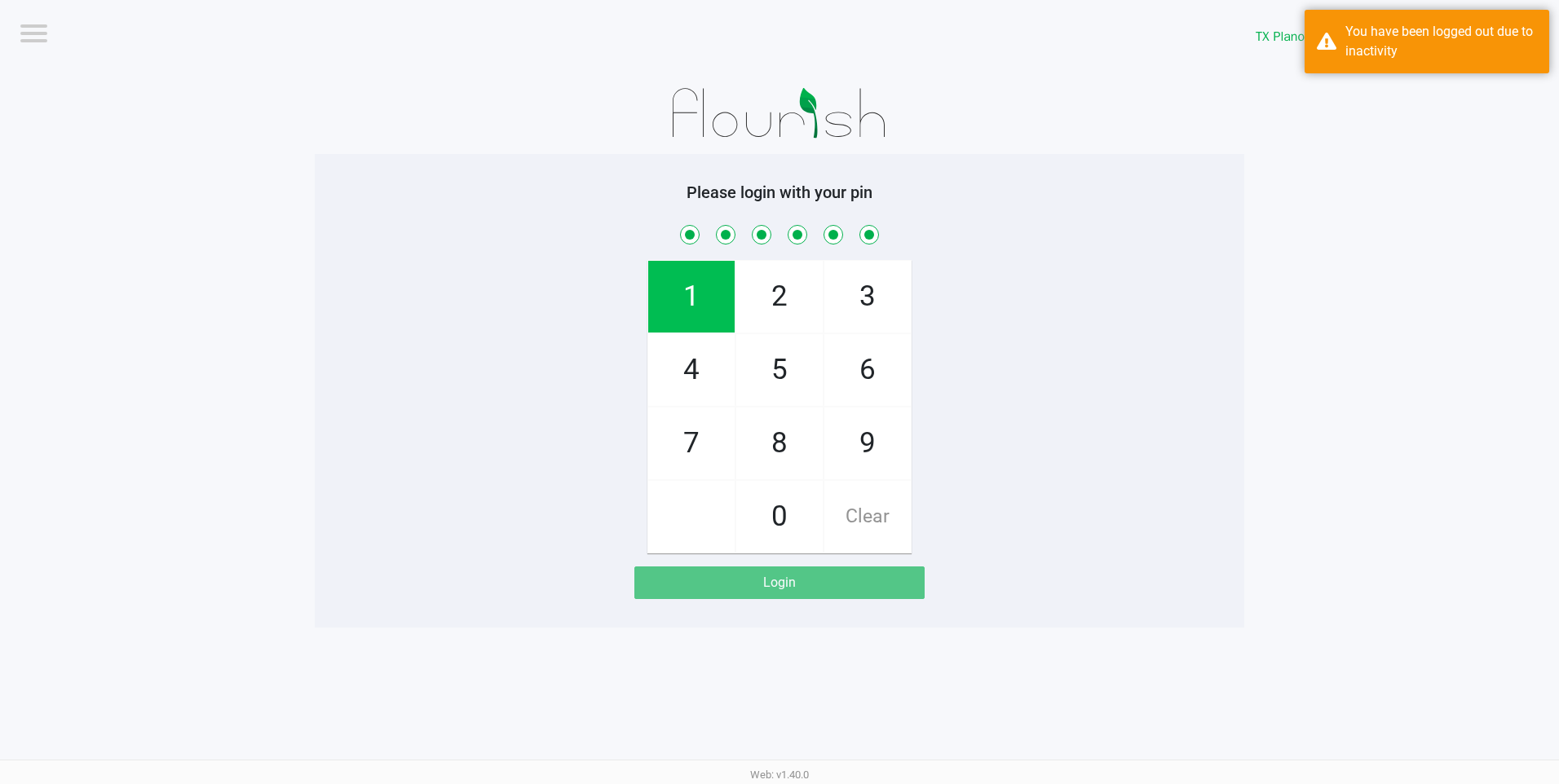 checkbox on "true" 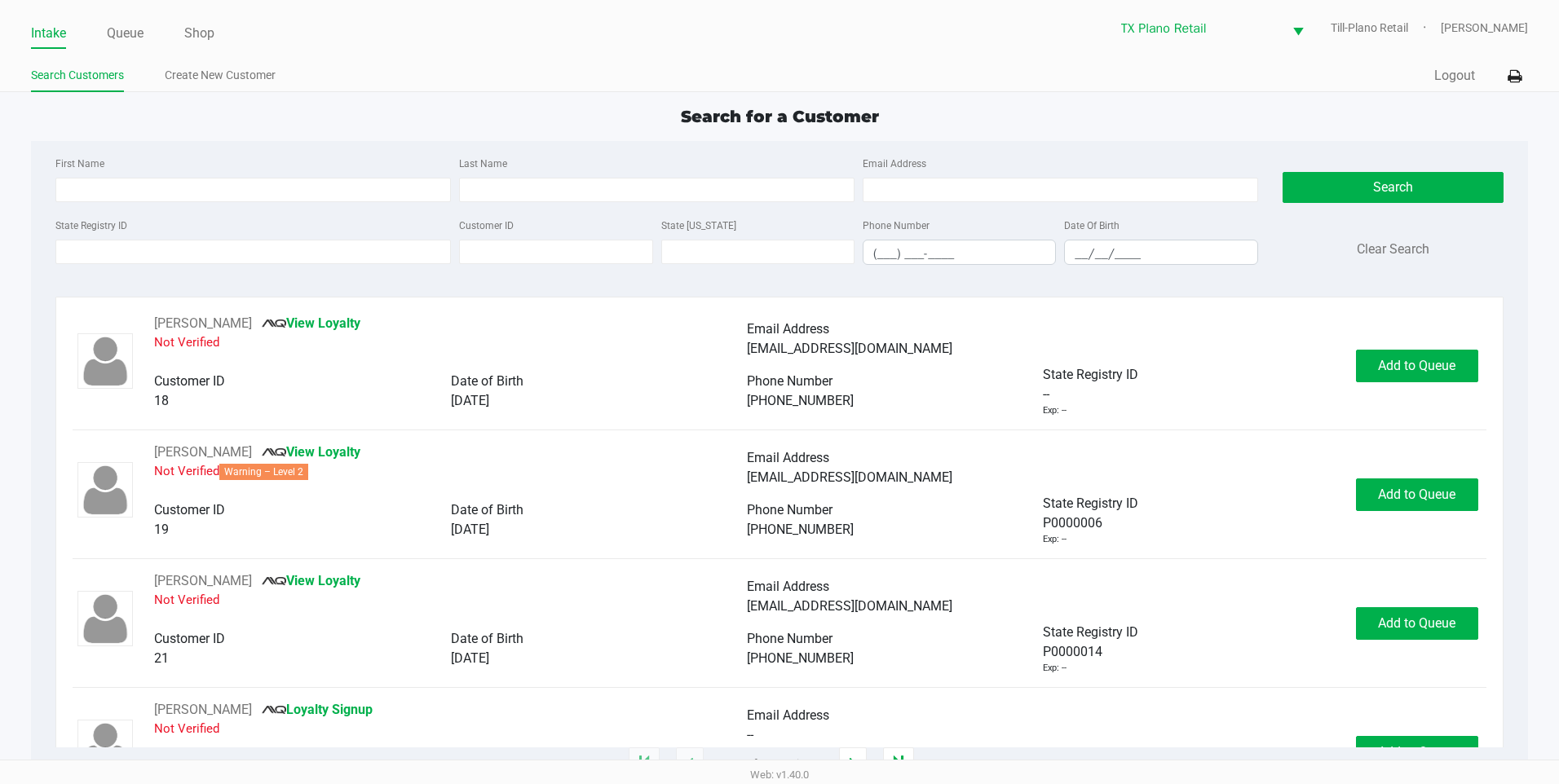 click on "Intake Queue Shop TX Plano Retail  Till-Plano Retail   Dane Hawkins" 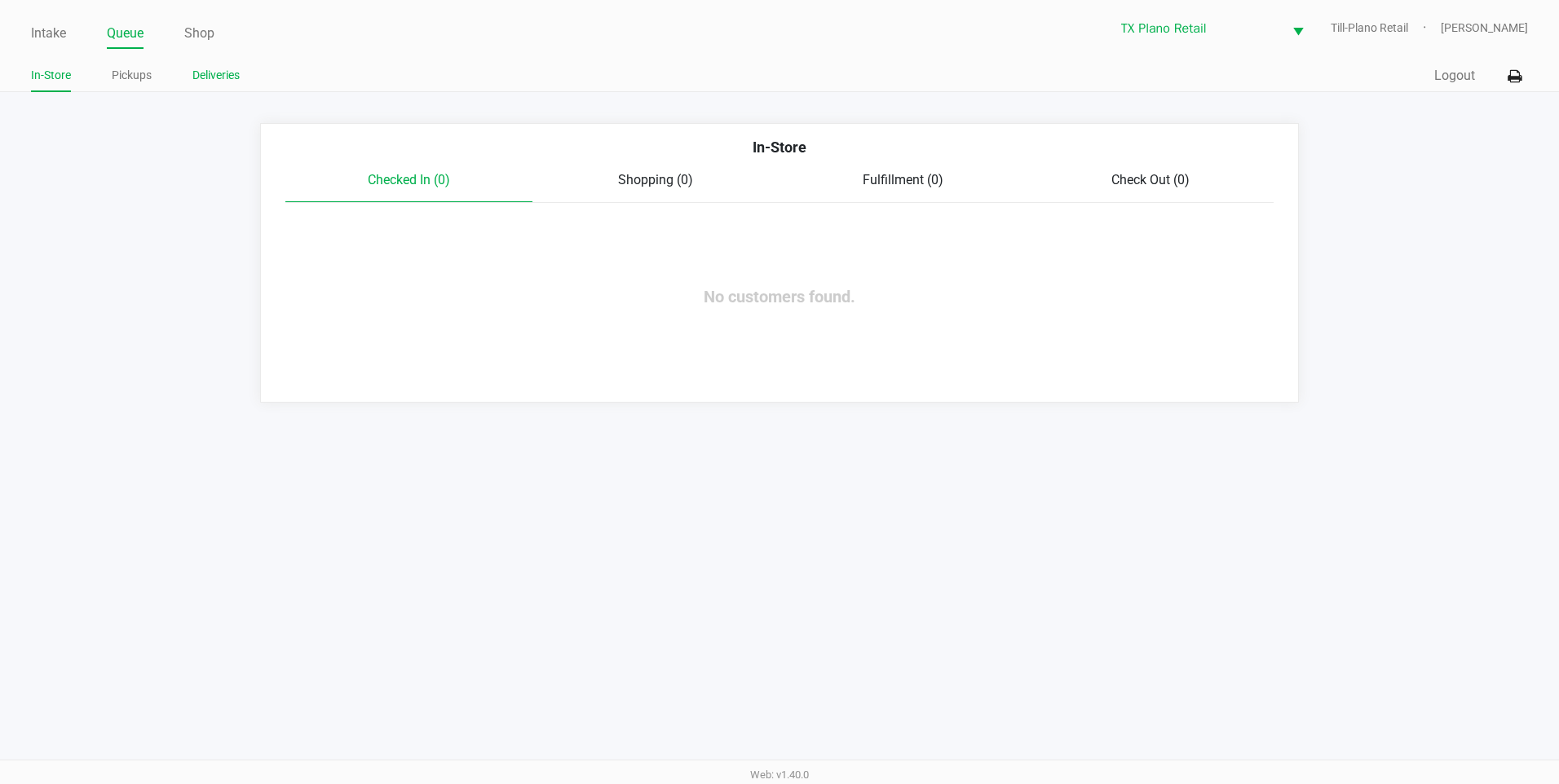 drag, startPoint x: 209, startPoint y: 76, endPoint x: 863, endPoint y: 112, distance: 654.99008 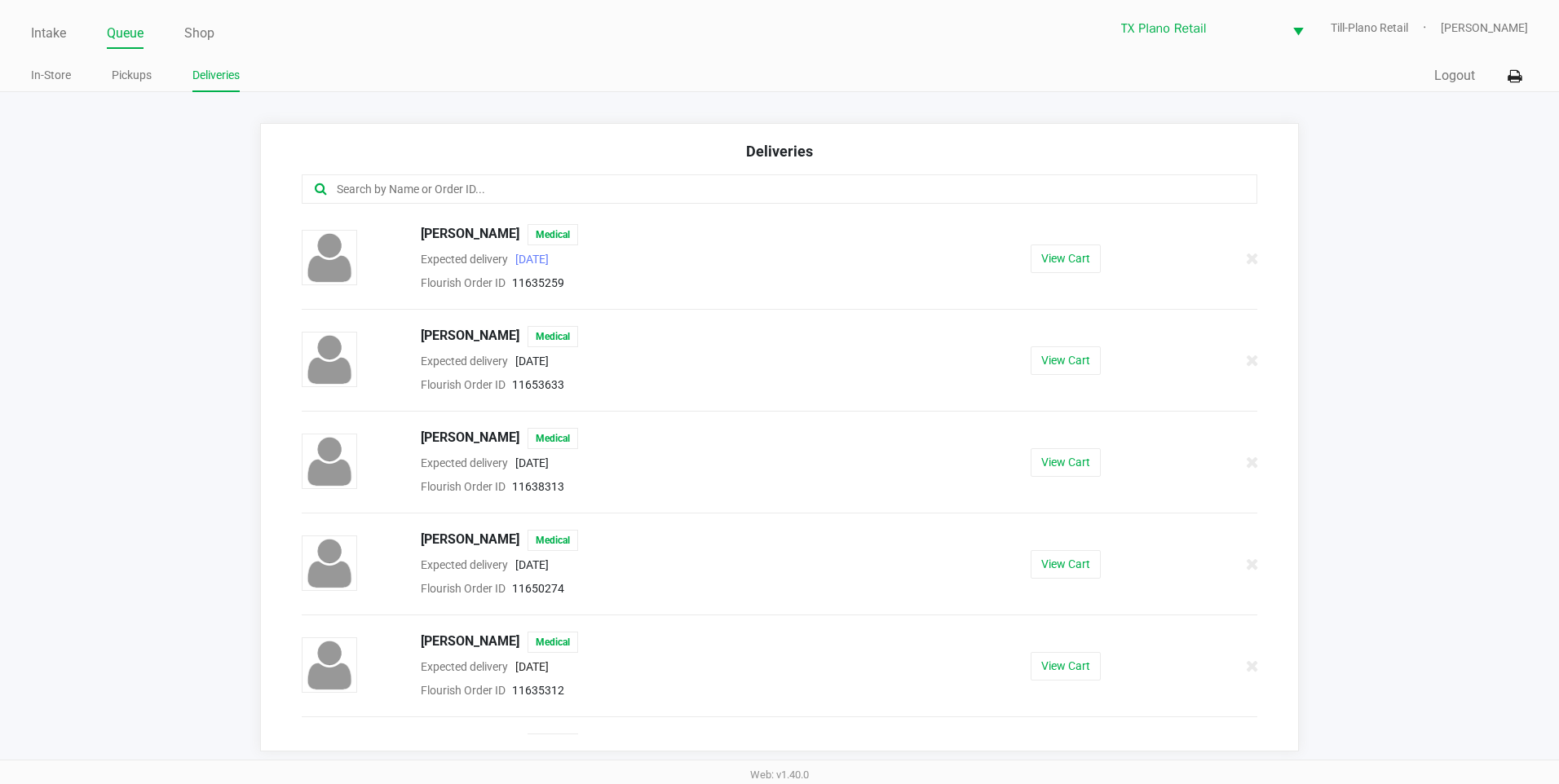 scroll, scrollTop: 773, scrollLeft: 0, axis: vertical 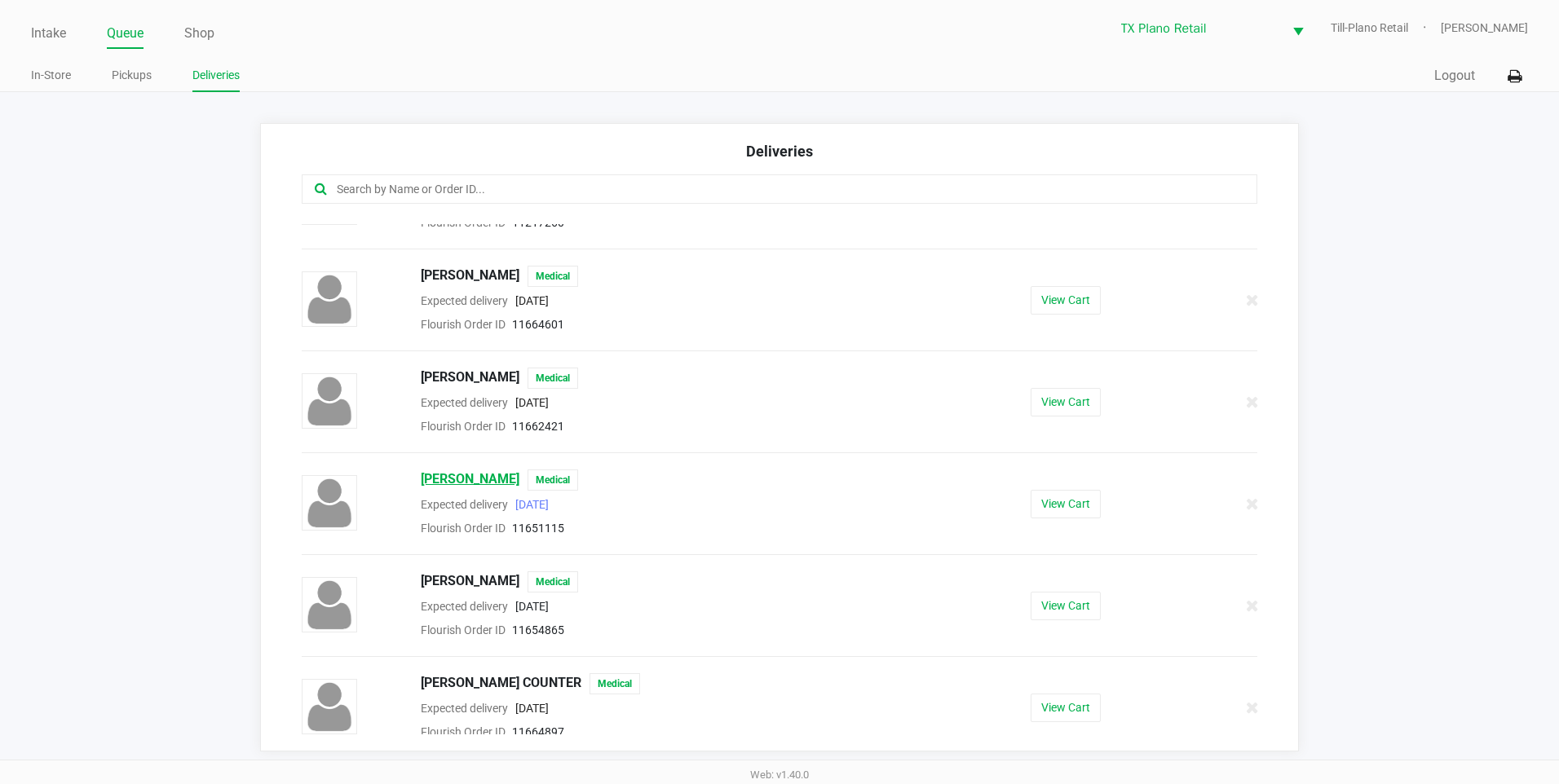 click on "Garry Bohne" 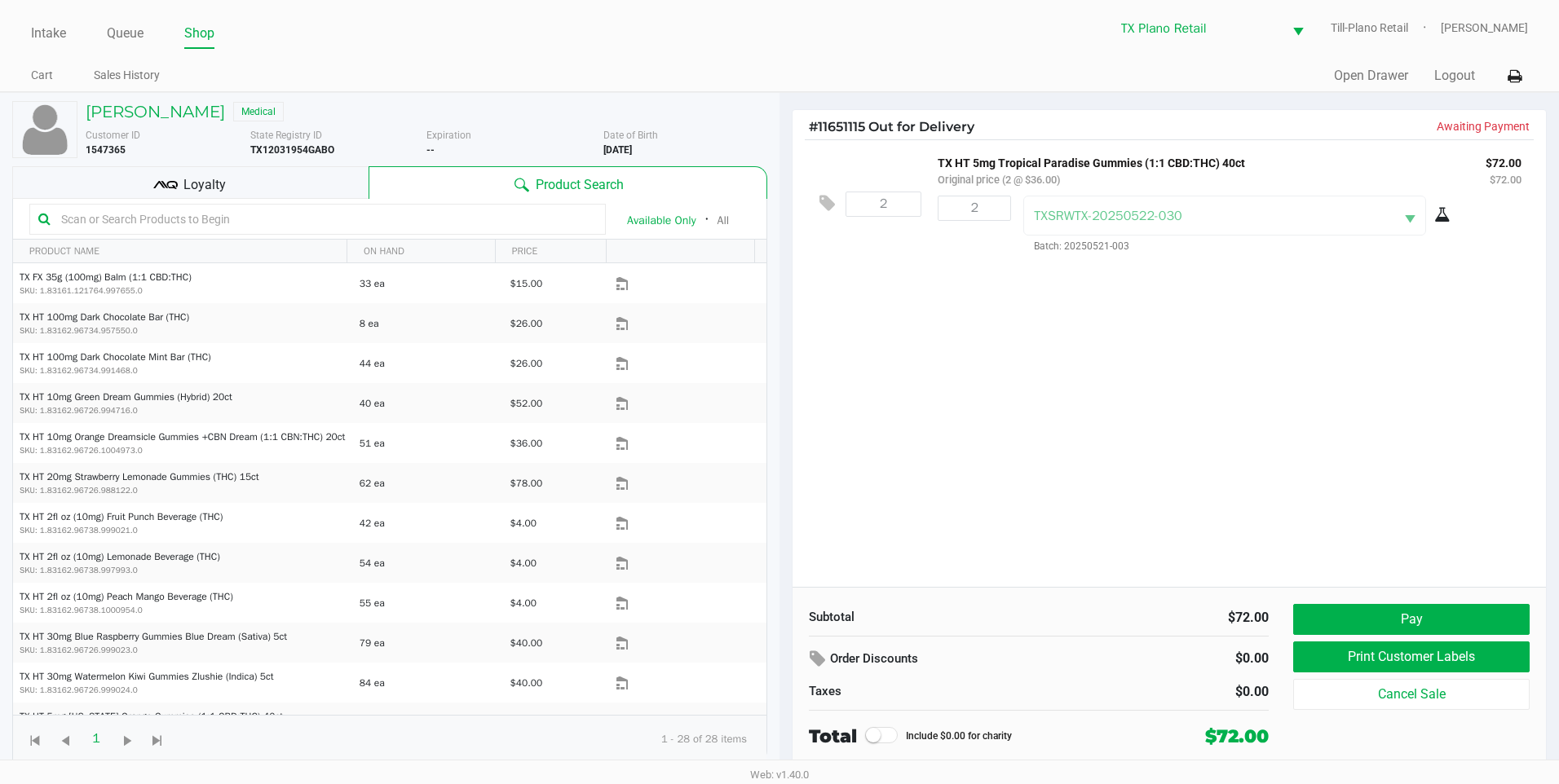 click on "2  TX HT 5mg Tropical Paradise Gummies (1:1 CBD:THC) 40ct   Original price (2 @ $36.00) $72.00 $72.00 2 TXSRWTX-20250522-030  Batch: 20250521-003" 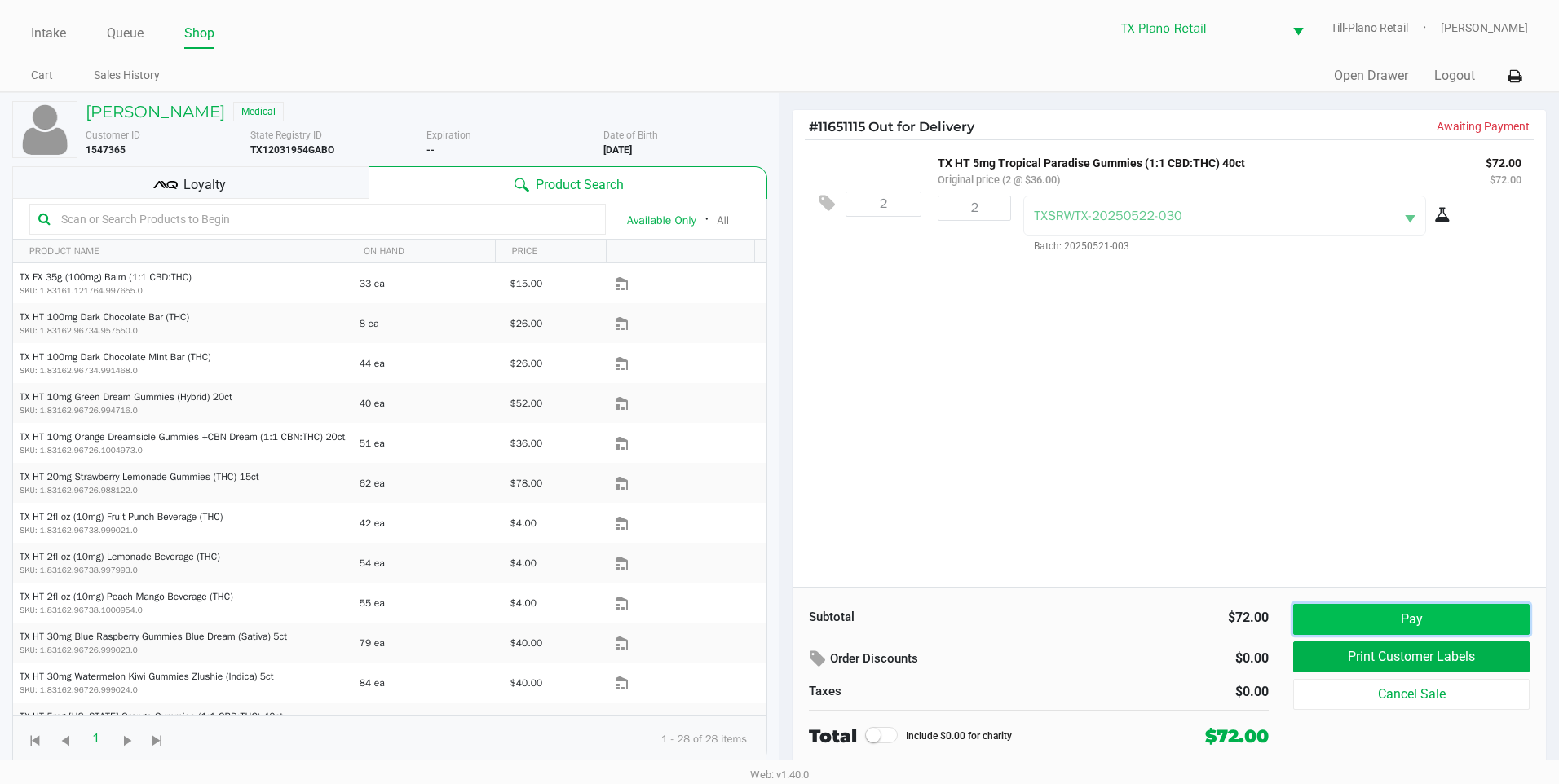 click on "Pay" 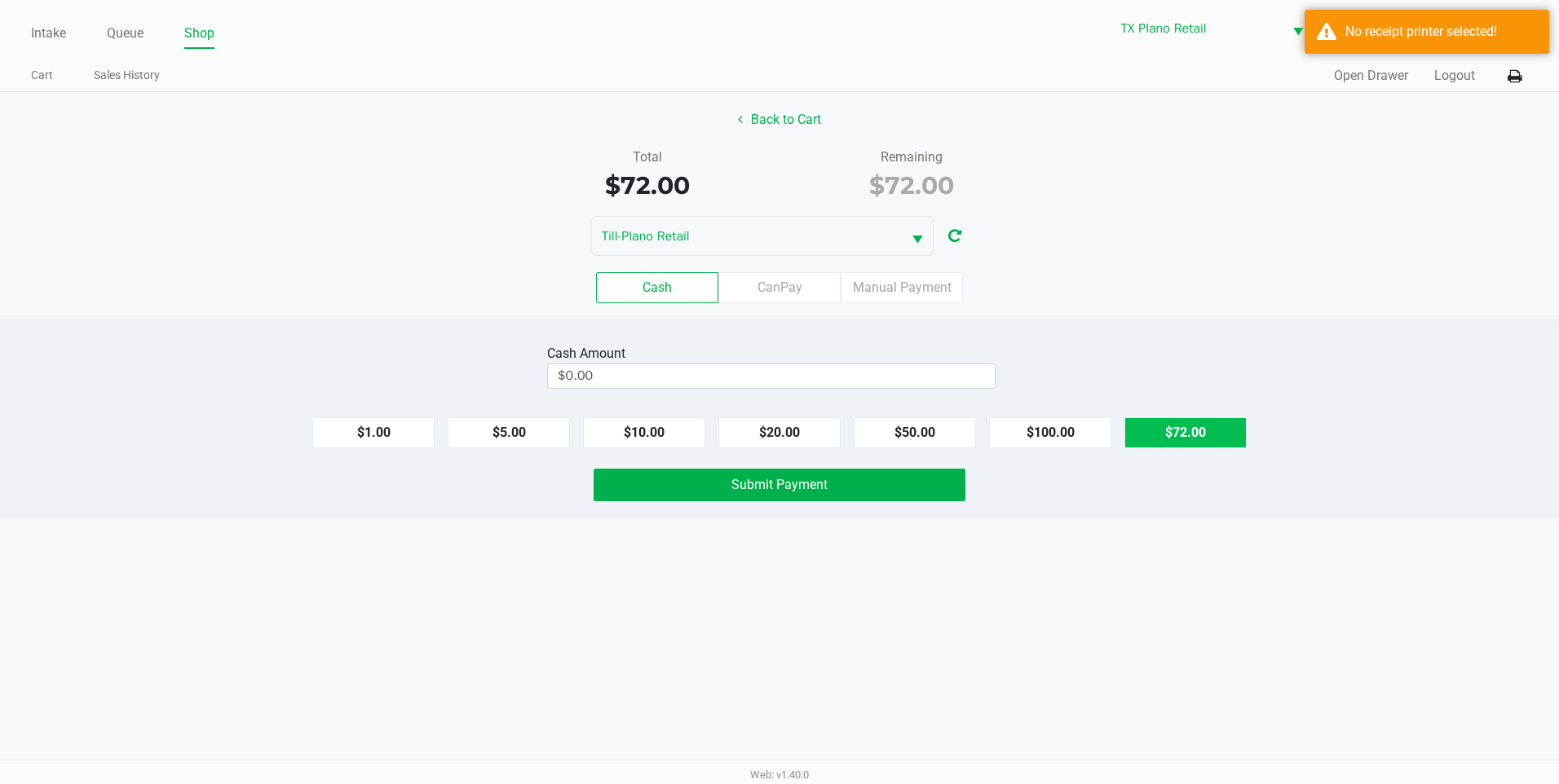 click on "$72.00" 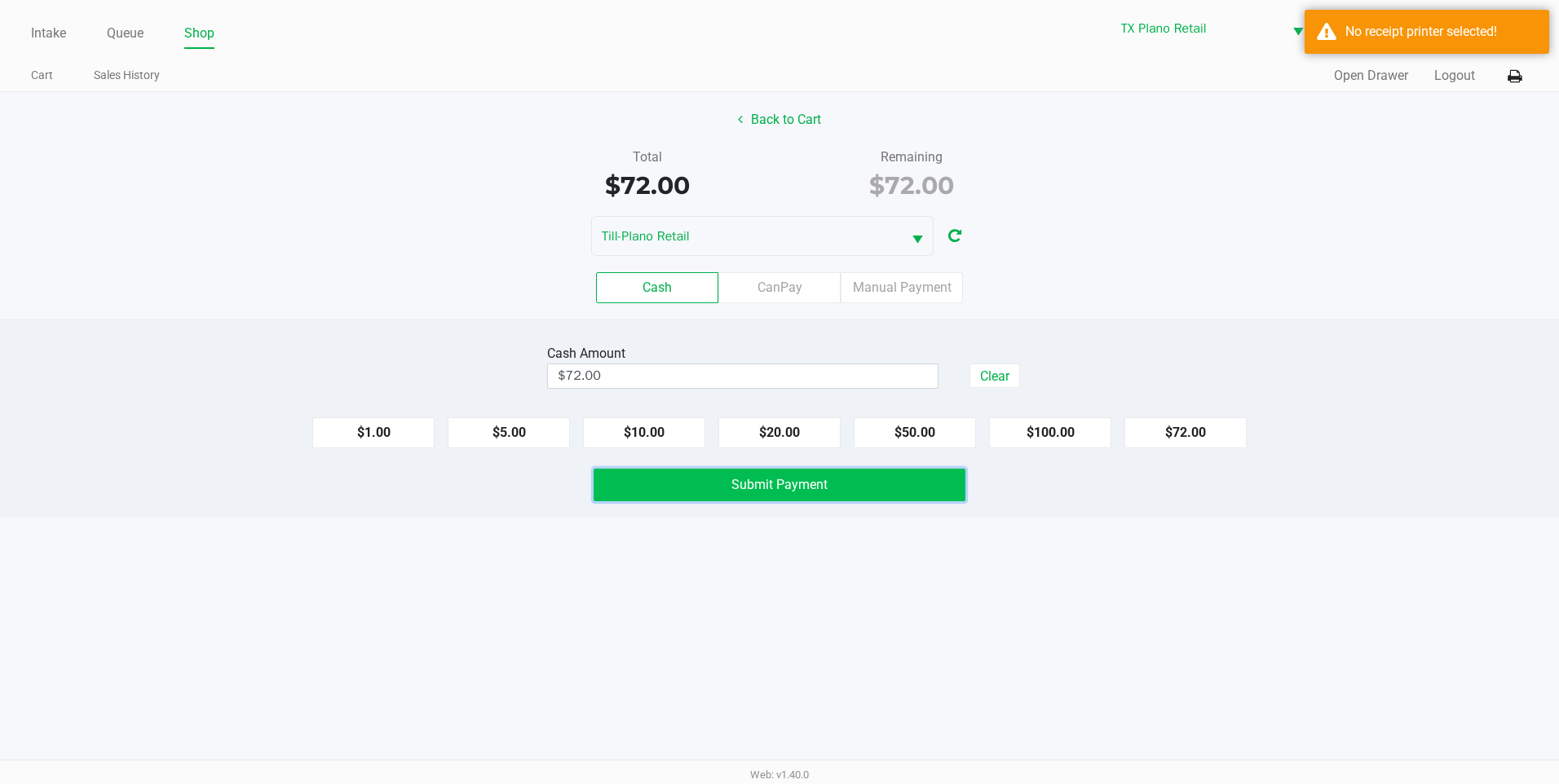 click on "Submit Payment" 